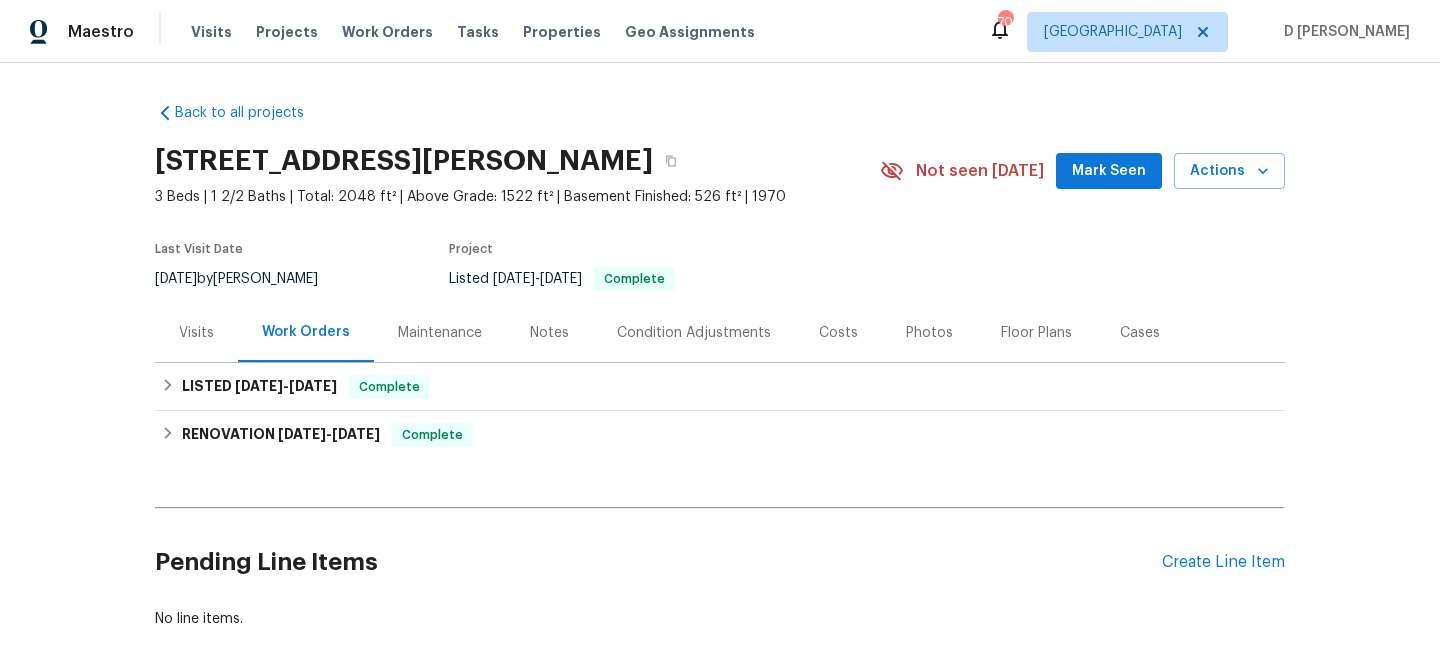 scroll, scrollTop: 0, scrollLeft: 0, axis: both 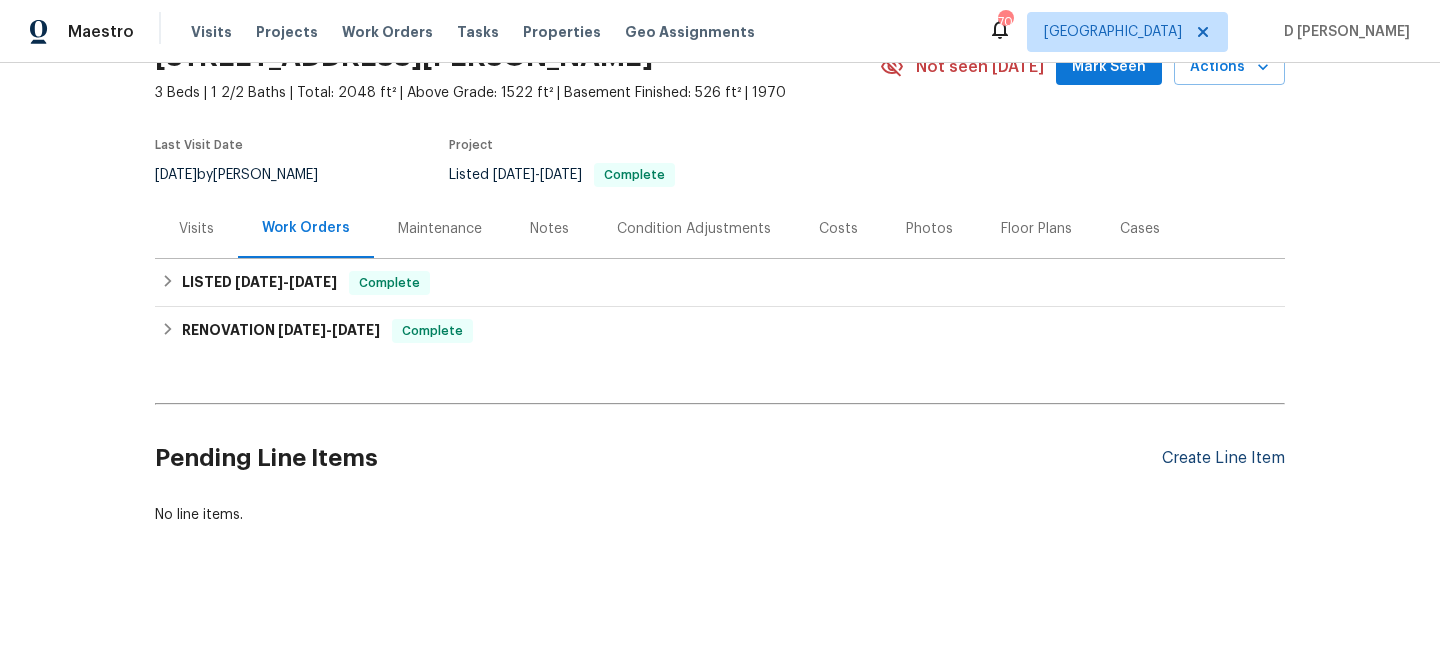 click on "Create Line Item" at bounding box center [1223, 458] 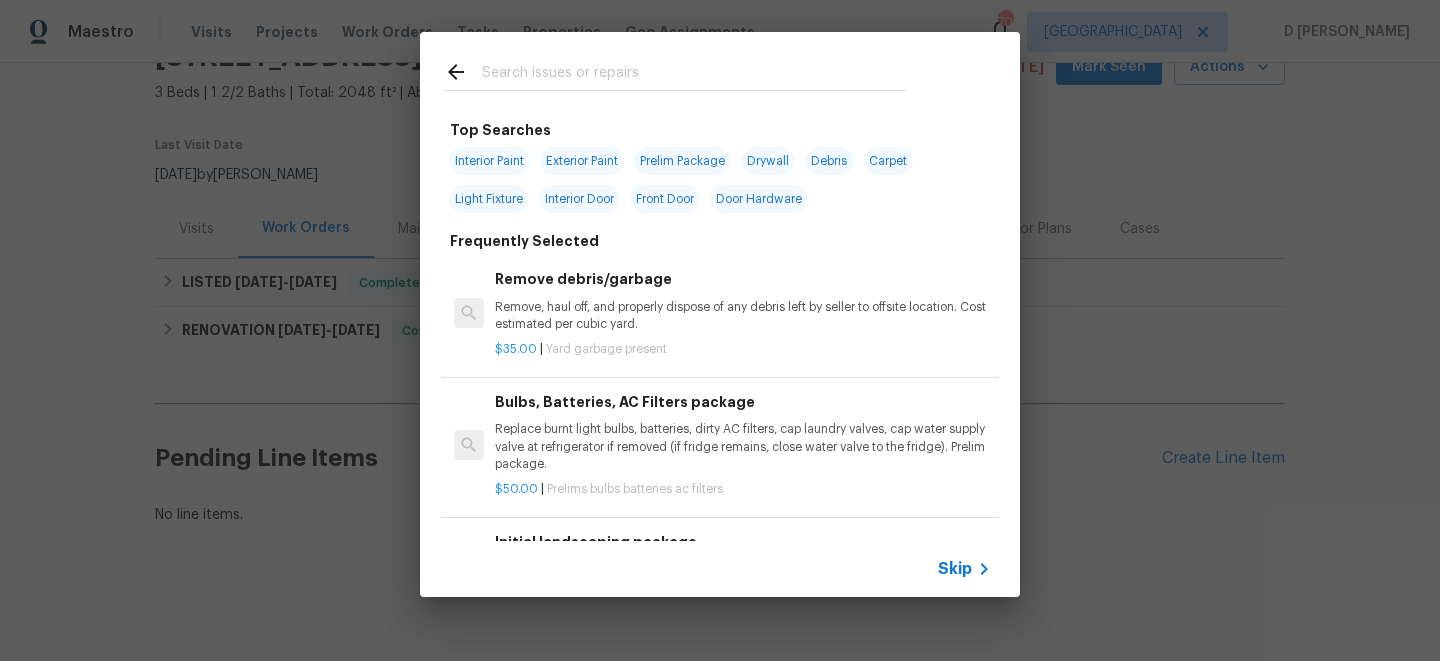 click on "Skip" at bounding box center (955, 569) 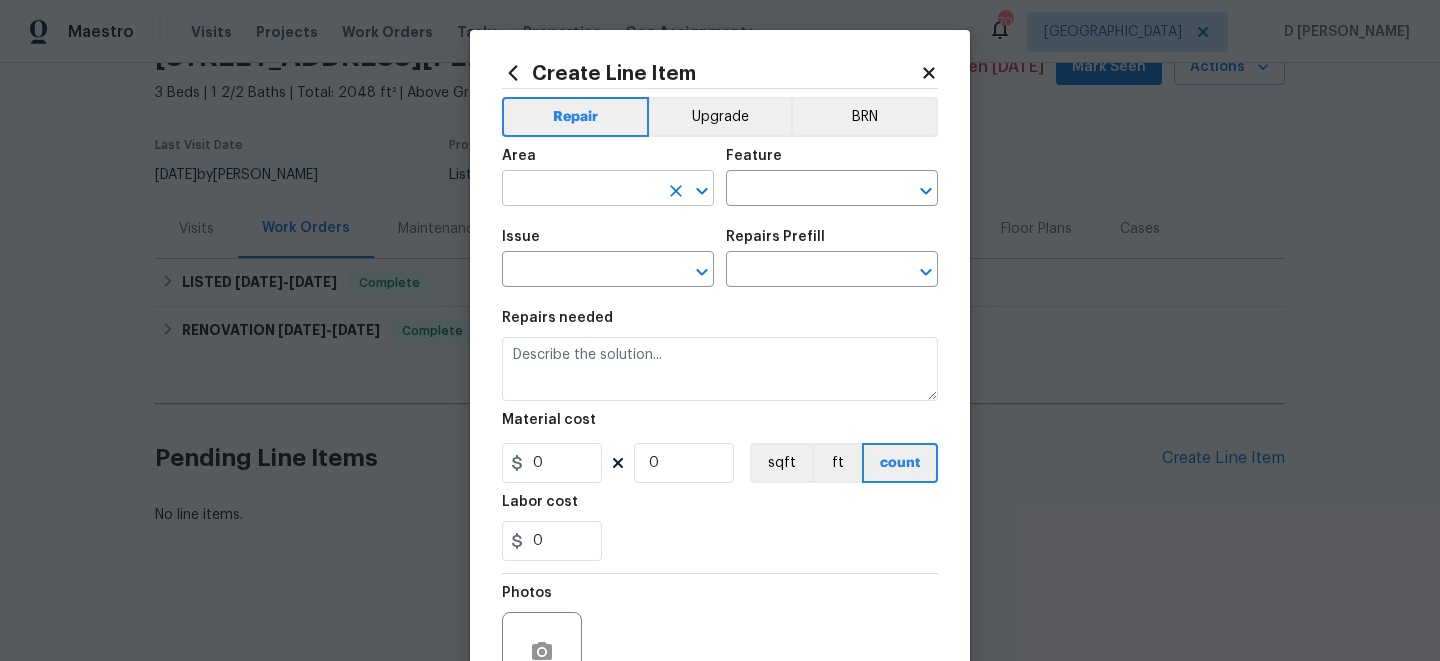 click at bounding box center (580, 190) 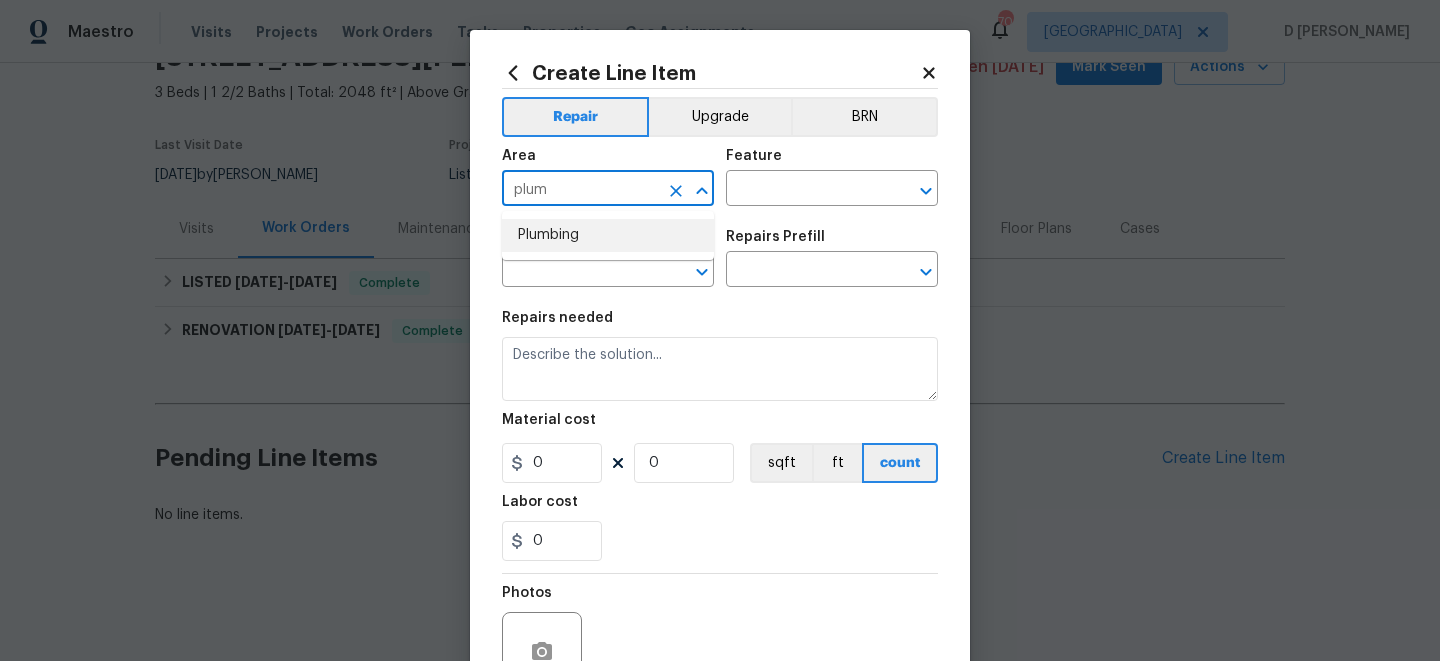 click on "Plumbing" at bounding box center [608, 235] 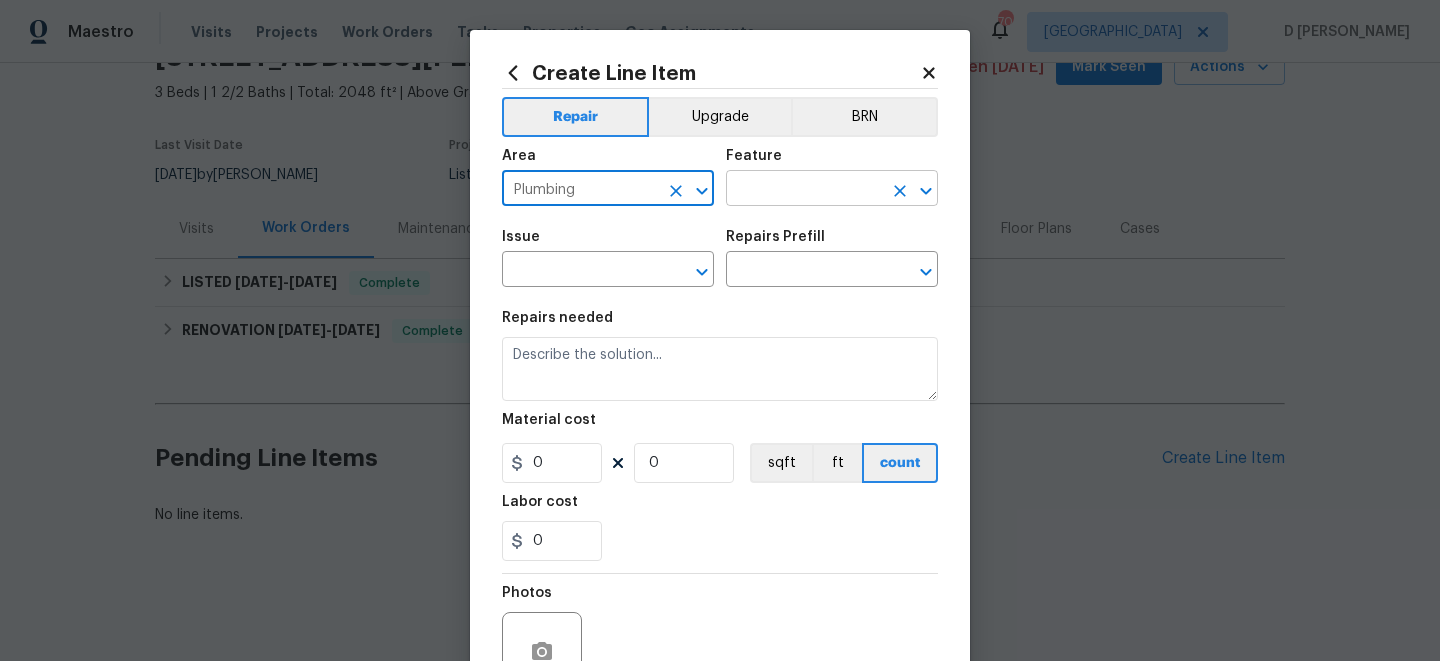 type on "Plumbing" 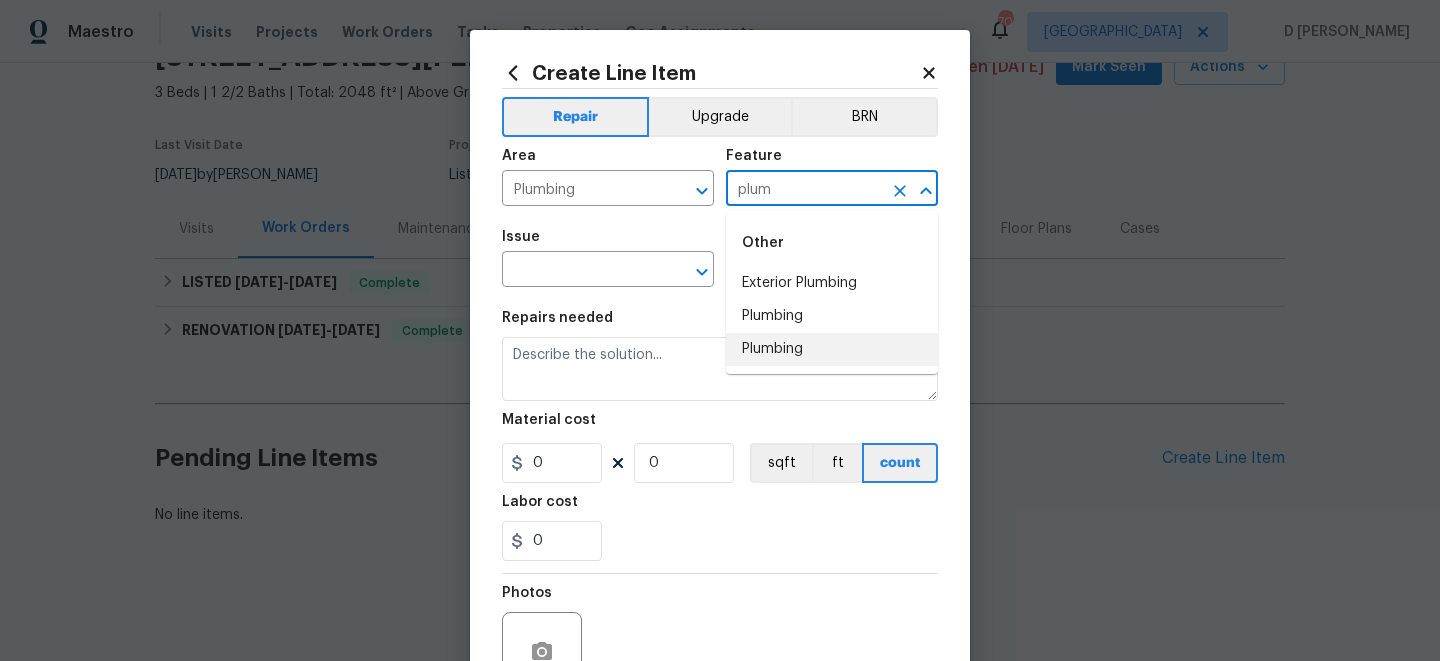 click on "Plumbing" at bounding box center (832, 349) 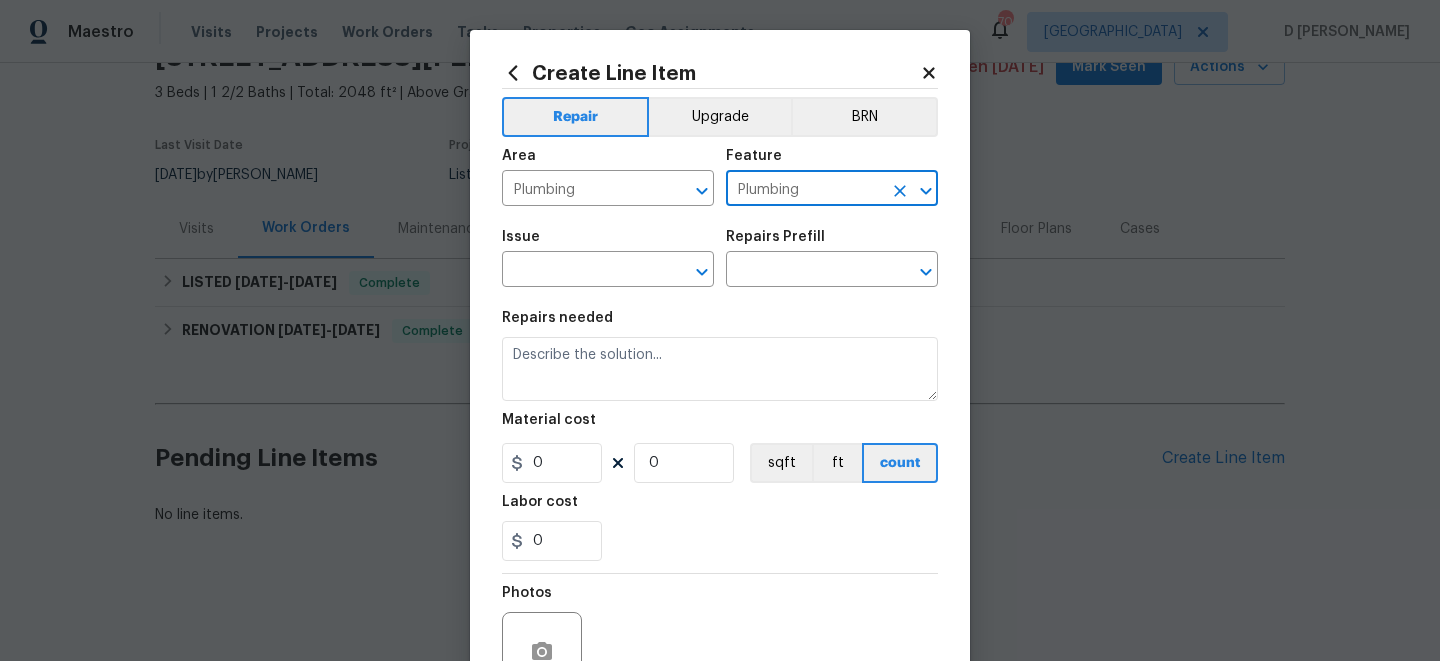 type on "Plumbing" 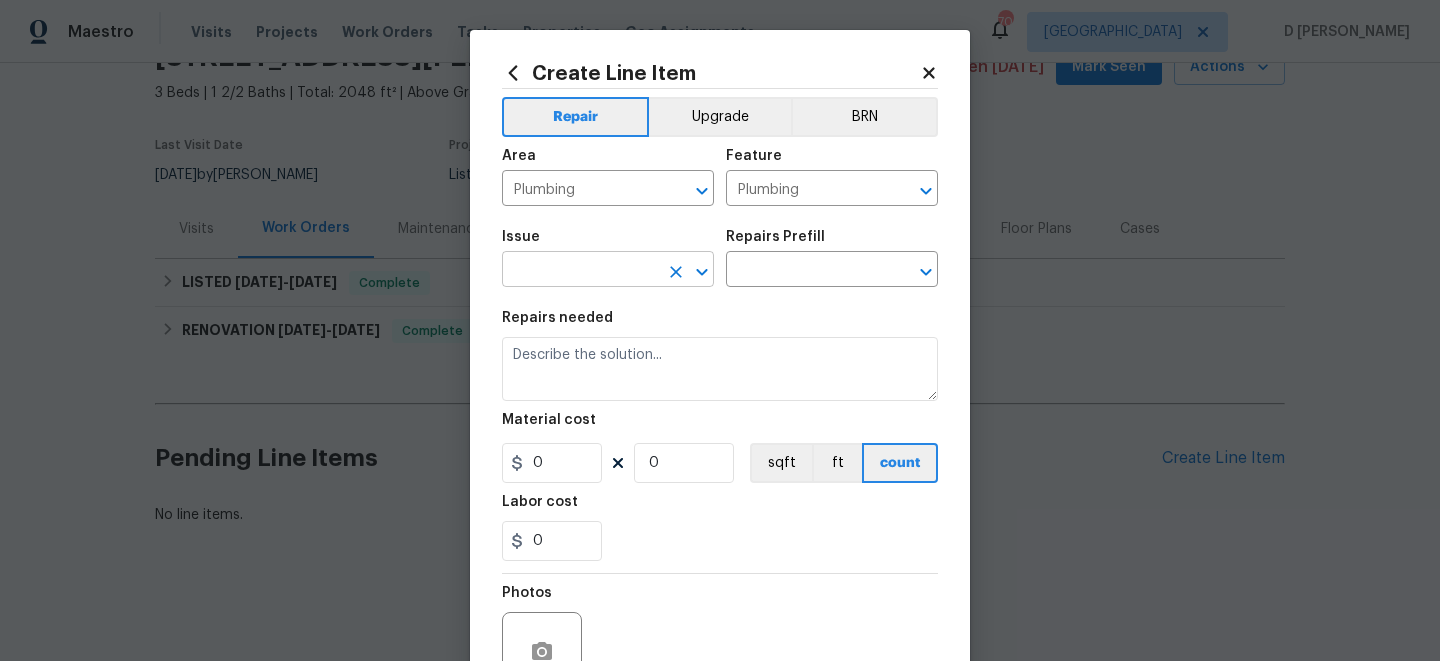 click at bounding box center (580, 271) 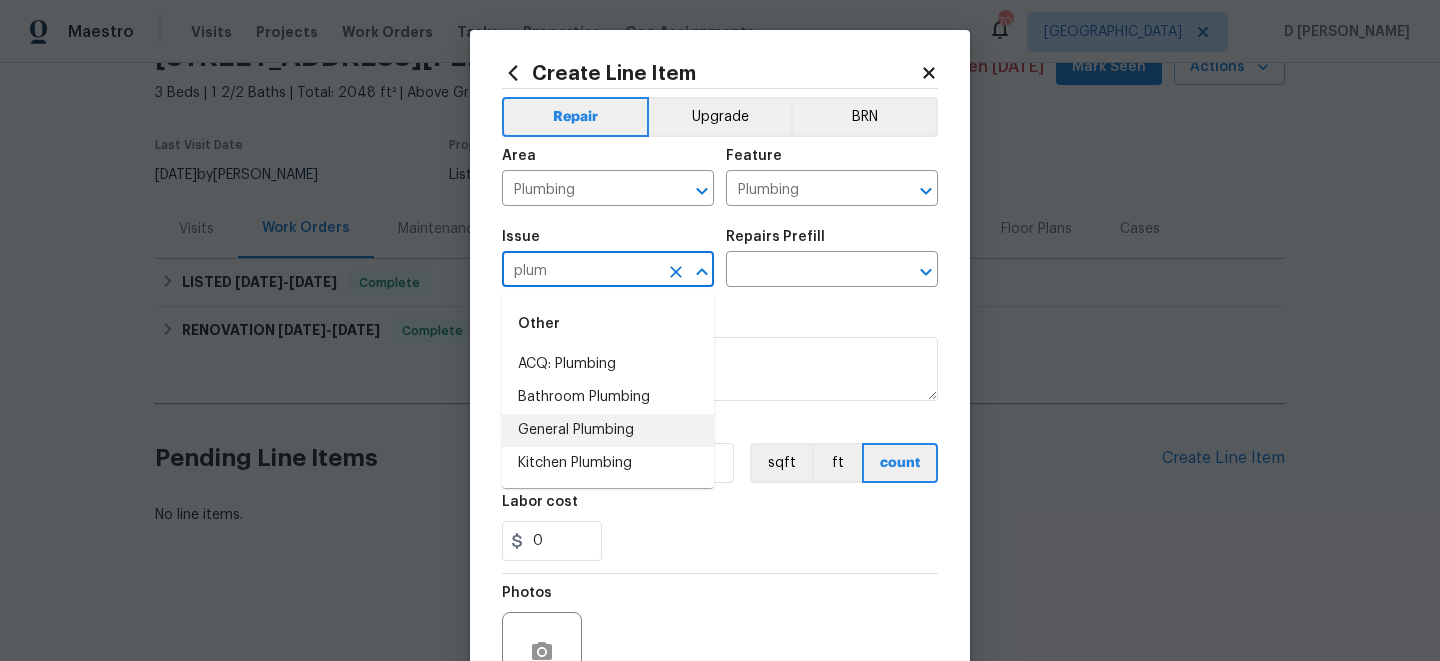 click on "General Plumbing" at bounding box center (608, 430) 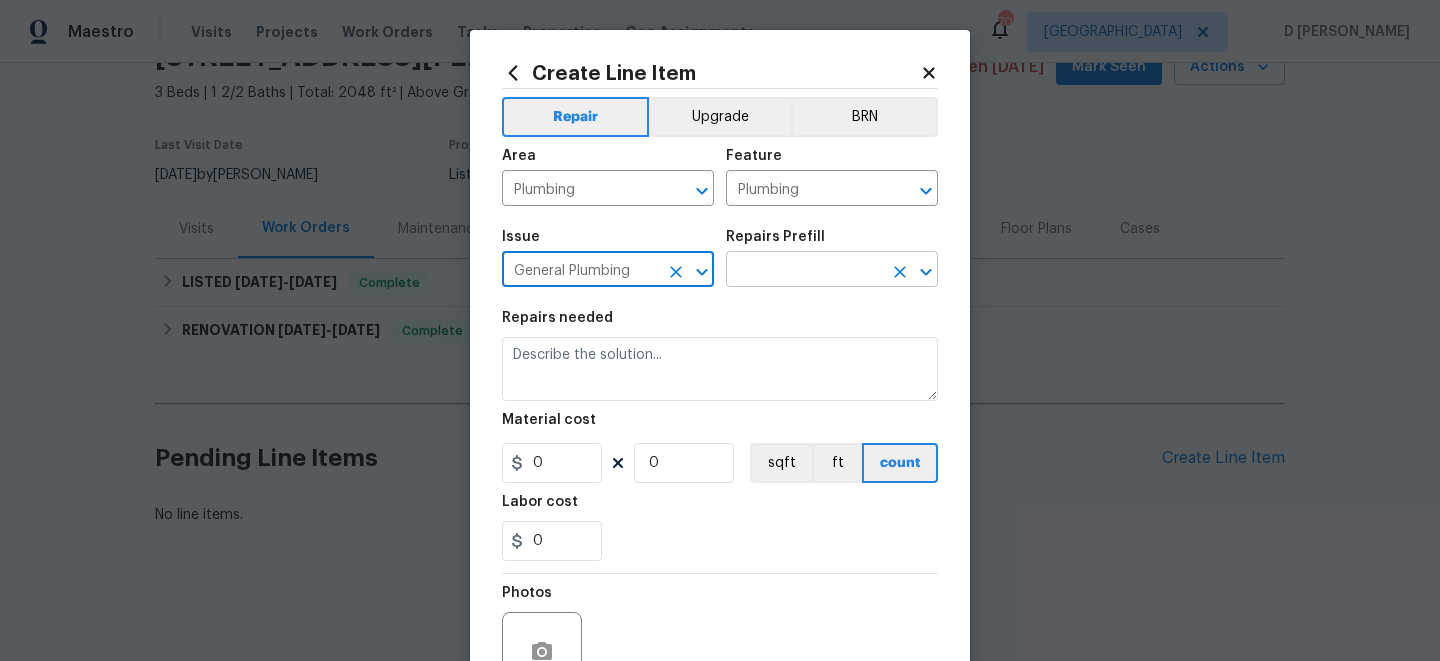 type on "General Plumbing" 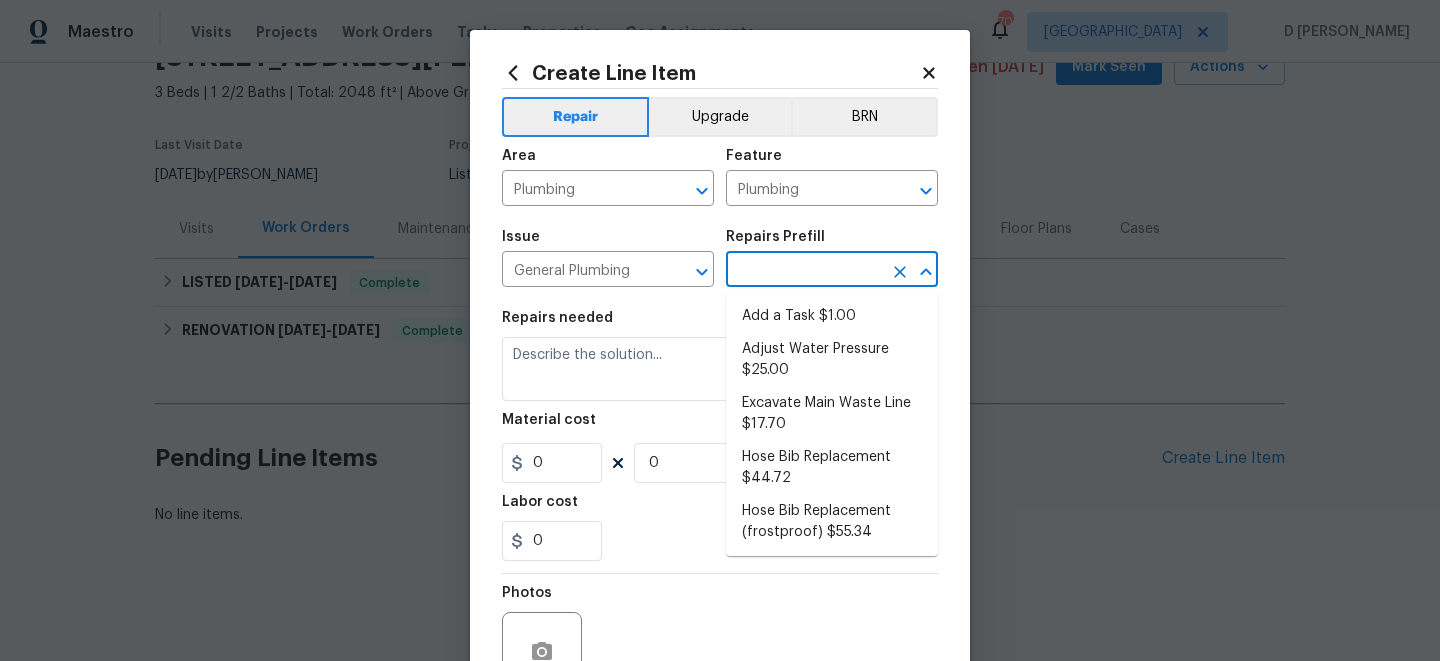 click at bounding box center [804, 271] 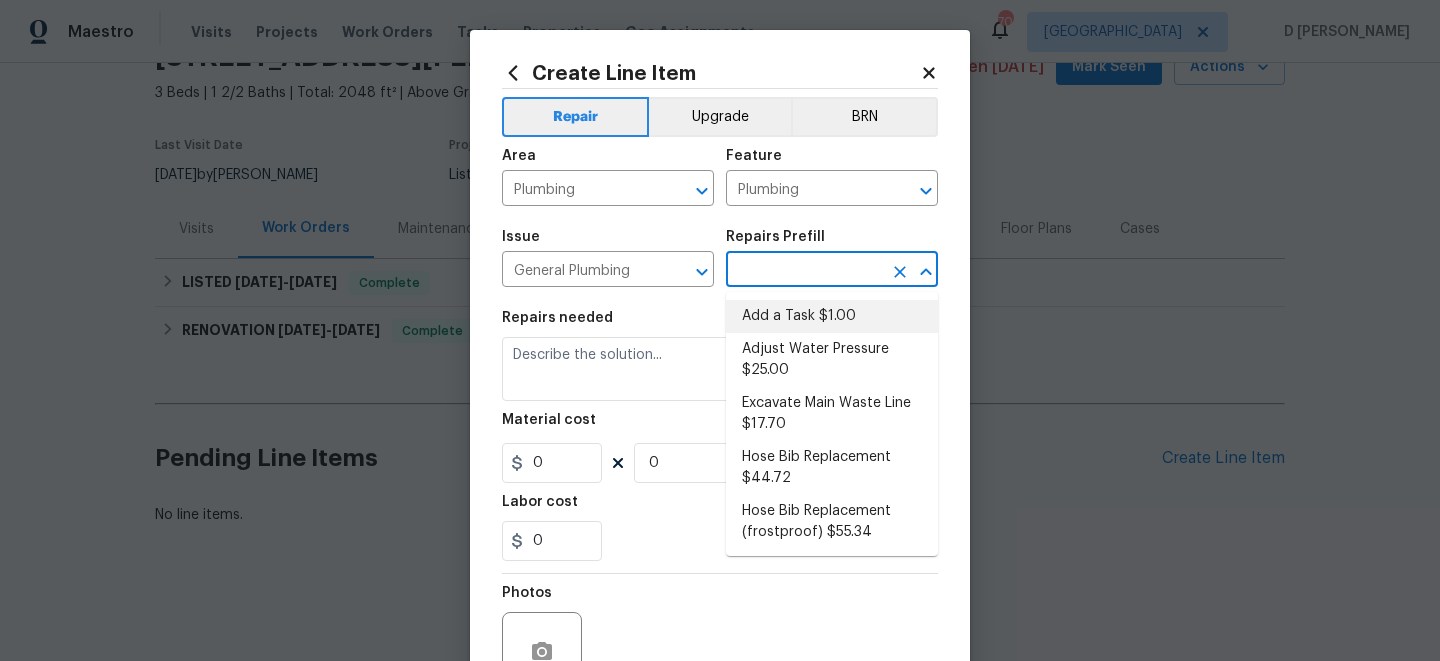 click on "Add a Task $1.00" at bounding box center [832, 316] 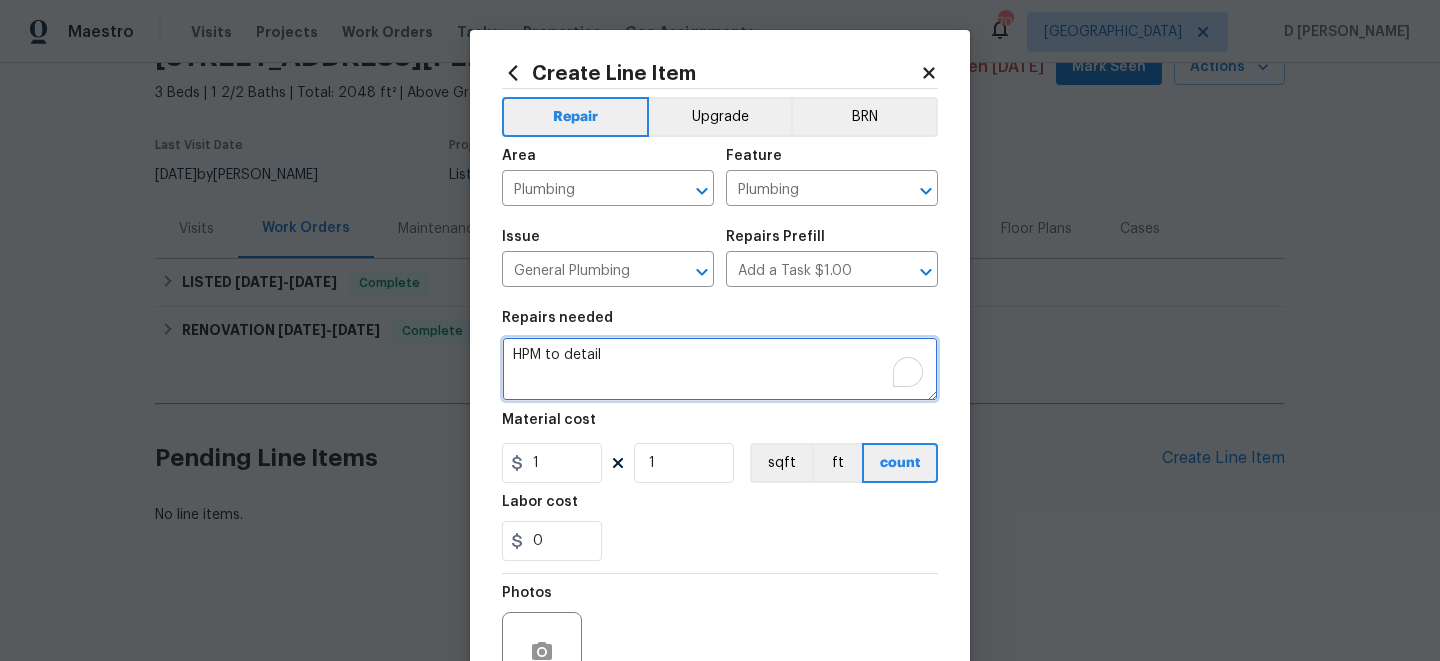 drag, startPoint x: 509, startPoint y: 353, endPoint x: 705, endPoint y: 349, distance: 196.04082 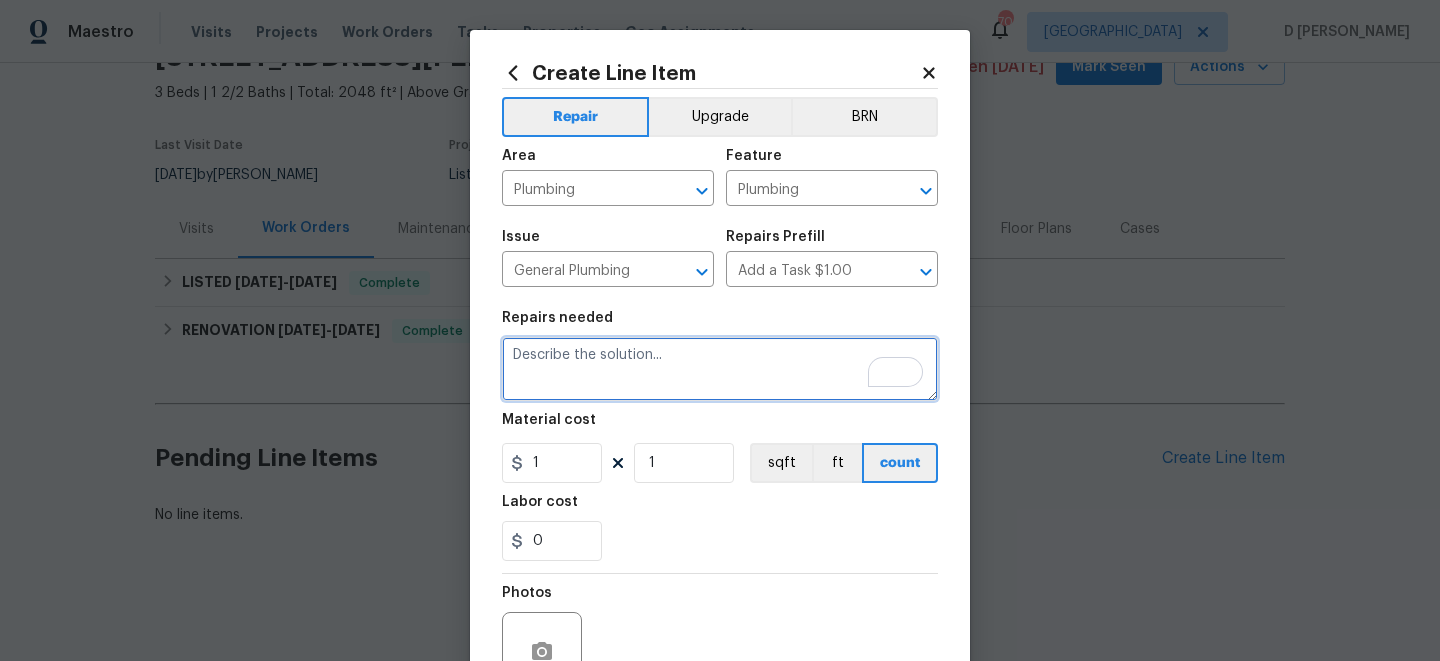click at bounding box center [720, 369] 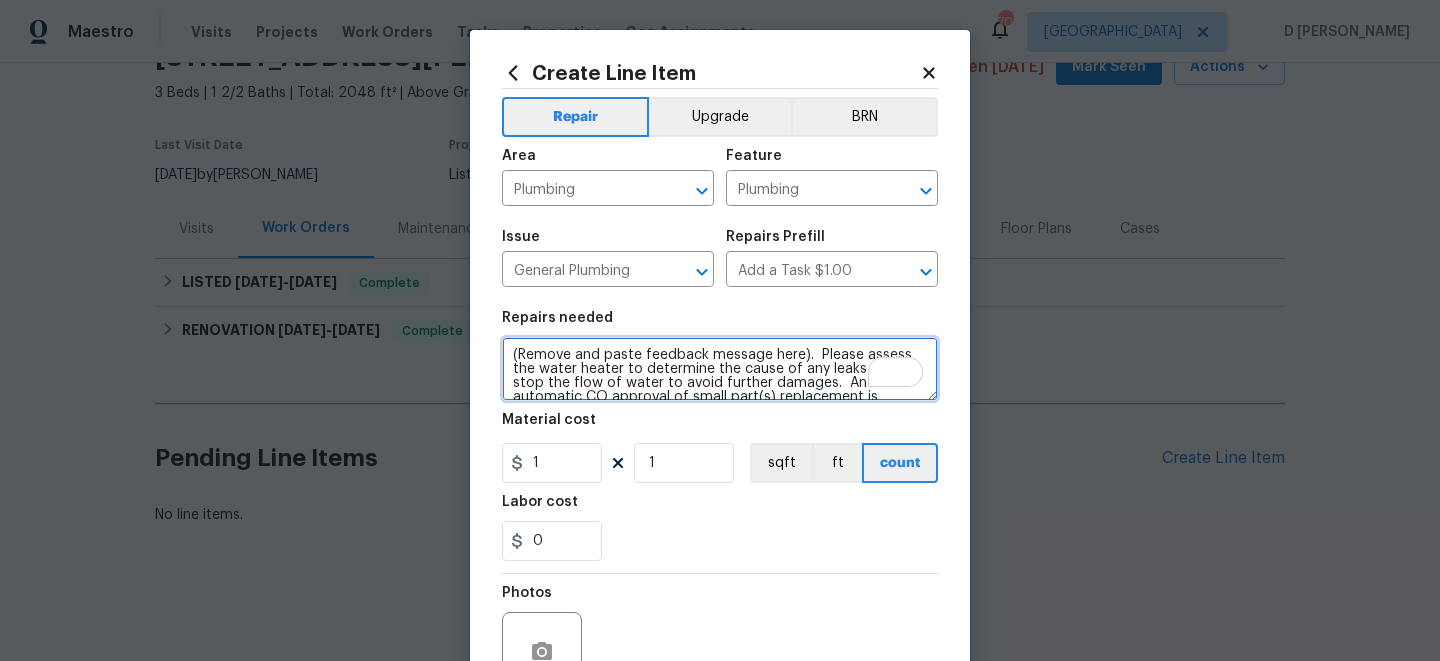 scroll, scrollTop: 102, scrollLeft: 0, axis: vertical 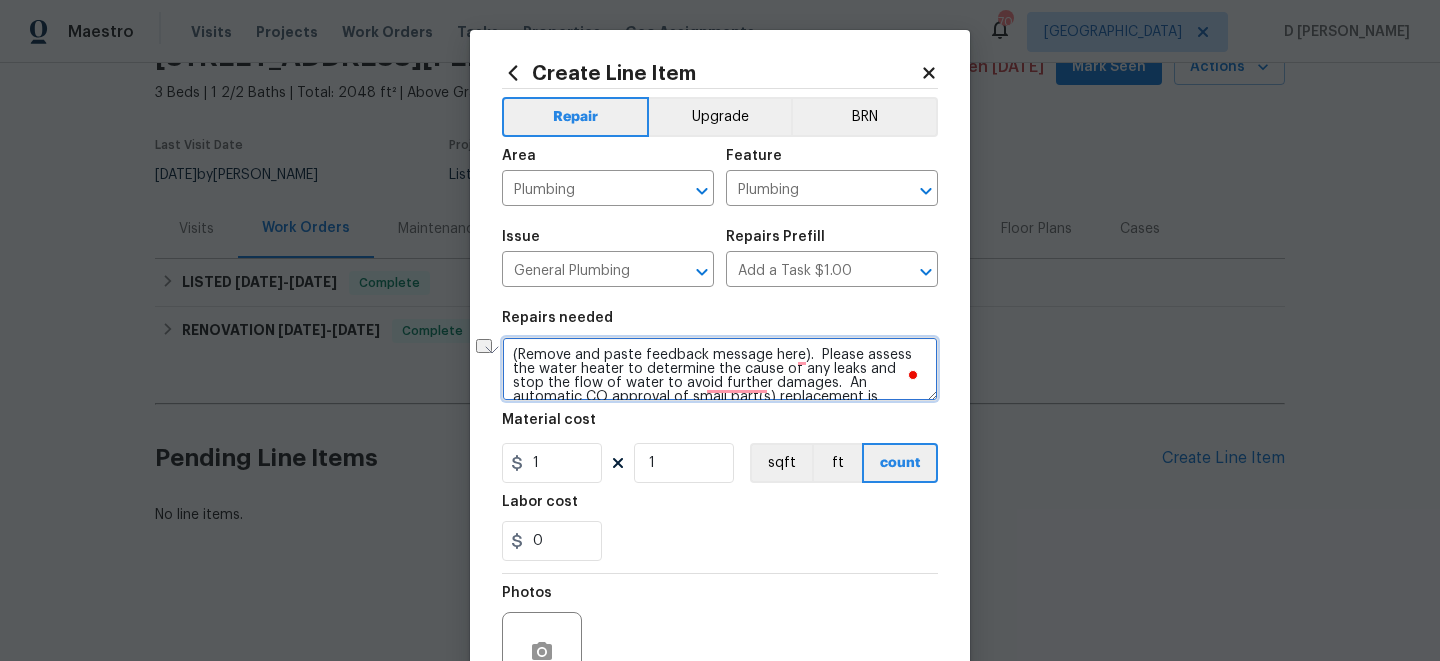 drag, startPoint x: 520, startPoint y: 356, endPoint x: 795, endPoint y: 359, distance: 275.01636 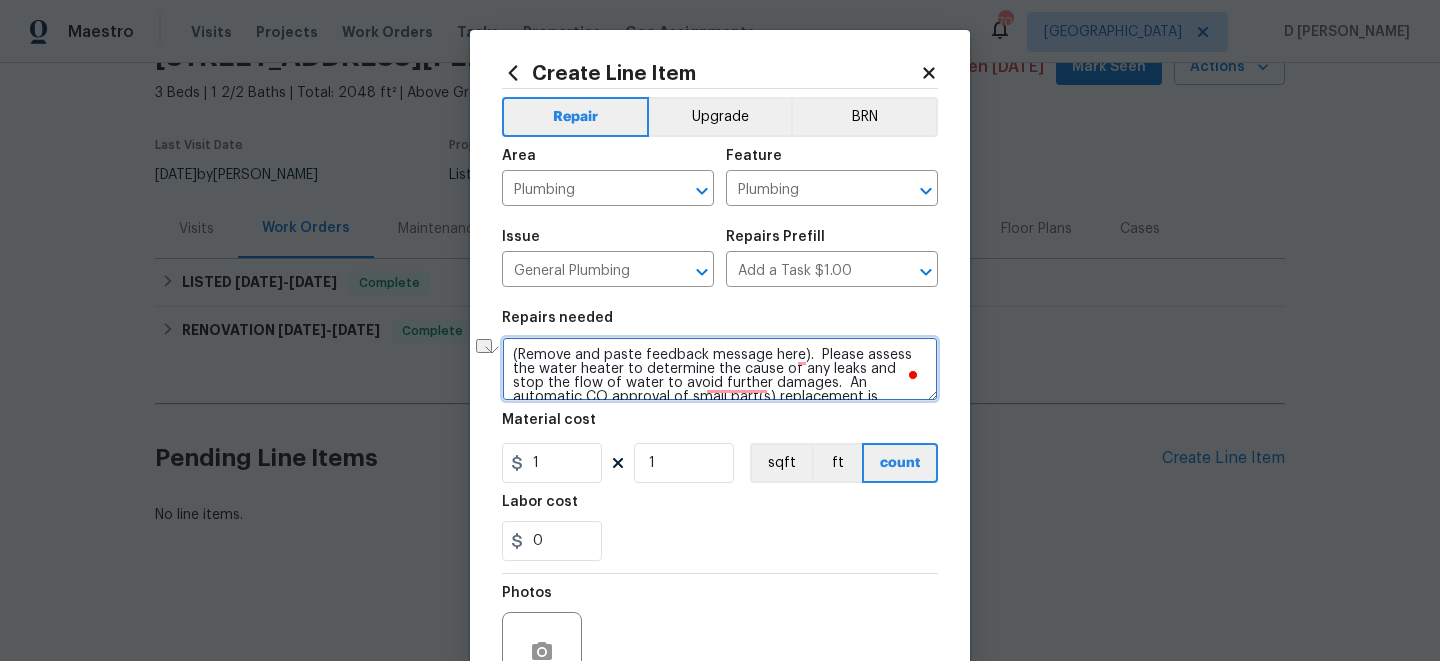 click on "(Remove and paste feedback message here).  Please assess the water heater to determine the cause of any leaks and stop the flow of water to avoid further damages.  An automatic CO approval of small part(s) replacement is granted to ensure the water heater operates as intended with no leaks present, warranting a reasonable pricing is quoted with explanation of scope of work that was completed and written in the portal.  If a replacement water heater is warranted, please upload photos, prepare an explanation of issues found and cost to replace including hauling the old water heater offsite in the portal." at bounding box center (720, 369) 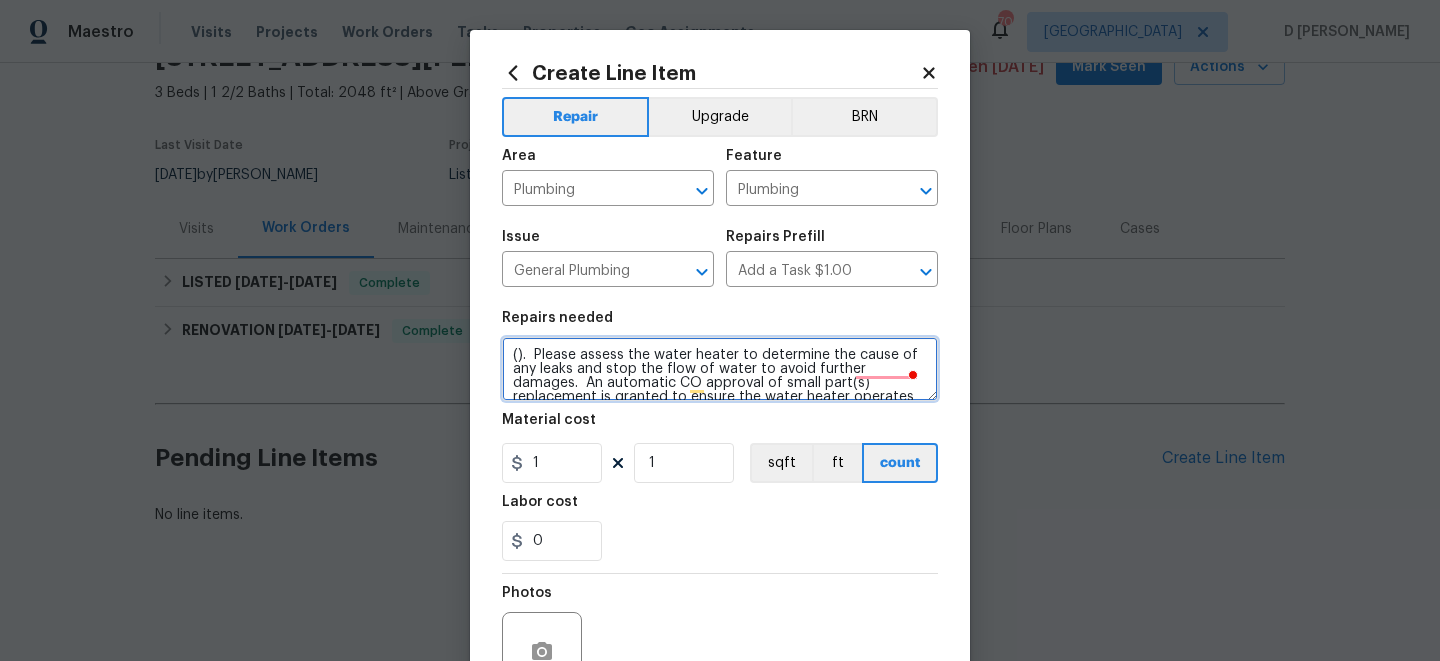 paste on "There seems to be a current or previous leak in the basement near furnace and hot water heater." 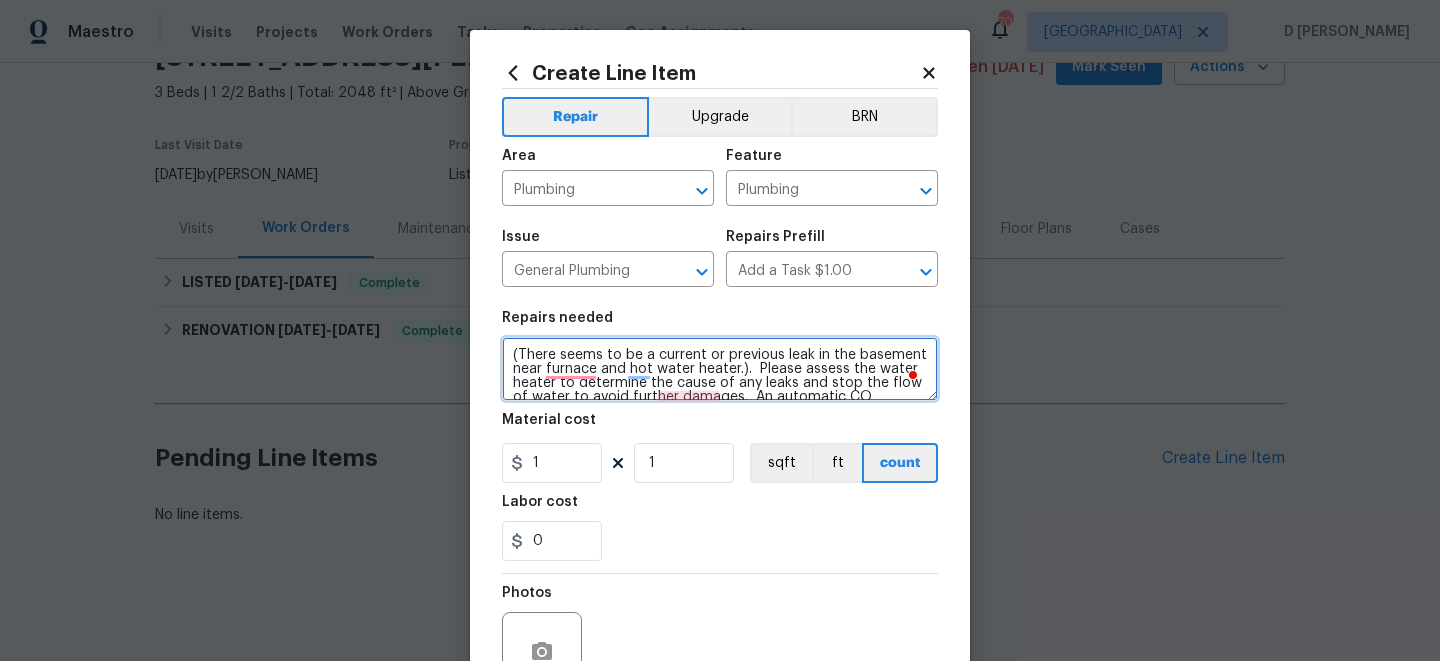 scroll, scrollTop: 112, scrollLeft: 0, axis: vertical 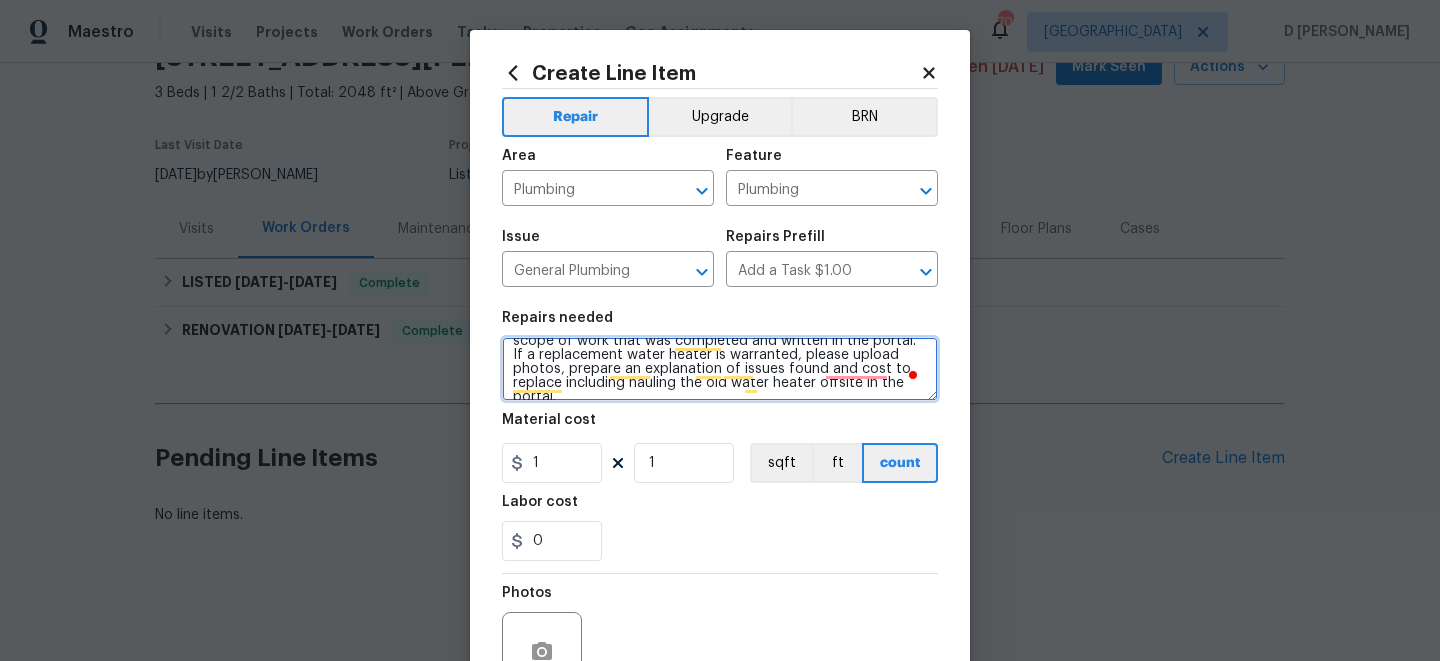 type on "(There seems to be a current or previous leak in the basement near furnace and hot water heater.).  Please assess the water heater to determine the cause of any leaks and stop the flow of water to avoid further damages.  An automatic CO approval of small part(s) replacement is granted to ensure the water heater operates as intended with no leaks present, warranting a reasonable pricing is quoted with explanation of scope of work that was completed and written in the portal.  If a replacement water heater is warranted, please upload photos, prepare an explanation of issues found and cost to replace including hauling the old water heater offsite in the portal." 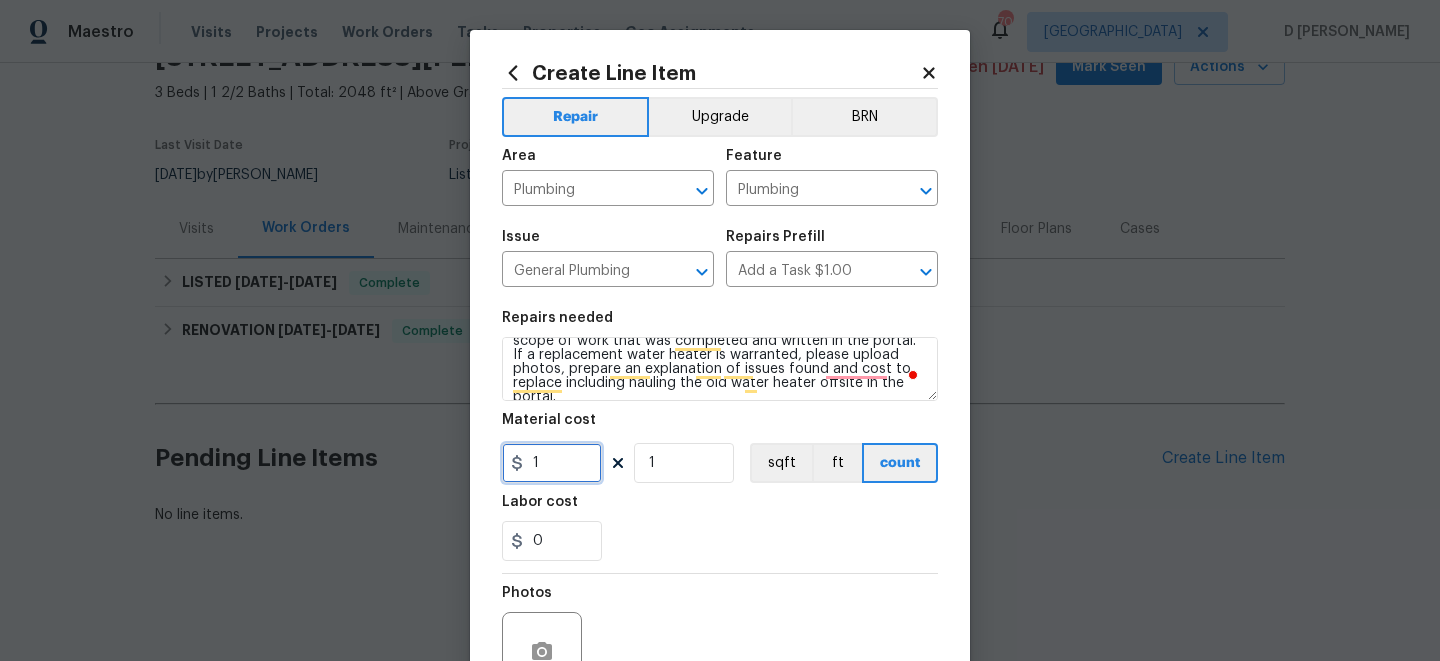 click on "1" at bounding box center [552, 463] 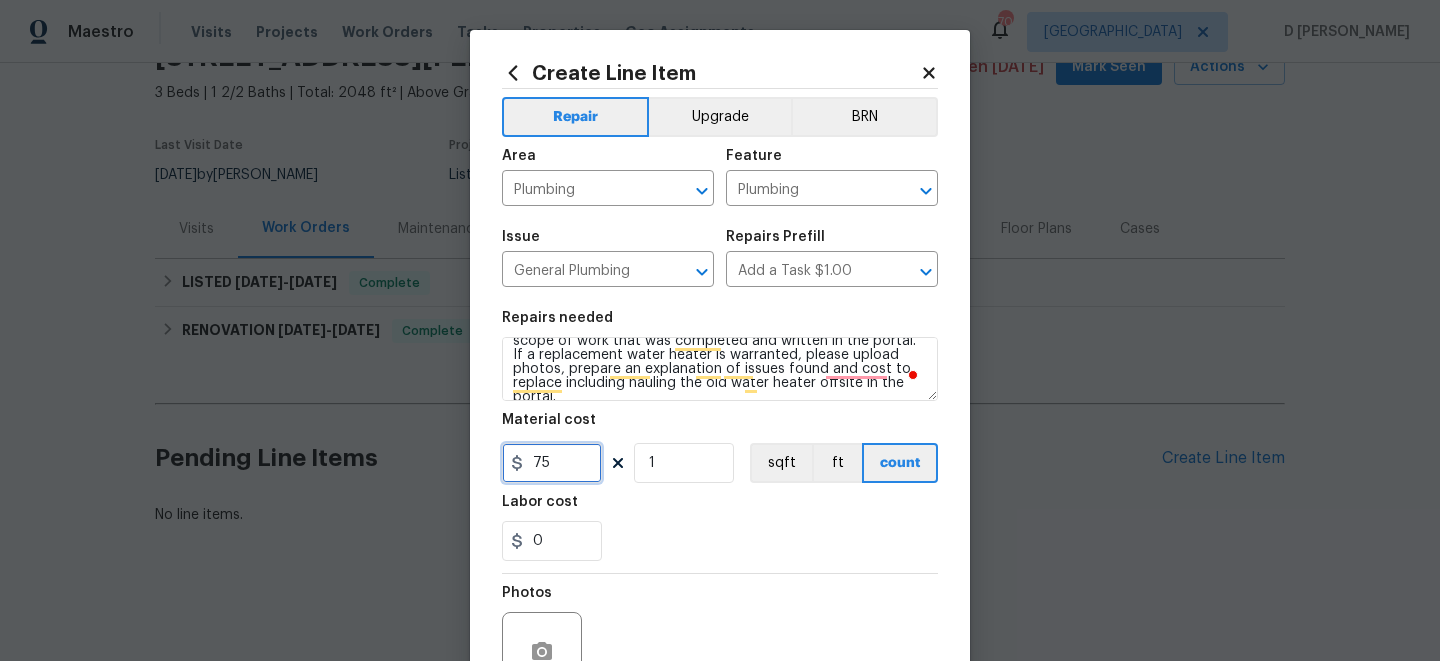 scroll, scrollTop: 201, scrollLeft: 0, axis: vertical 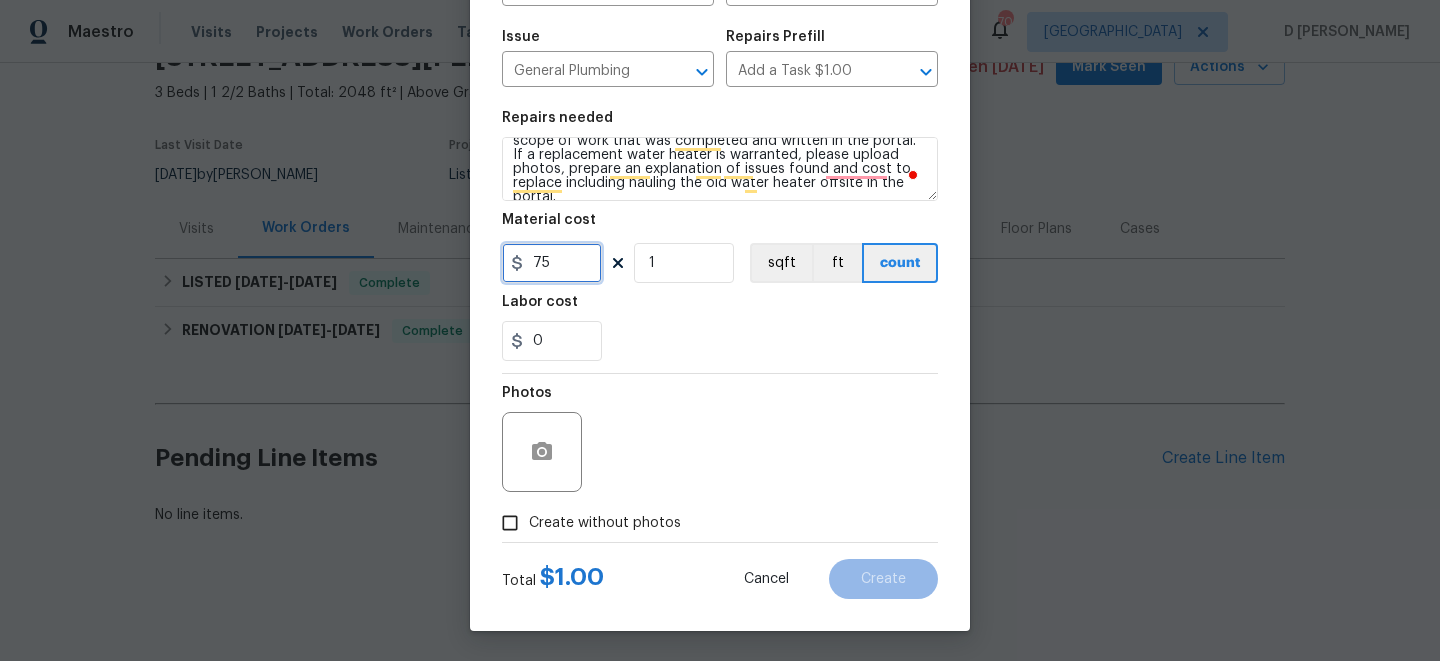 type on "75" 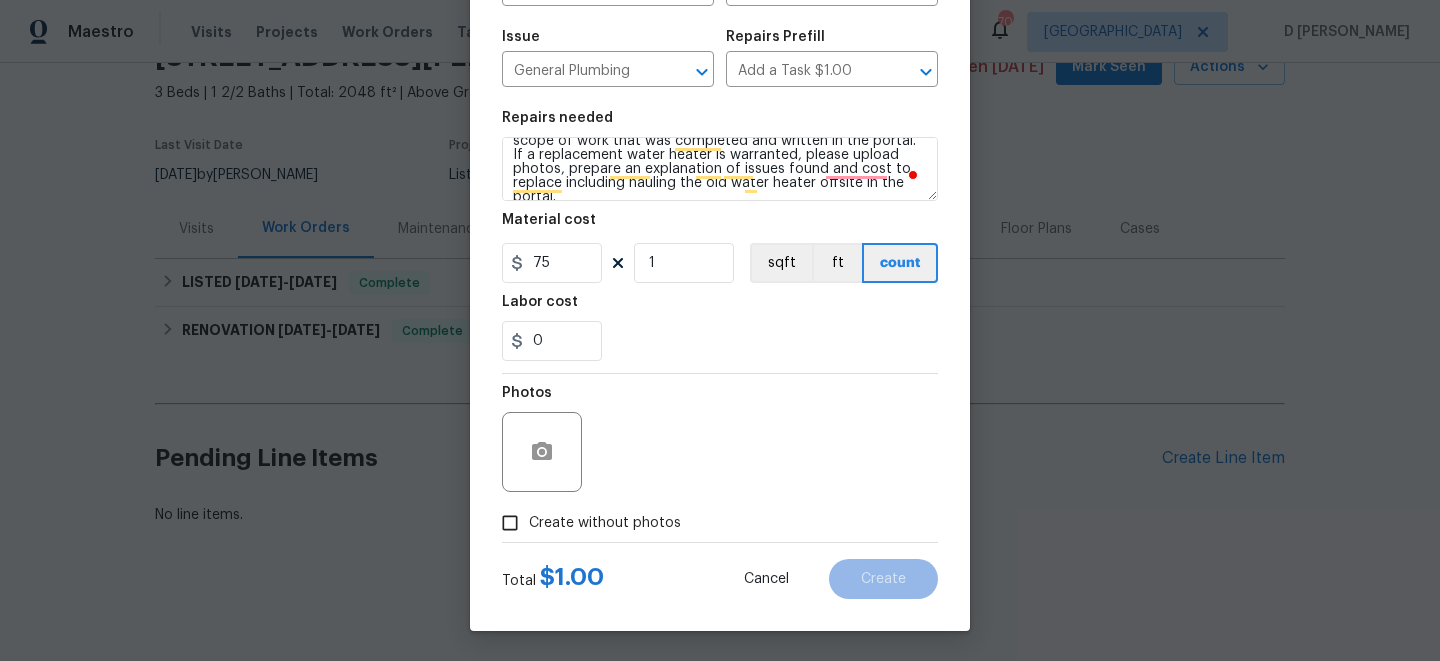 click on "Create without photos" at bounding box center (510, 523) 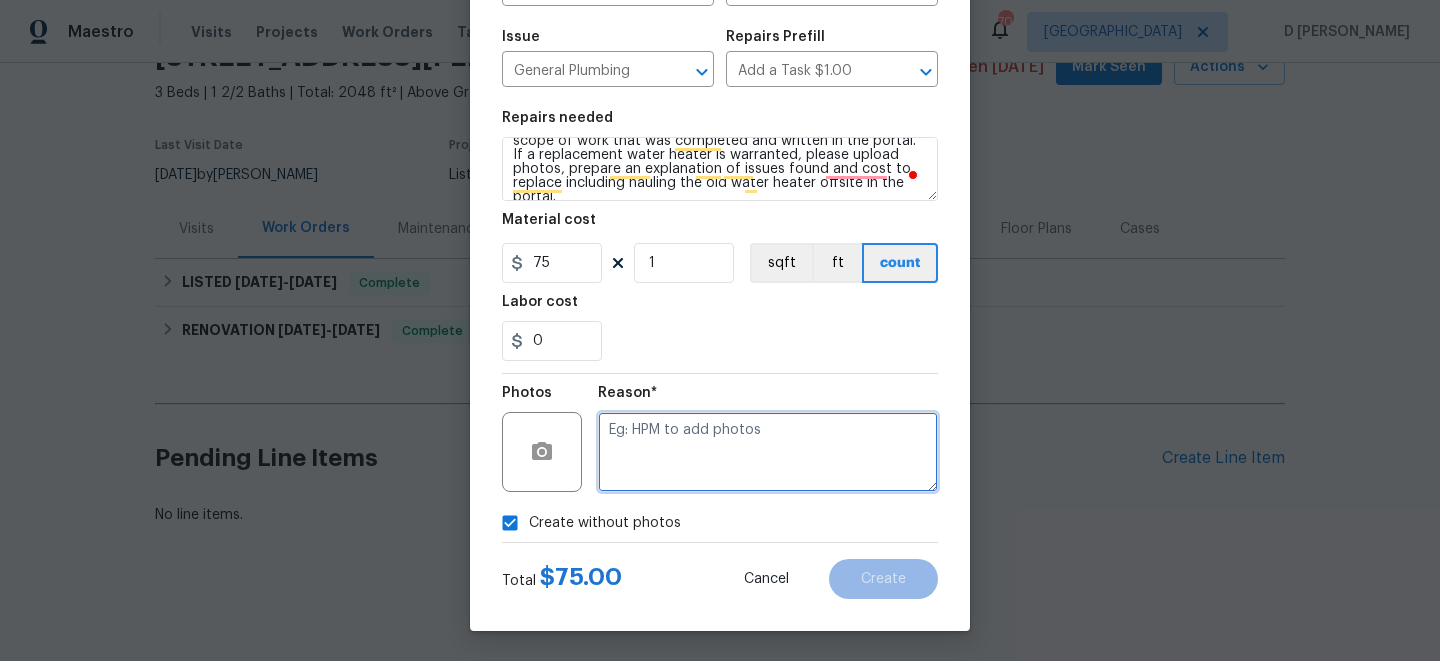 click at bounding box center (768, 452) 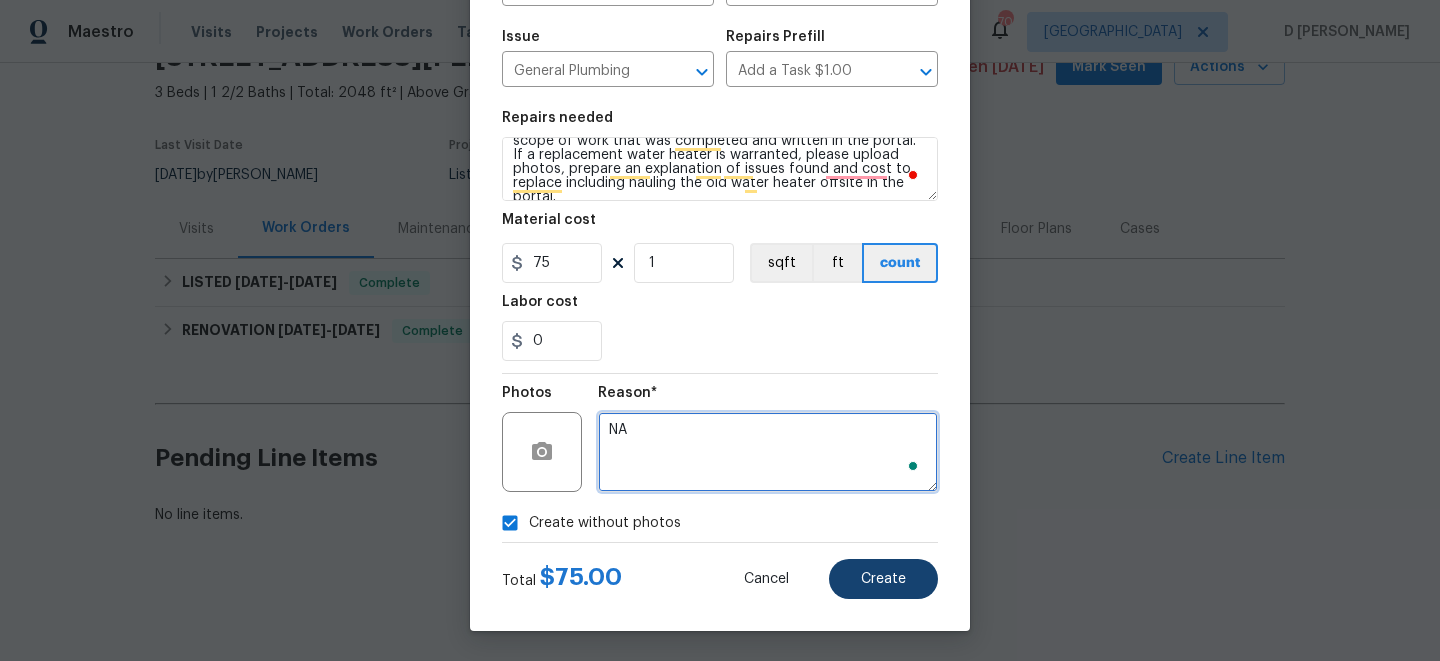 type on "NA" 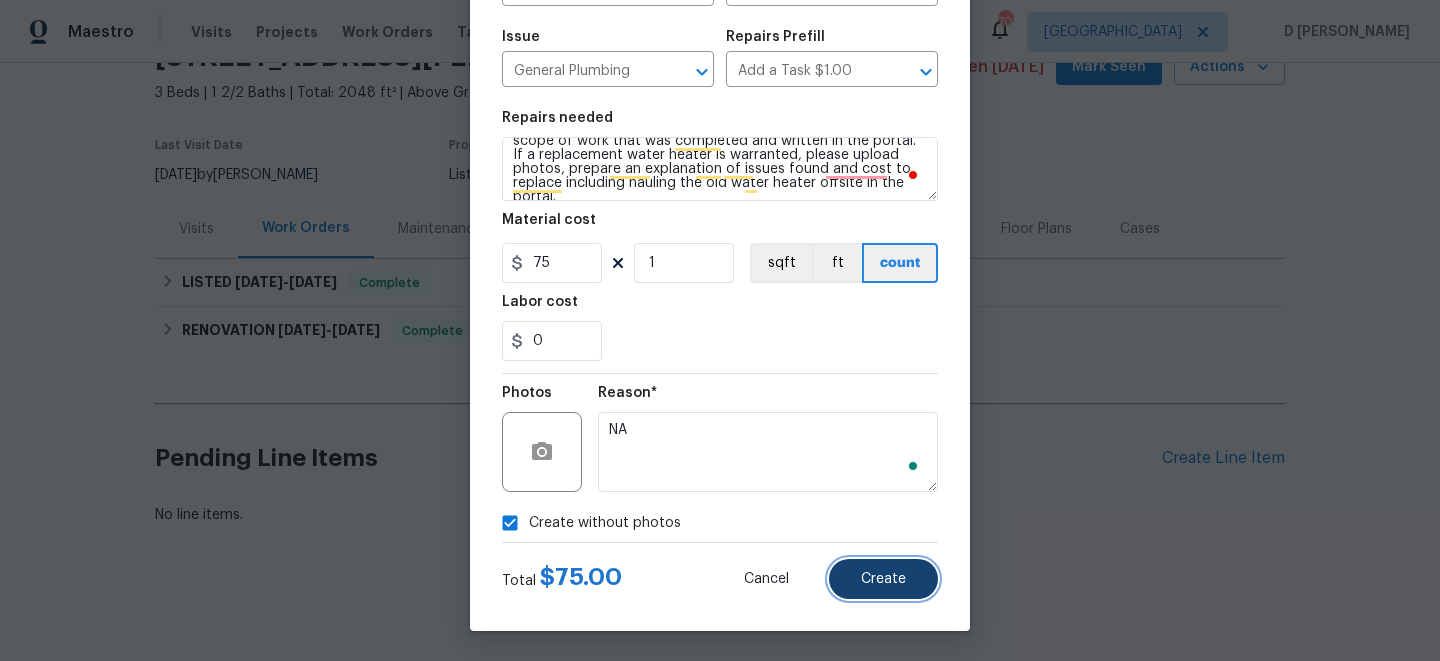 click on "Create" at bounding box center [883, 579] 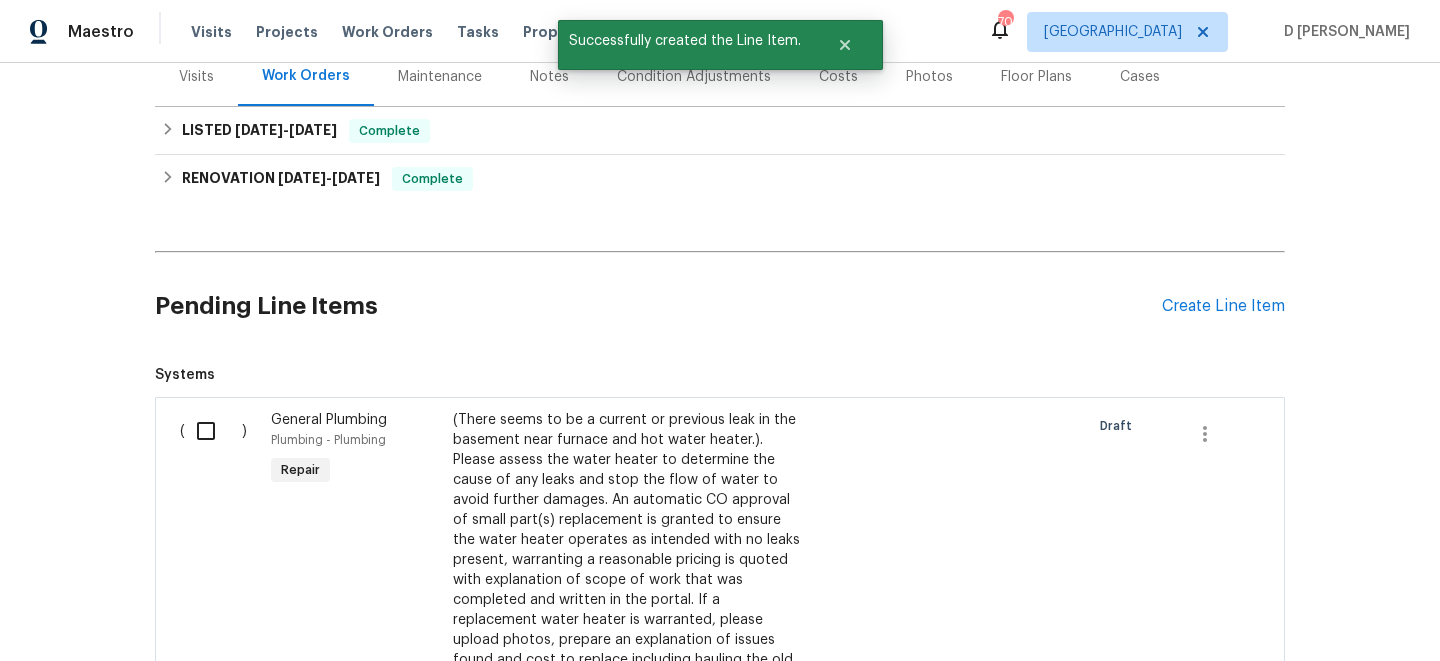 scroll, scrollTop: 292, scrollLeft: 0, axis: vertical 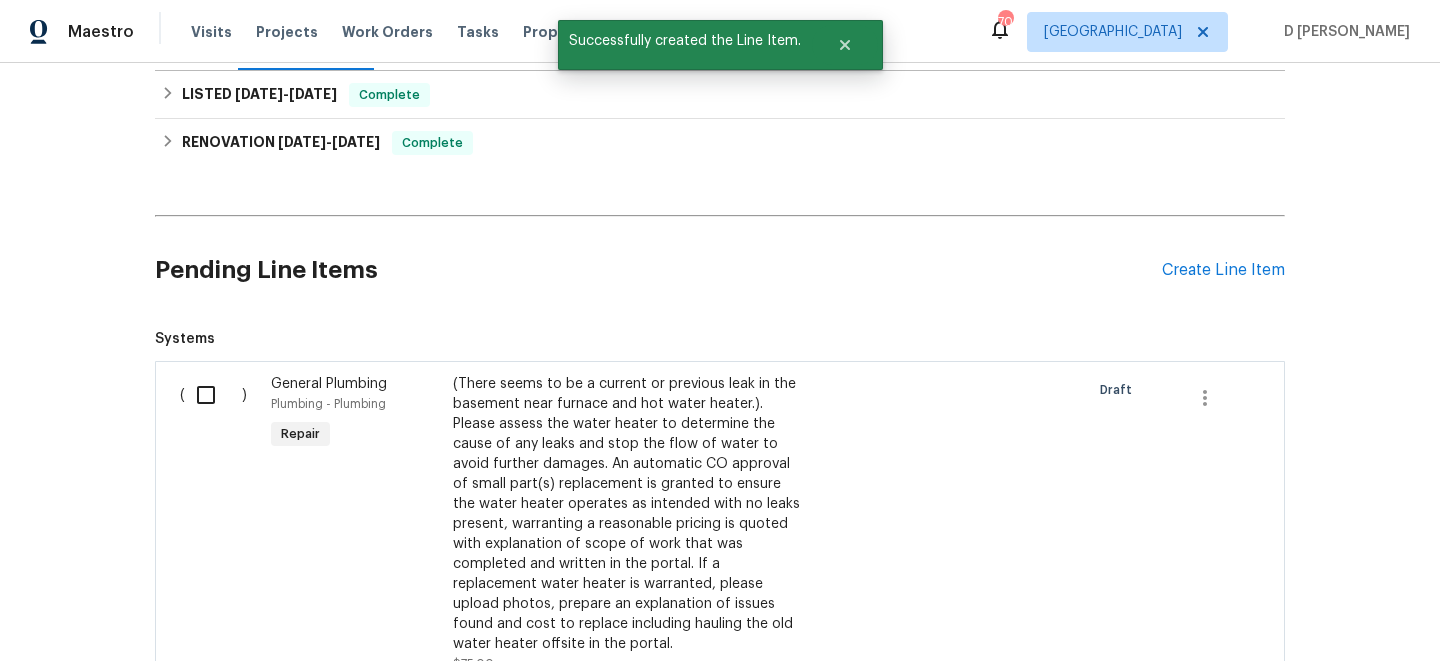 click at bounding box center [213, 395] 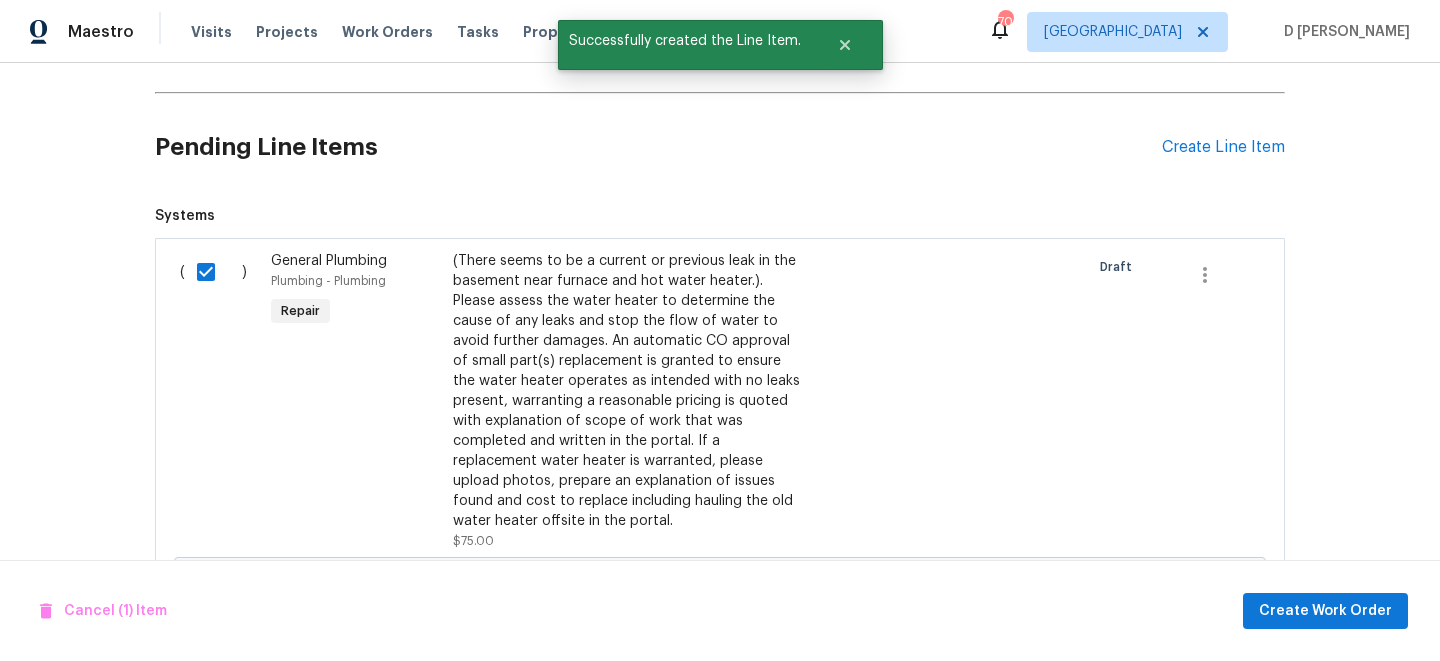 scroll, scrollTop: 544, scrollLeft: 0, axis: vertical 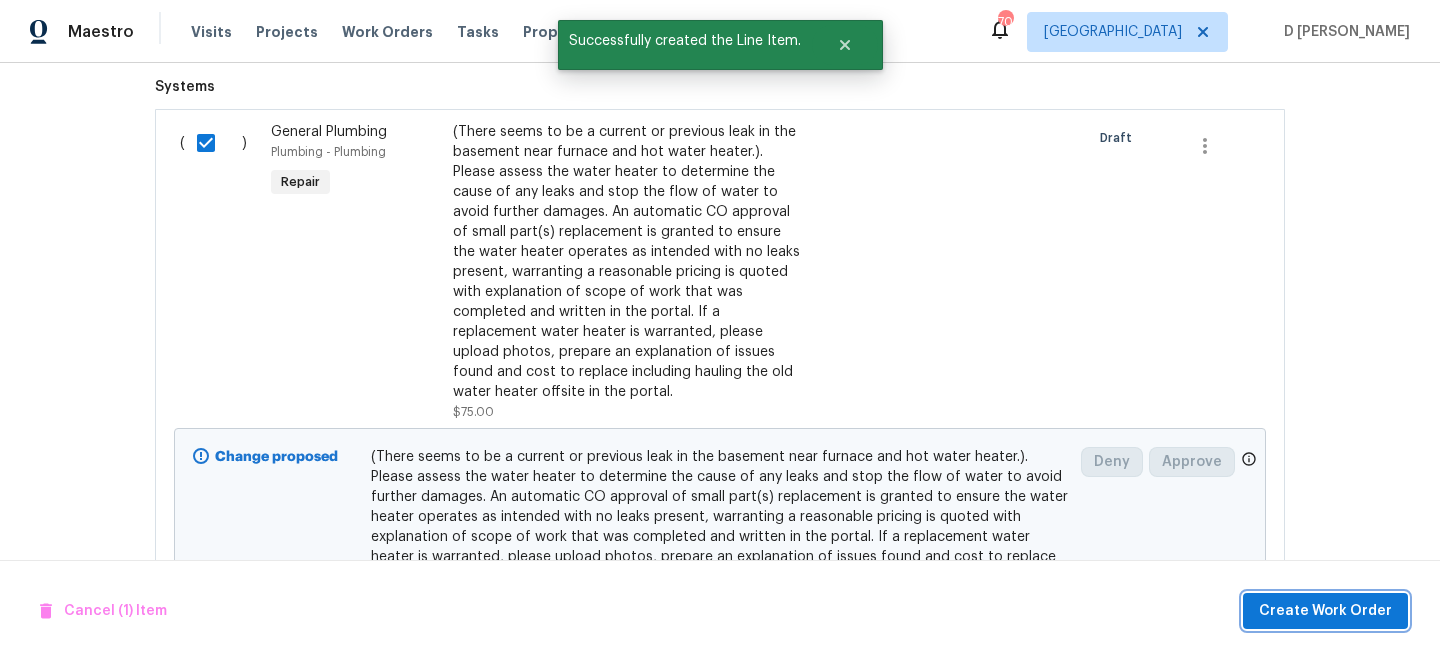 click on "Create Work Order" at bounding box center (1325, 611) 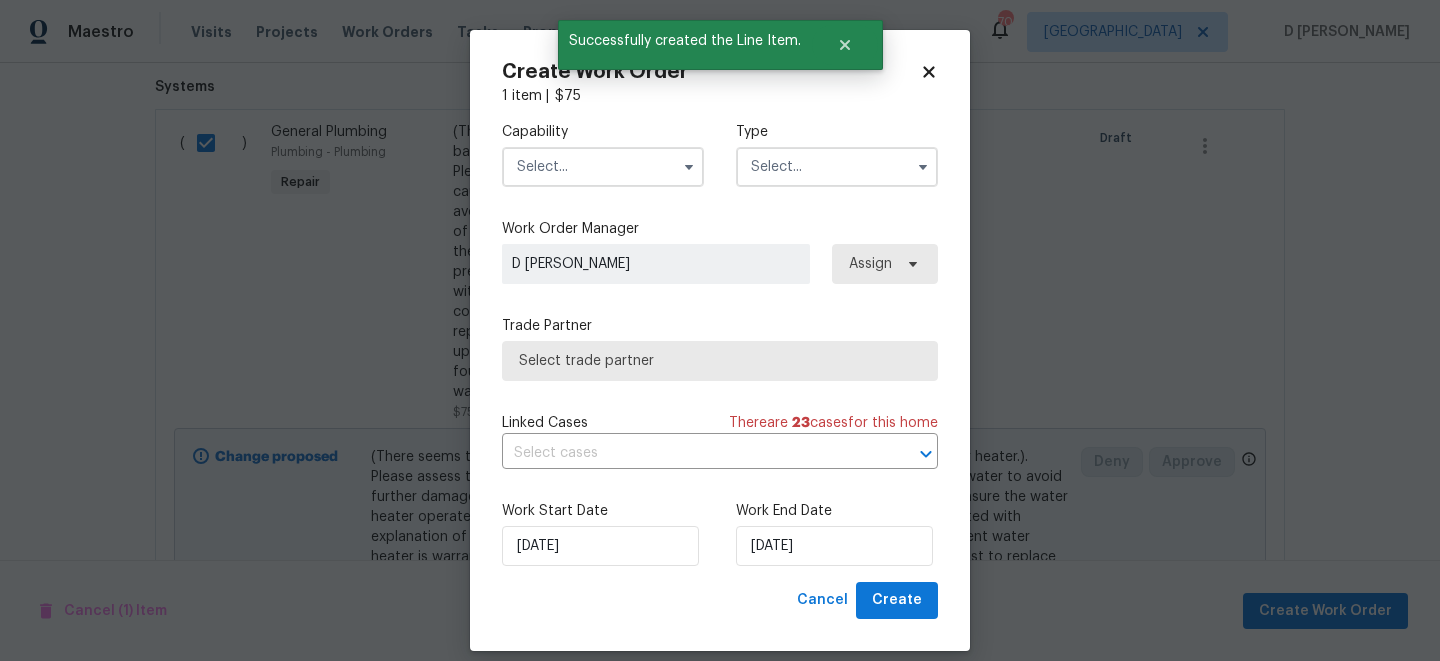 click at bounding box center [603, 167] 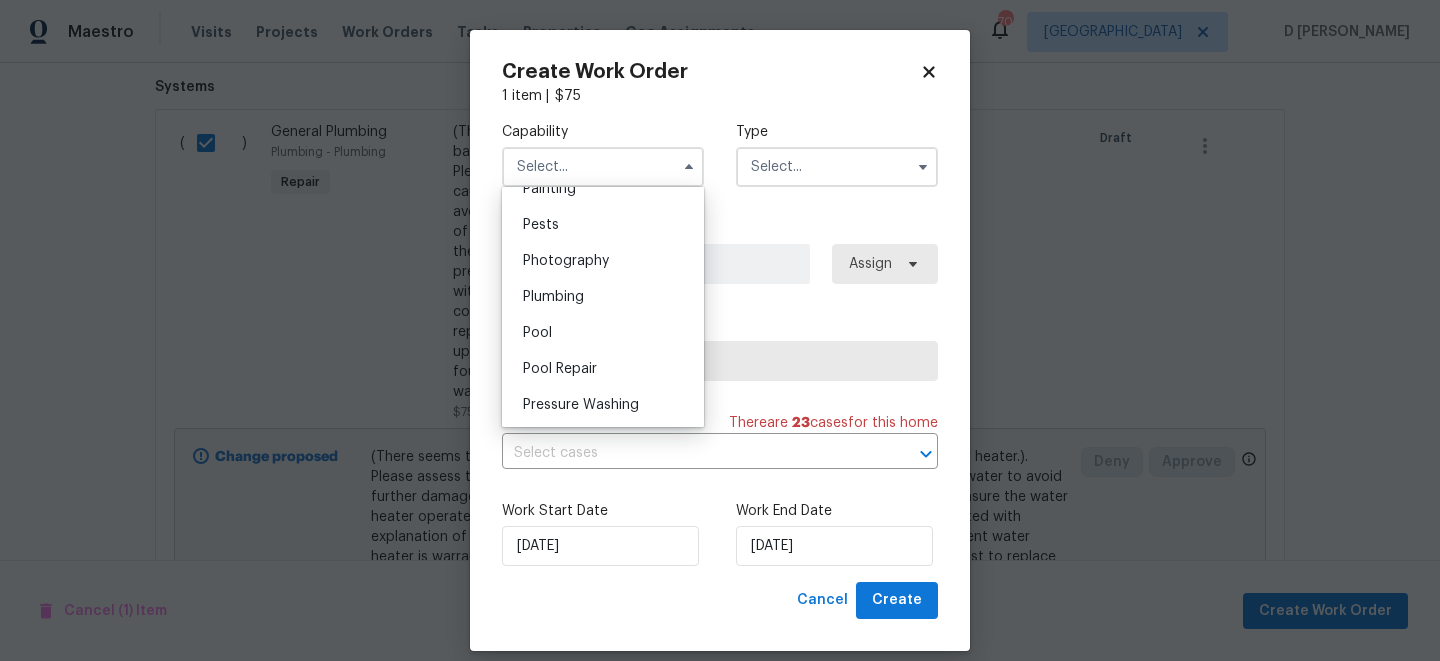 scroll, scrollTop: 1709, scrollLeft: 0, axis: vertical 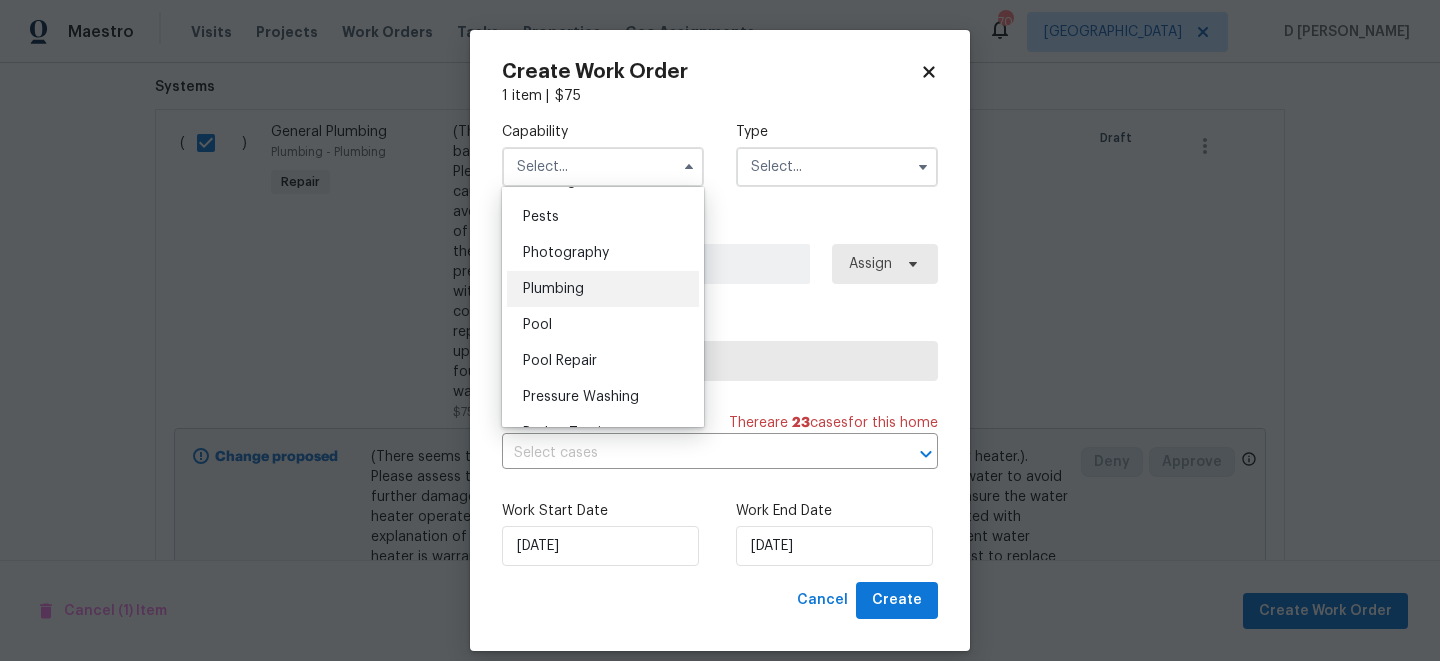 click on "Plumbing" at bounding box center [553, 289] 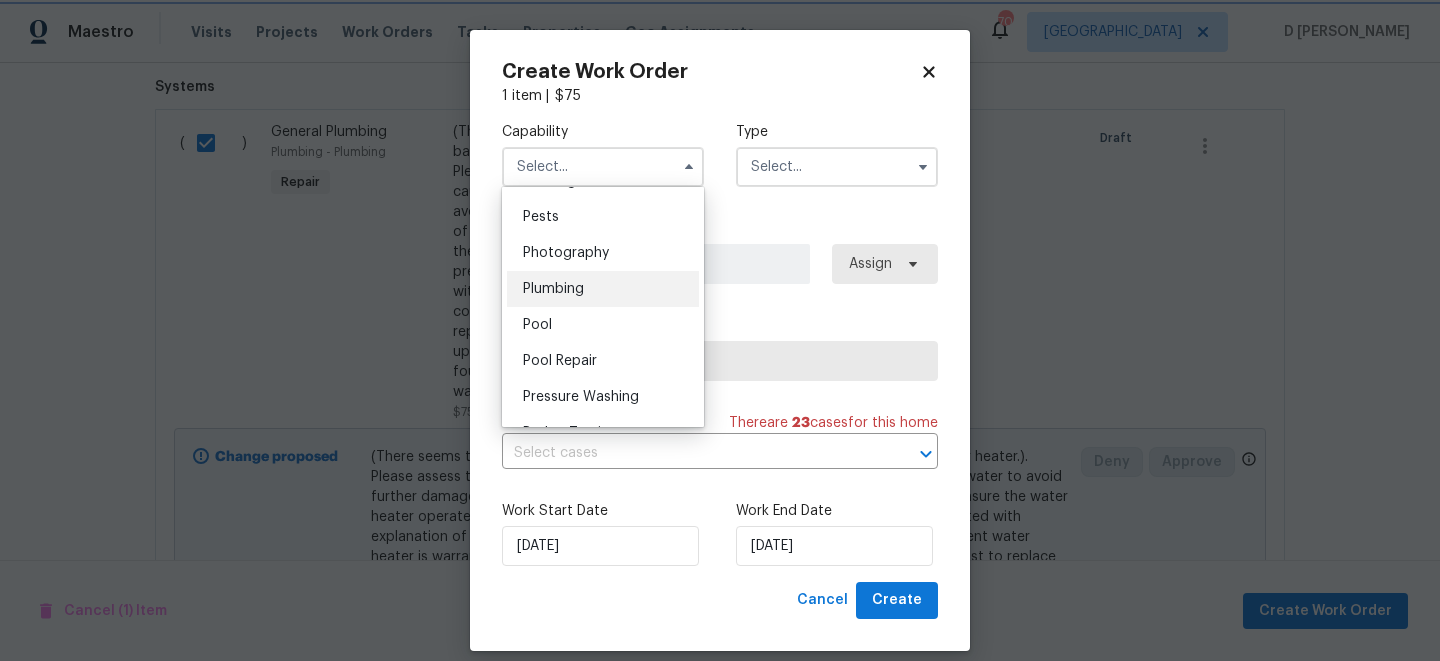 type on "Plumbing" 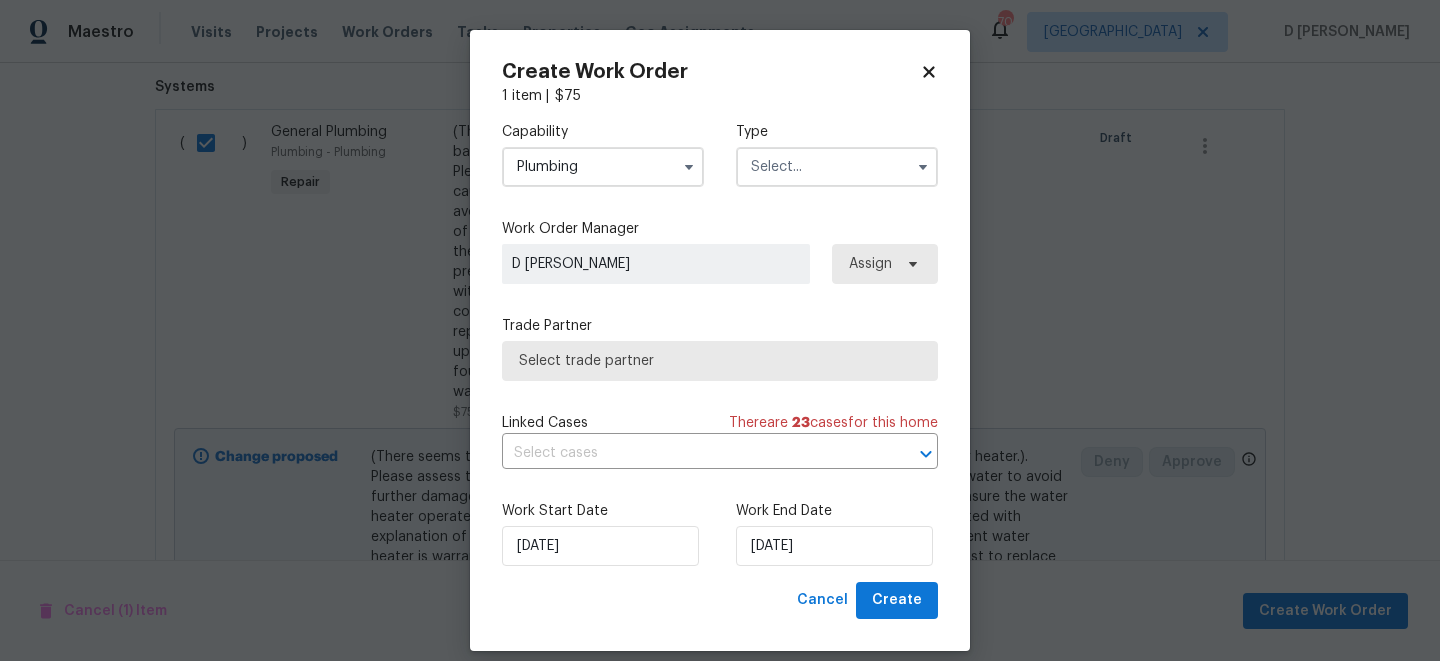click at bounding box center [837, 167] 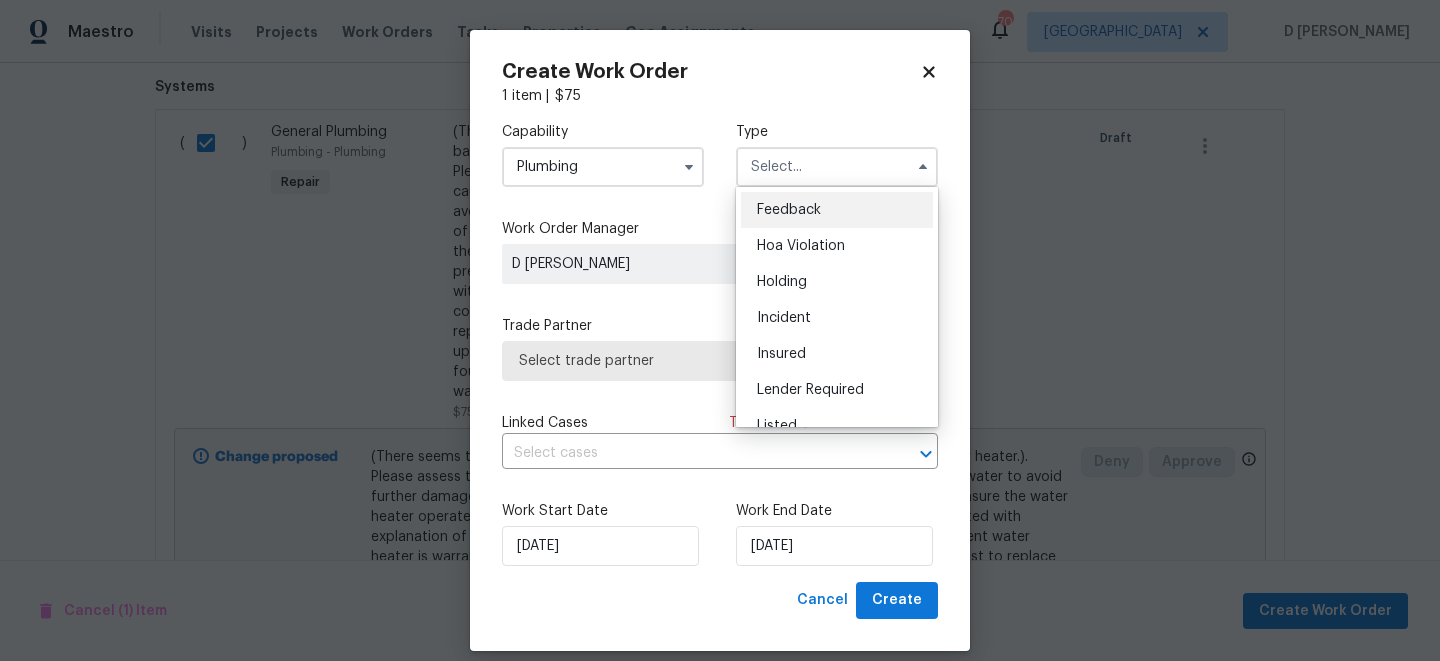 click on "Feedback" at bounding box center [789, 210] 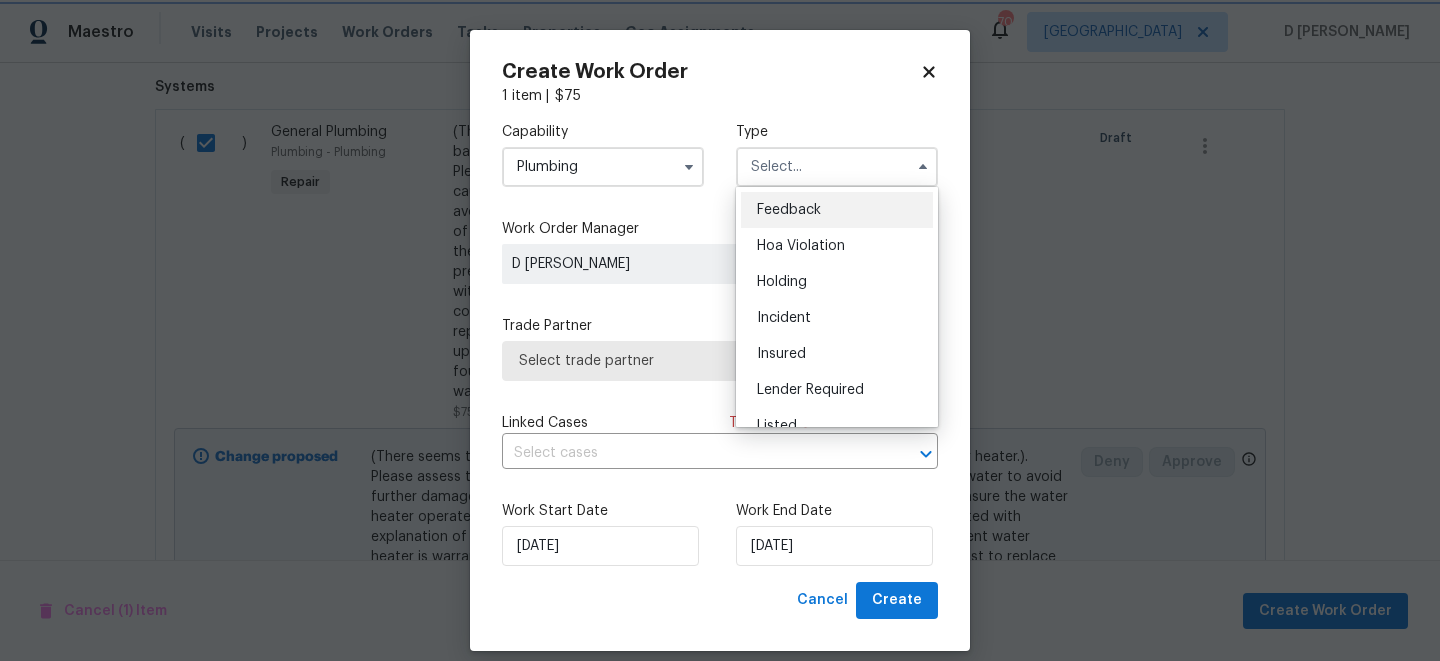 type on "Feedback" 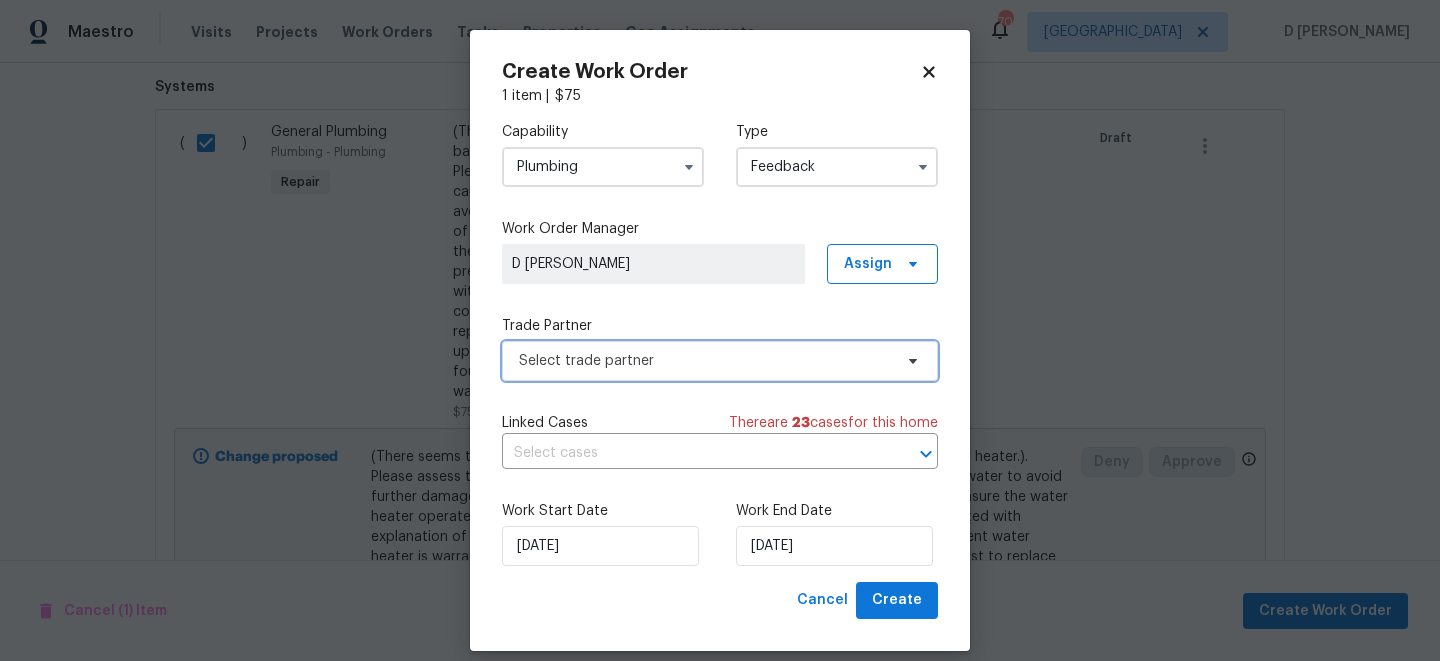 click on "Select trade partner" at bounding box center [720, 361] 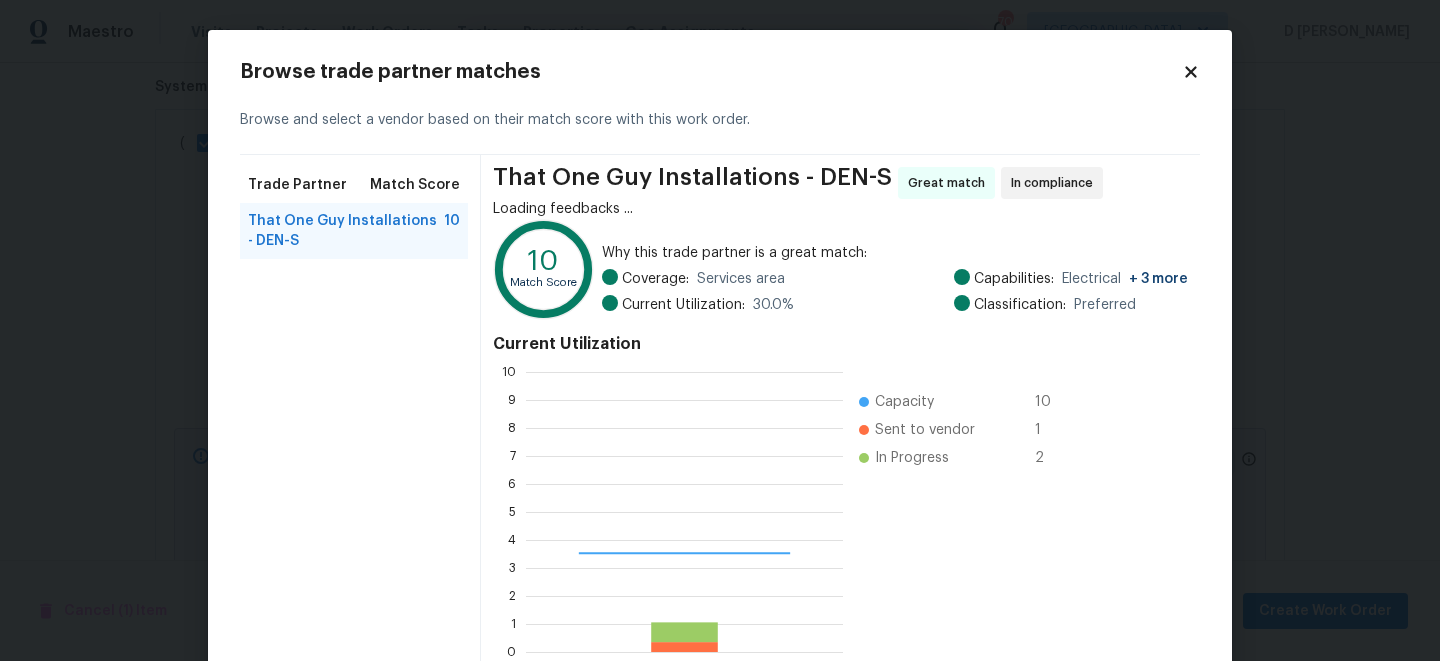 scroll, scrollTop: 2, scrollLeft: 2, axis: both 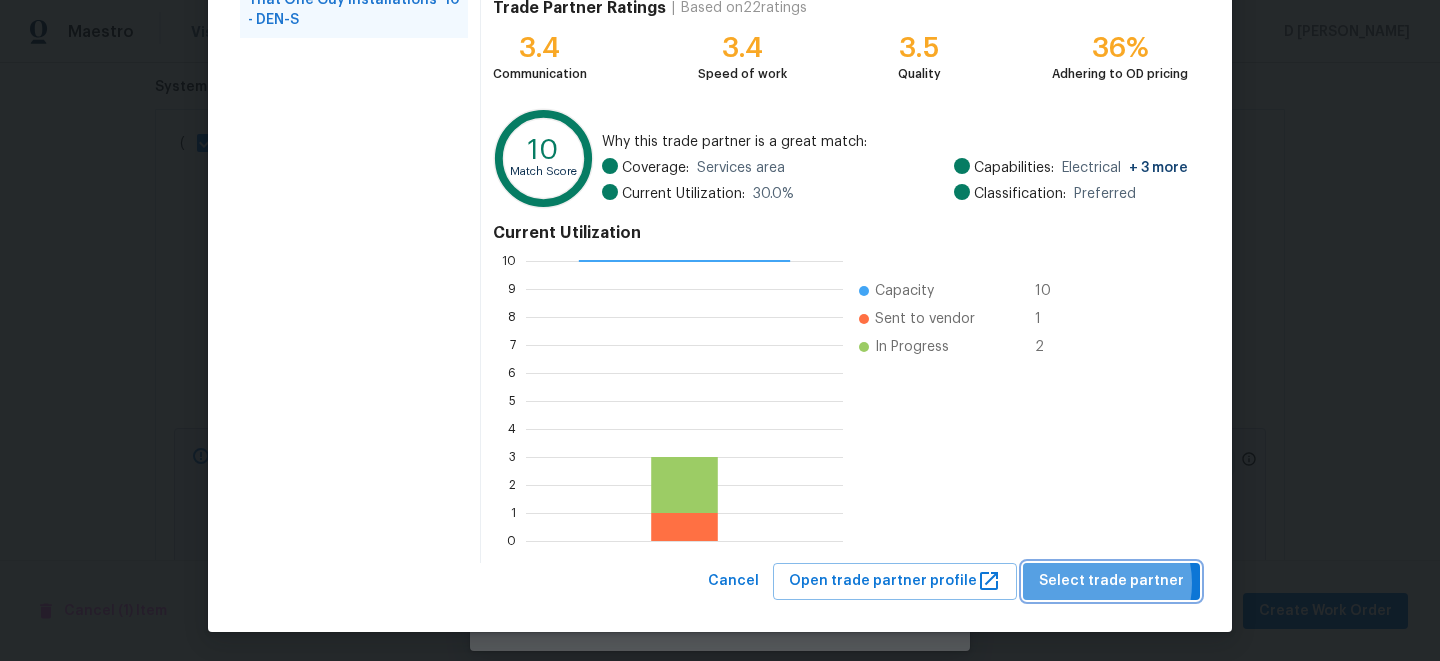 click on "Select trade partner" at bounding box center (1111, 581) 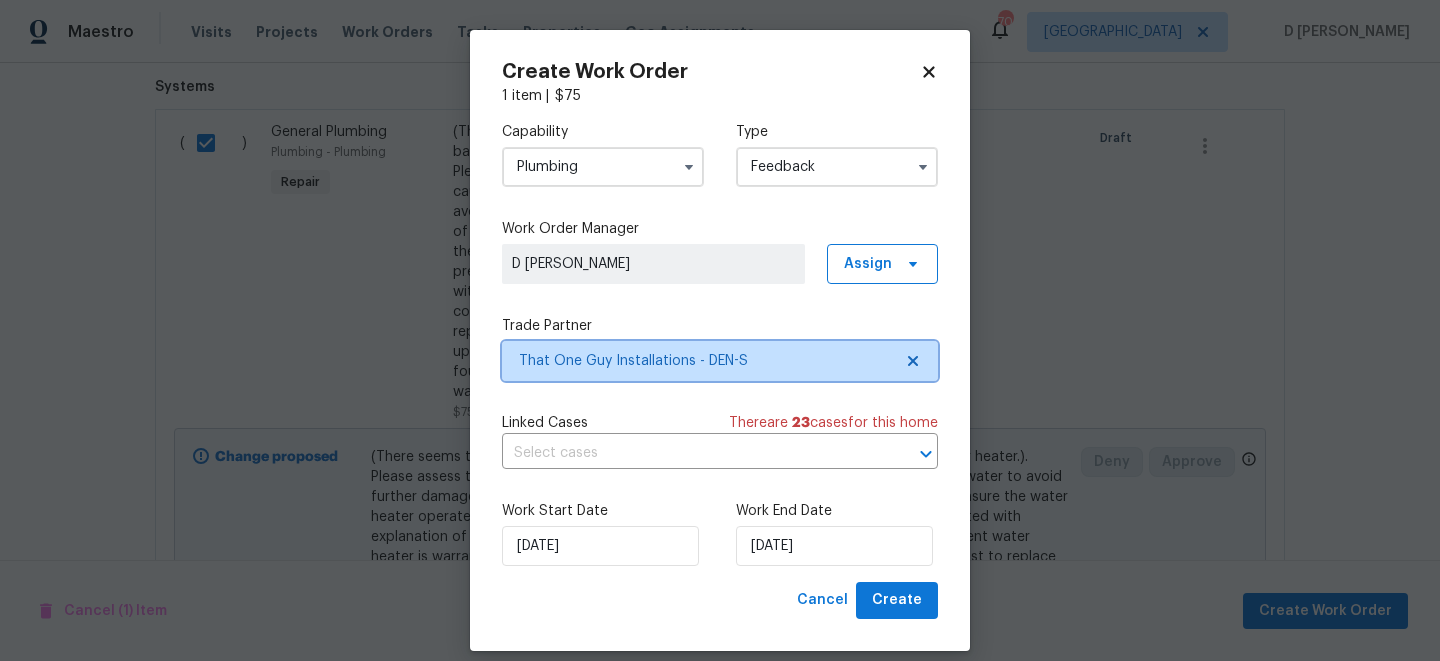 scroll, scrollTop: 0, scrollLeft: 0, axis: both 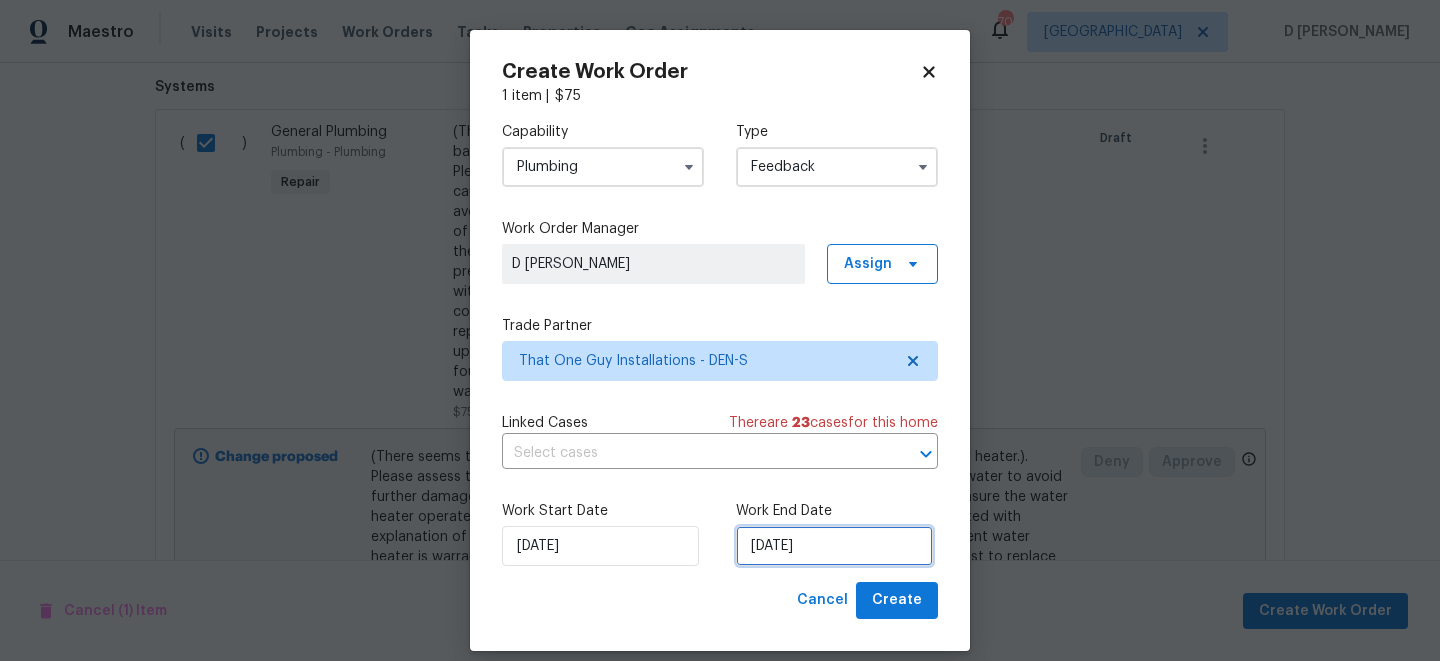 click on "[DATE]" at bounding box center [834, 546] 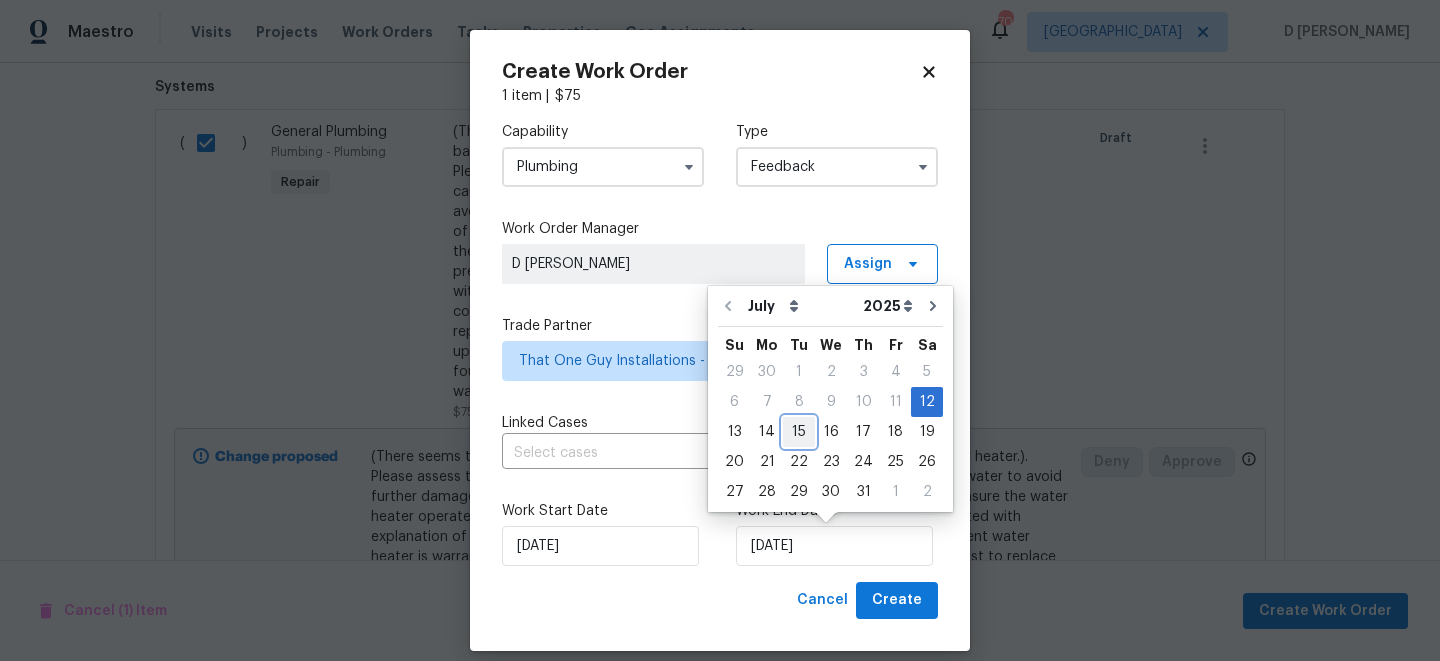click on "15" at bounding box center [799, 432] 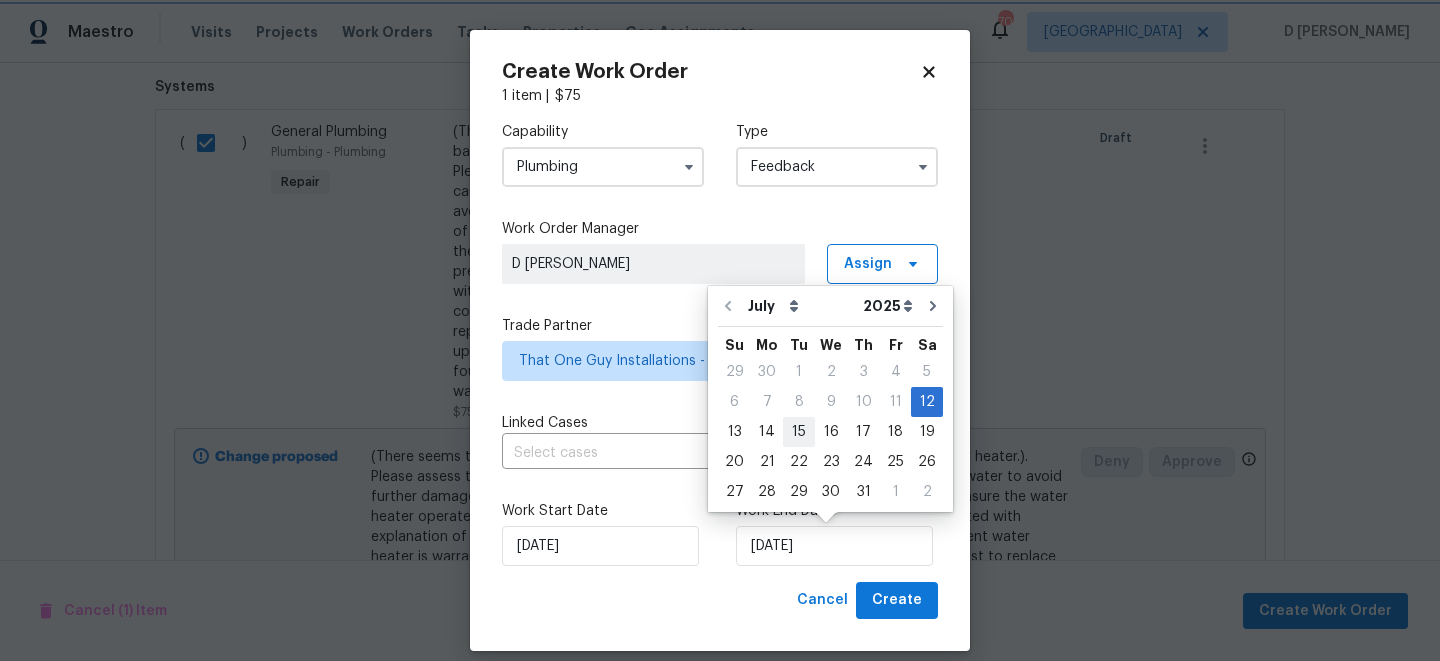 type on "[DATE]" 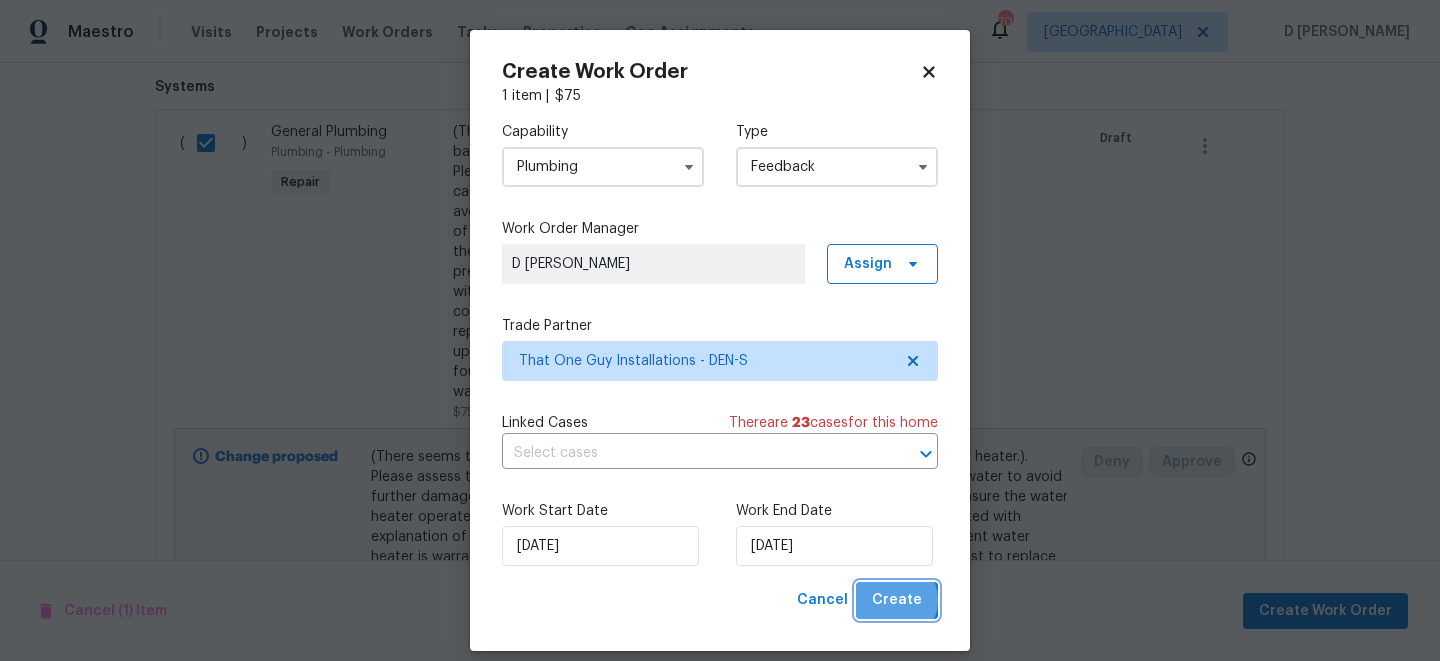 click on "Create" at bounding box center [897, 600] 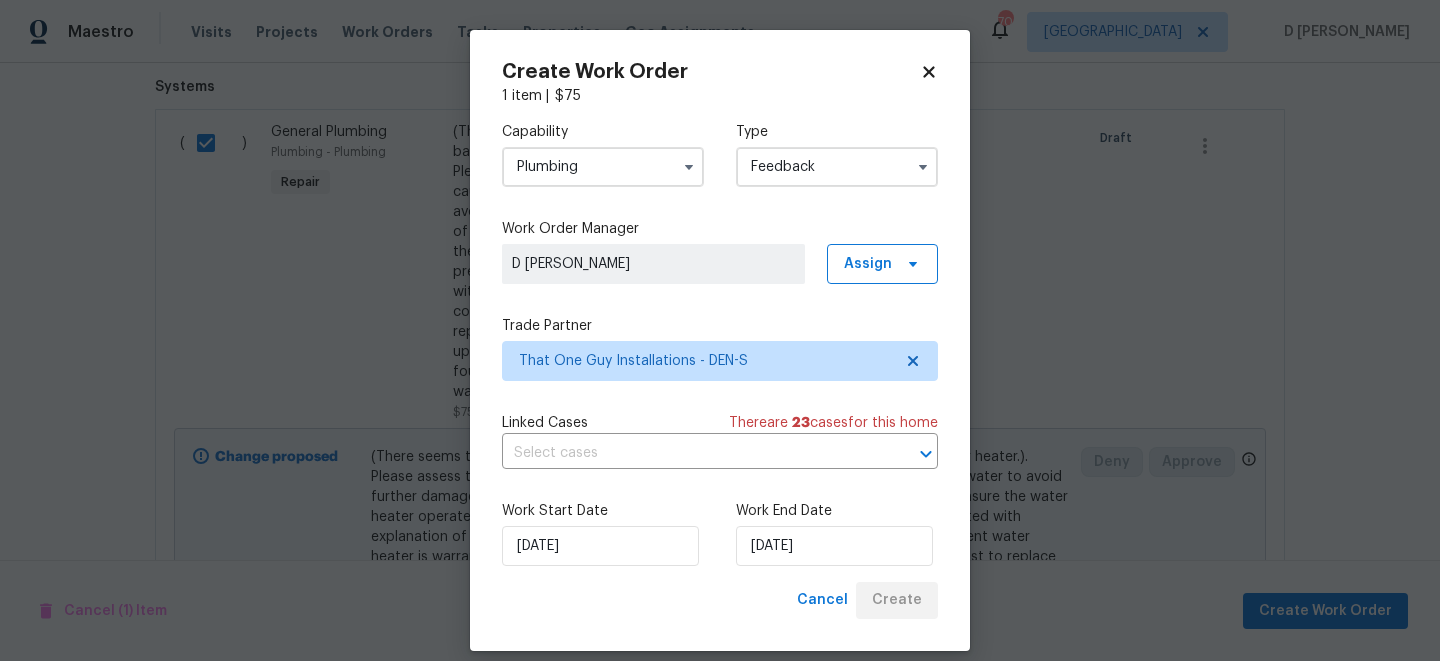scroll, scrollTop: 152, scrollLeft: 0, axis: vertical 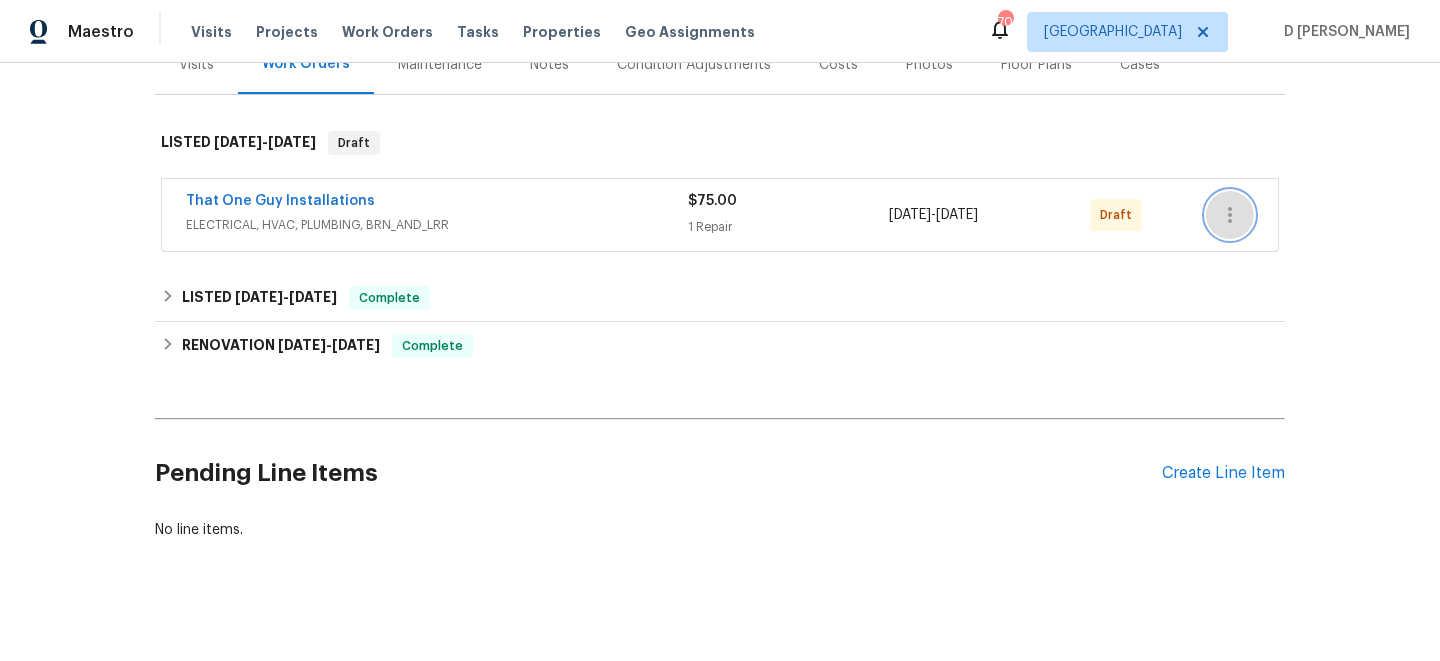 click 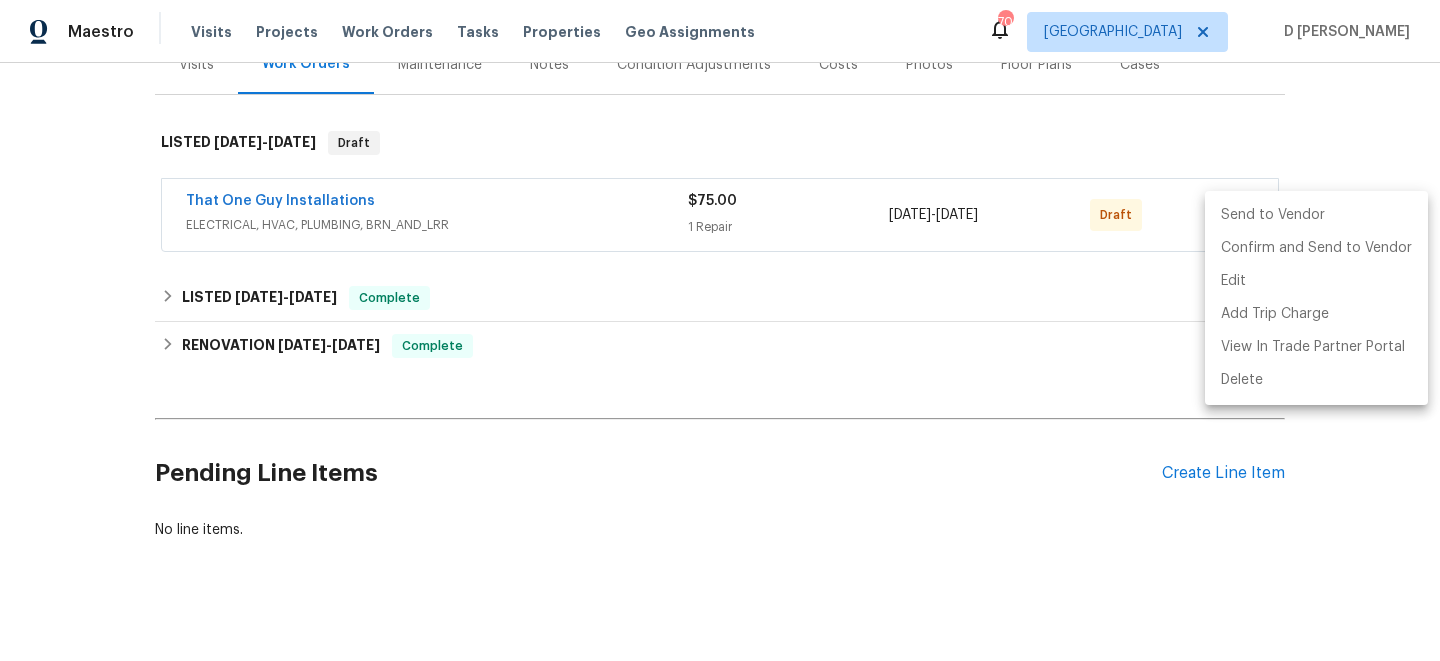 click on "Send to Vendor" at bounding box center [1316, 215] 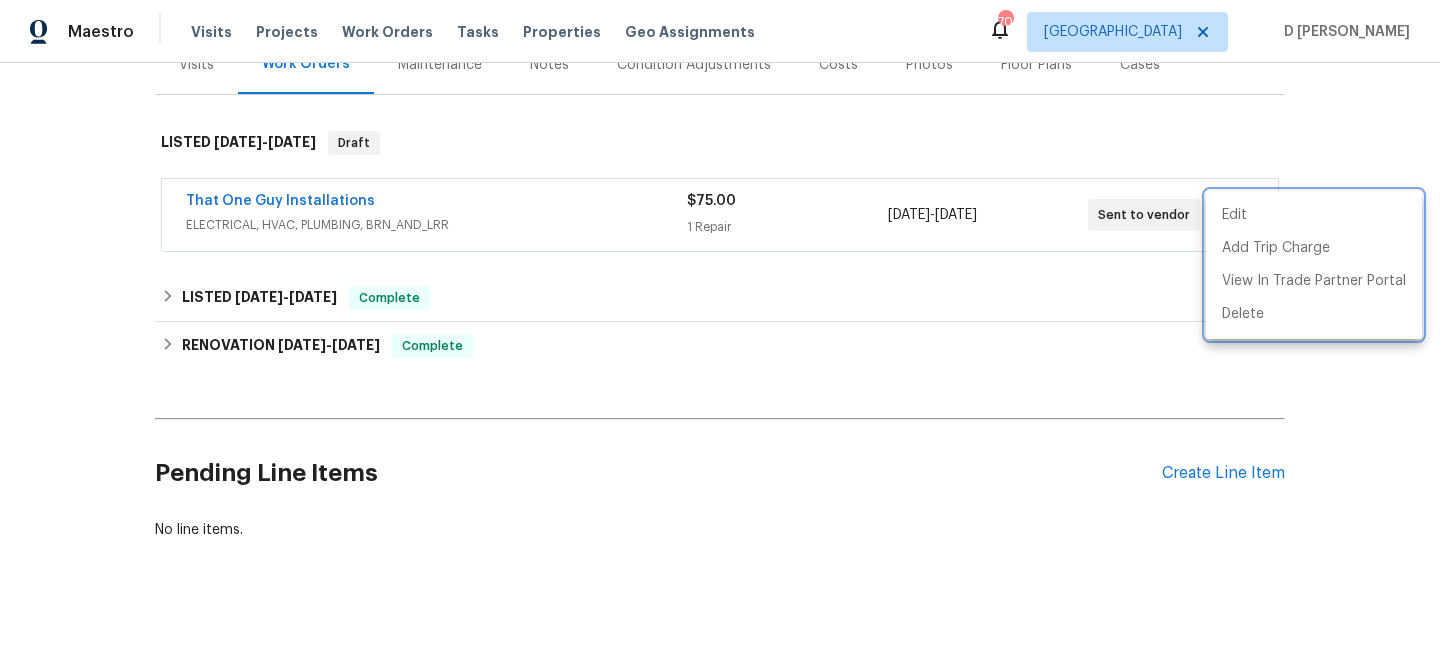 click at bounding box center [720, 330] 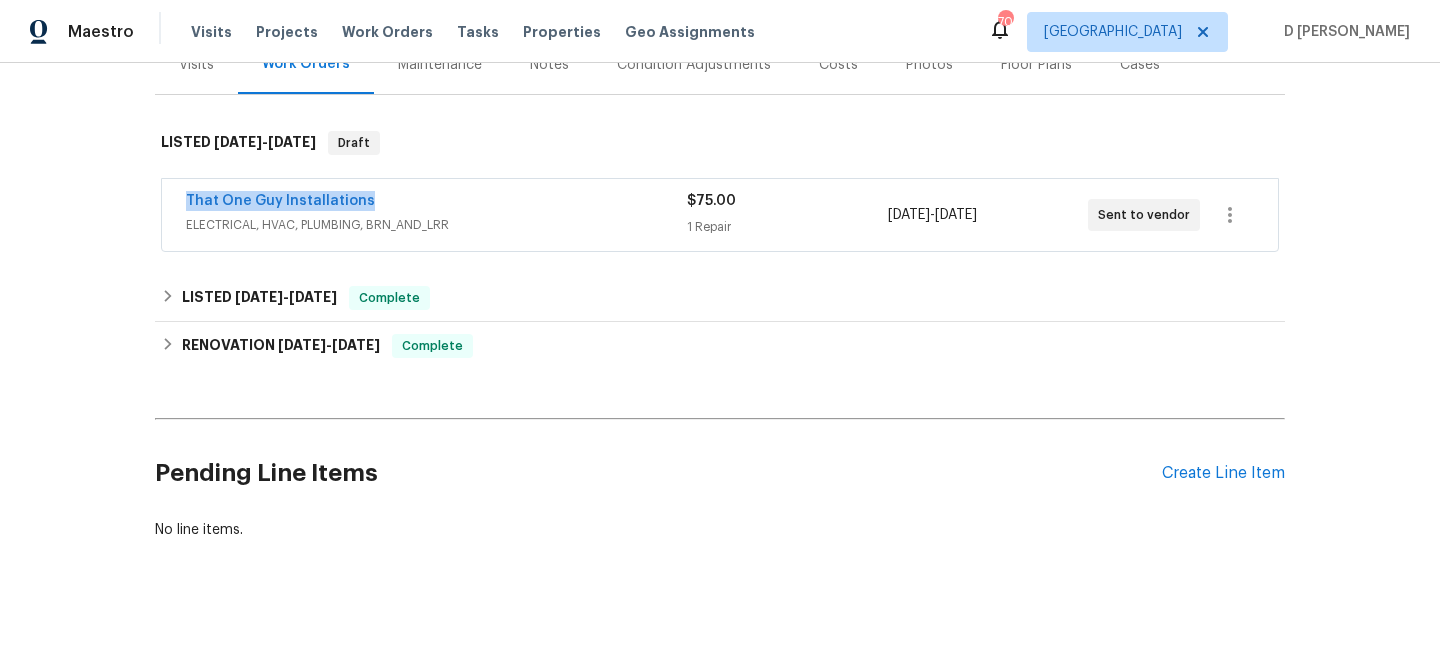 drag, startPoint x: 170, startPoint y: 197, endPoint x: 431, endPoint y: 197, distance: 261 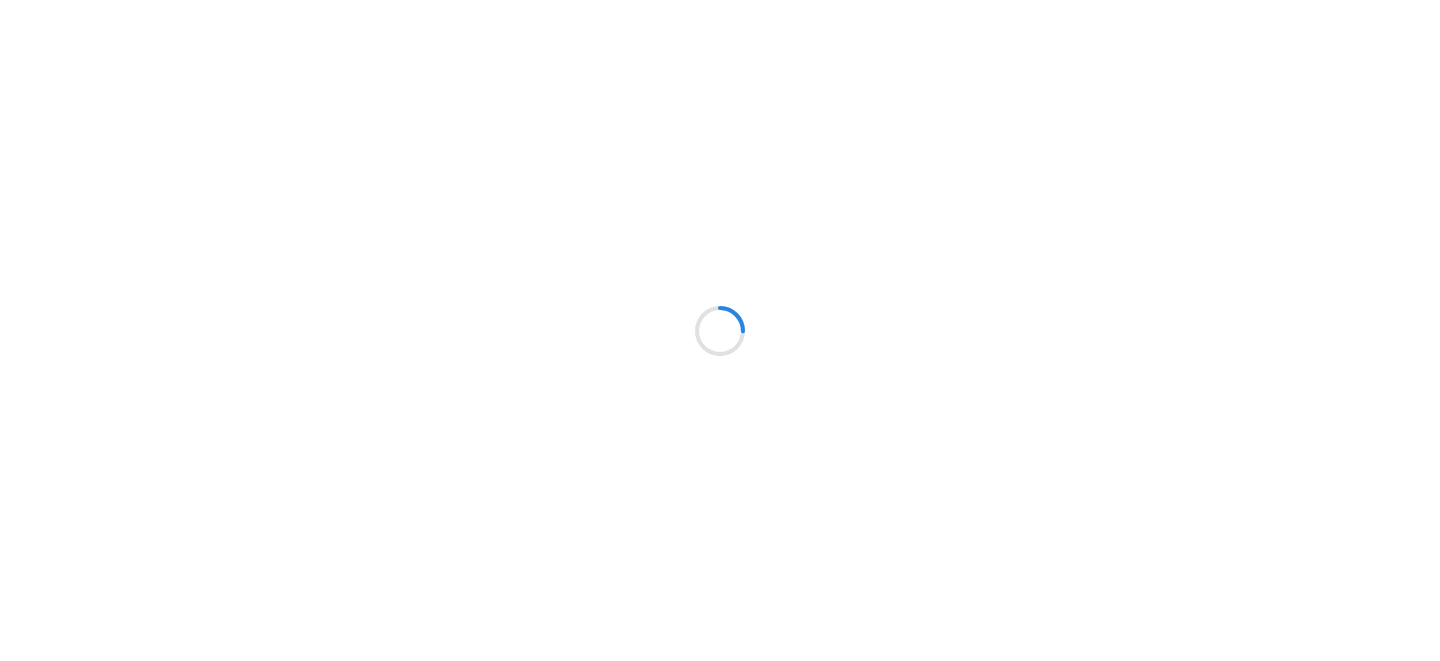 scroll, scrollTop: 0, scrollLeft: 0, axis: both 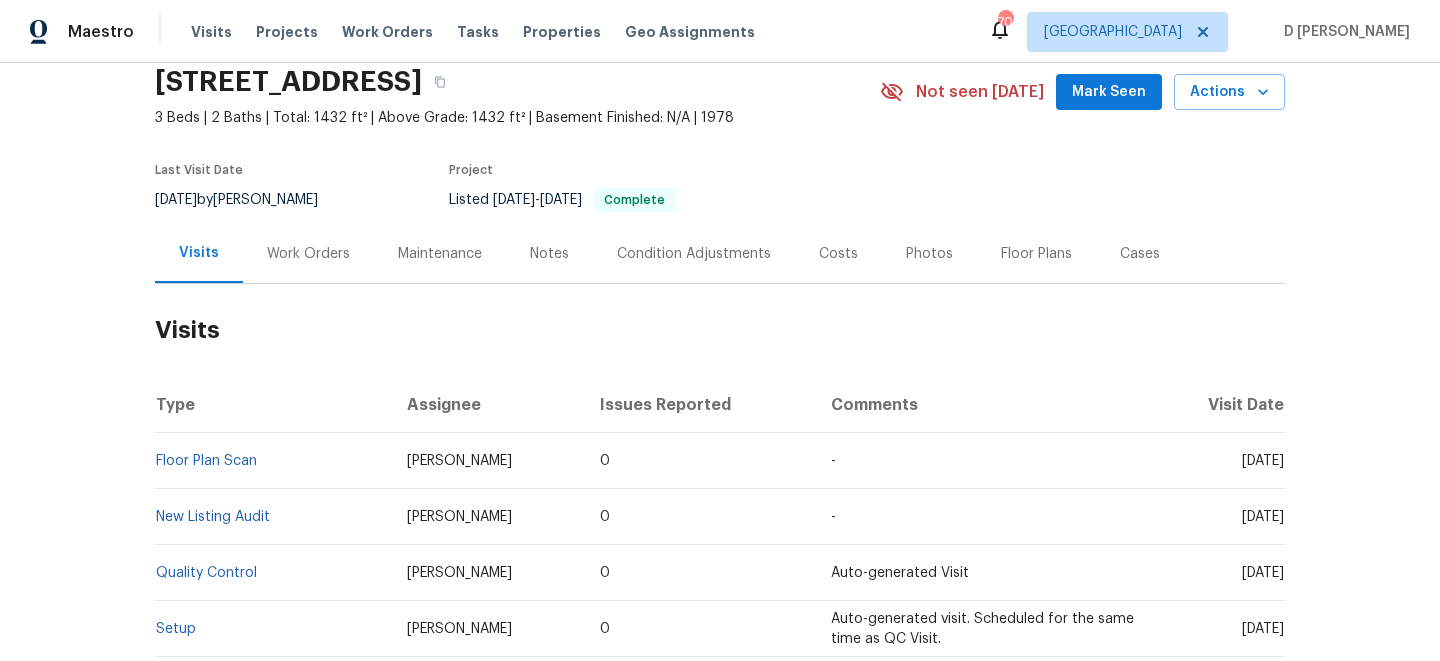 click on "Work Orders" at bounding box center [308, 253] 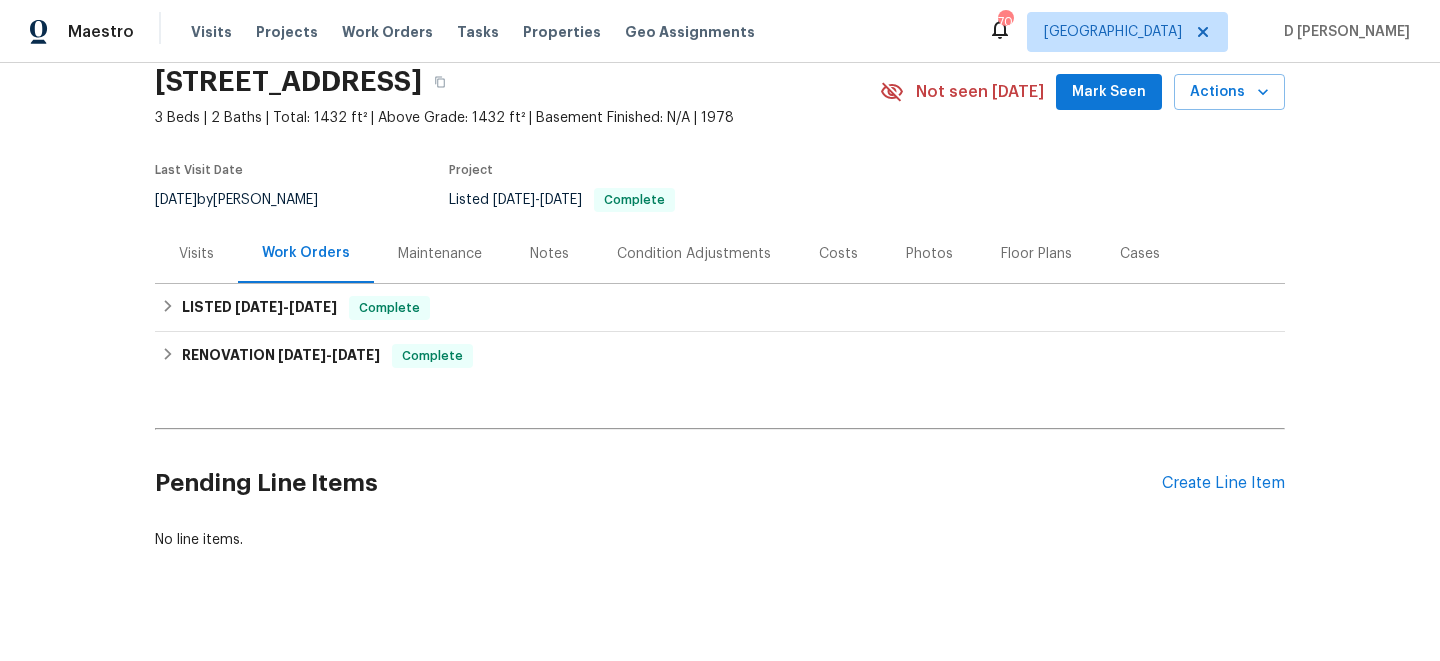 click on "Visits" at bounding box center (196, 253) 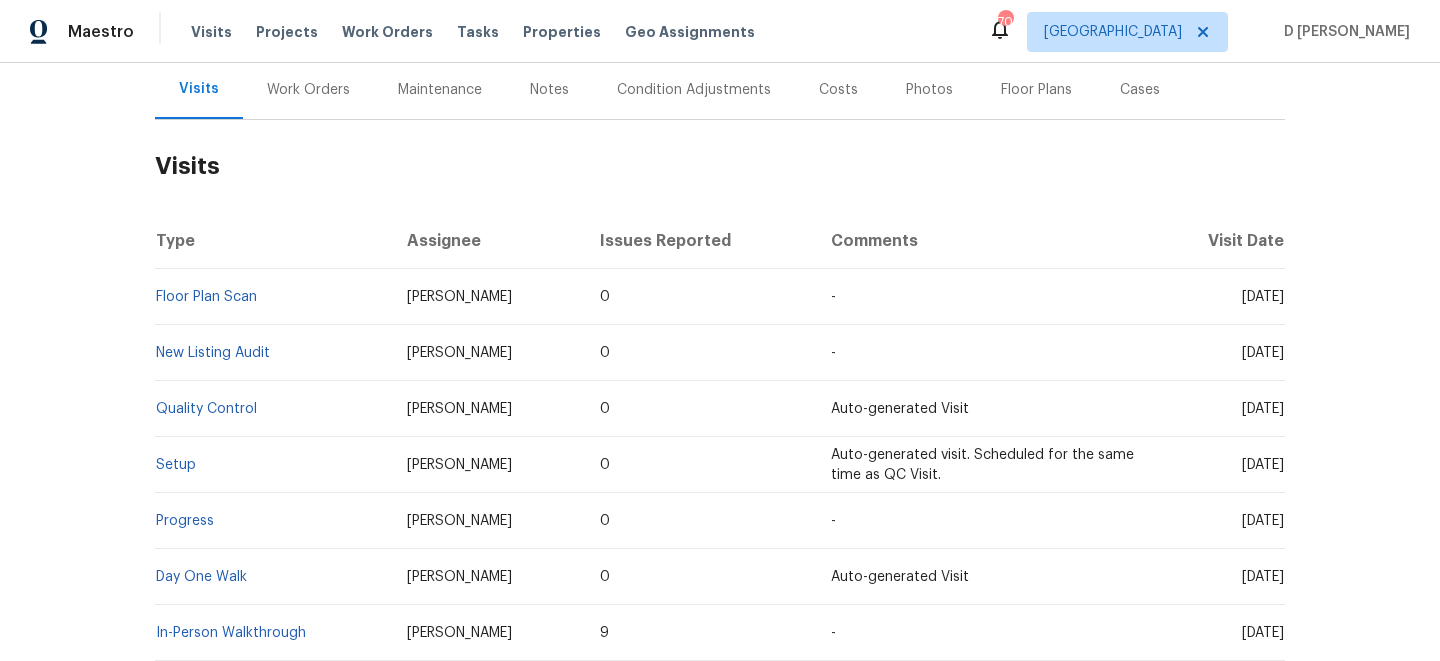 scroll, scrollTop: 267, scrollLeft: 0, axis: vertical 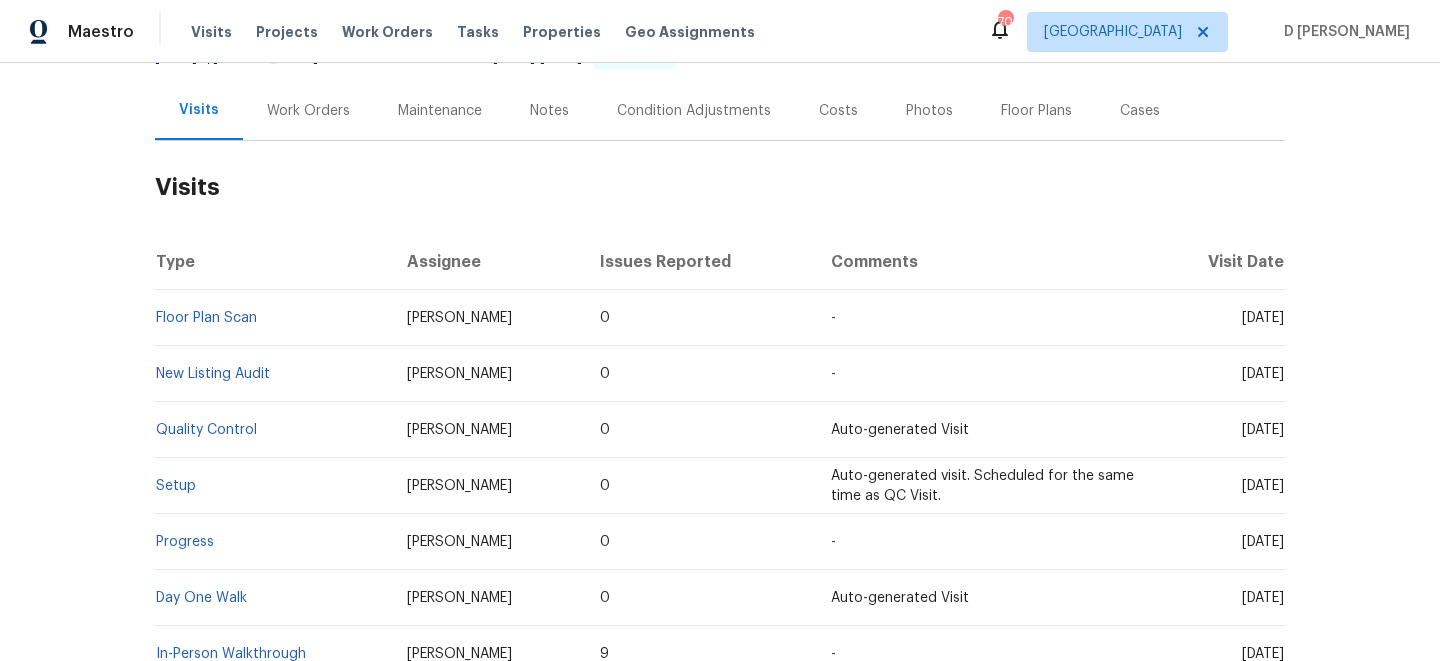click on "Cases" at bounding box center (1140, 110) 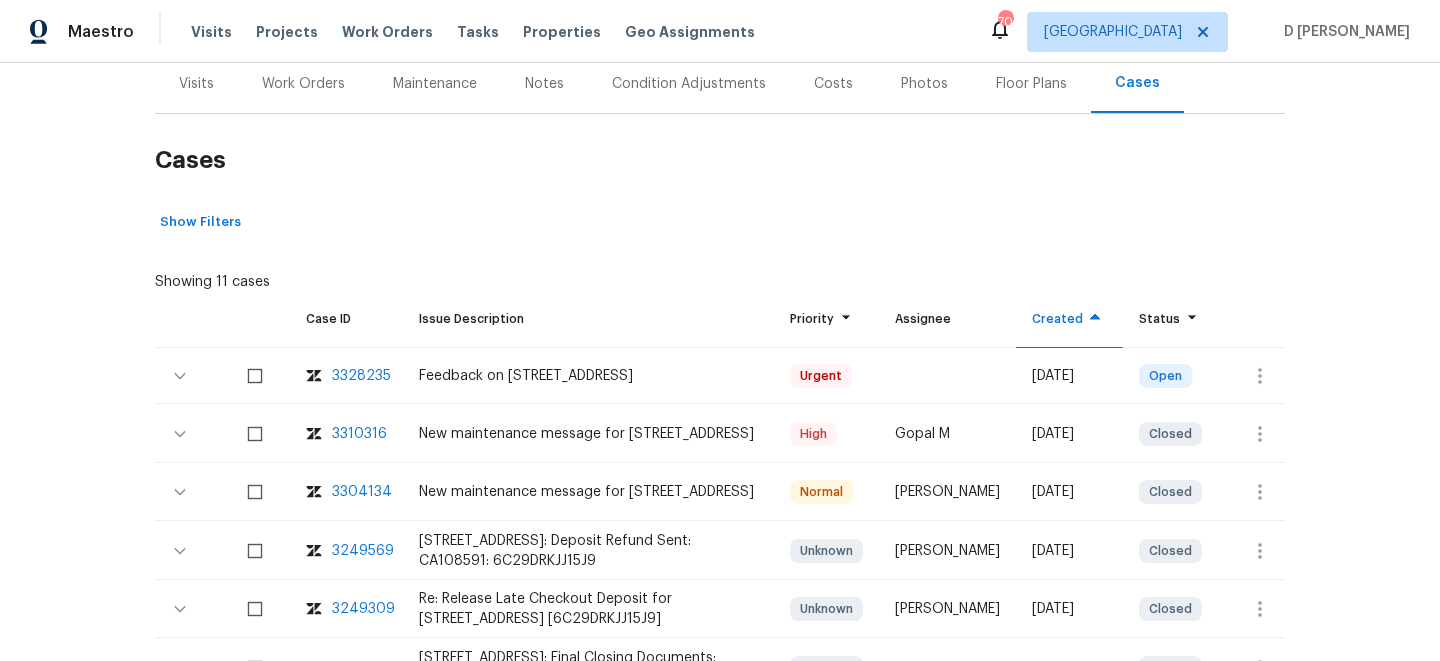 scroll, scrollTop: 320, scrollLeft: 0, axis: vertical 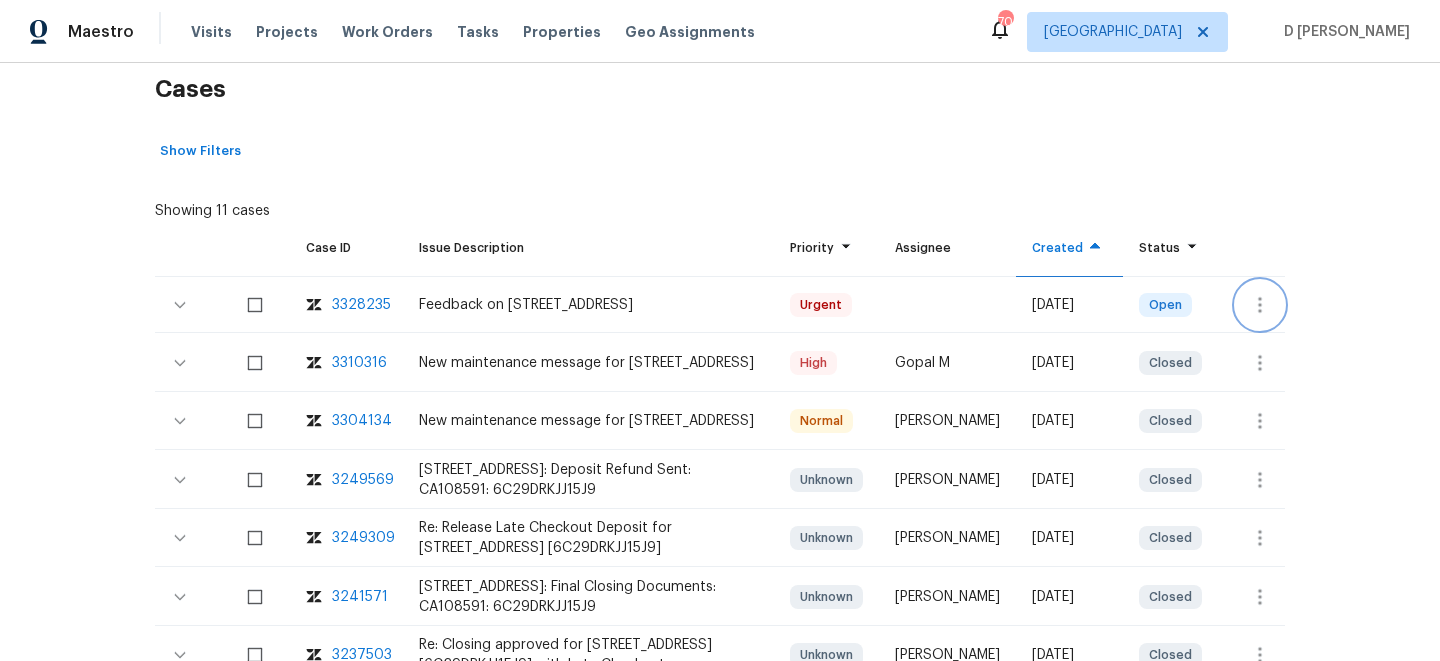 click 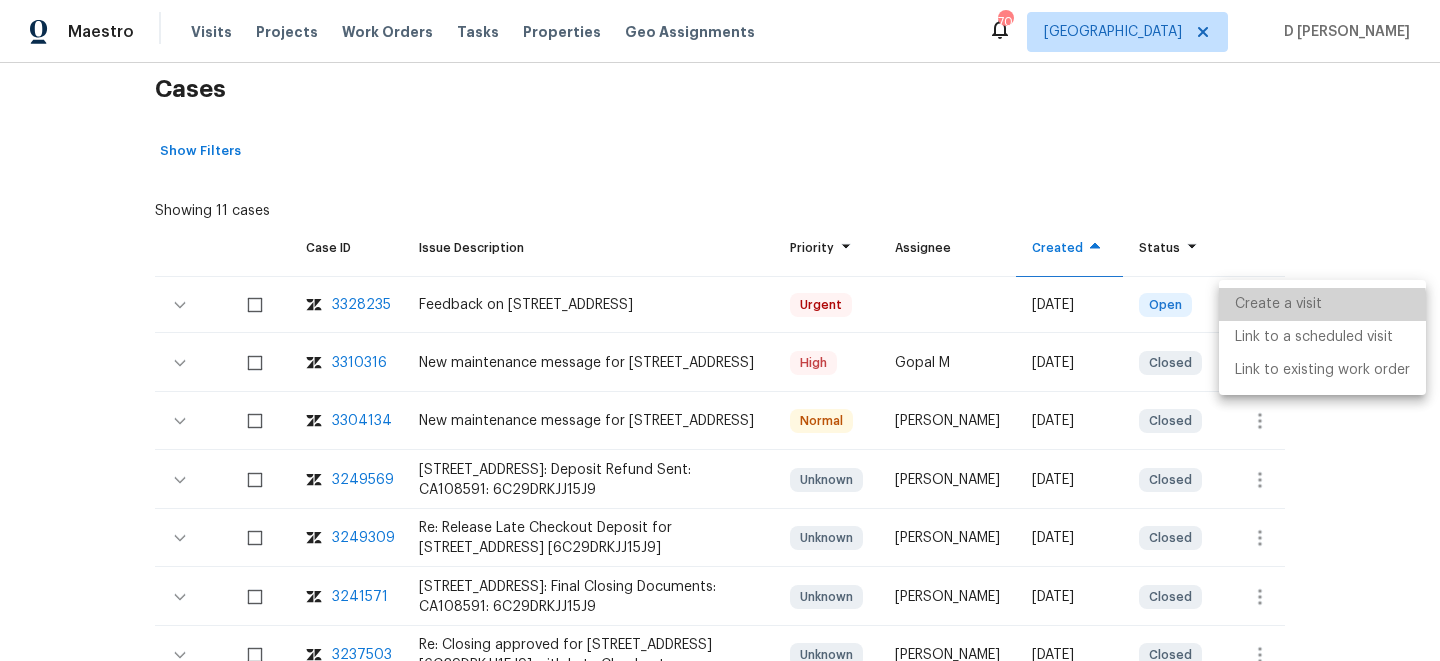 click on "Create a visit" at bounding box center [1322, 304] 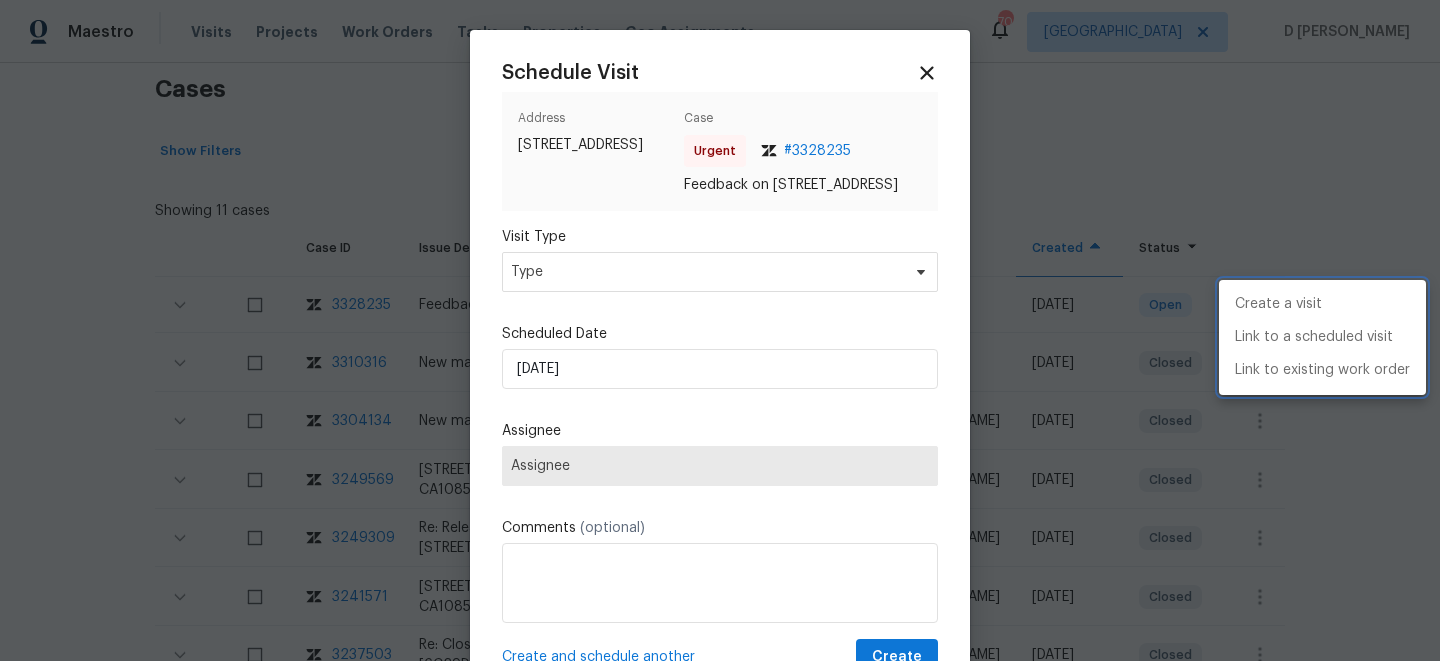 click at bounding box center (720, 330) 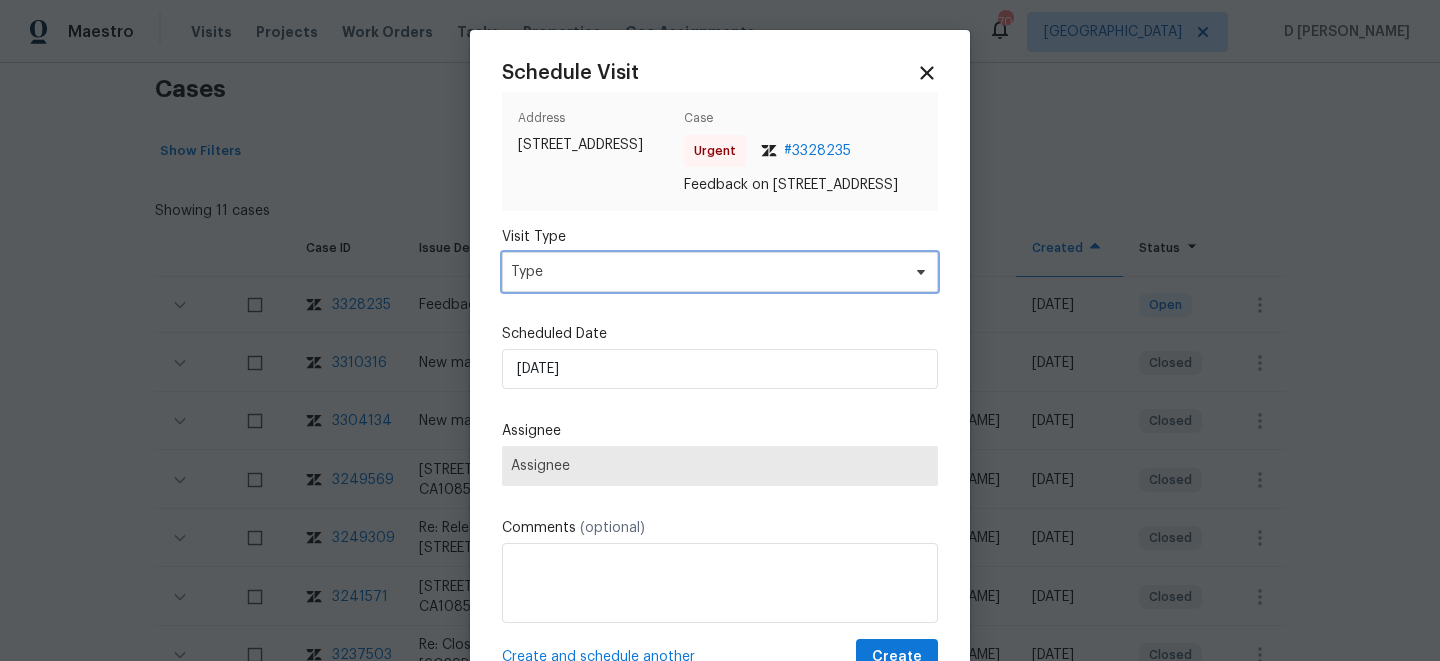 click on "Type" at bounding box center (705, 272) 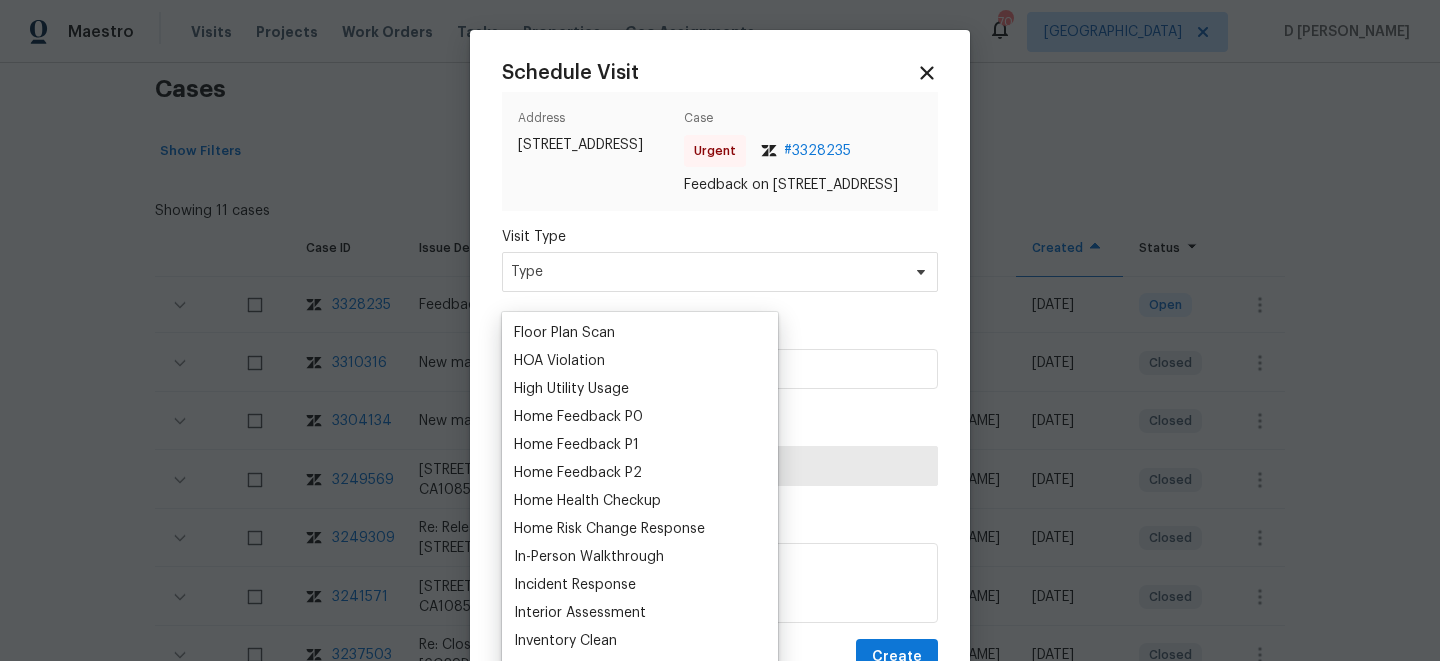 scroll, scrollTop: 530, scrollLeft: 0, axis: vertical 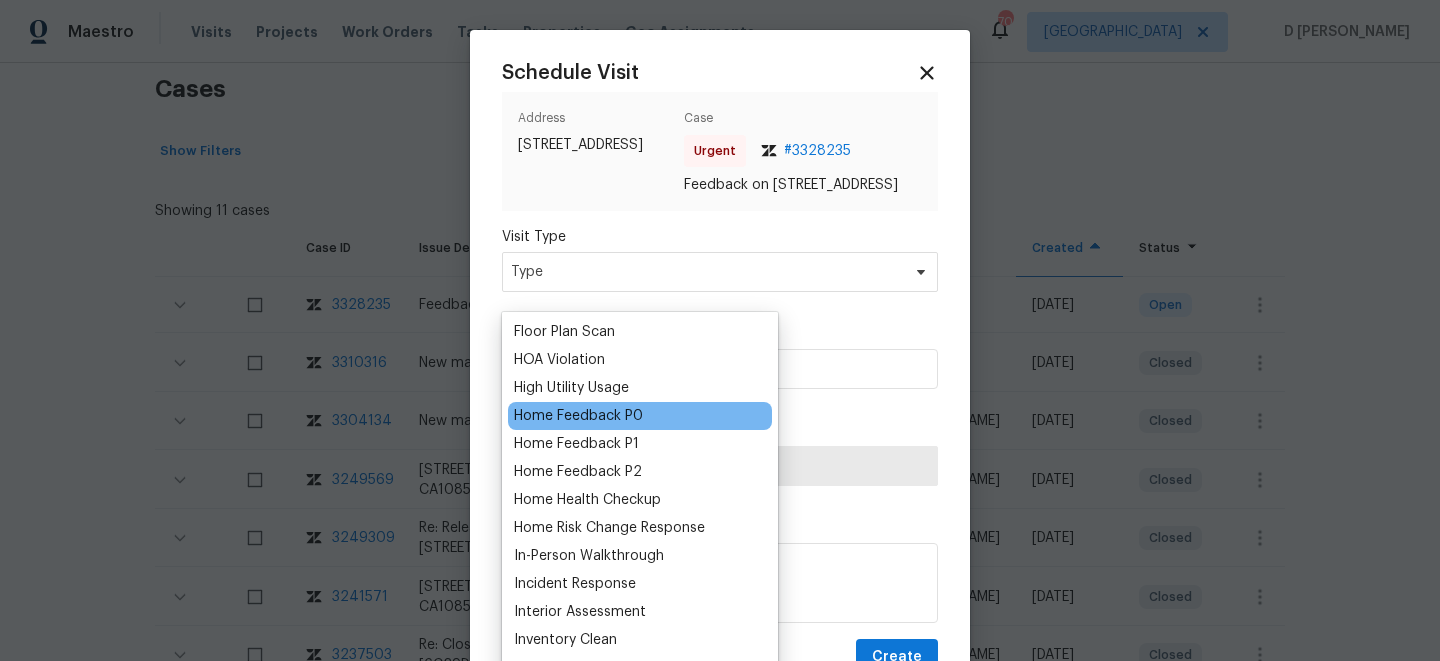 click on "Home Feedback P0" at bounding box center (578, 416) 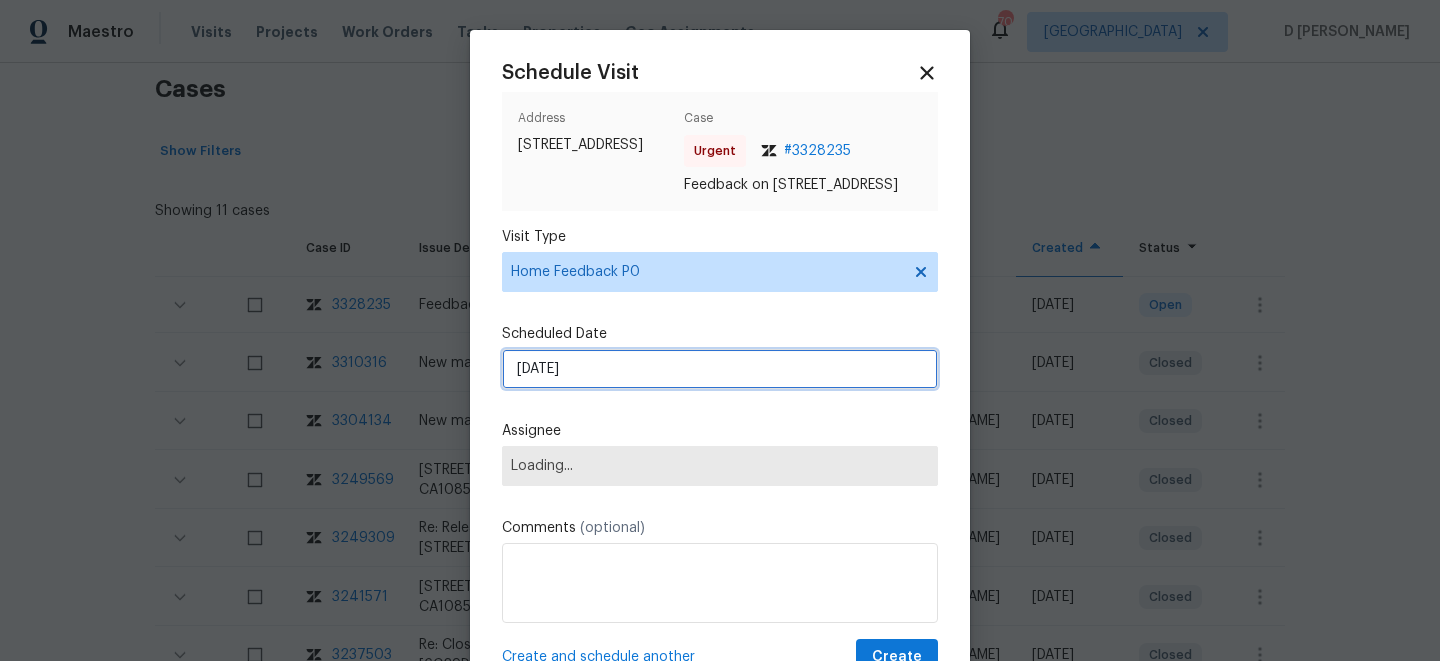 click on "12/07/2025" at bounding box center [720, 369] 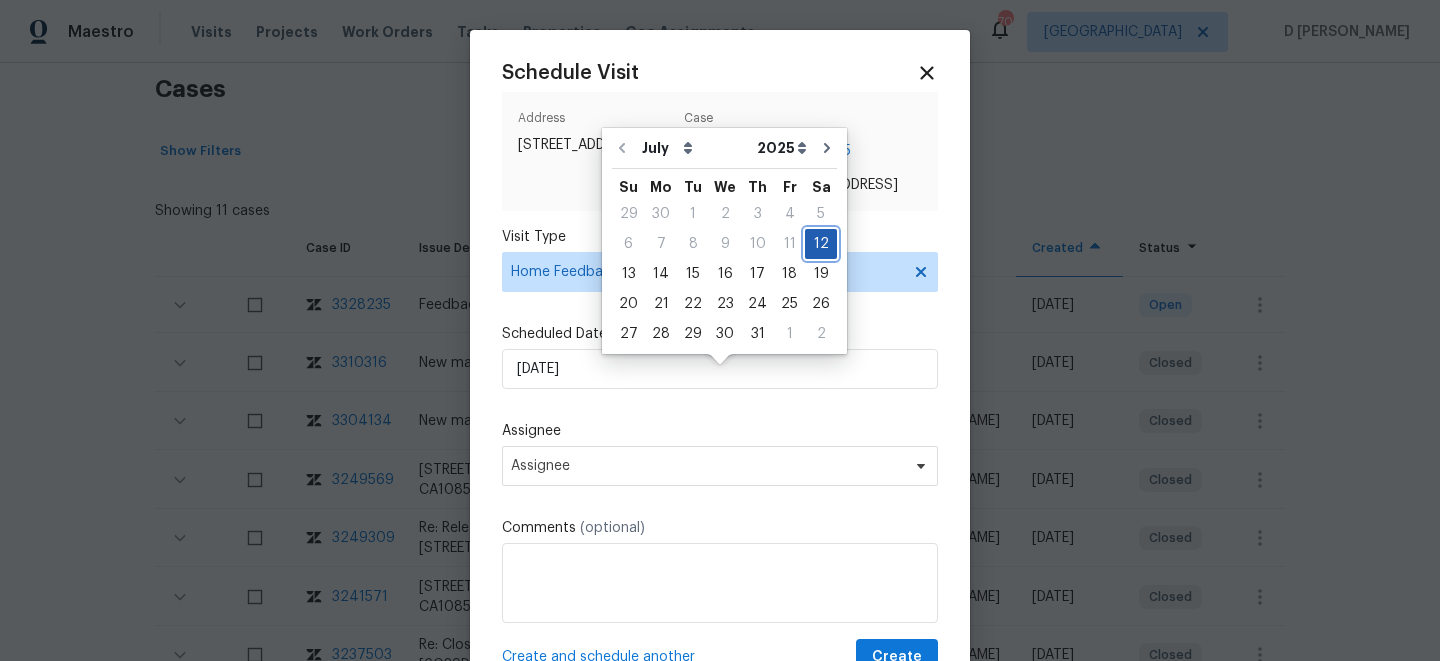 click on "12" at bounding box center (821, 244) 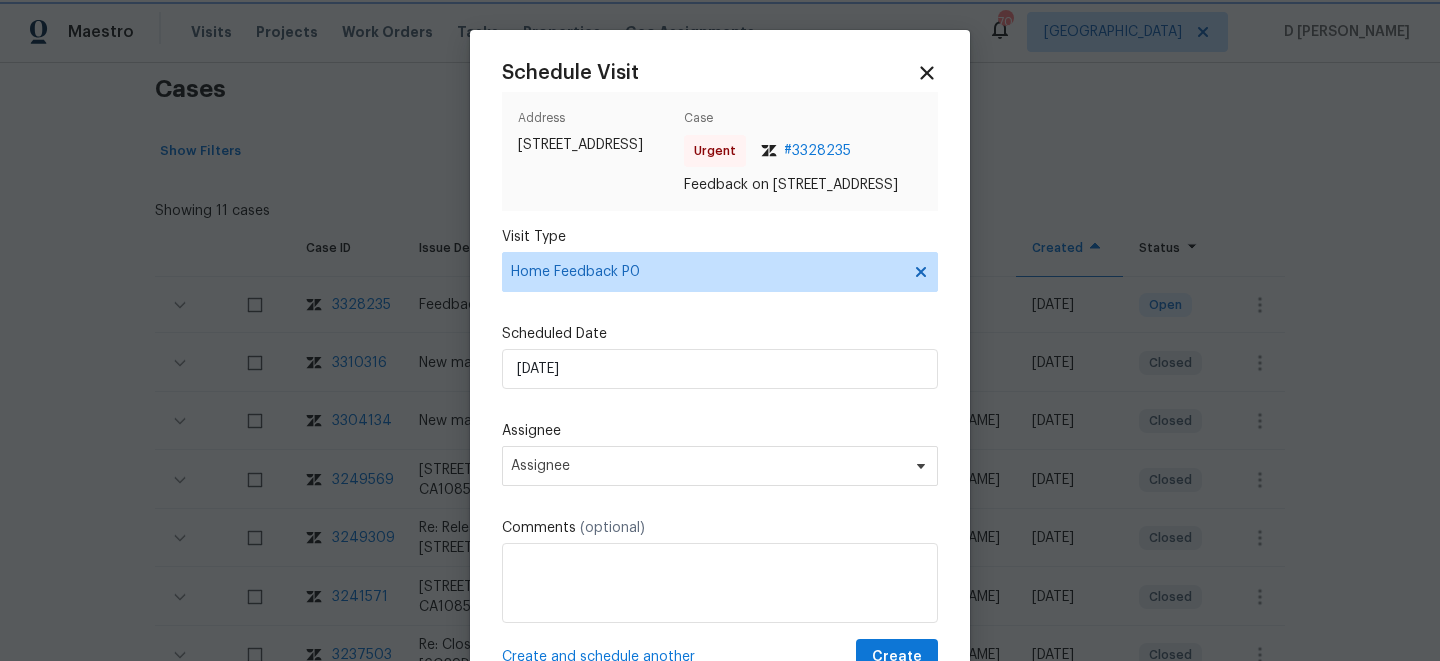 click on "Assignee" at bounding box center [720, 431] 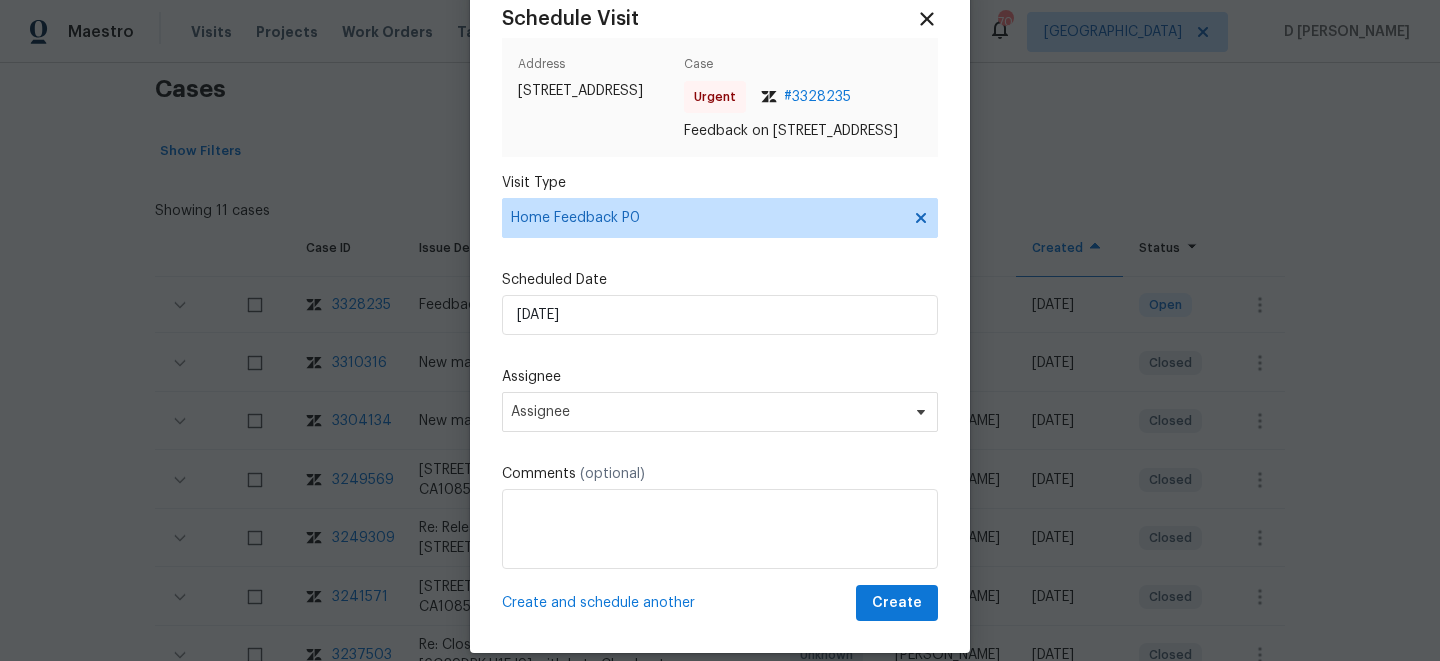 scroll, scrollTop: 96, scrollLeft: 0, axis: vertical 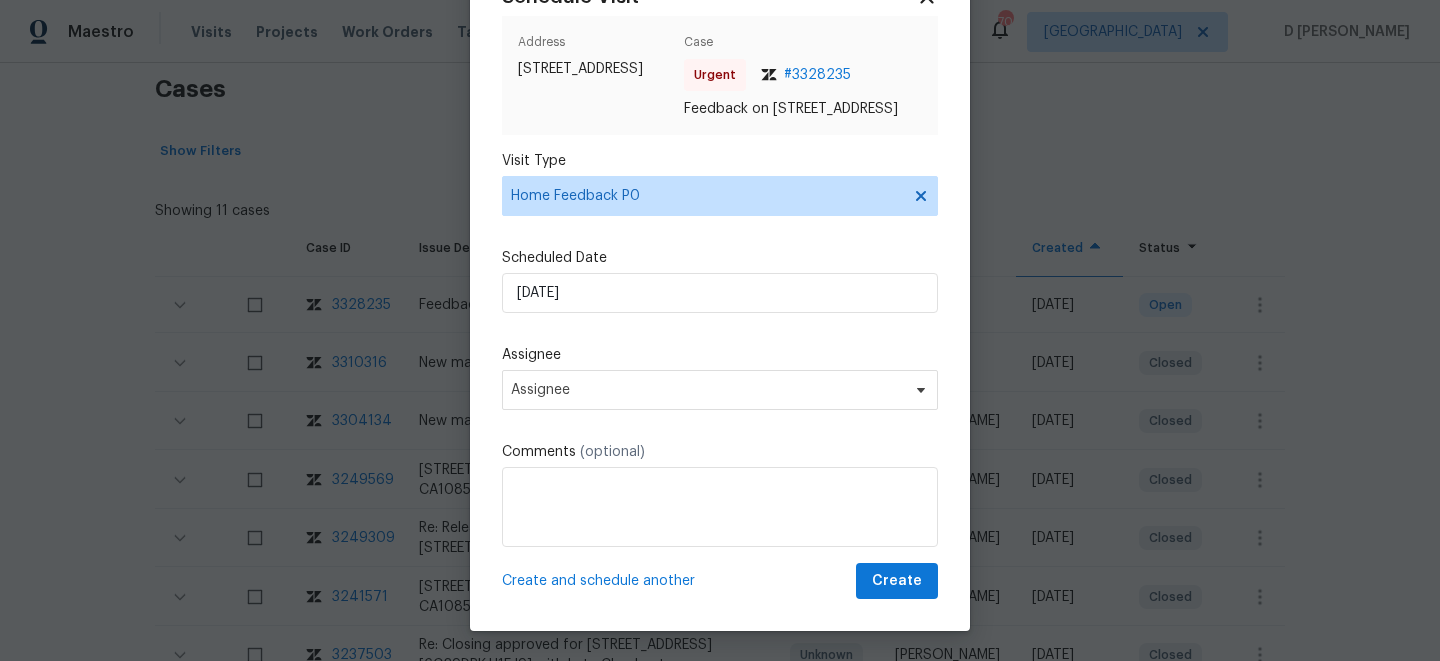 click on "Schedule Visit Address 2930 Casamia Ave, Palmdale, CA 93550 Case Urgent # 3328235 Feedback on 2930 Casamia Ave, Palmdale, CA 93550 Visit Type   Home Feedback P0 Scheduled Date   12/07/2025 Assignee   Assignee Comments   (optional) Create and schedule another Create" at bounding box center [720, 292] 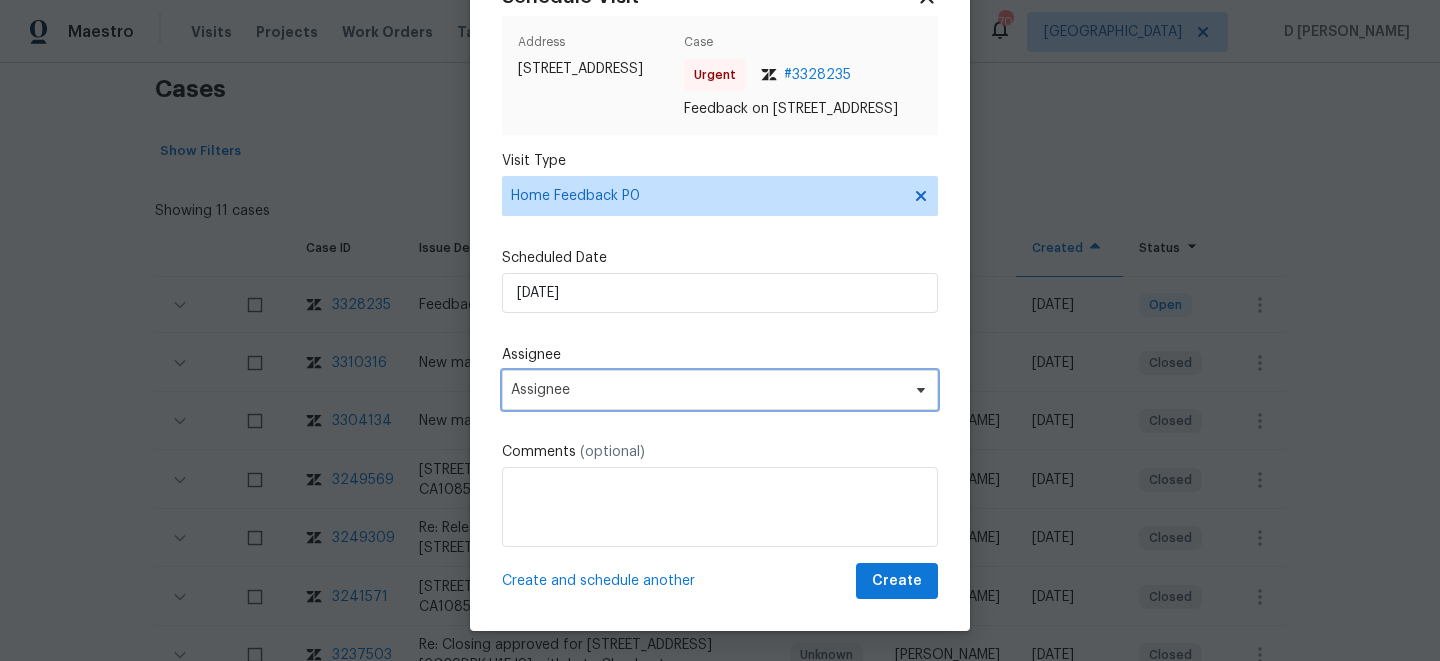 click on "Assignee" at bounding box center [720, 390] 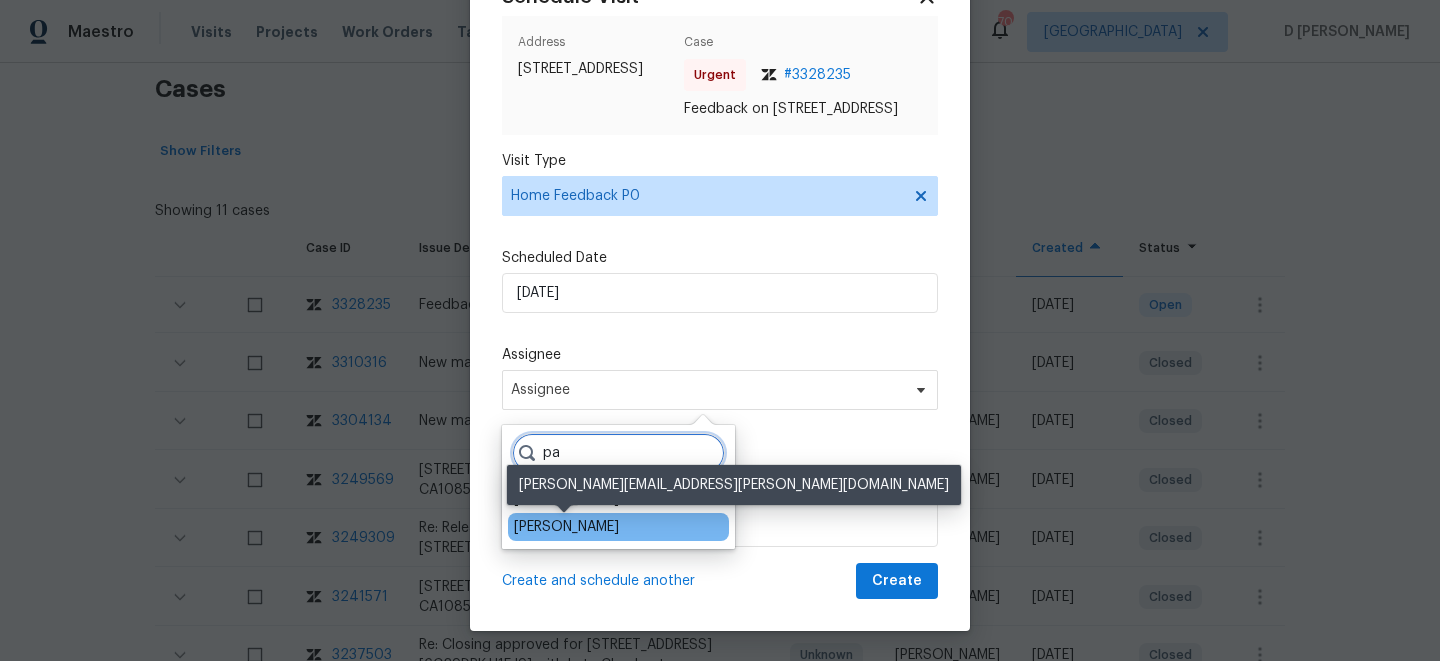 type on "pa" 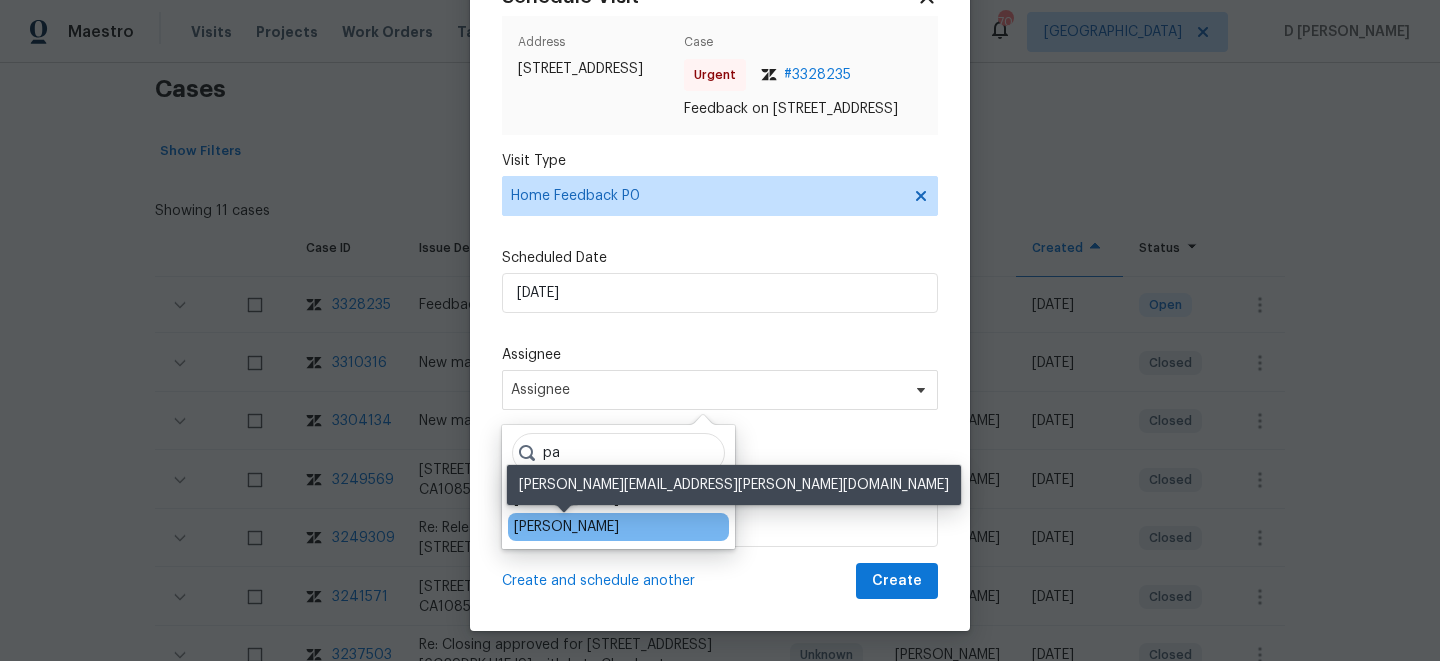 click on "Pablo Gonzalez" at bounding box center [566, 527] 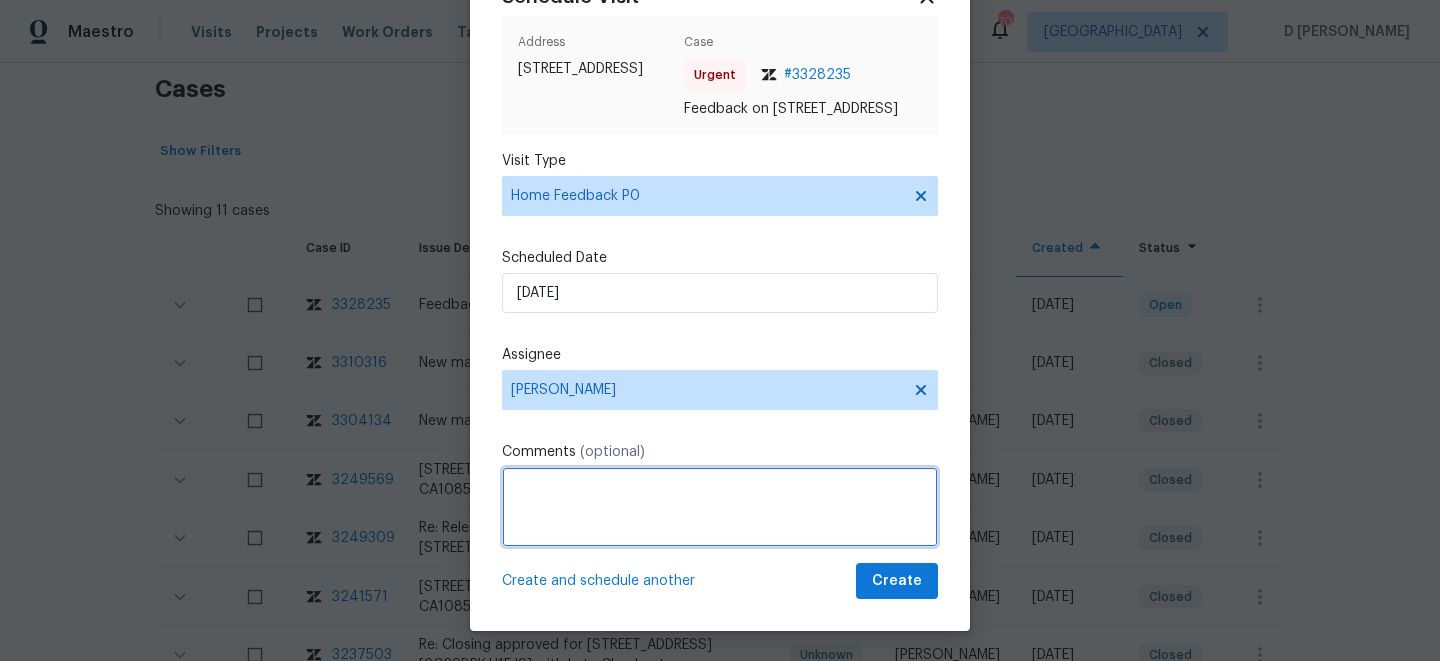 click at bounding box center (720, 507) 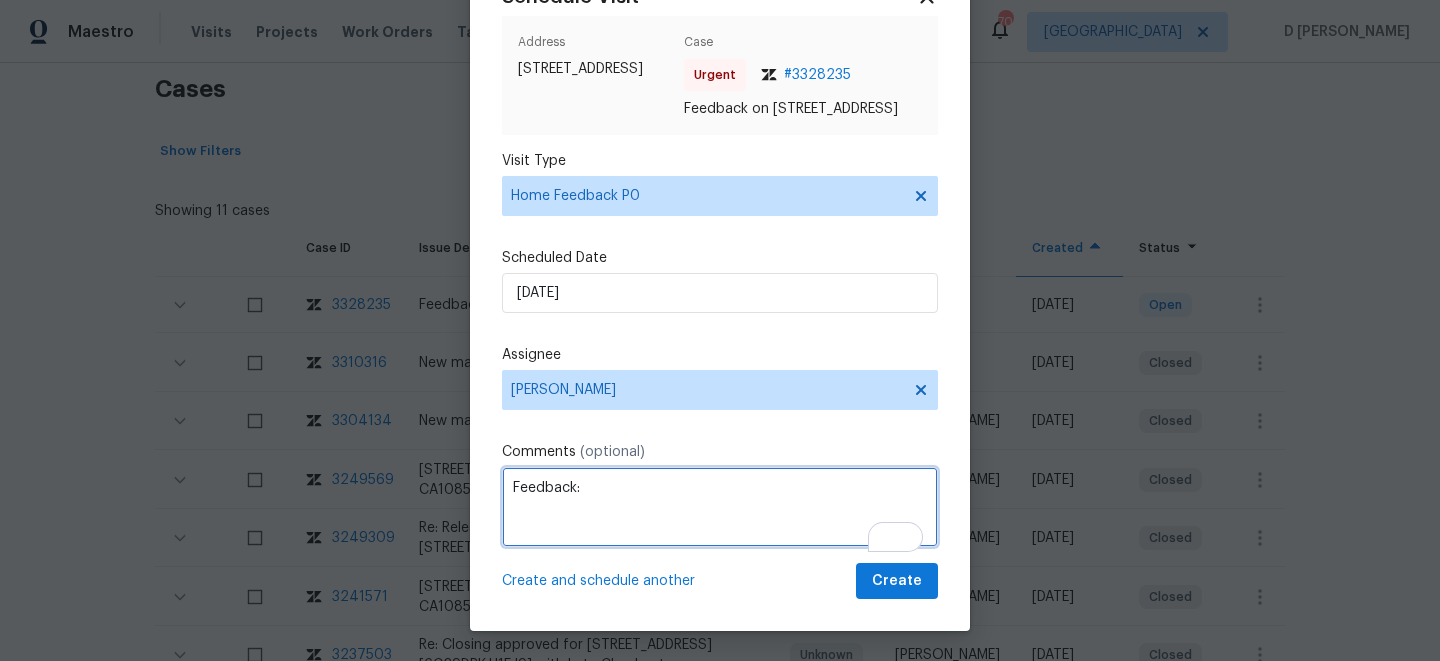 paste on "Neigbors have pipe connected into the water system of our property to get water on their home." 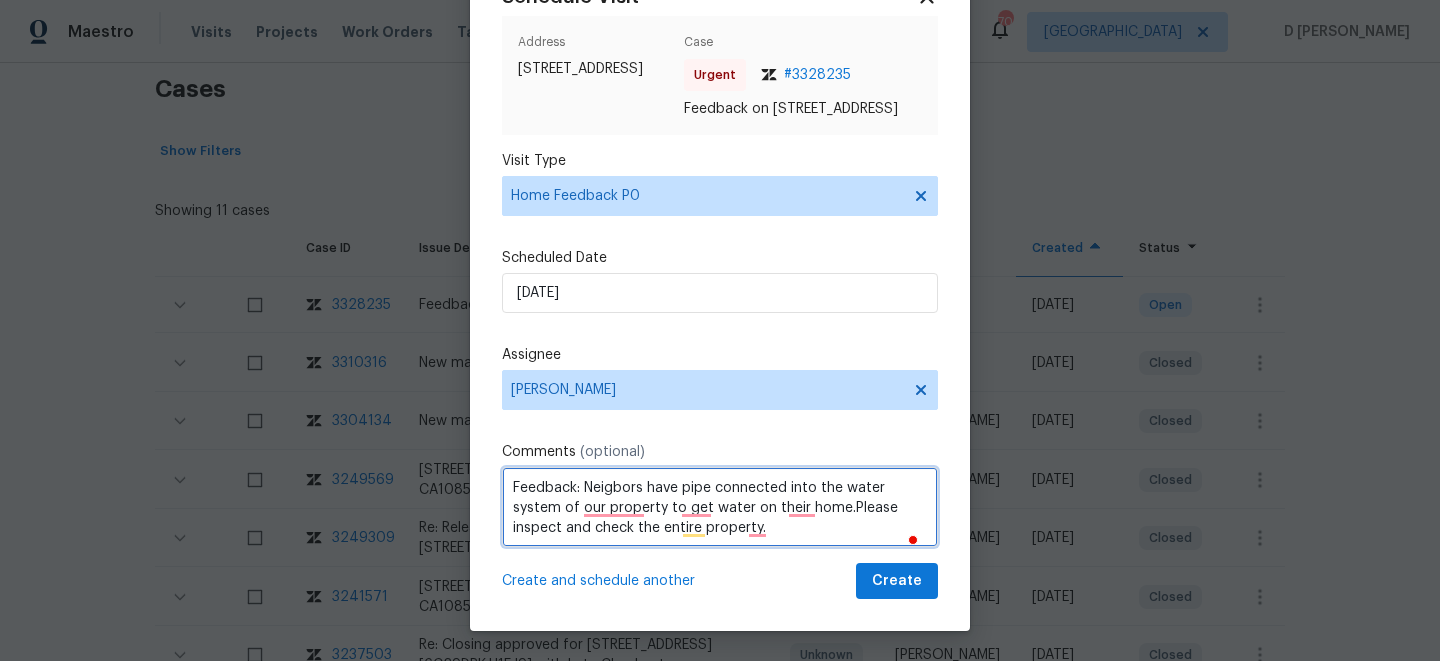 type on "Feedback: Neigbors have pipe connected into the water system of our property to get water on their home.Please inspect and check the entire property." 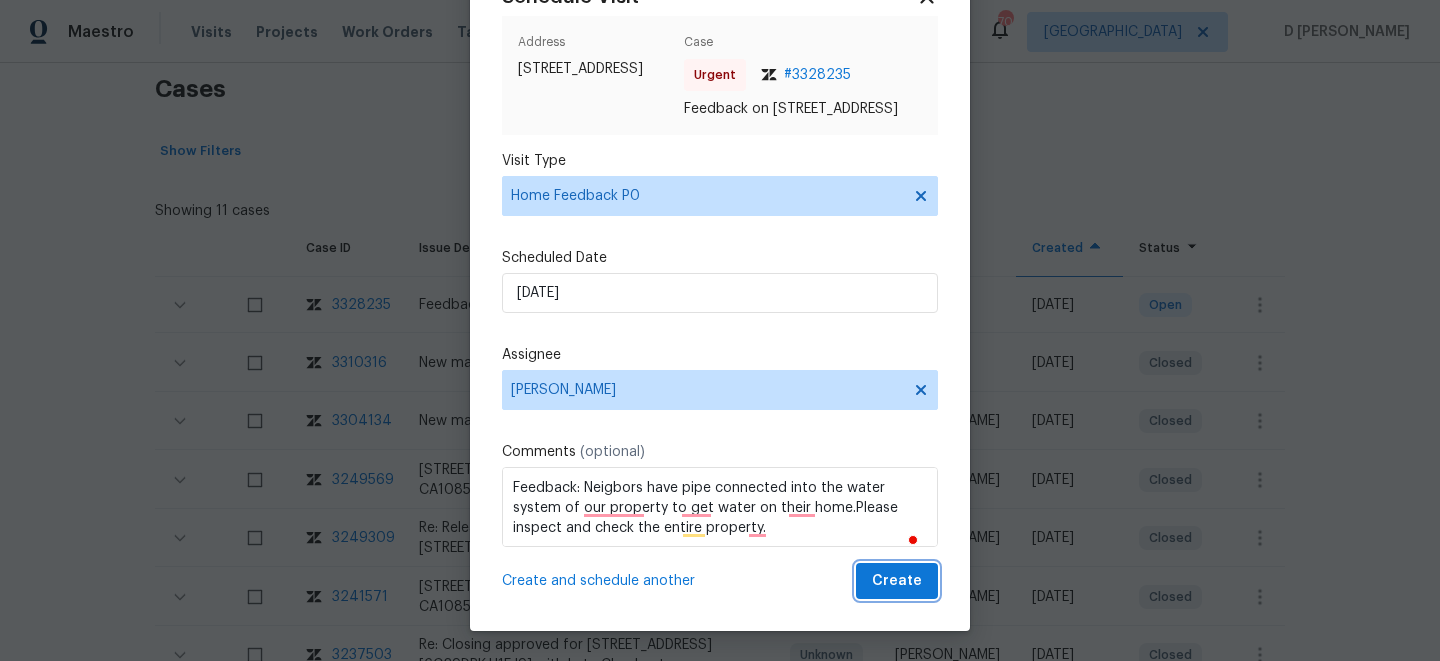 click on "Create" at bounding box center [897, 581] 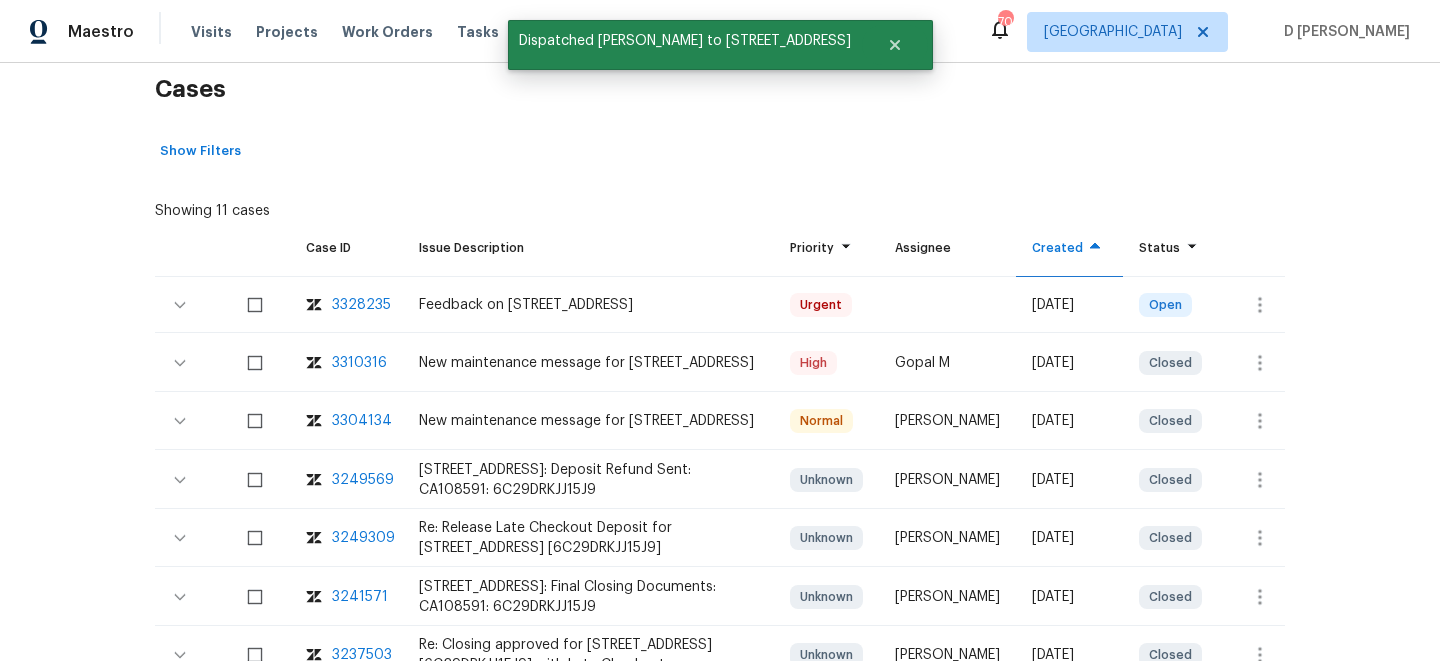 scroll, scrollTop: 0, scrollLeft: 0, axis: both 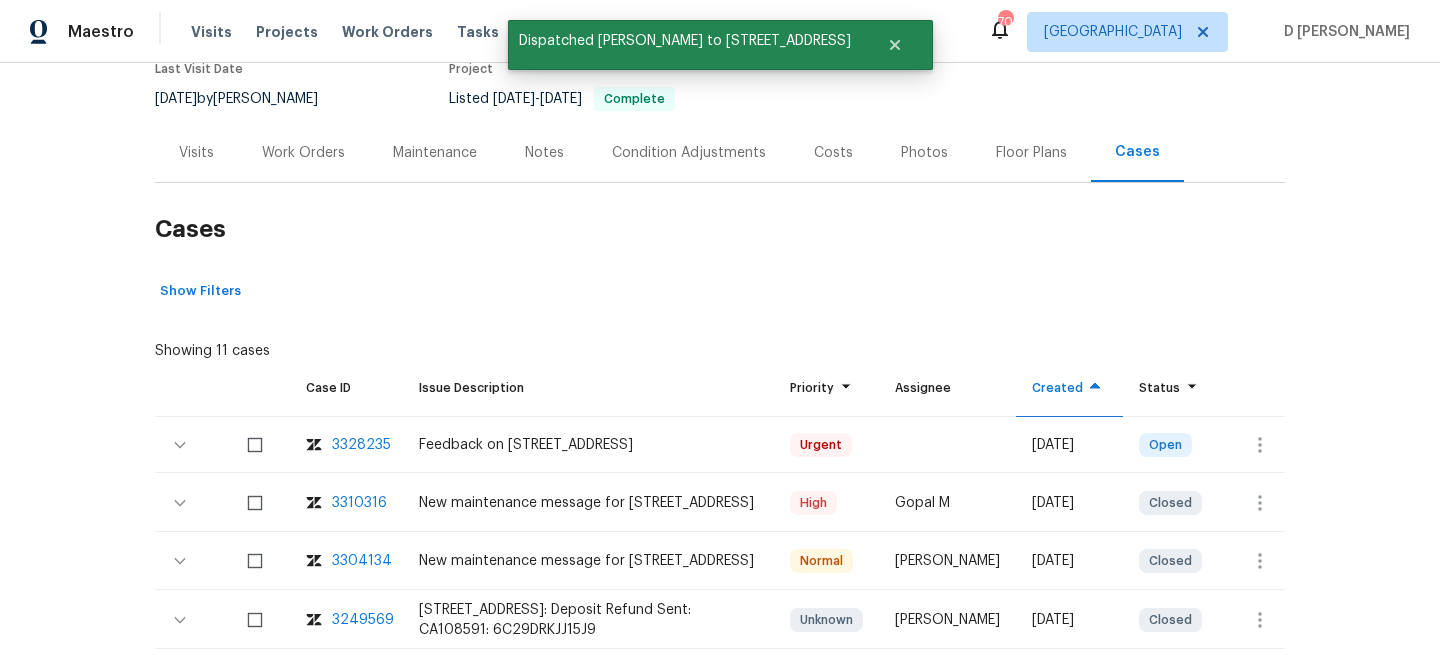 click on "Visits" at bounding box center [196, 153] 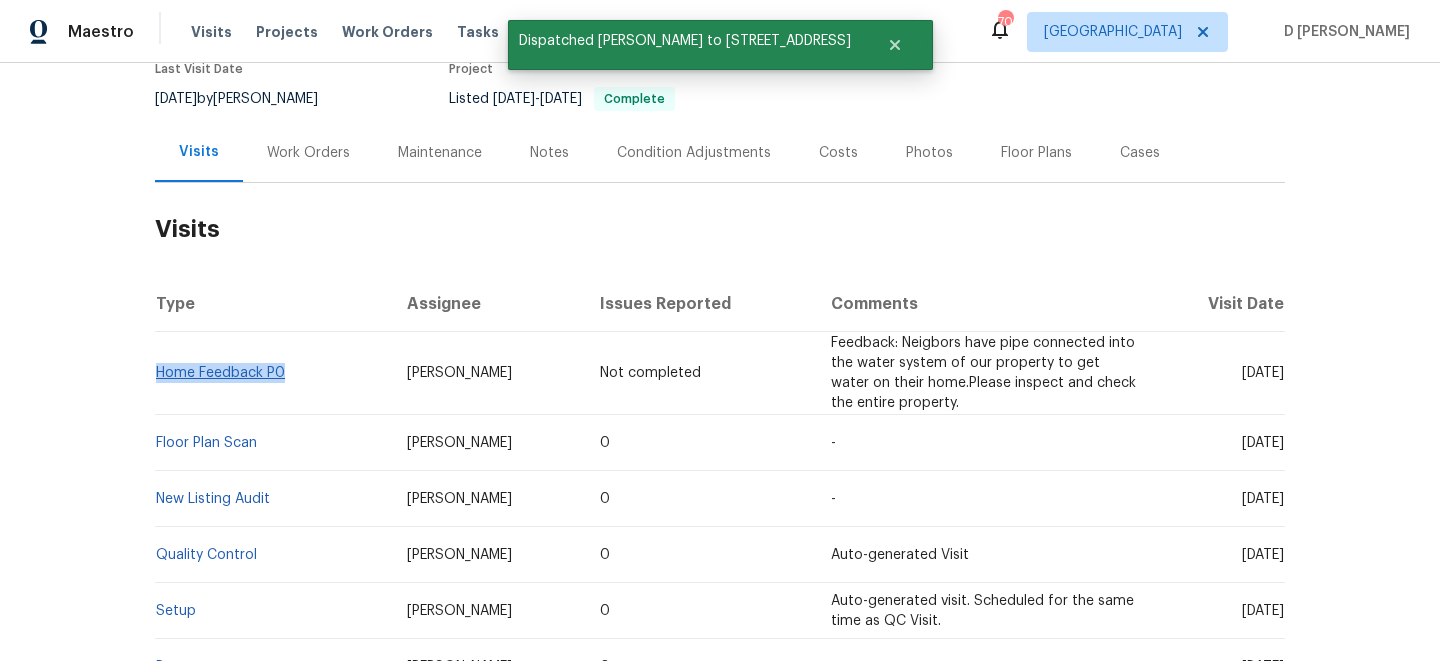 drag, startPoint x: 297, startPoint y: 377, endPoint x: 157, endPoint y: 366, distance: 140.43147 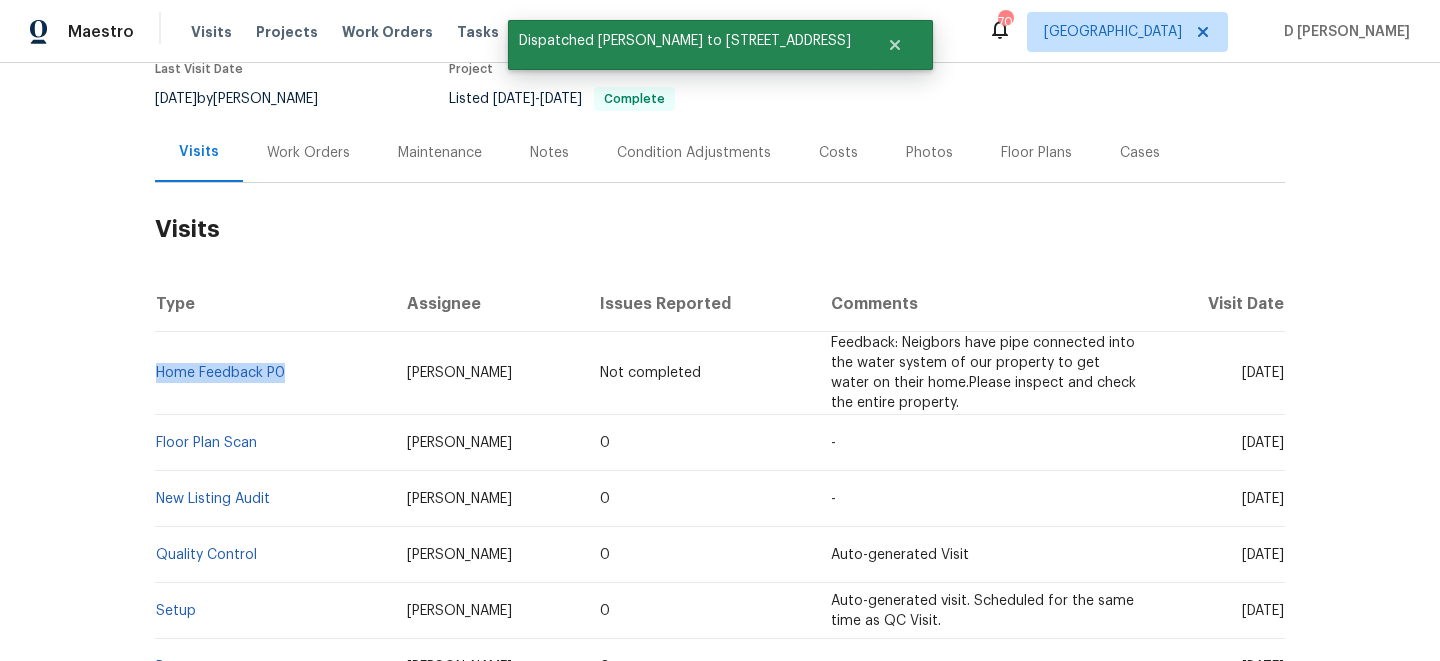 copy on "Home Feedback P0" 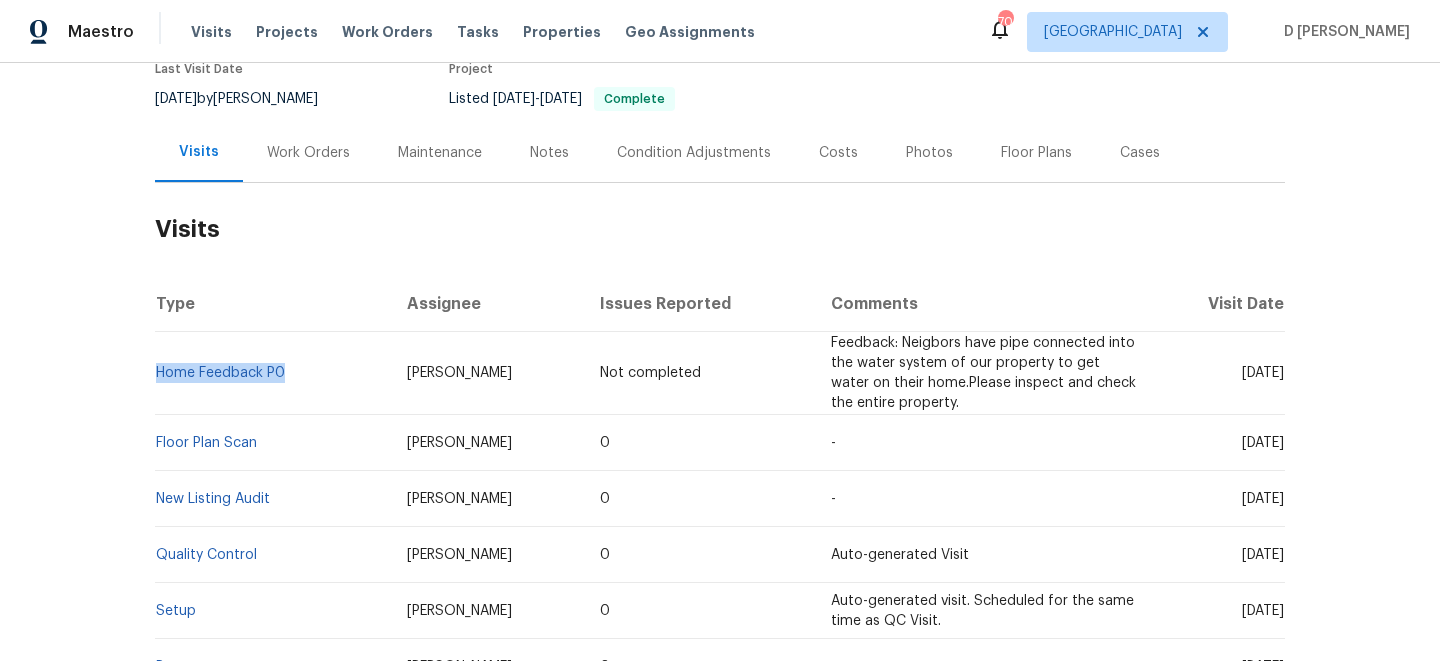 copy on "Home Feedback P0" 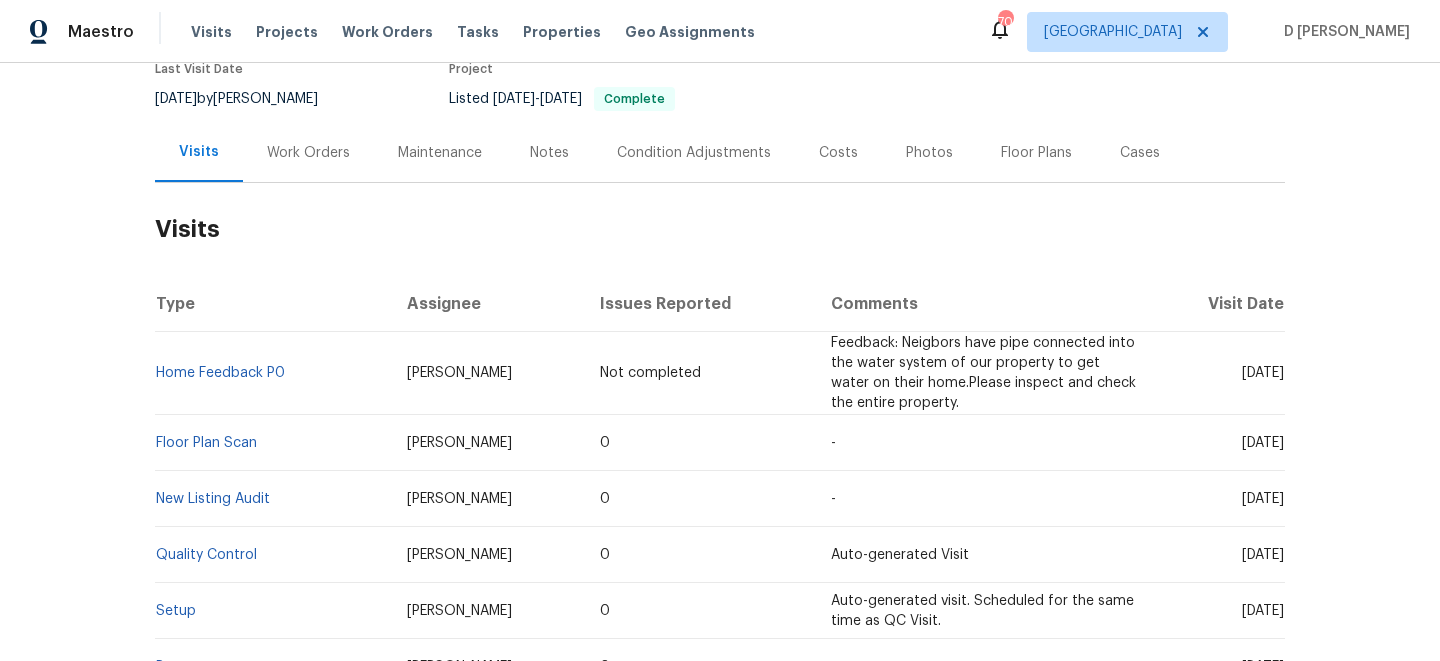 click on "Wed, Jun 25 2025" at bounding box center [1219, 443] 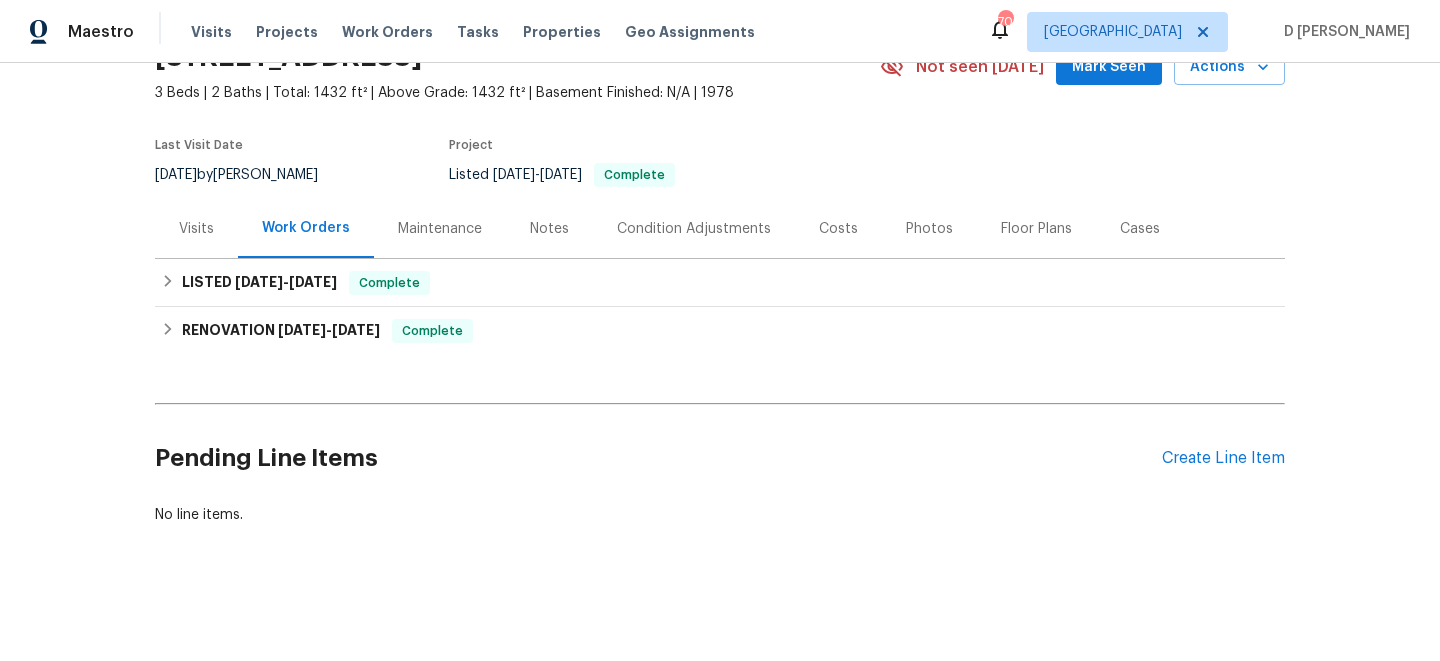 scroll, scrollTop: 104, scrollLeft: 0, axis: vertical 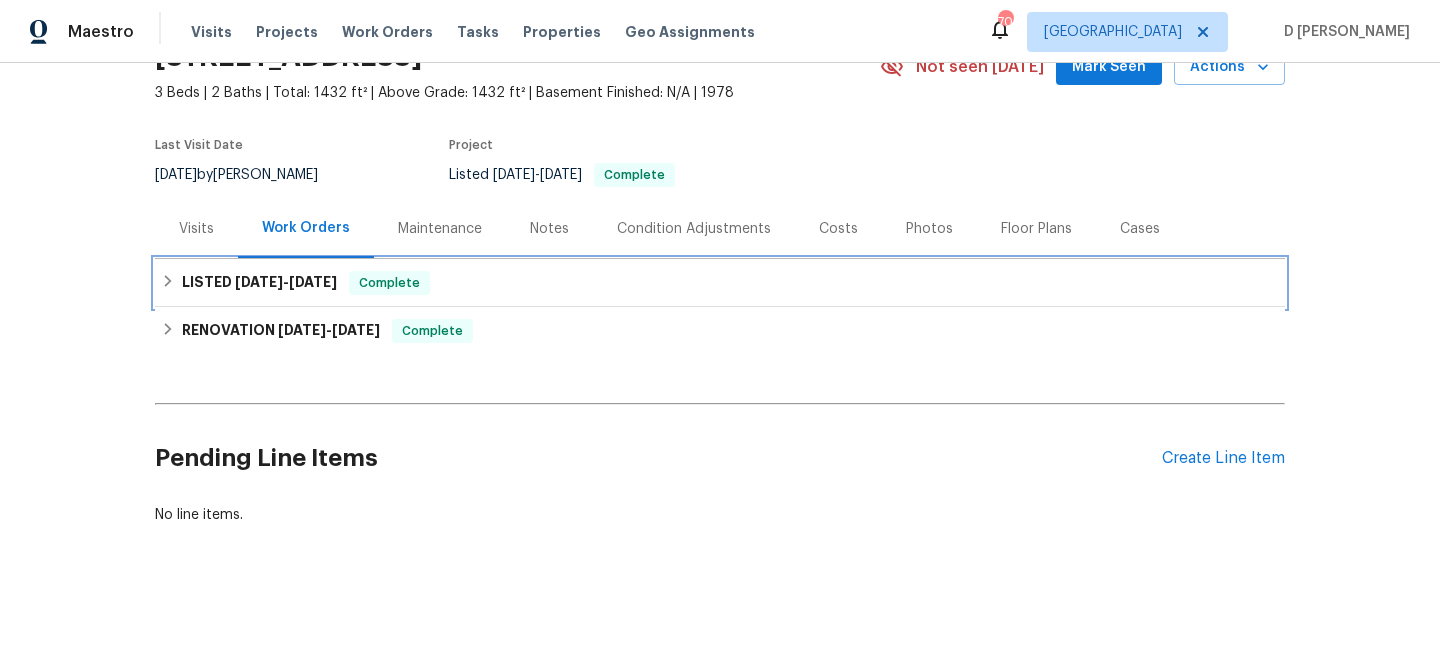 click 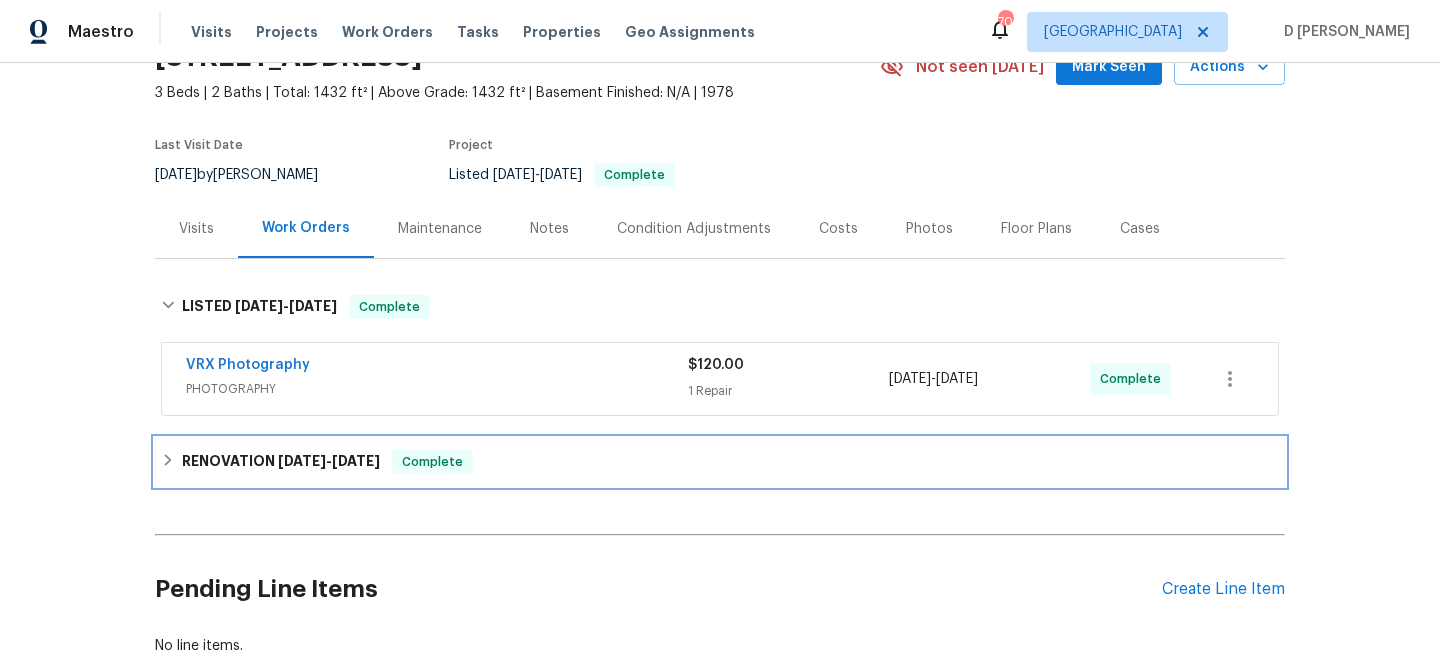 click on "RENOVATION   6/13/25  -  6/23/25 Complete" at bounding box center [720, 462] 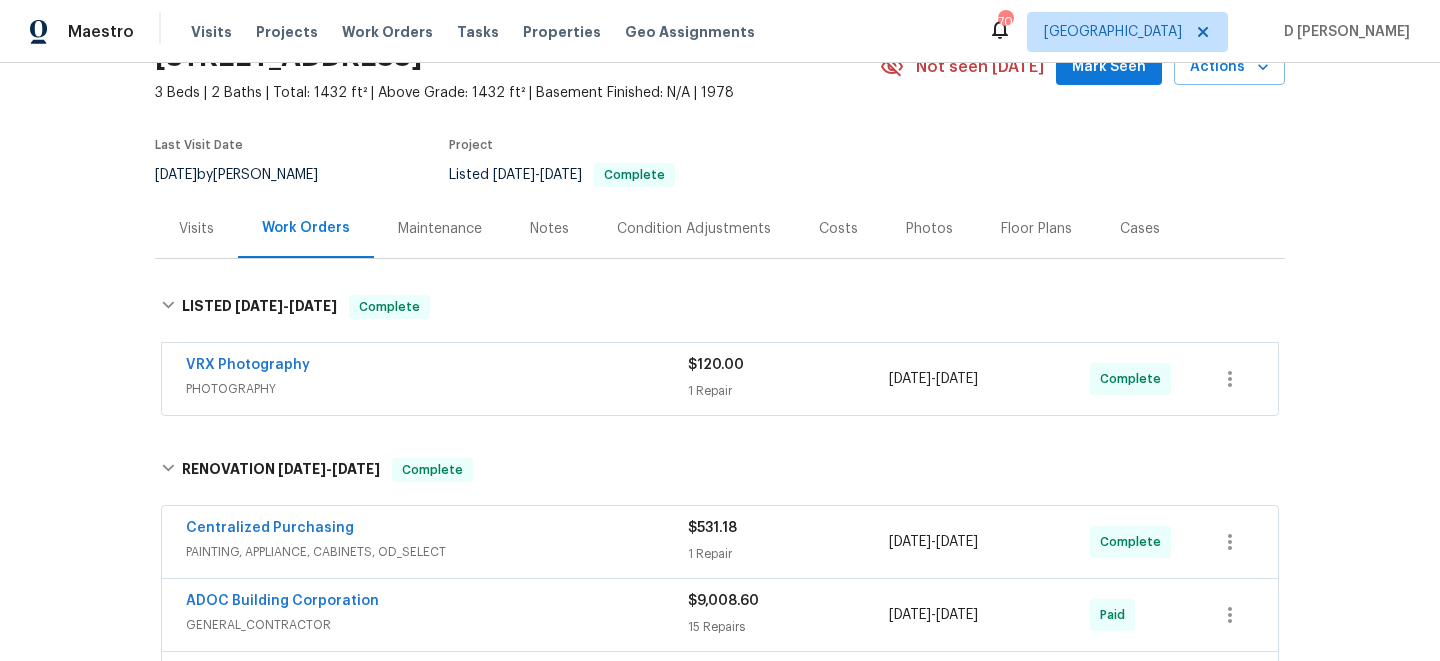 drag, startPoint x: 170, startPoint y: 529, endPoint x: 470, endPoint y: 508, distance: 300.7341 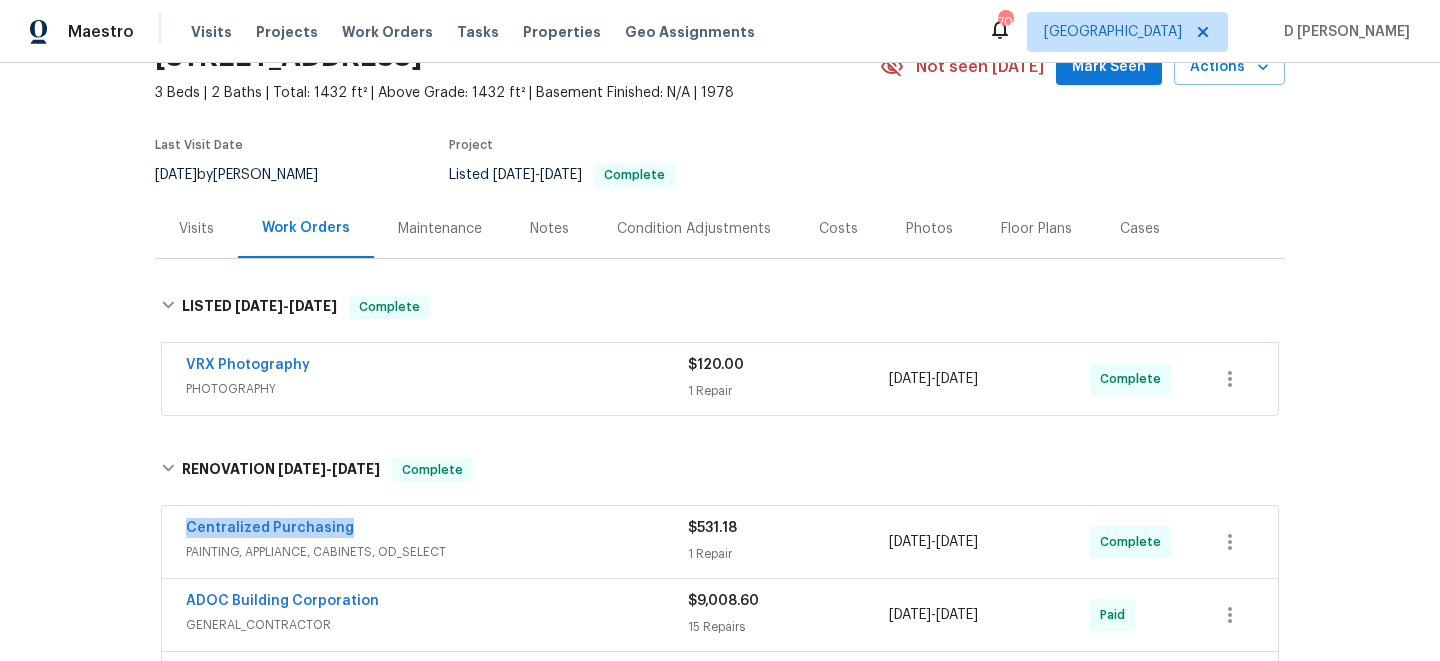drag, startPoint x: 179, startPoint y: 530, endPoint x: 513, endPoint y: 530, distance: 334 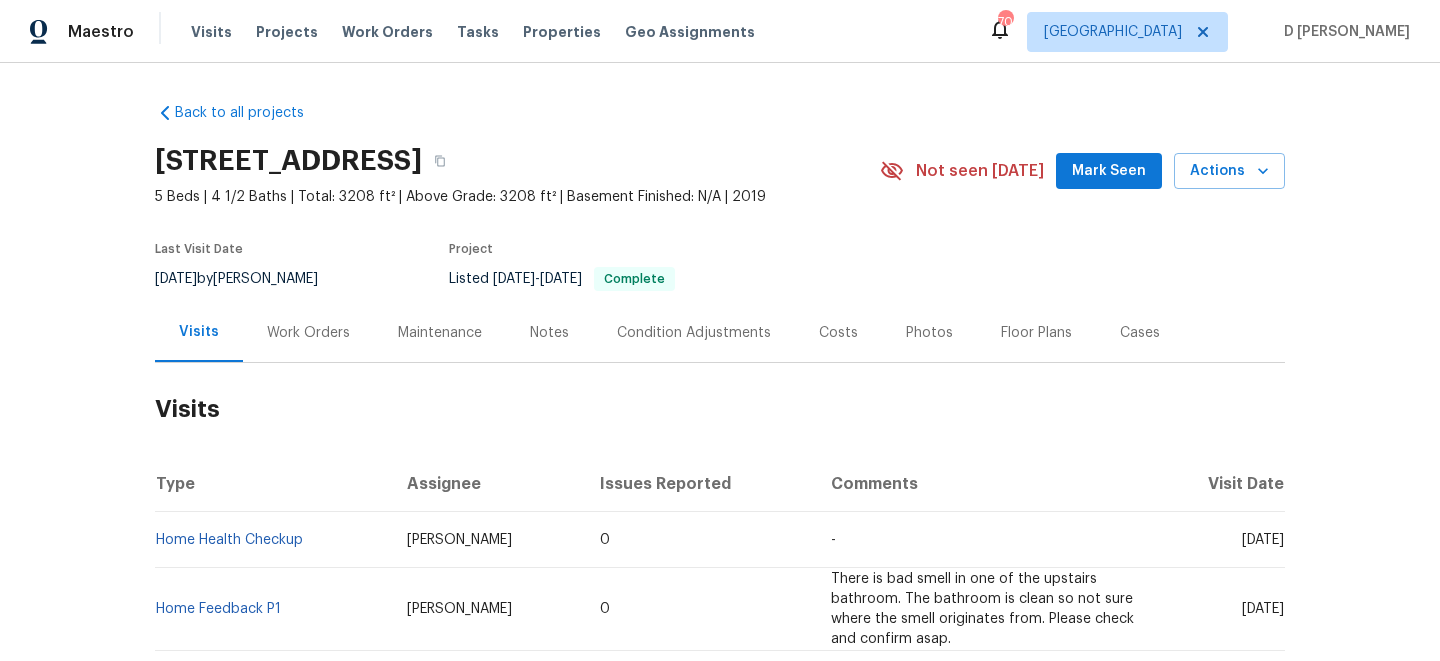 scroll, scrollTop: 0, scrollLeft: 0, axis: both 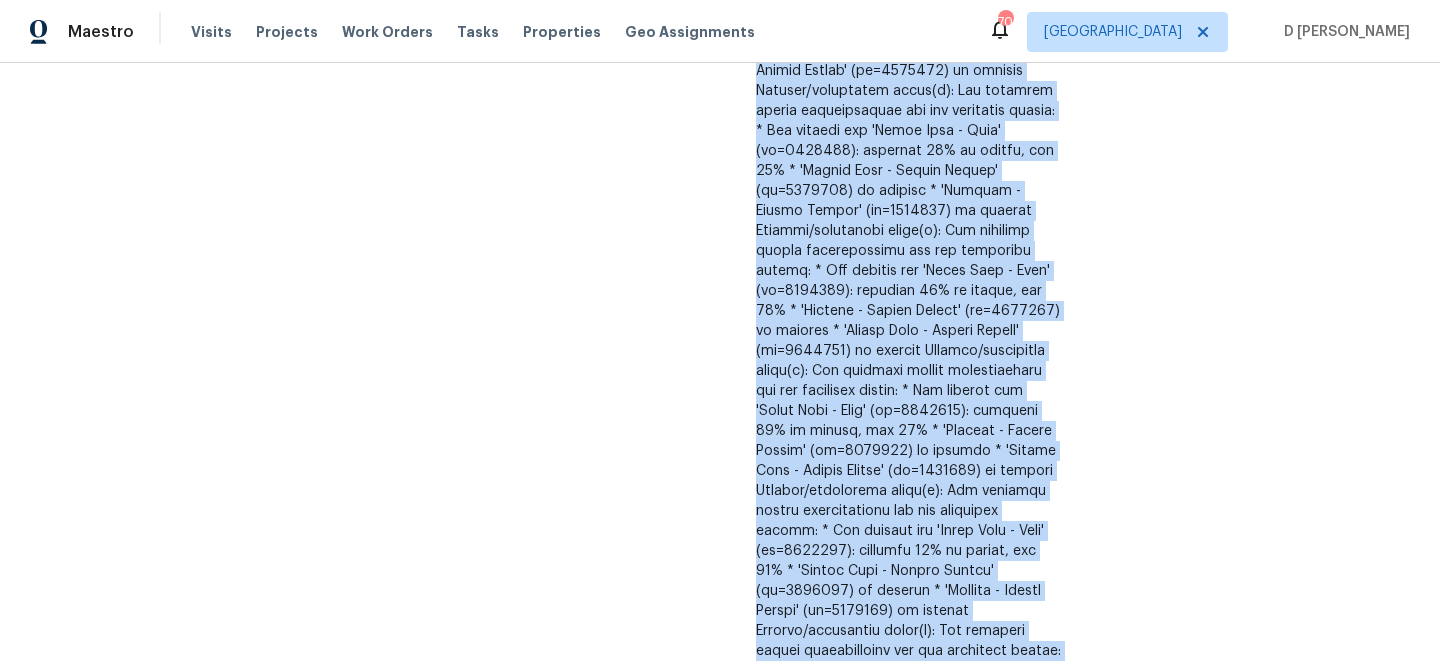 drag, startPoint x: 266, startPoint y: 258, endPoint x: 152, endPoint y: 258, distance: 114 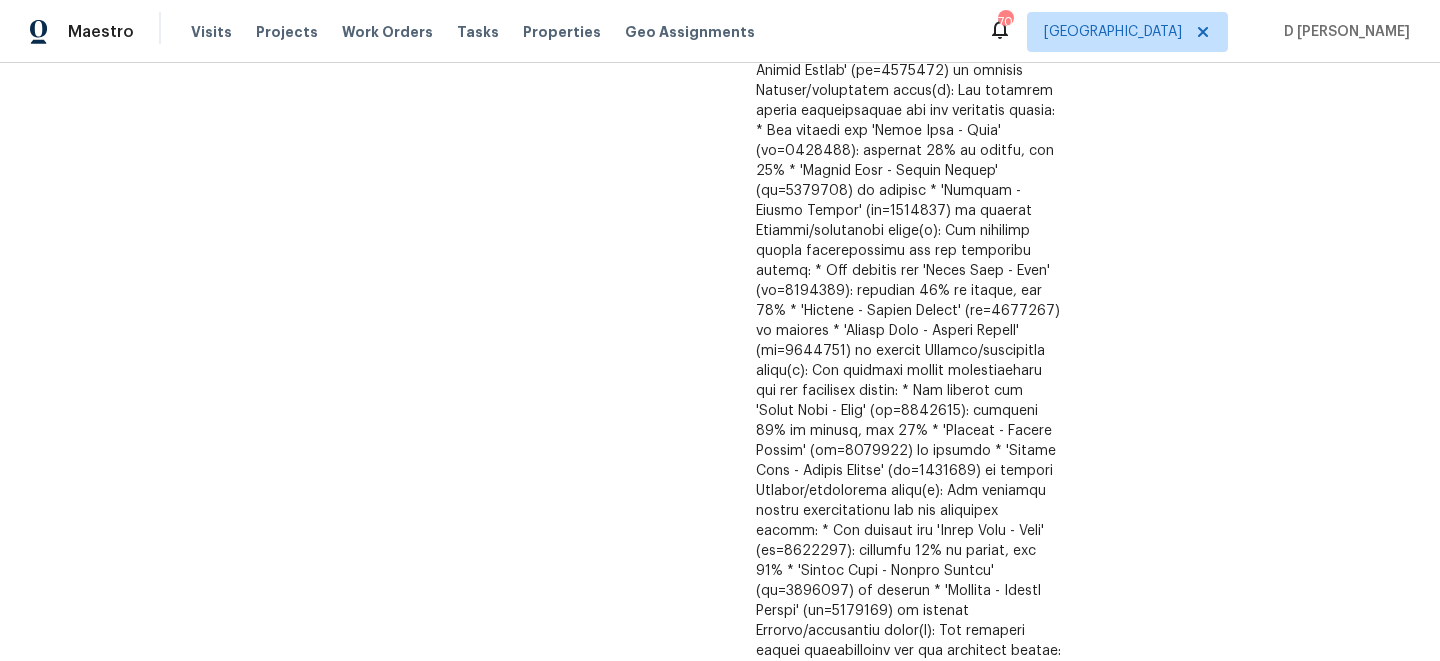 drag, startPoint x: 252, startPoint y: 252, endPoint x: 160, endPoint y: 247, distance: 92.13577 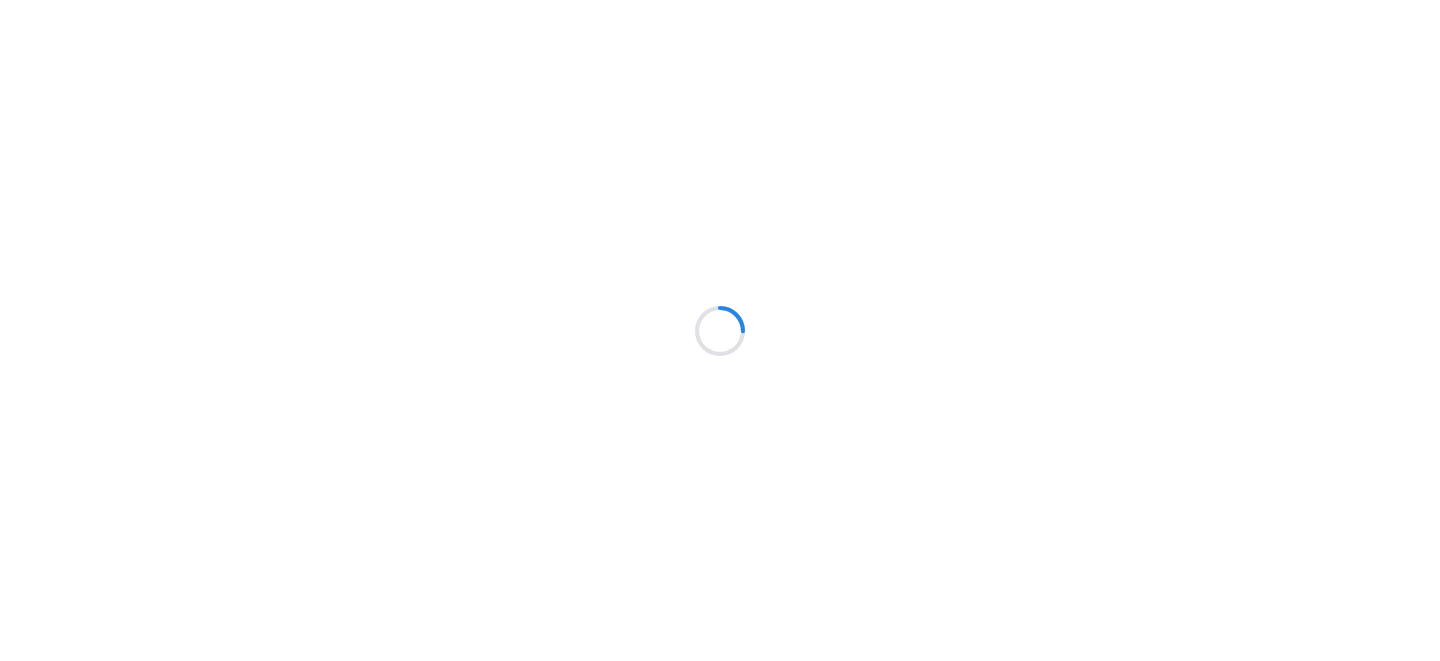 scroll, scrollTop: 0, scrollLeft: 0, axis: both 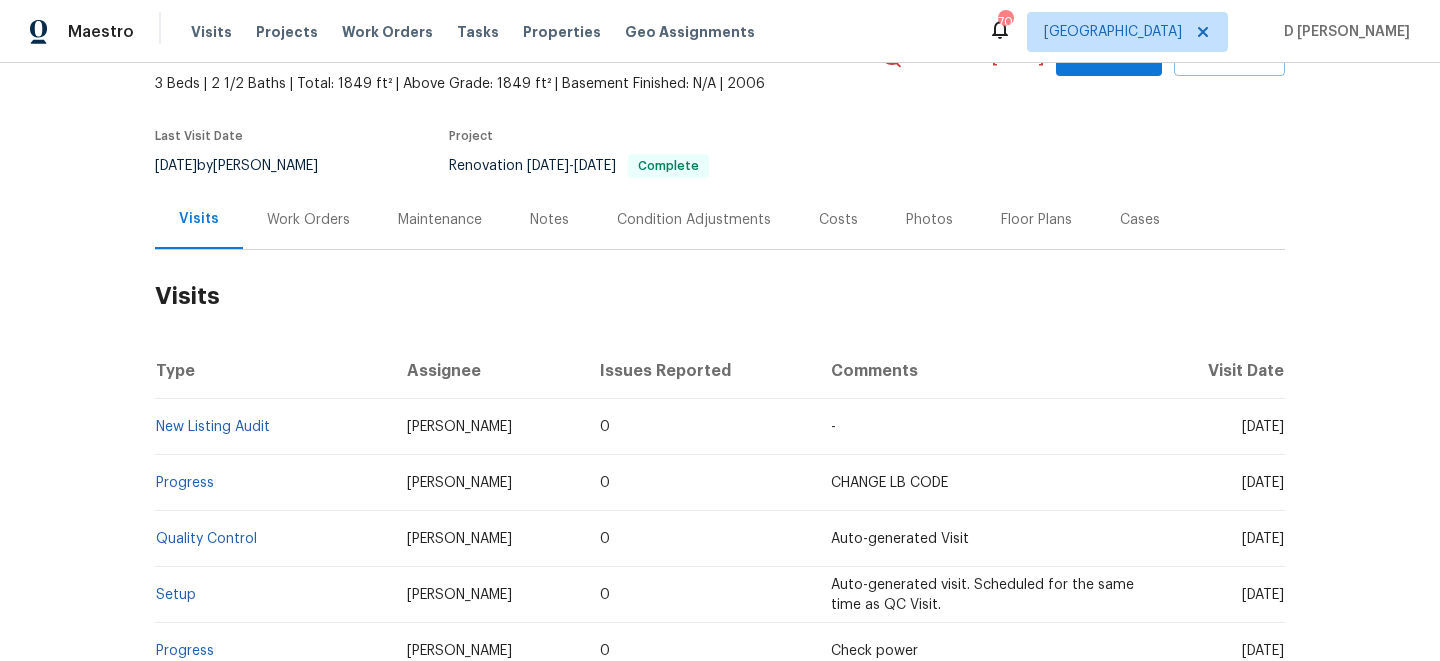 click on "Work Orders" at bounding box center (308, 220) 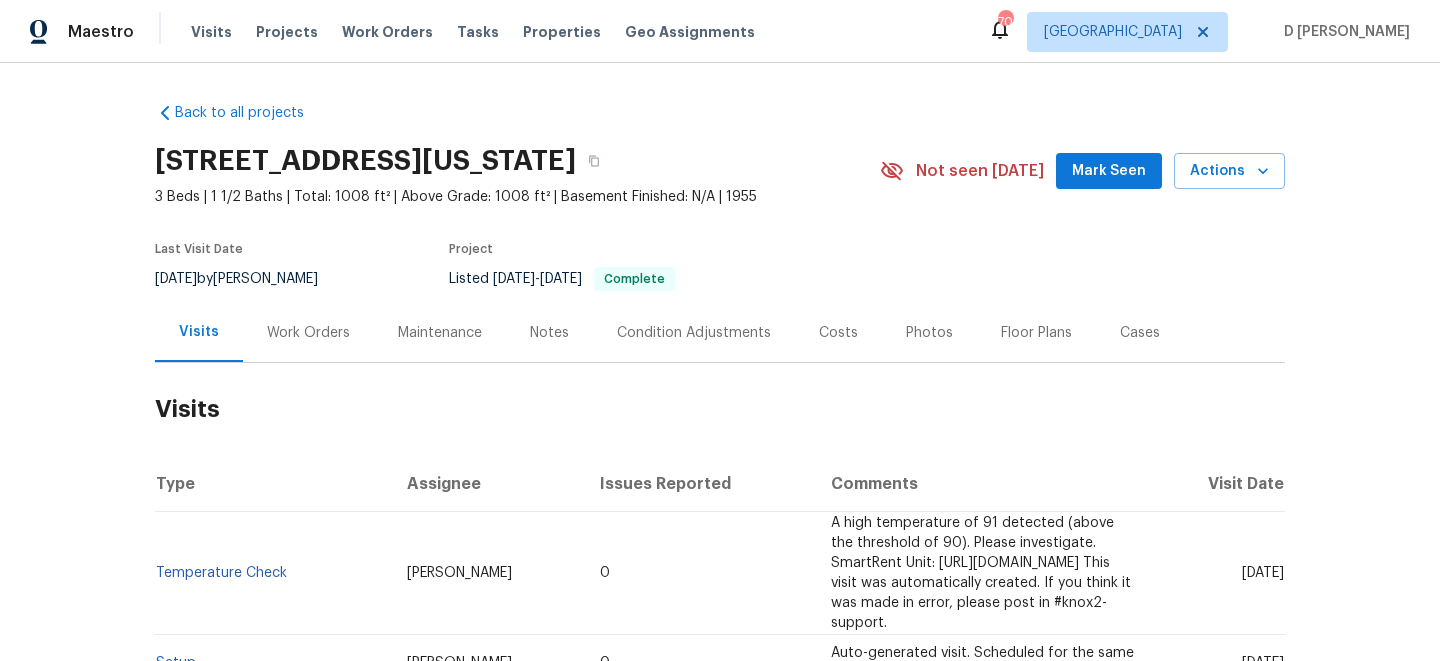 scroll, scrollTop: 0, scrollLeft: 0, axis: both 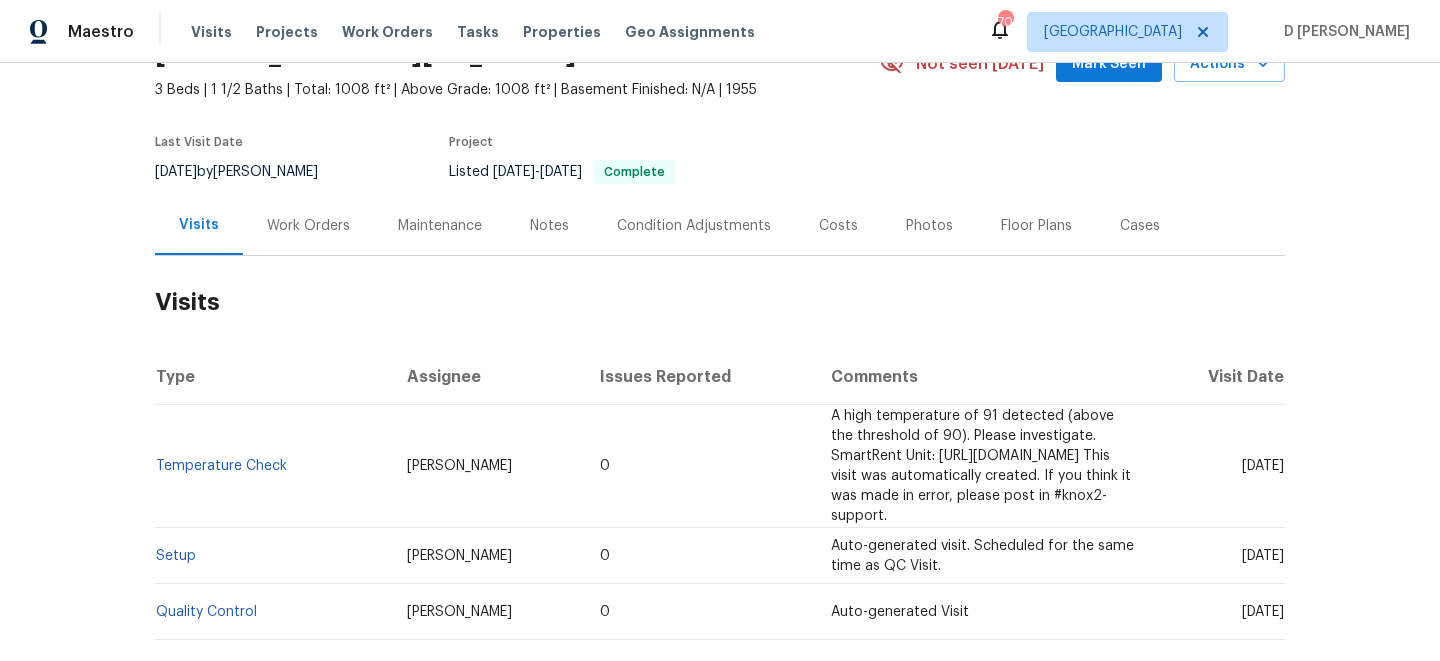 click on "Work Orders" at bounding box center [308, 226] 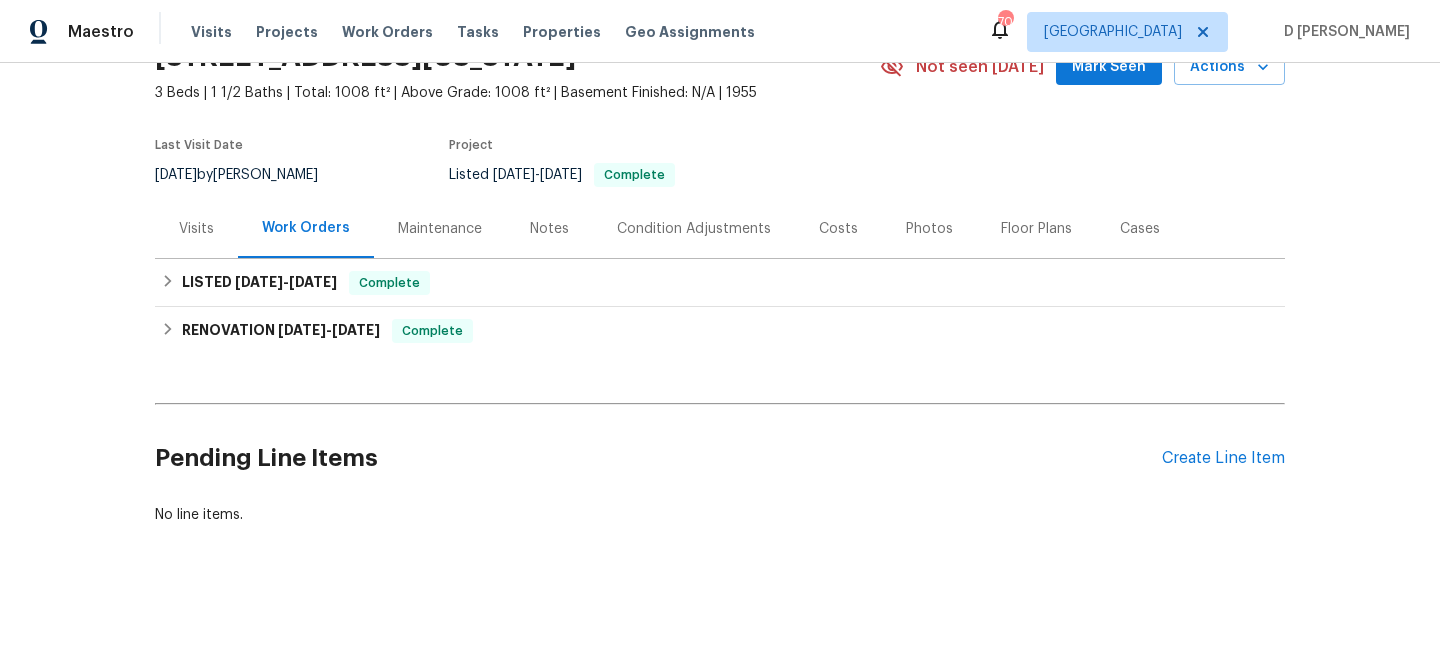 scroll, scrollTop: 104, scrollLeft: 0, axis: vertical 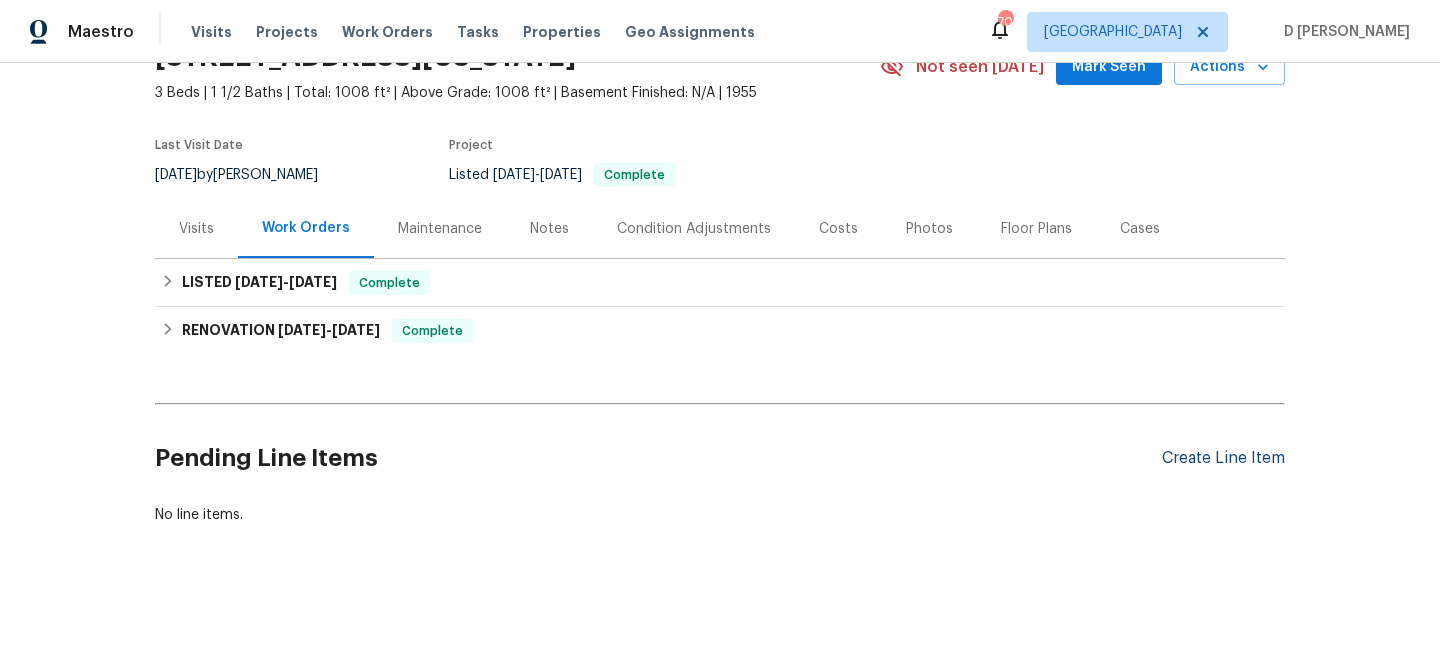 click on "Create Line Item" at bounding box center [1223, 458] 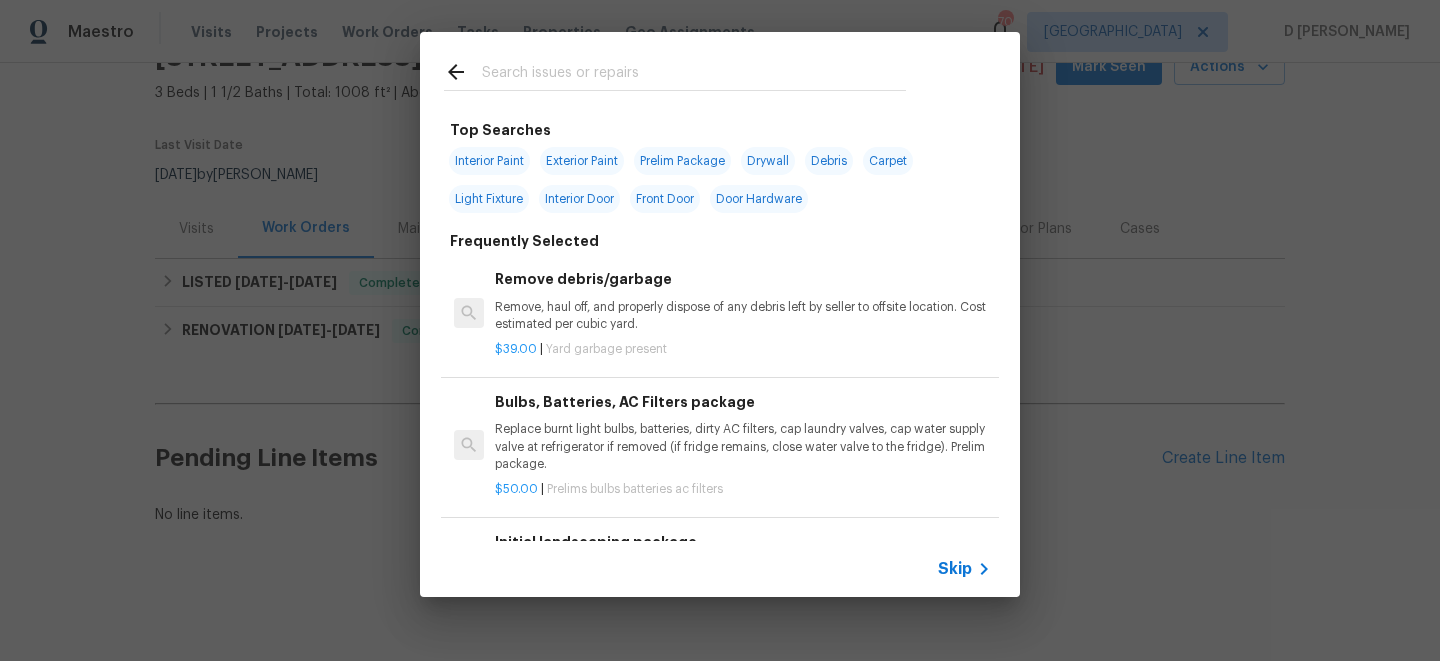 click 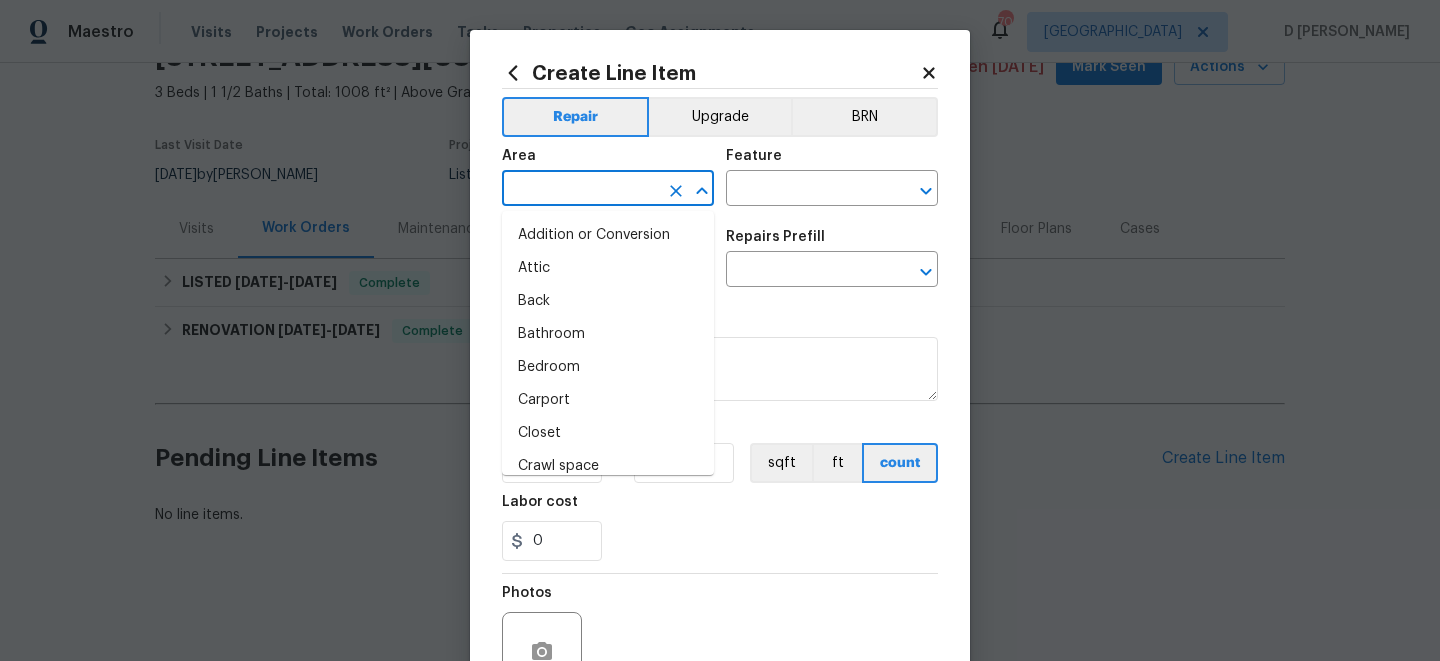 click at bounding box center (580, 190) 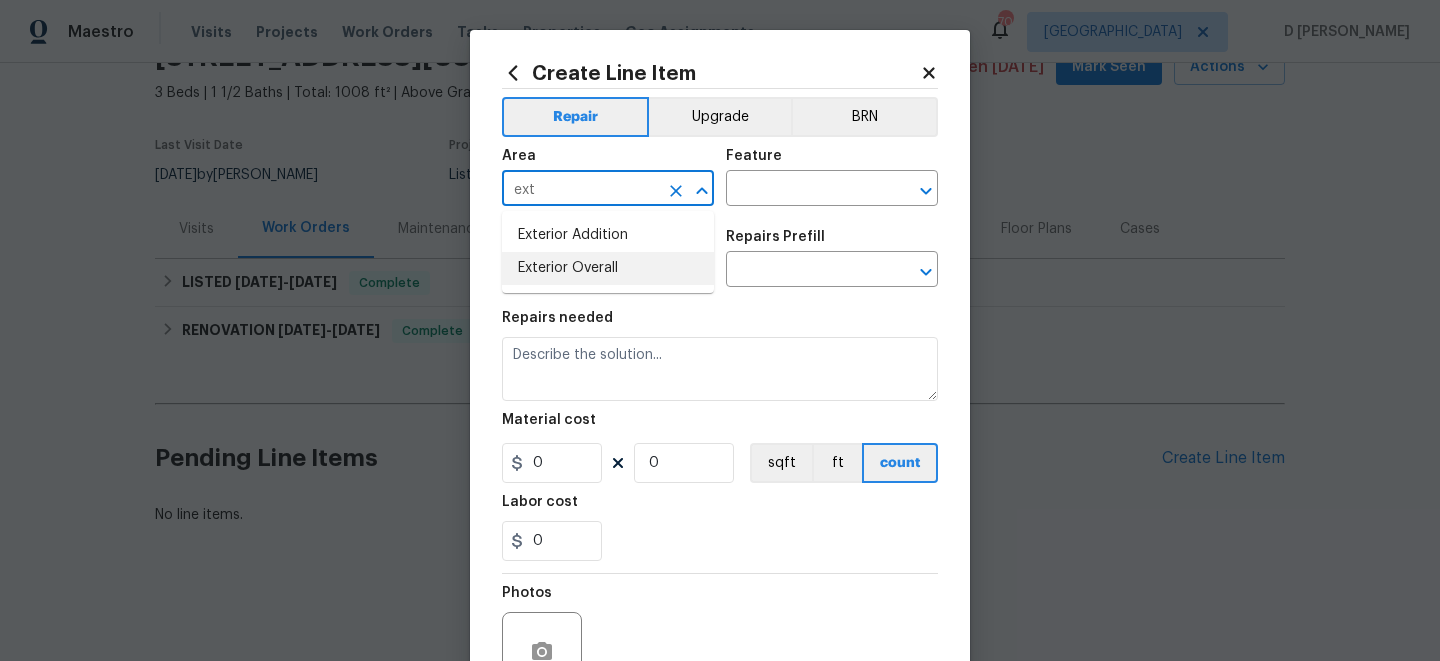 click on "Exterior Overall" at bounding box center [608, 268] 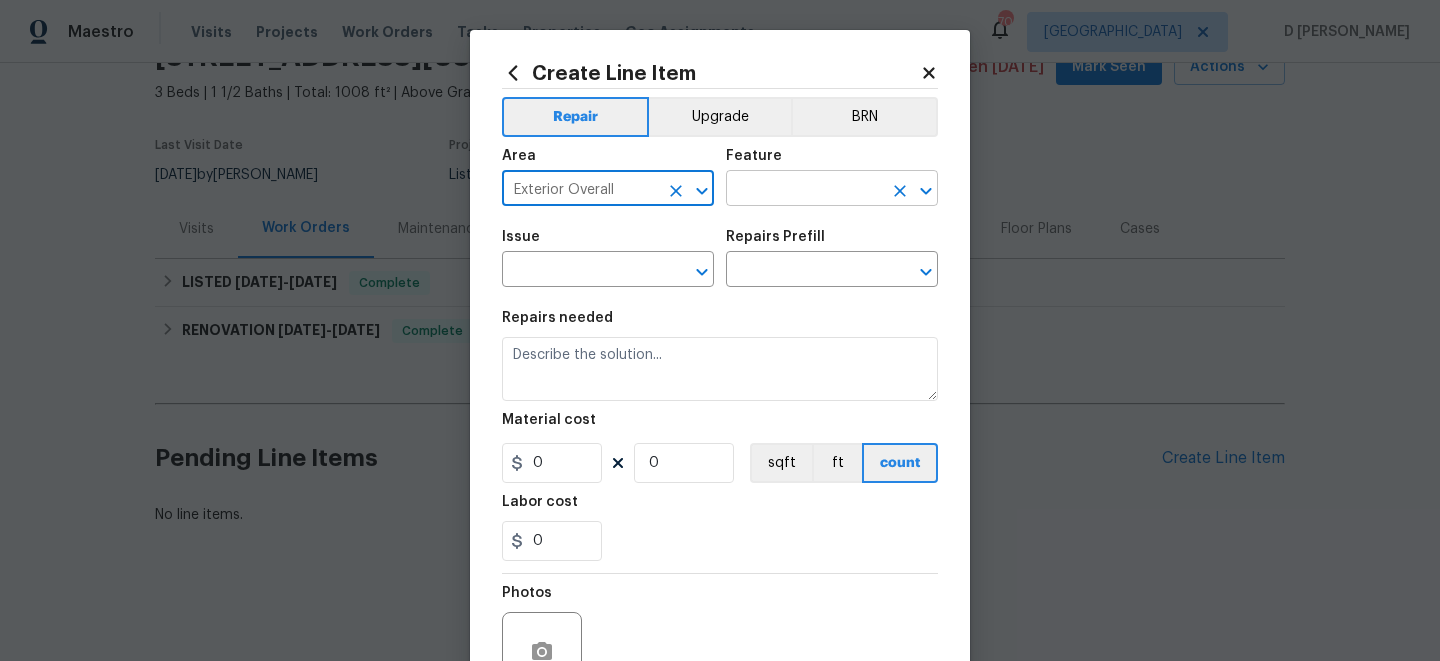 type on "Exterior Overall" 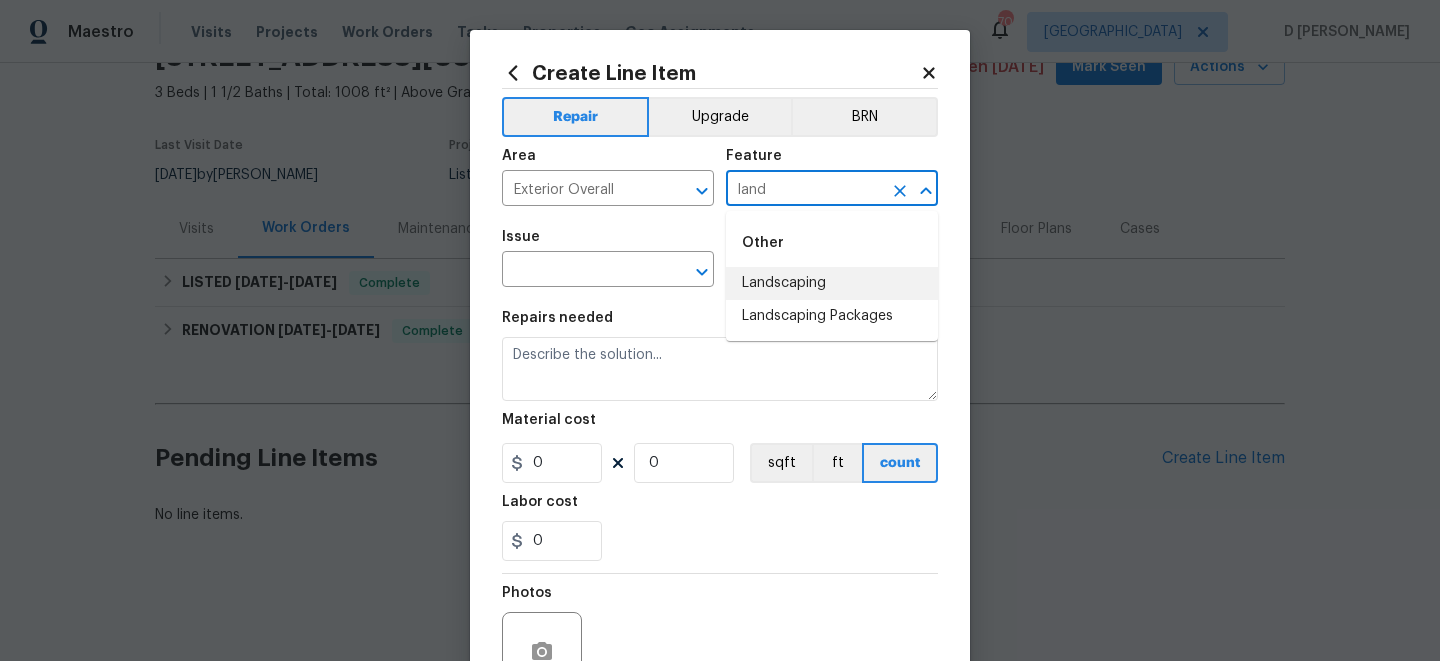 click on "Landscaping" at bounding box center (832, 283) 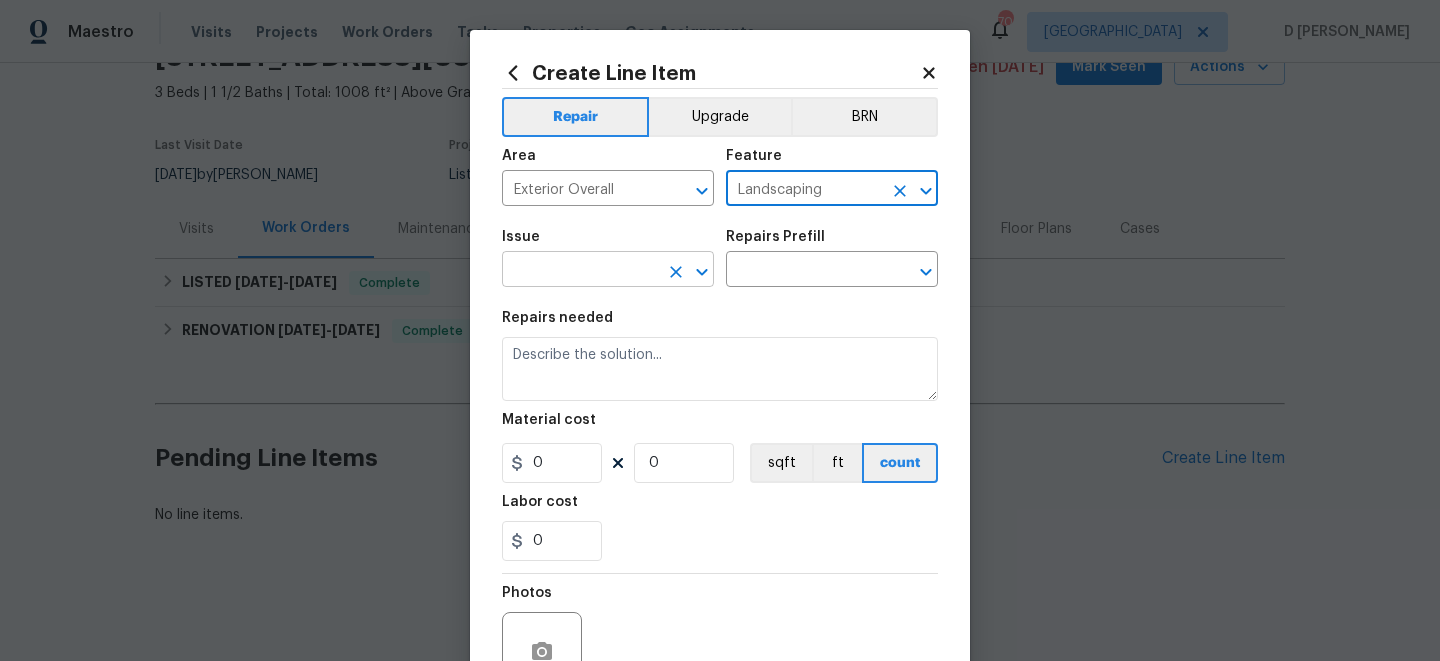 type on "Landscaping" 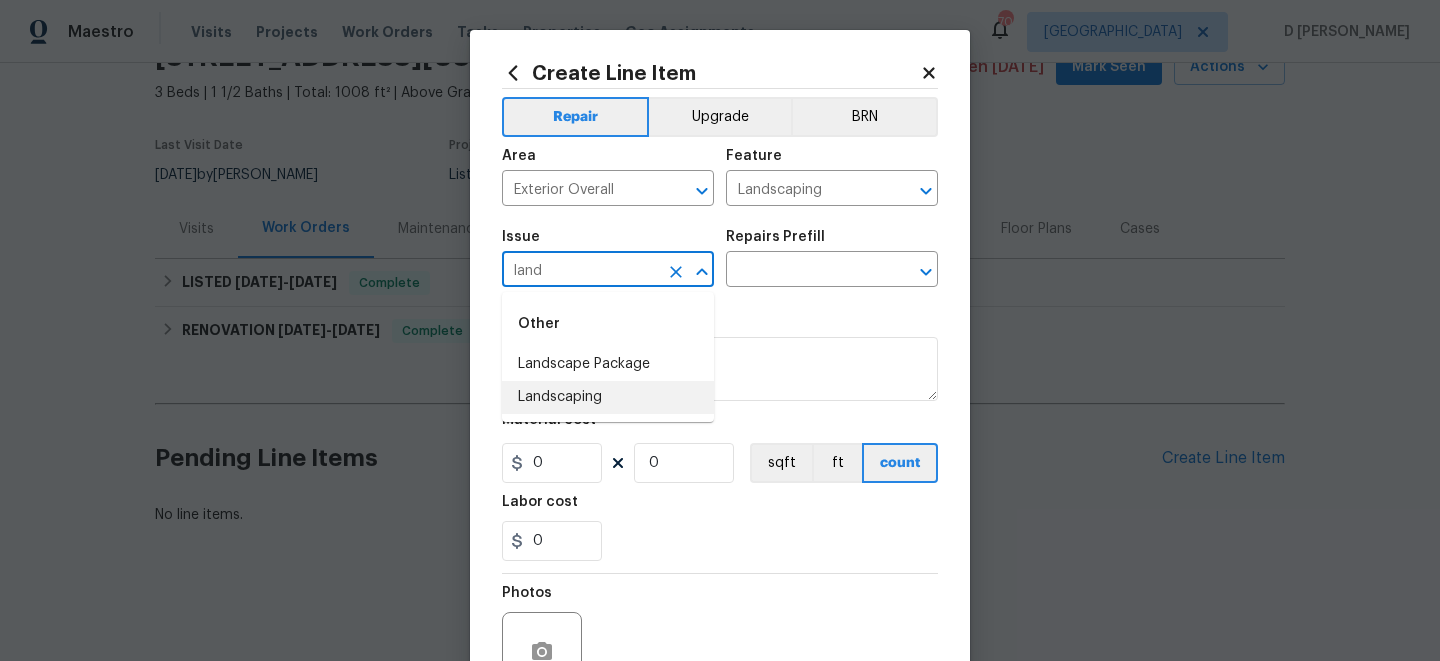 click on "Landscaping" at bounding box center (608, 397) 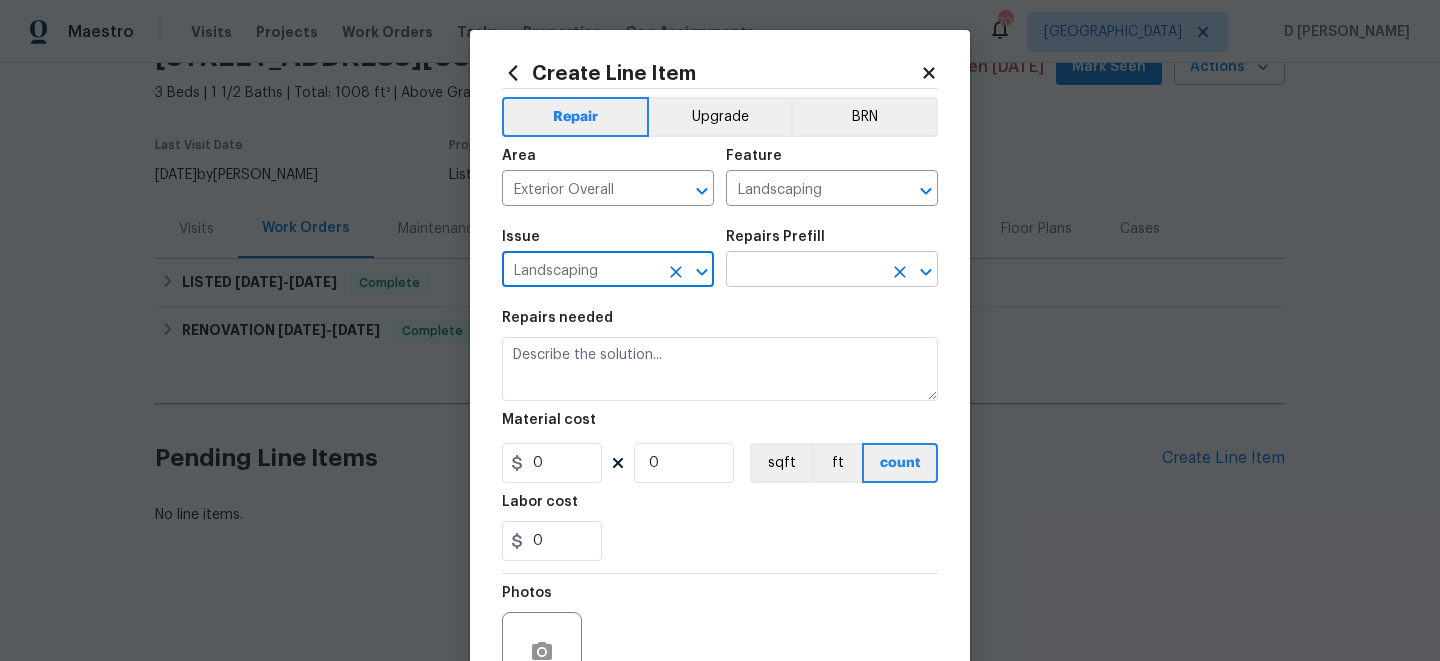 type on "Landscaping" 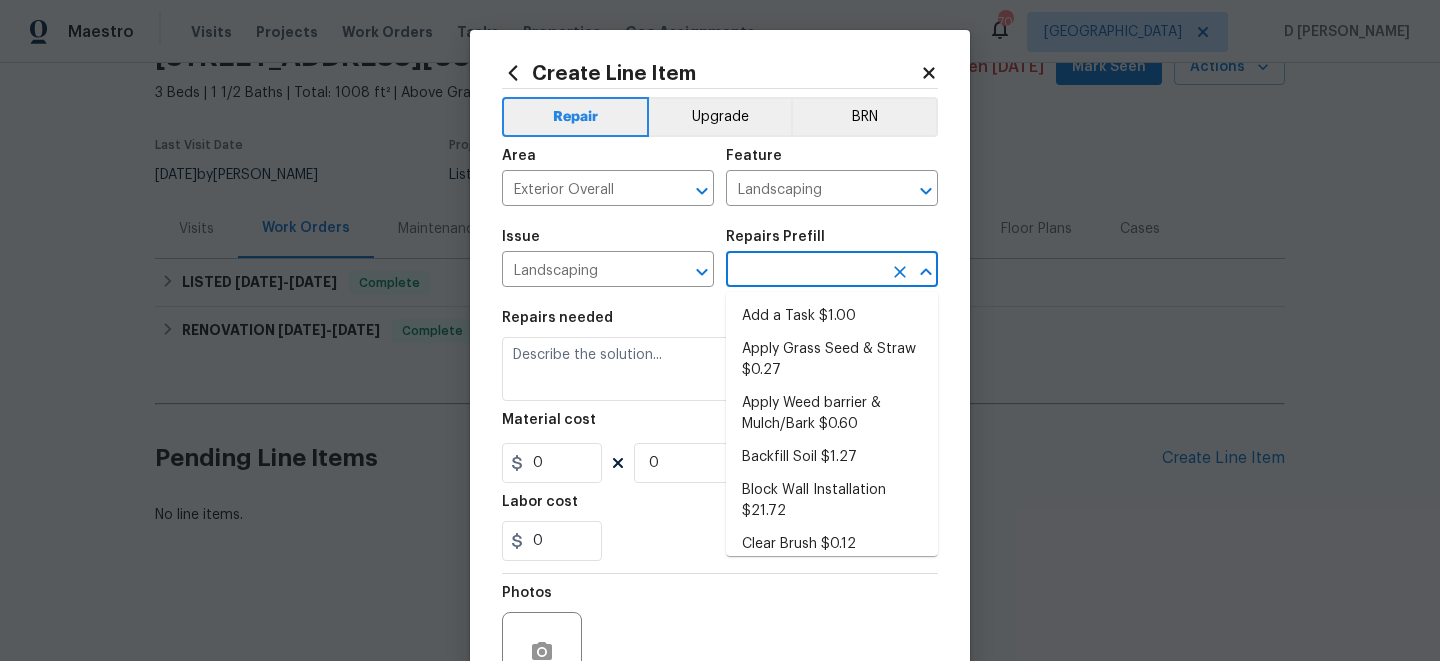 click at bounding box center (804, 271) 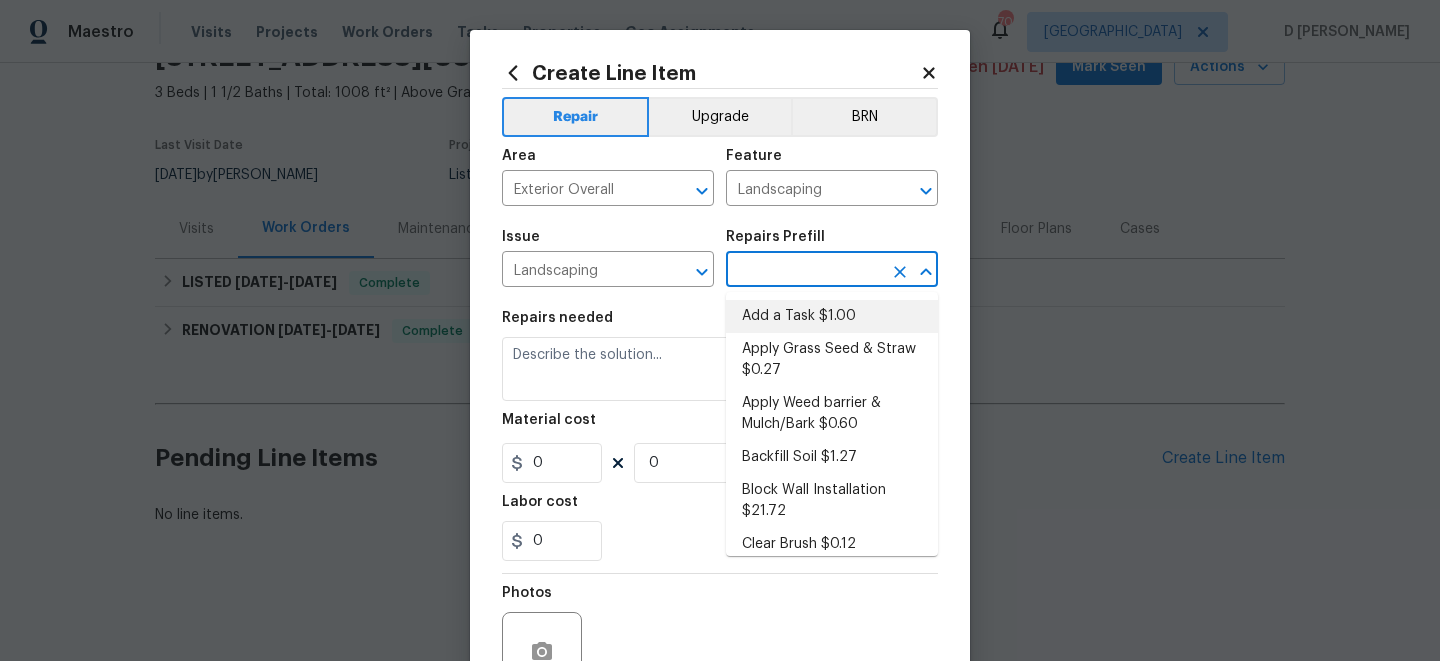 click on "Add a Task $1.00" at bounding box center (832, 316) 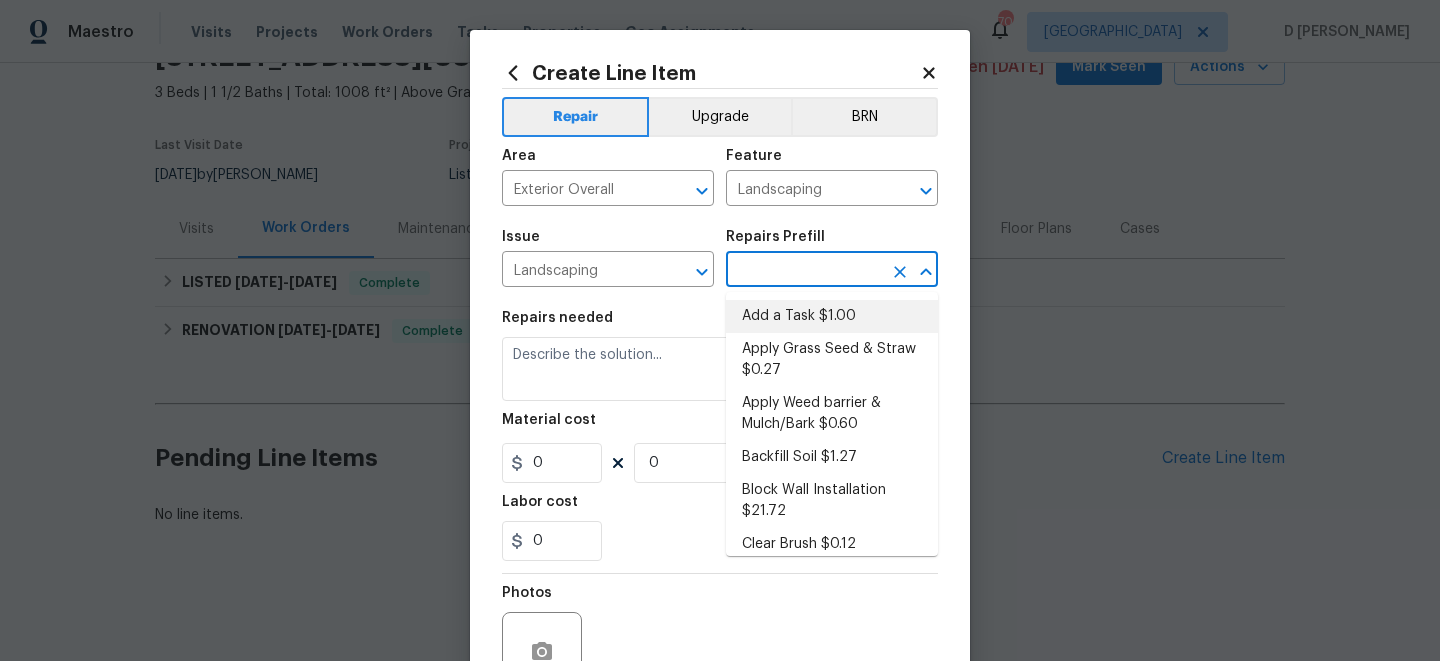 type on "Add a Task $1.00" 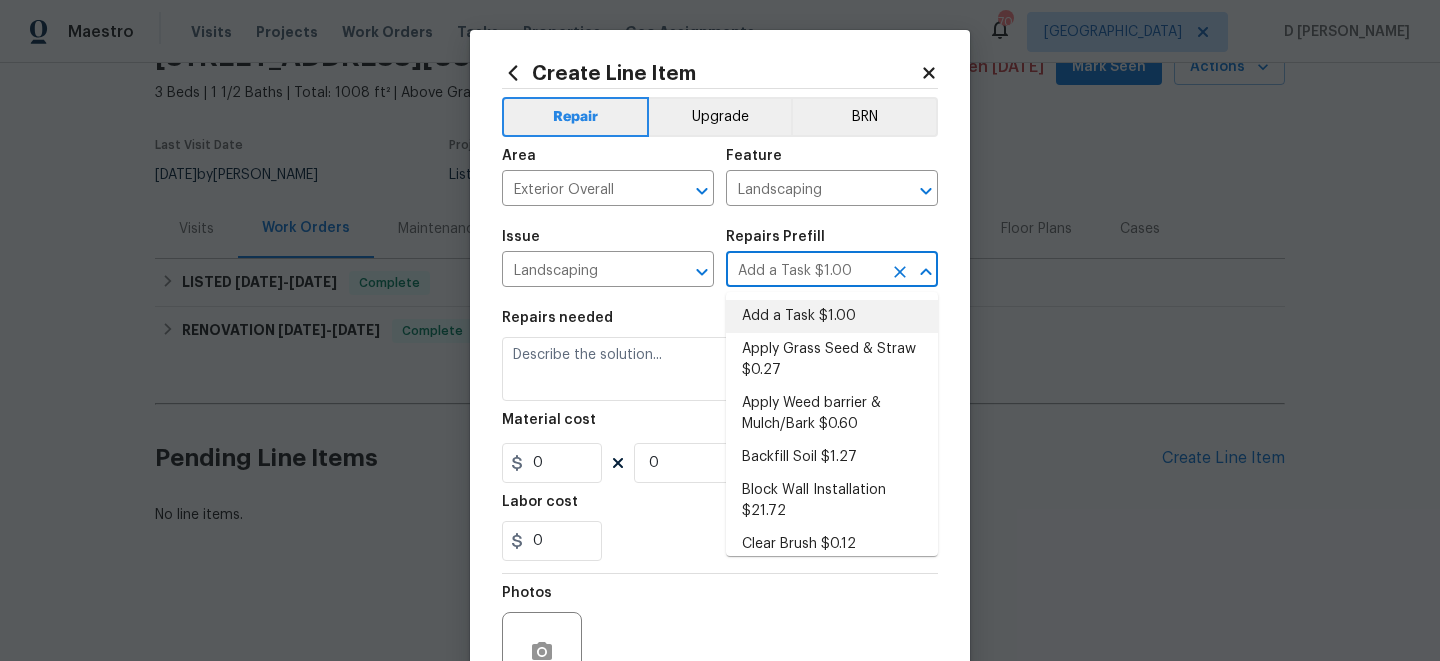 type on "HPM to detail" 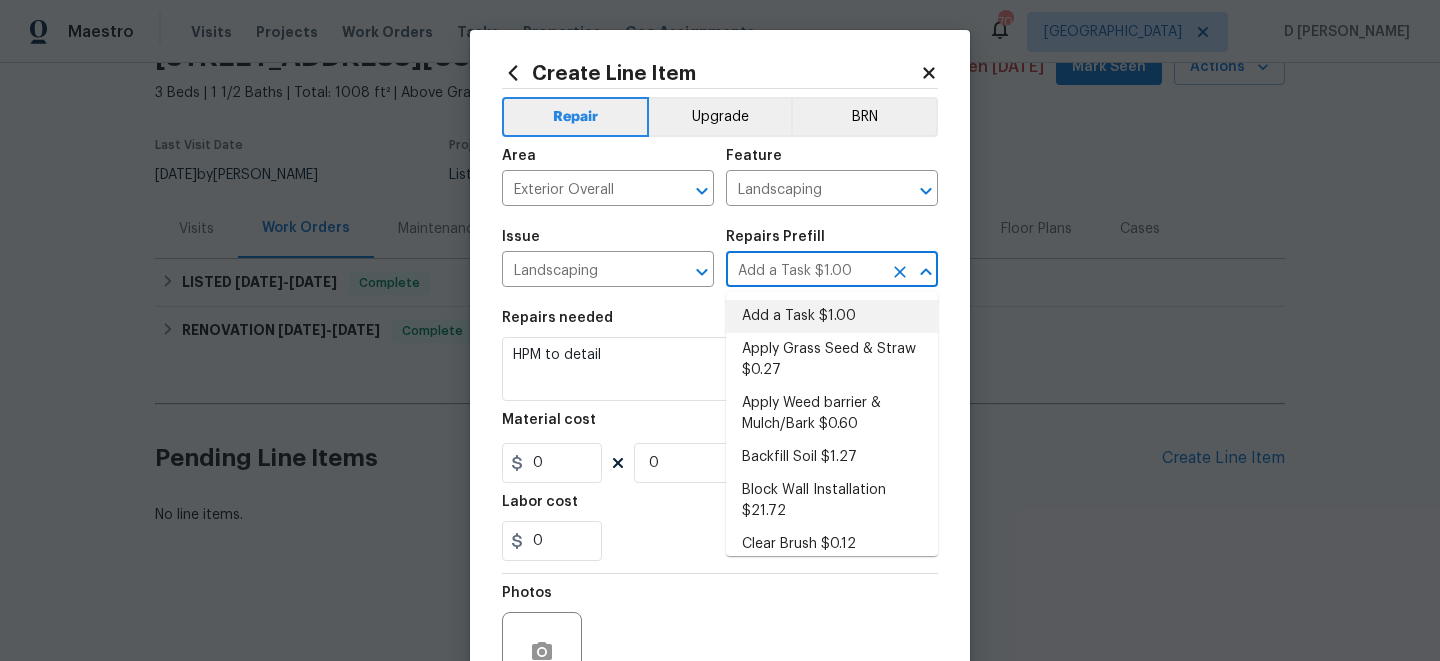 type on "1" 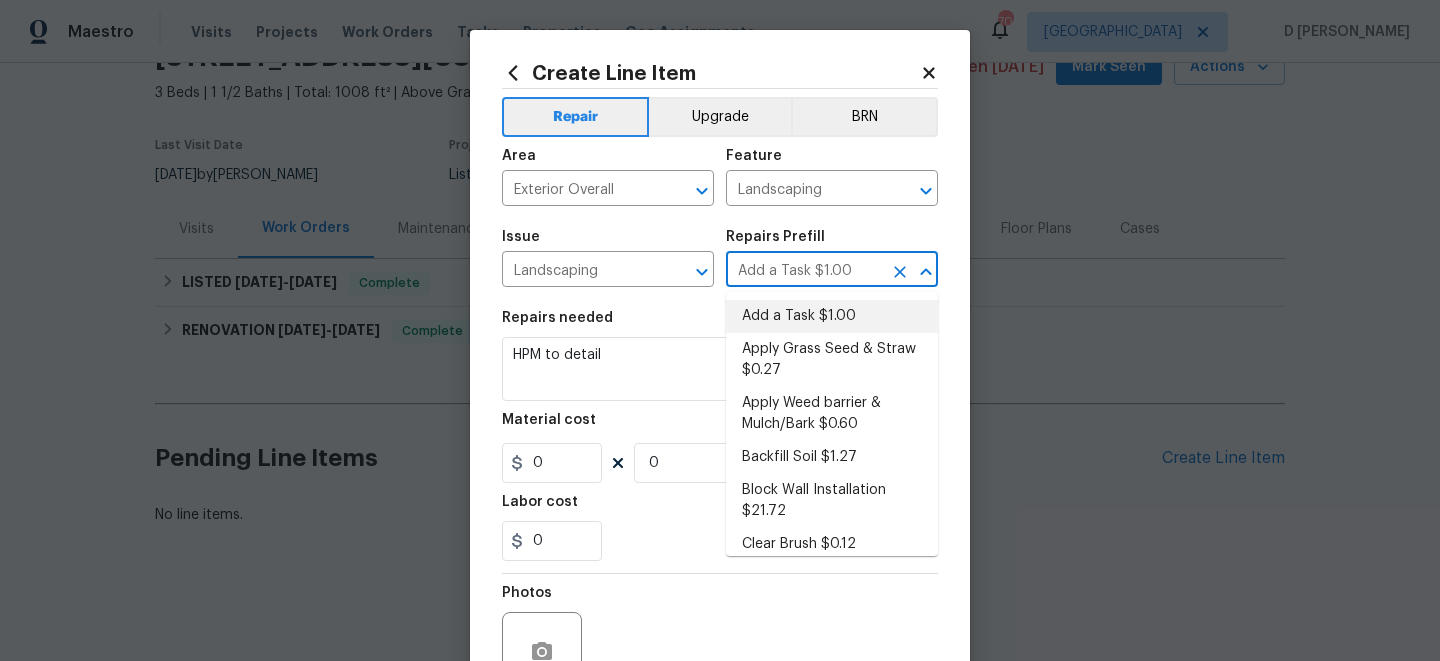 type on "1" 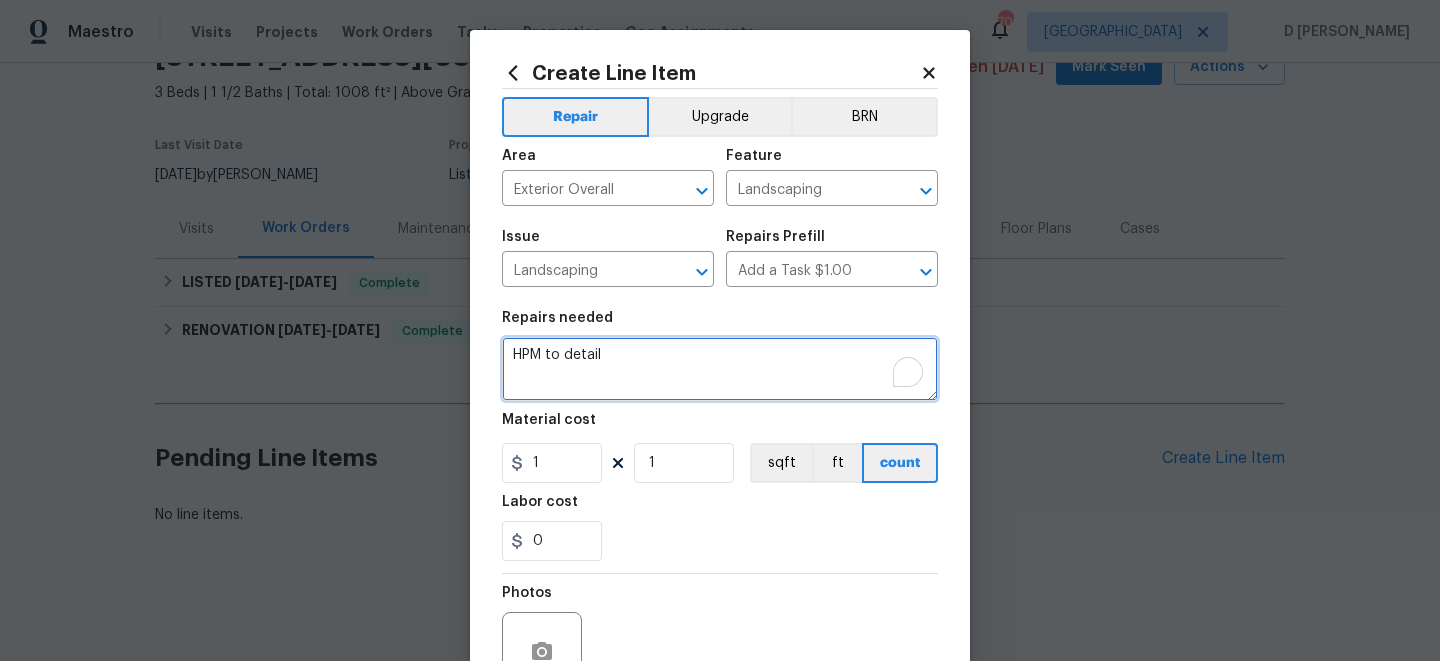drag, startPoint x: 513, startPoint y: 356, endPoint x: 663, endPoint y: 357, distance: 150.00333 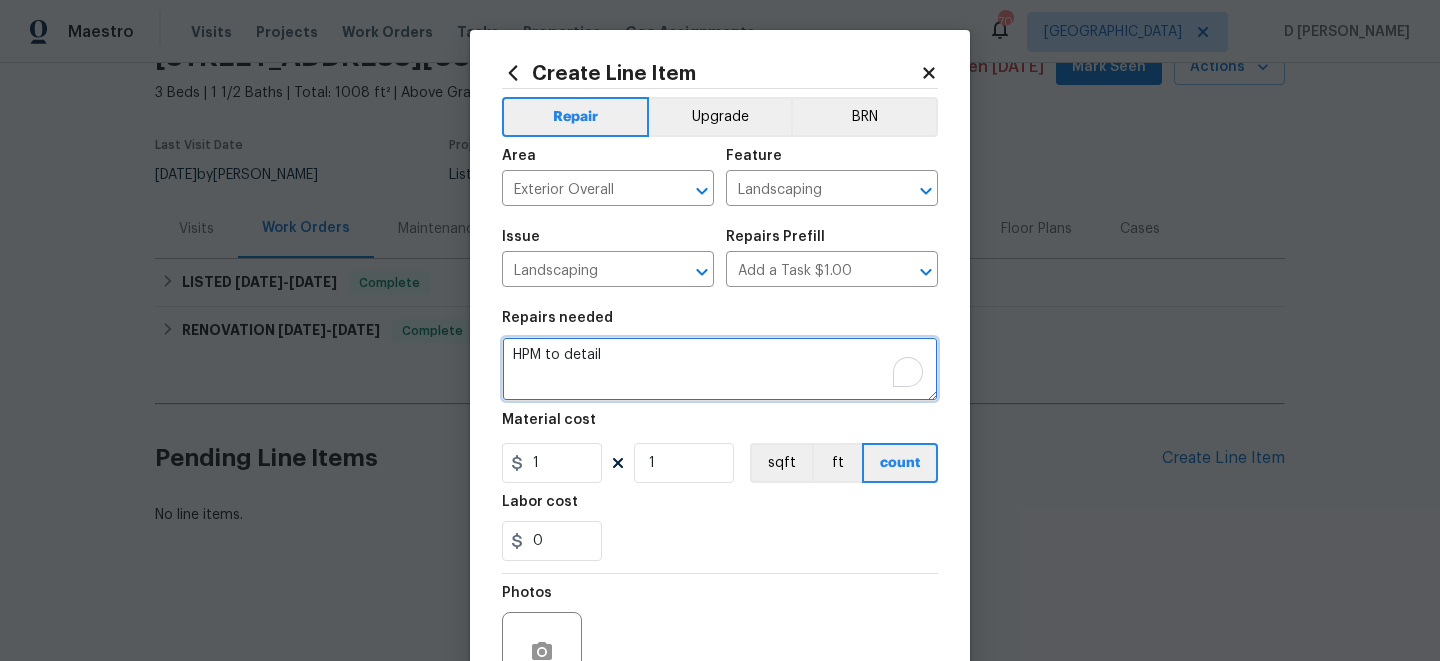click on "HPM to detail" at bounding box center [720, 369] 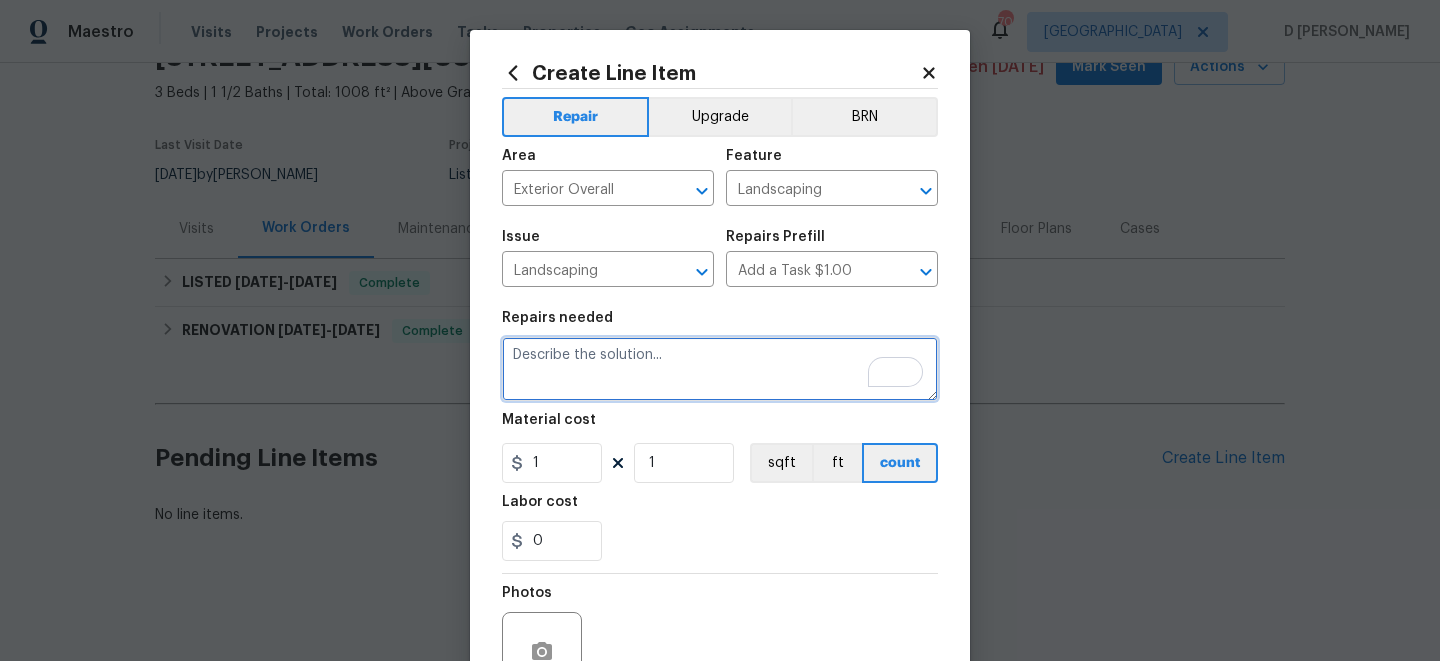 click at bounding box center (720, 369) 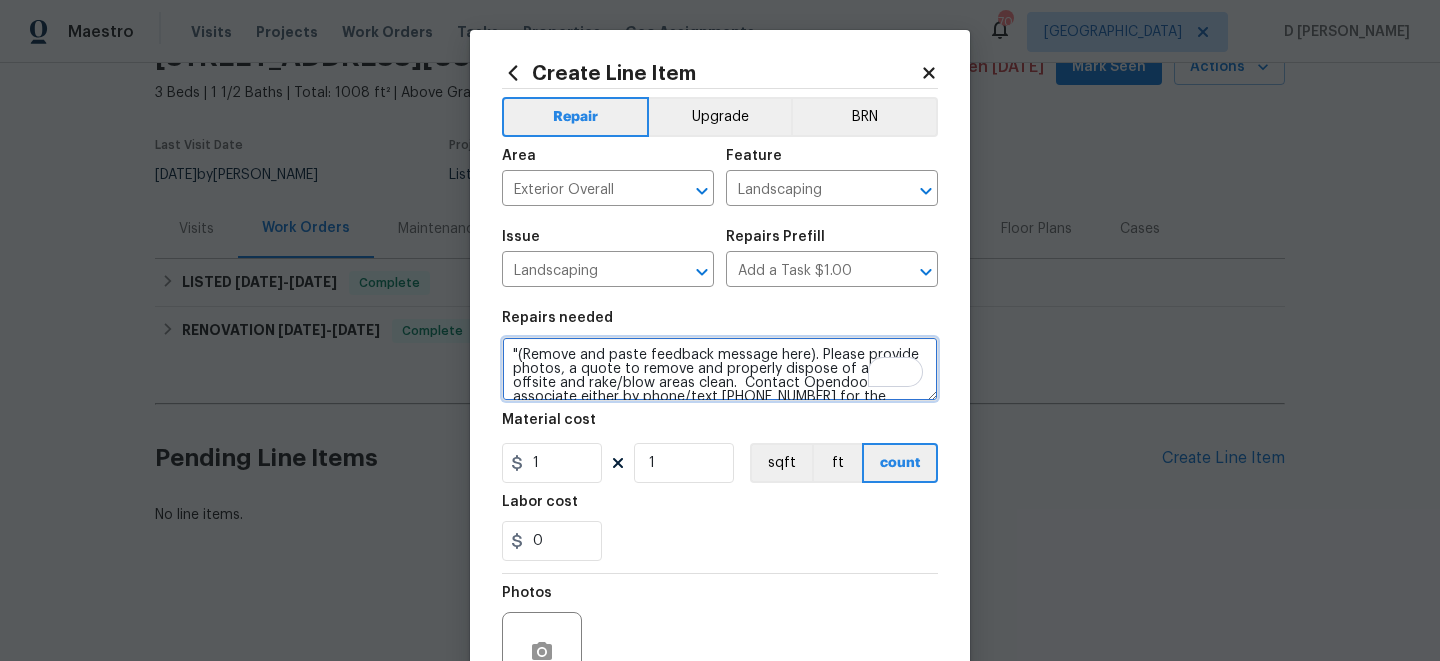 scroll, scrollTop: 32, scrollLeft: 0, axis: vertical 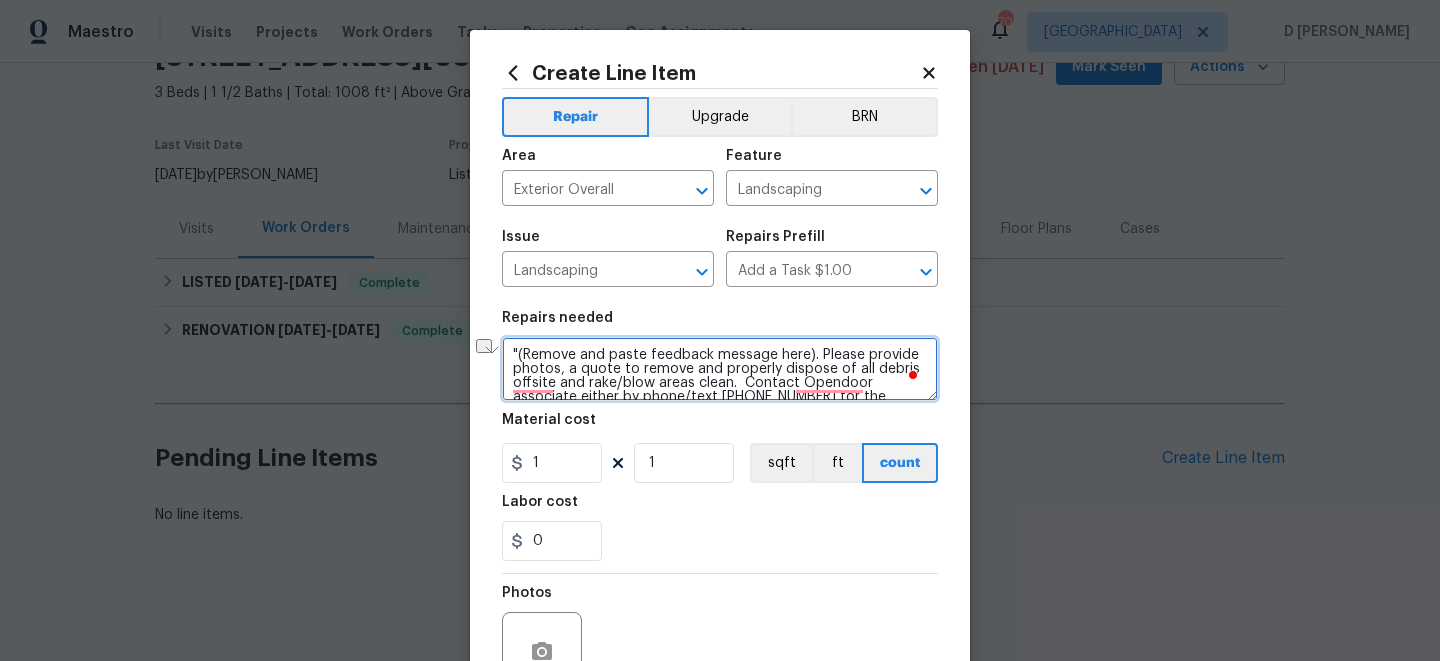 drag, startPoint x: 524, startPoint y: 351, endPoint x: 796, endPoint y: 352, distance: 272.00183 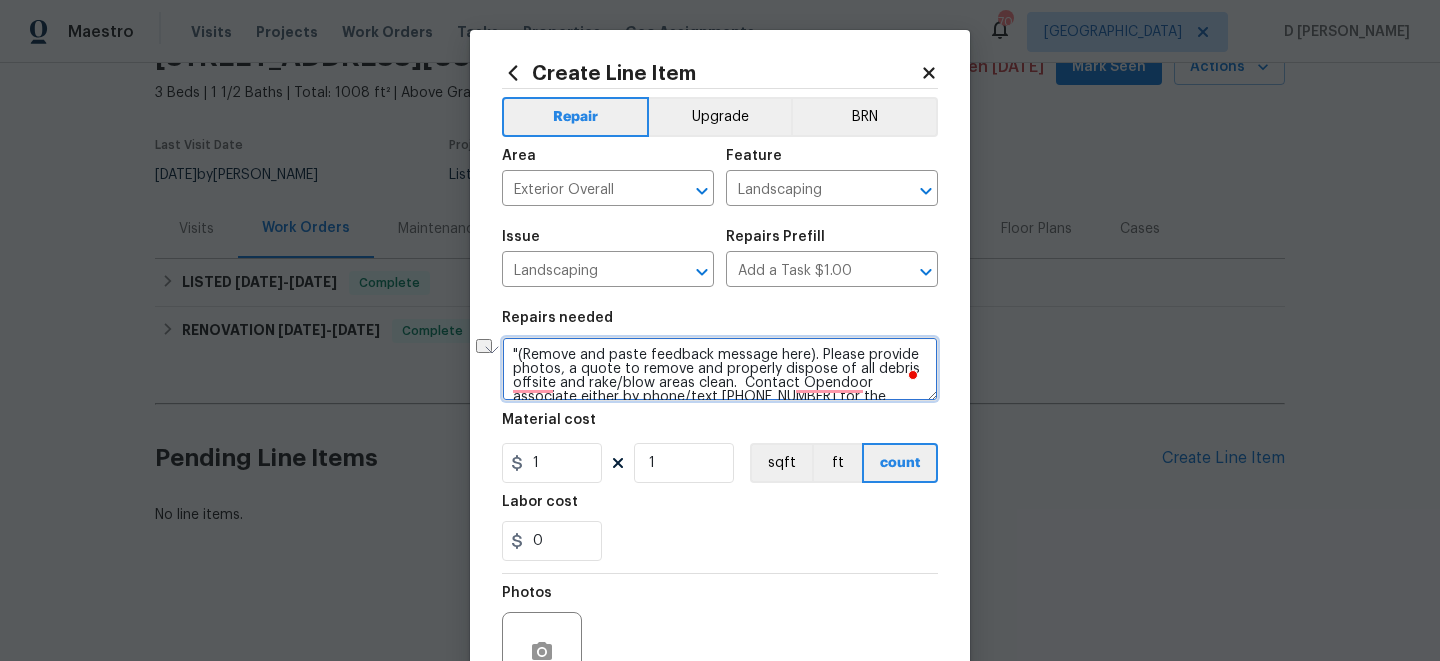 click on ""(Remove and paste feedback message here). Please provide photos, a quote to remove and properly dispose of all debris offsite and rake/blow areas clean.  Contact Opendoor associate either by phone/text 480-478-0155 for the change order approvals before work is commenced.
"" at bounding box center [720, 369] 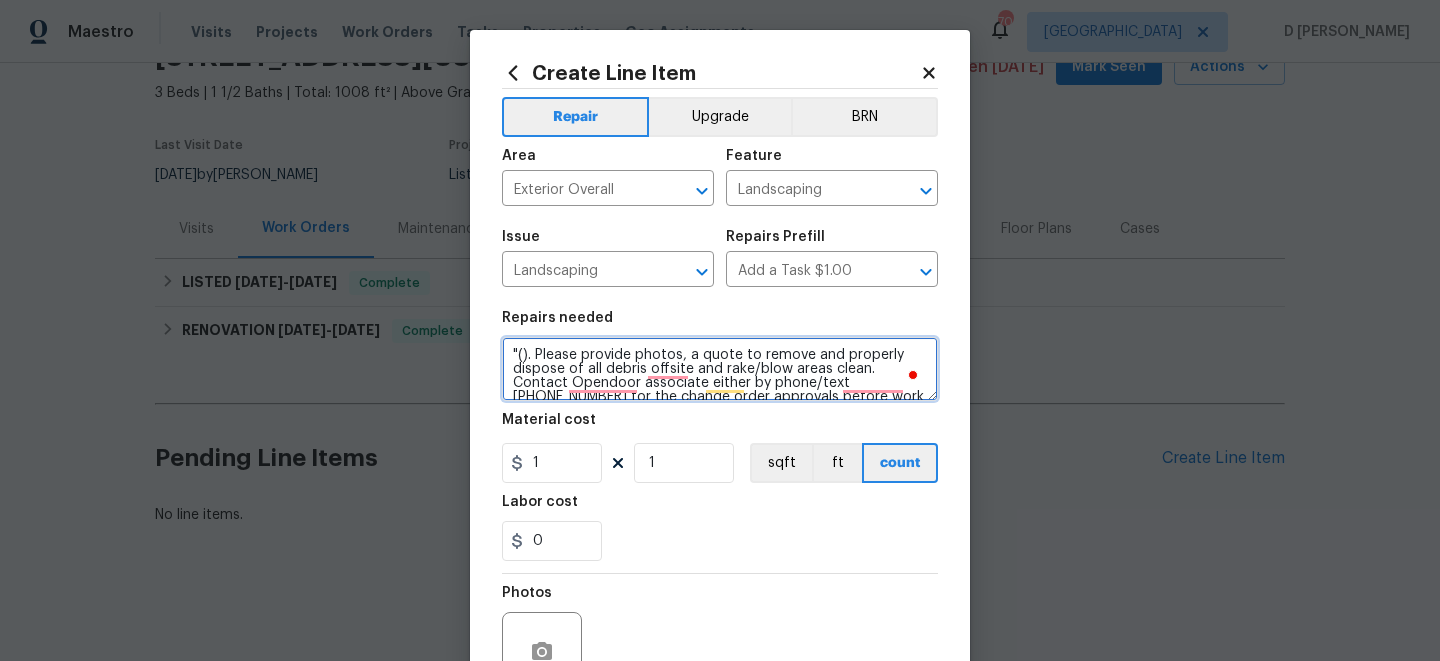 paste on "Fallen trees in the backyard" 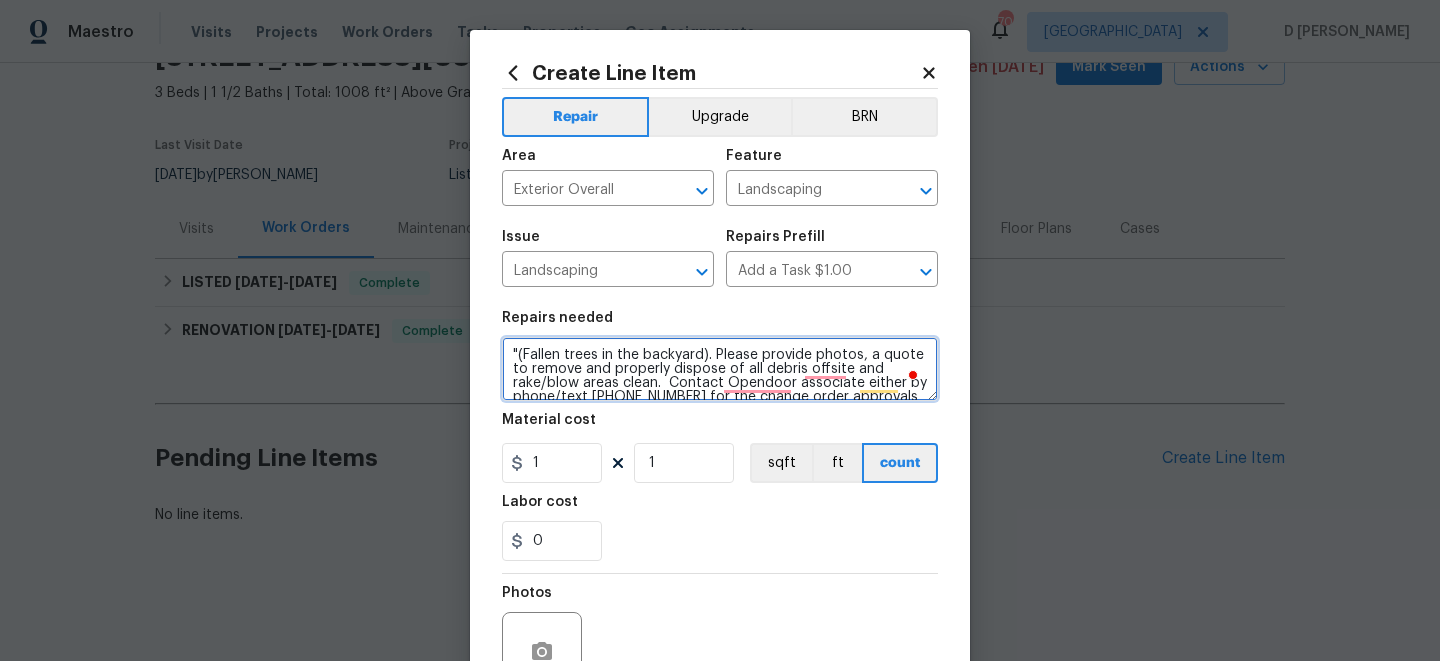 type on ""(Fallen trees in the backyard). Please provide photos, a quote to remove and properly dispose of all debris offsite and rake/blow areas clean.  Contact Opendoor associate either by phone/text 480-478-0155 for the change order approvals before work is commenced.
"" 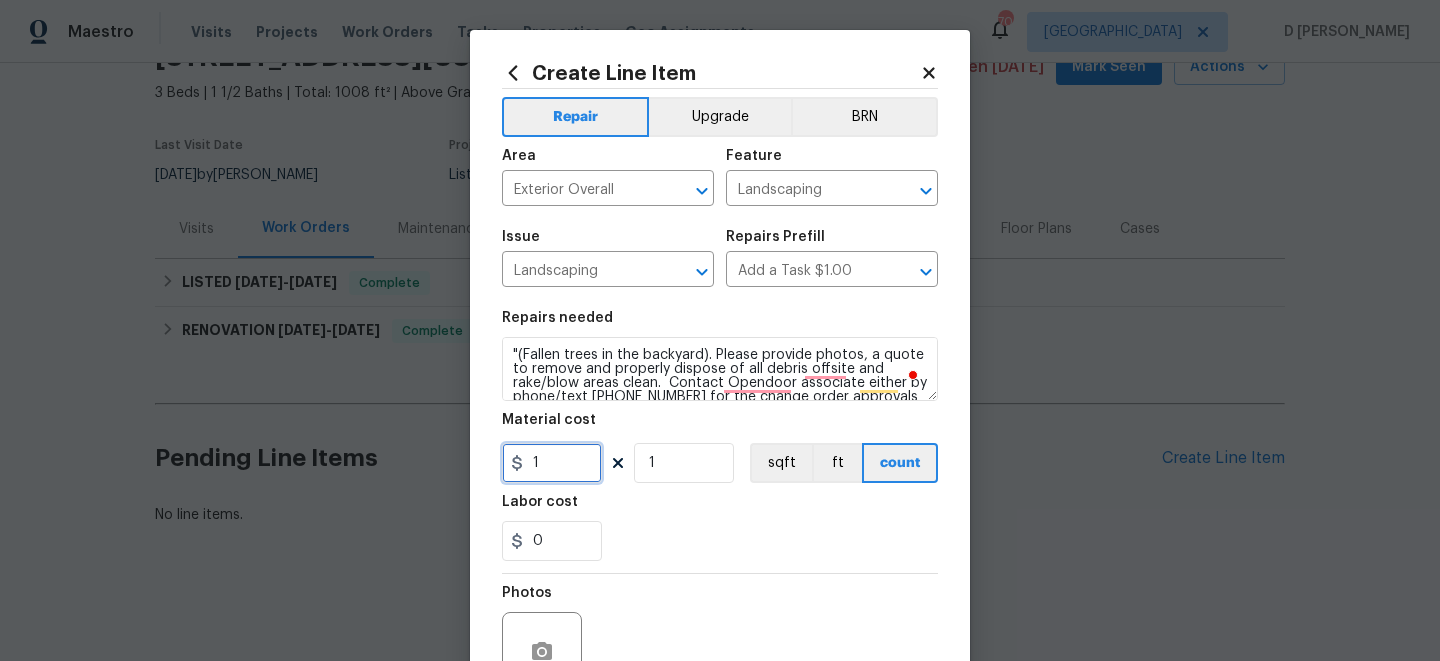 click on "1" at bounding box center [552, 463] 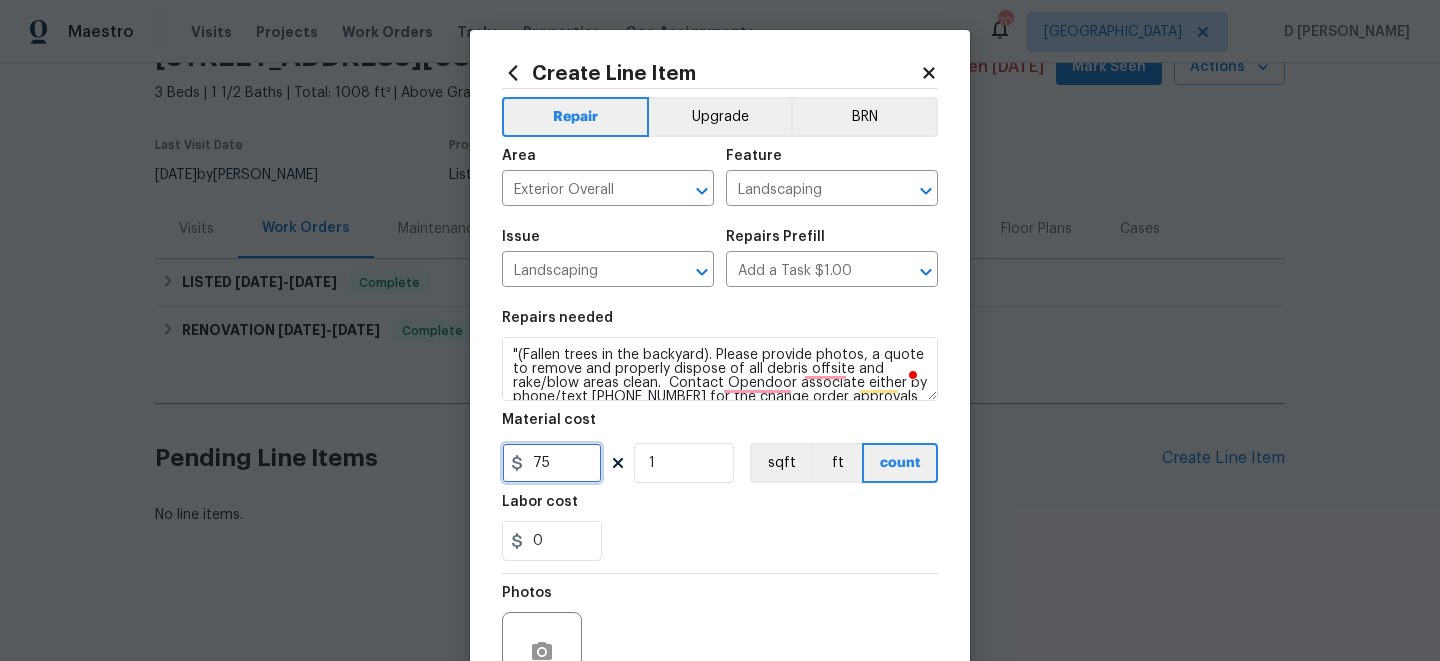 scroll, scrollTop: 201, scrollLeft: 0, axis: vertical 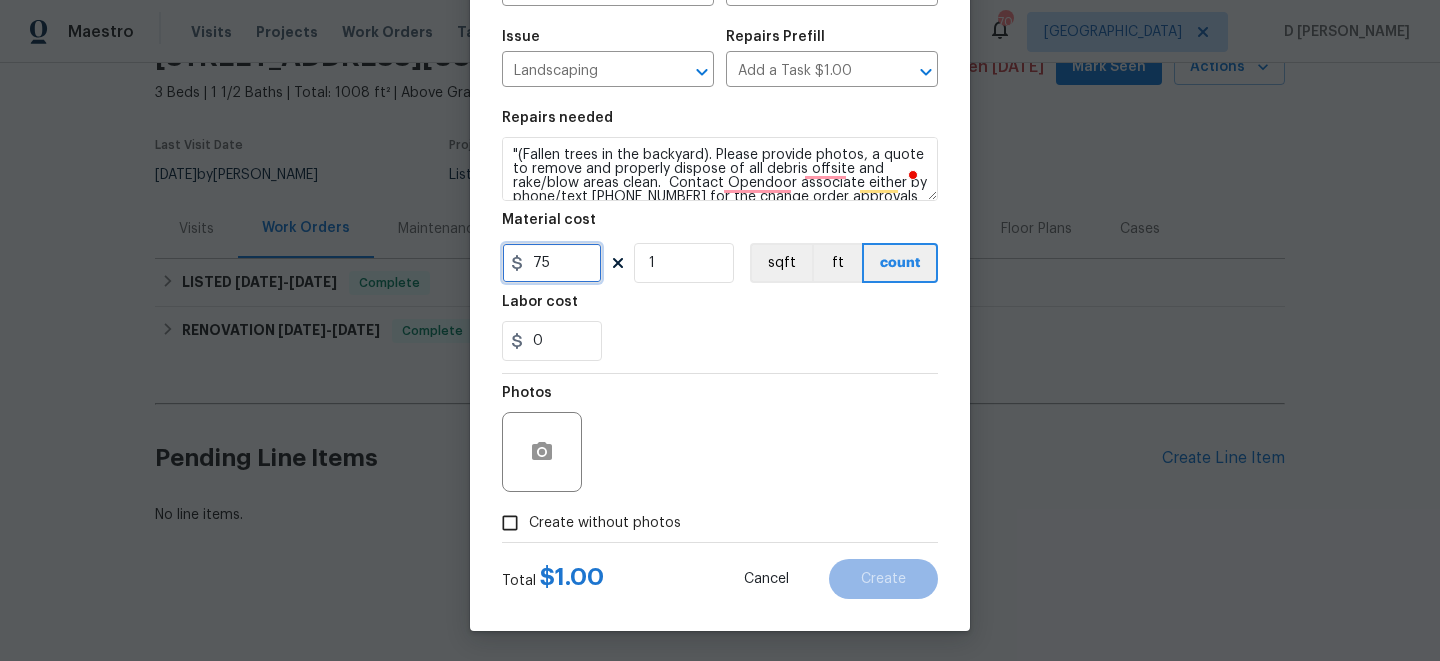 type on "75" 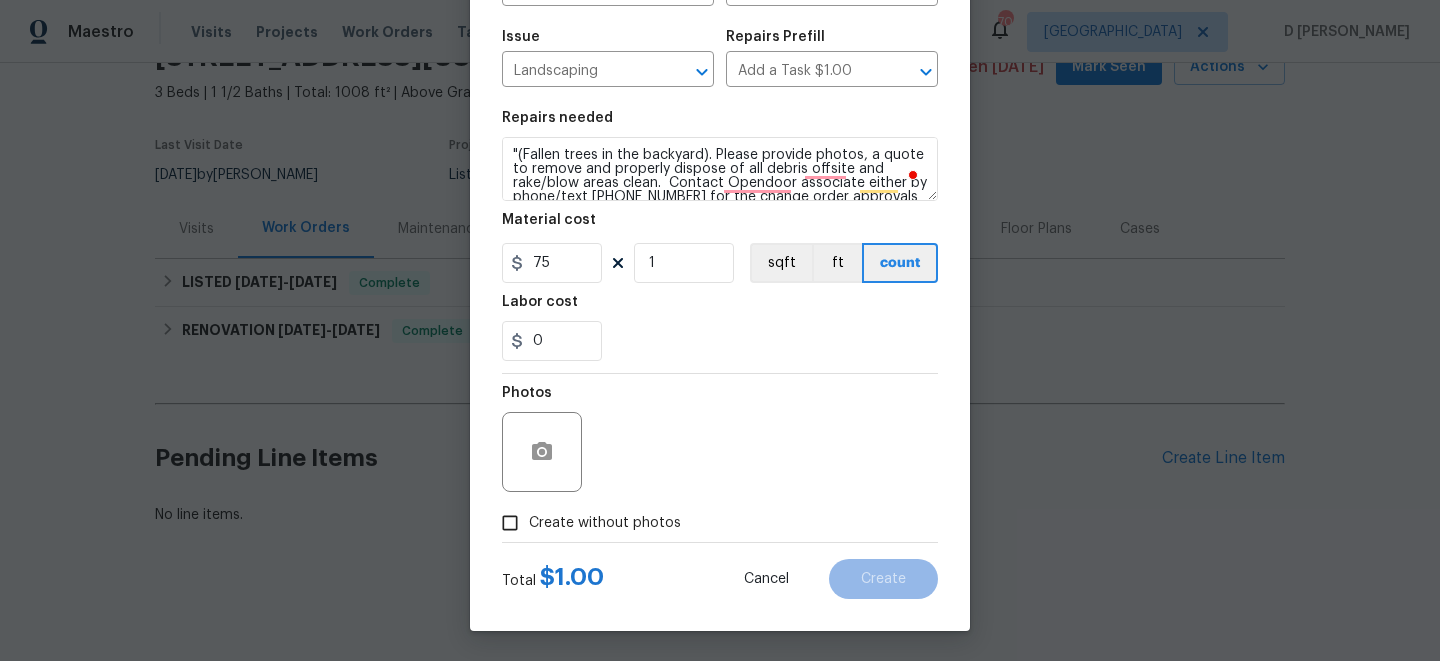 click on "Create without photos" at bounding box center [510, 523] 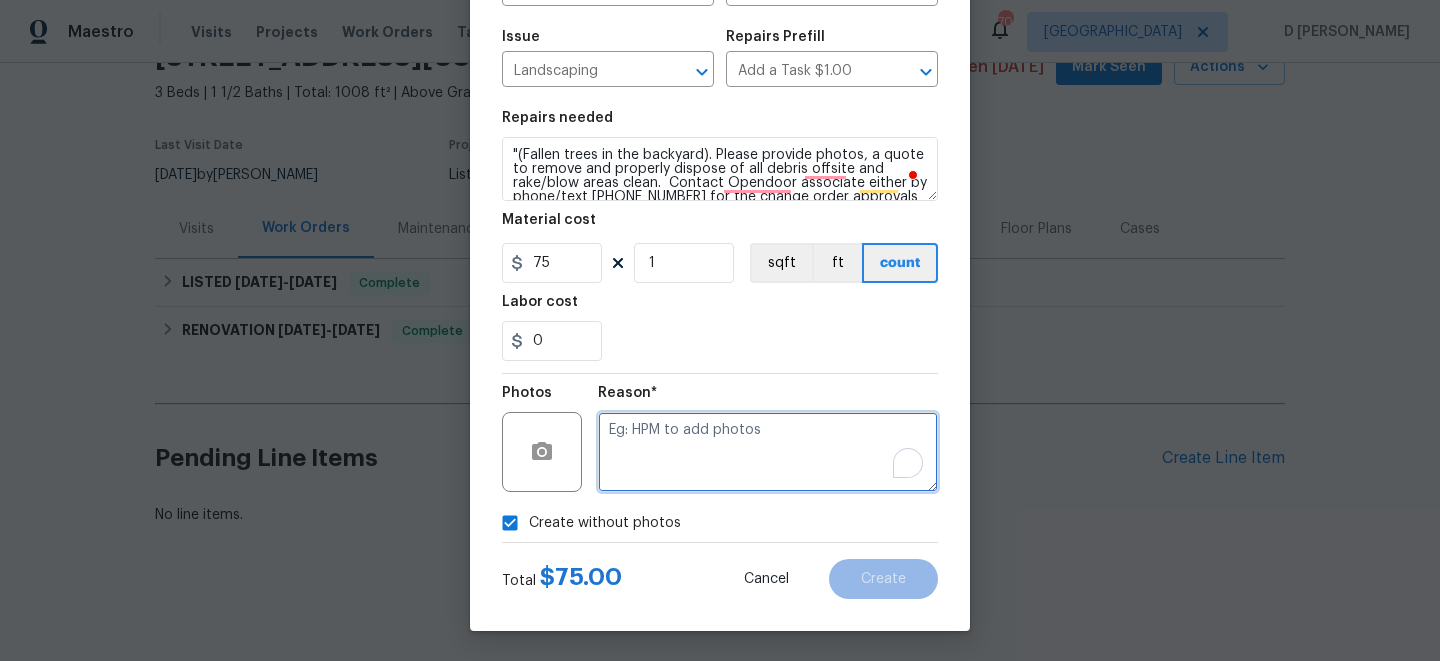 click at bounding box center [768, 452] 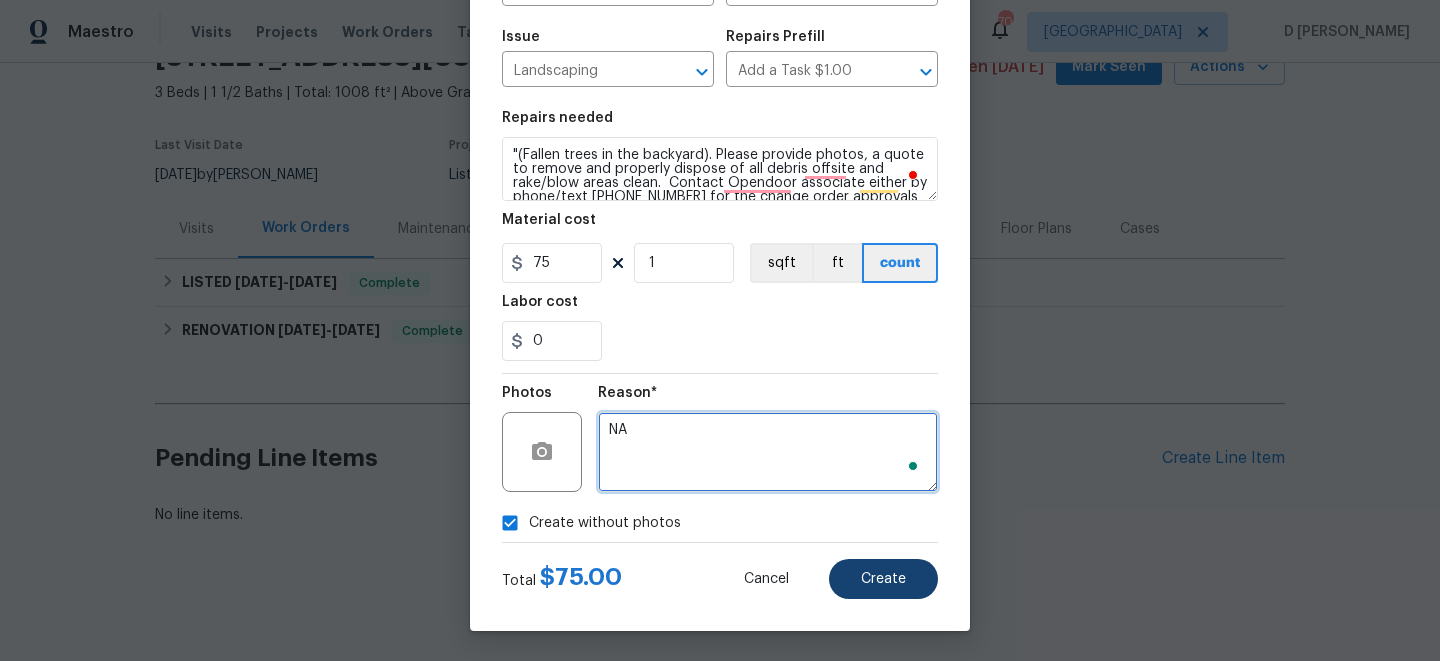 type on "NA" 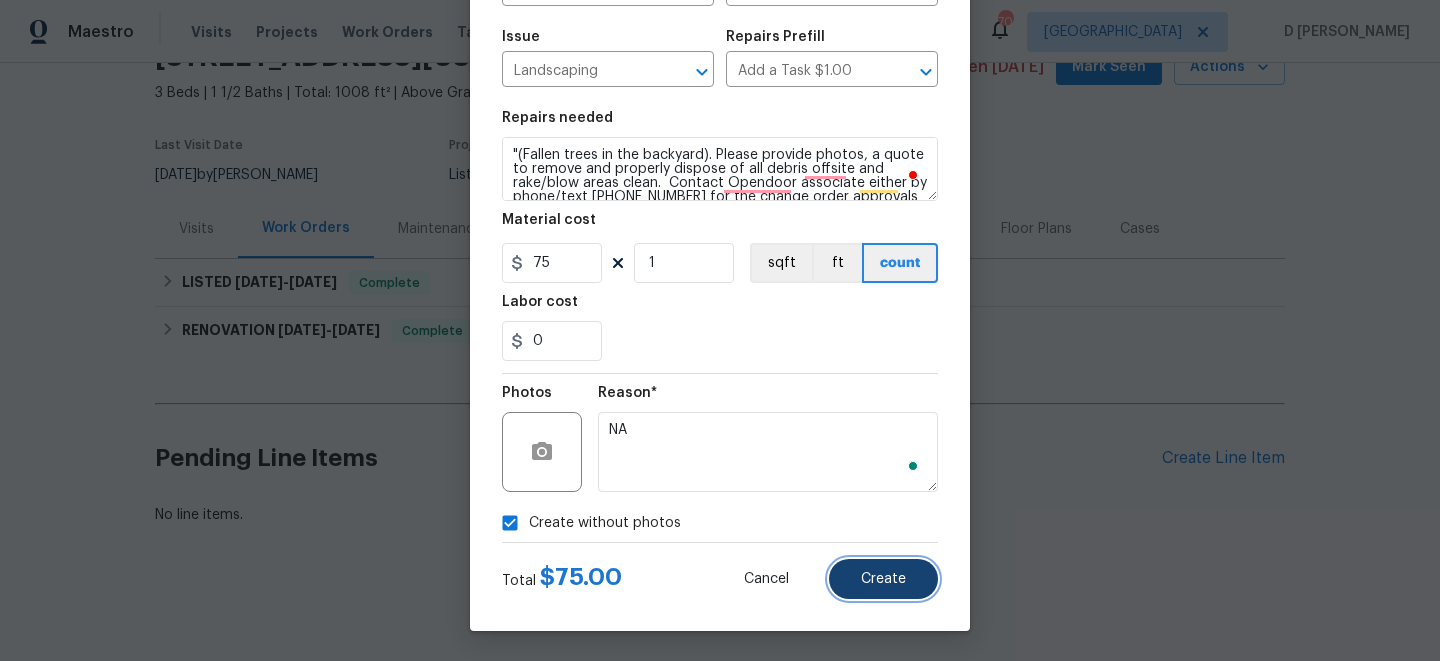 click on "Create" at bounding box center [883, 579] 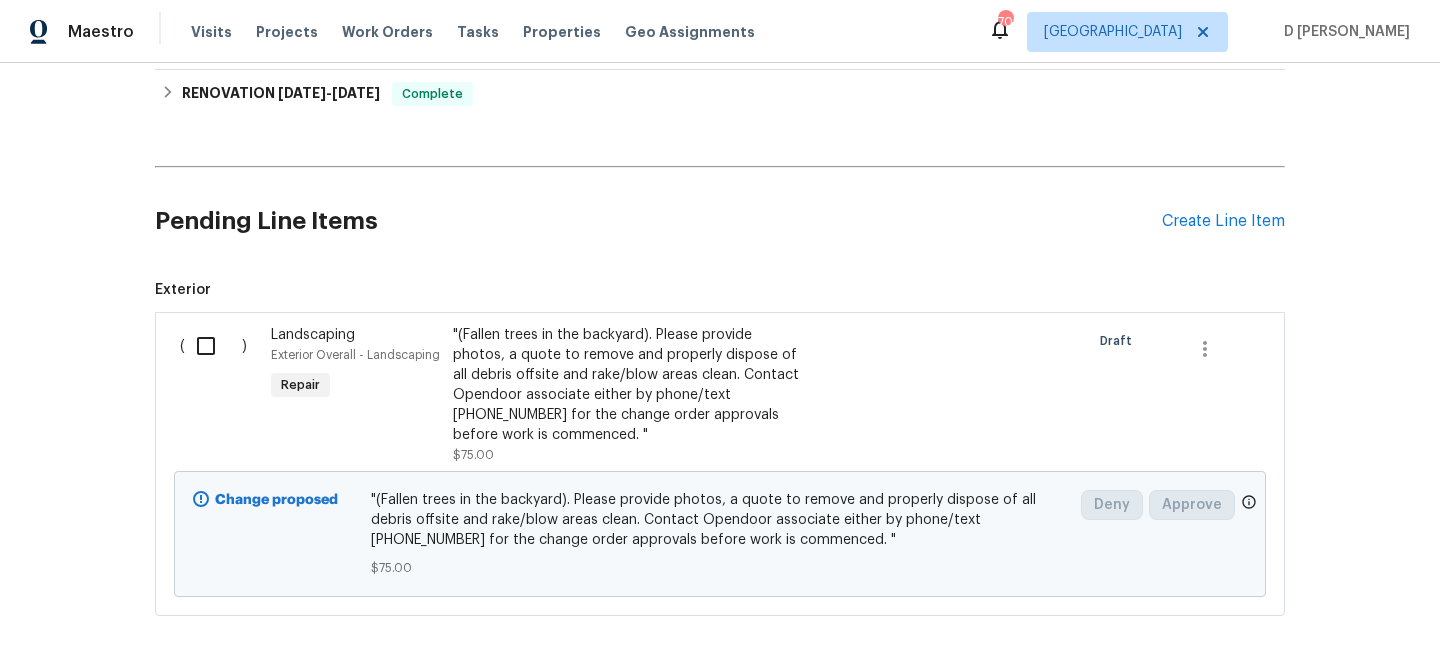 scroll, scrollTop: 407, scrollLeft: 0, axis: vertical 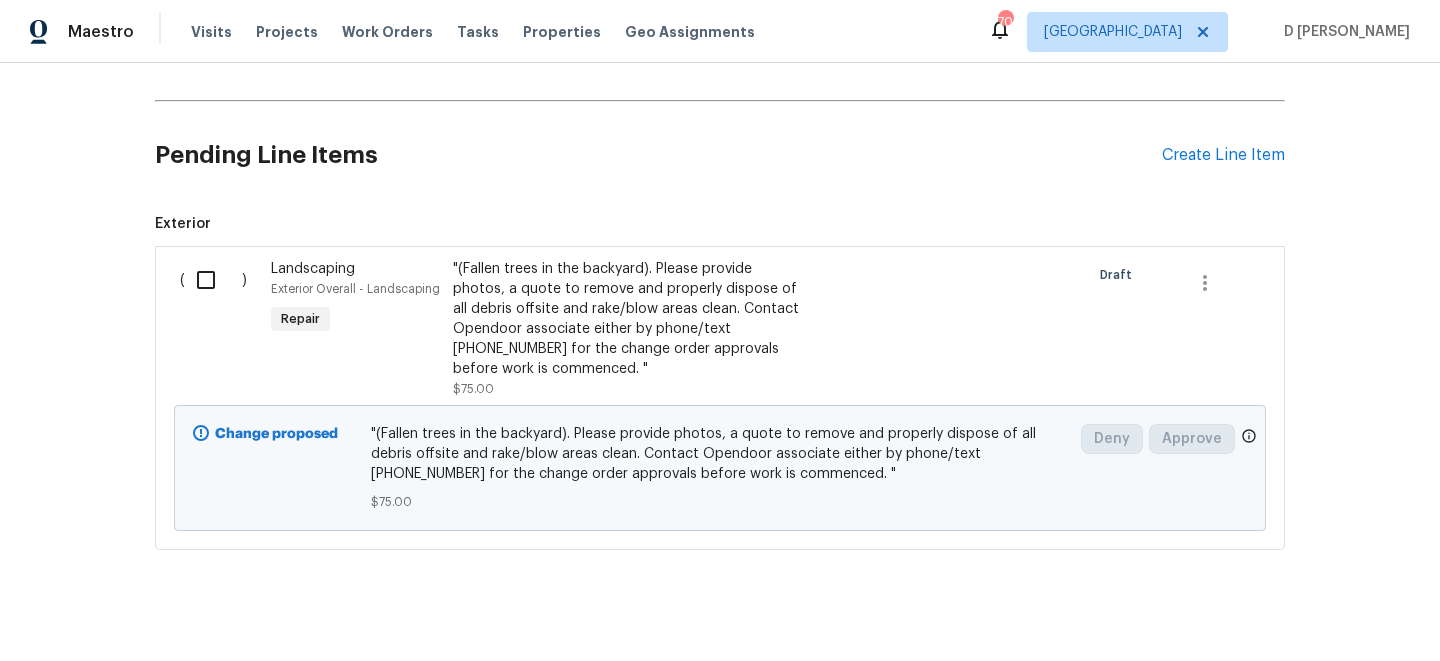 click at bounding box center [213, 280] 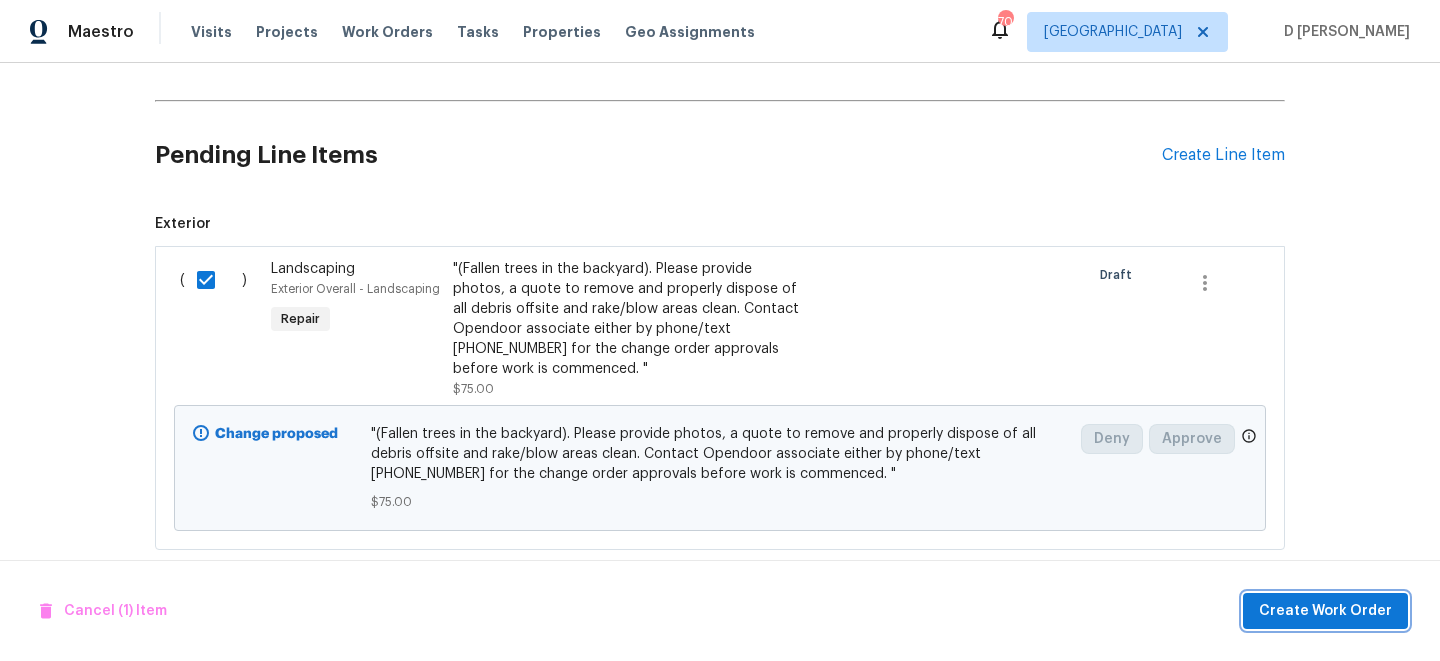 click on "Create Work Order" at bounding box center [1325, 611] 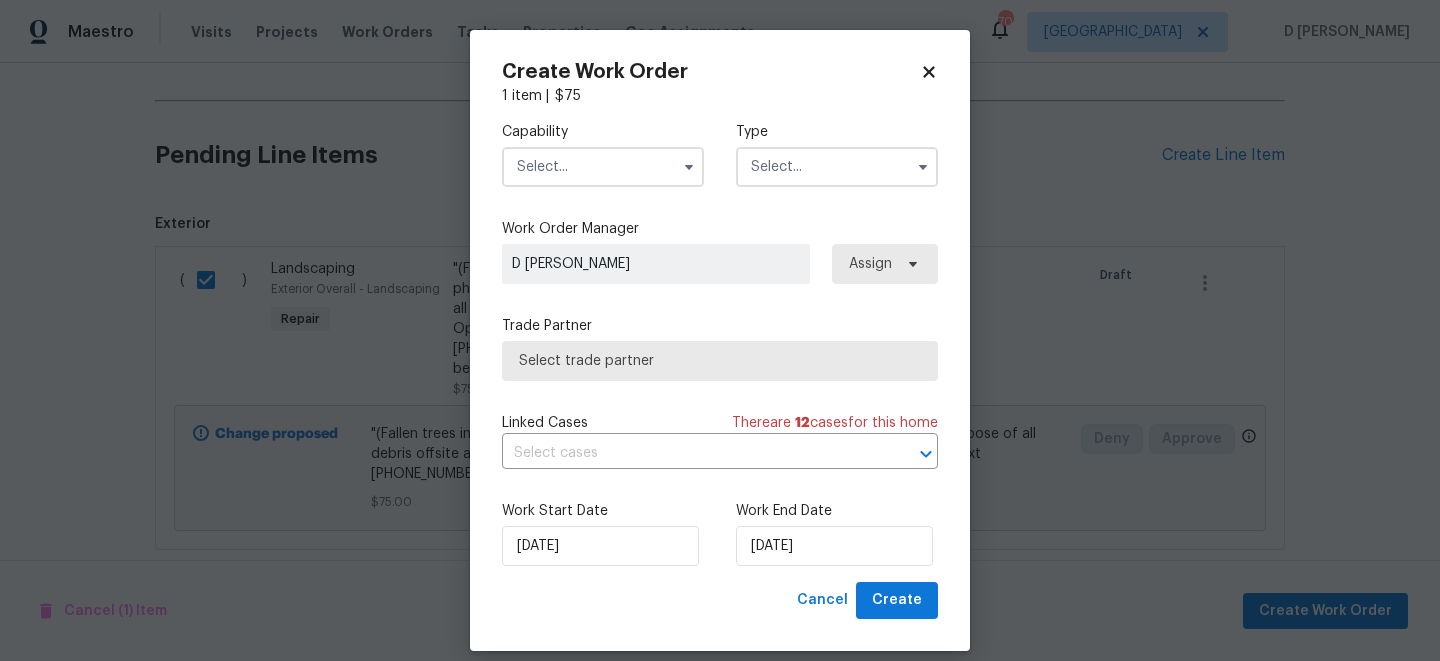 click at bounding box center [603, 167] 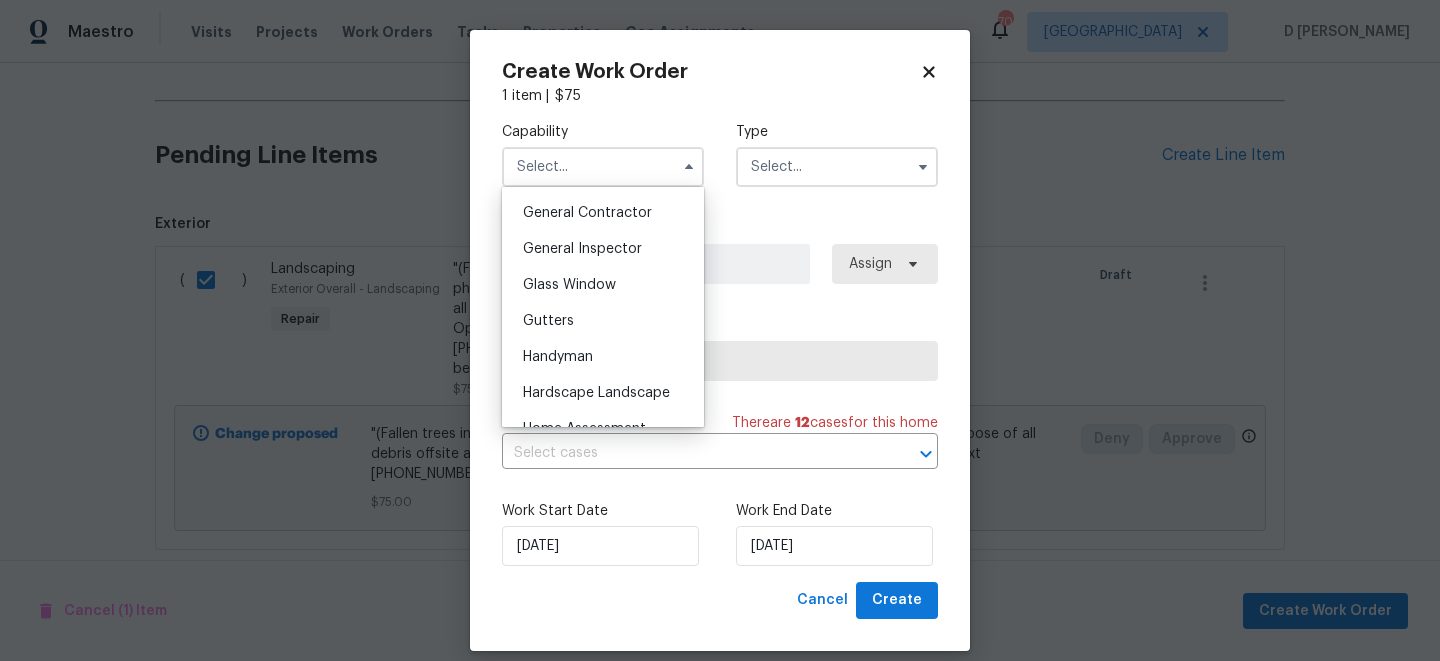 scroll, scrollTop: 907, scrollLeft: 0, axis: vertical 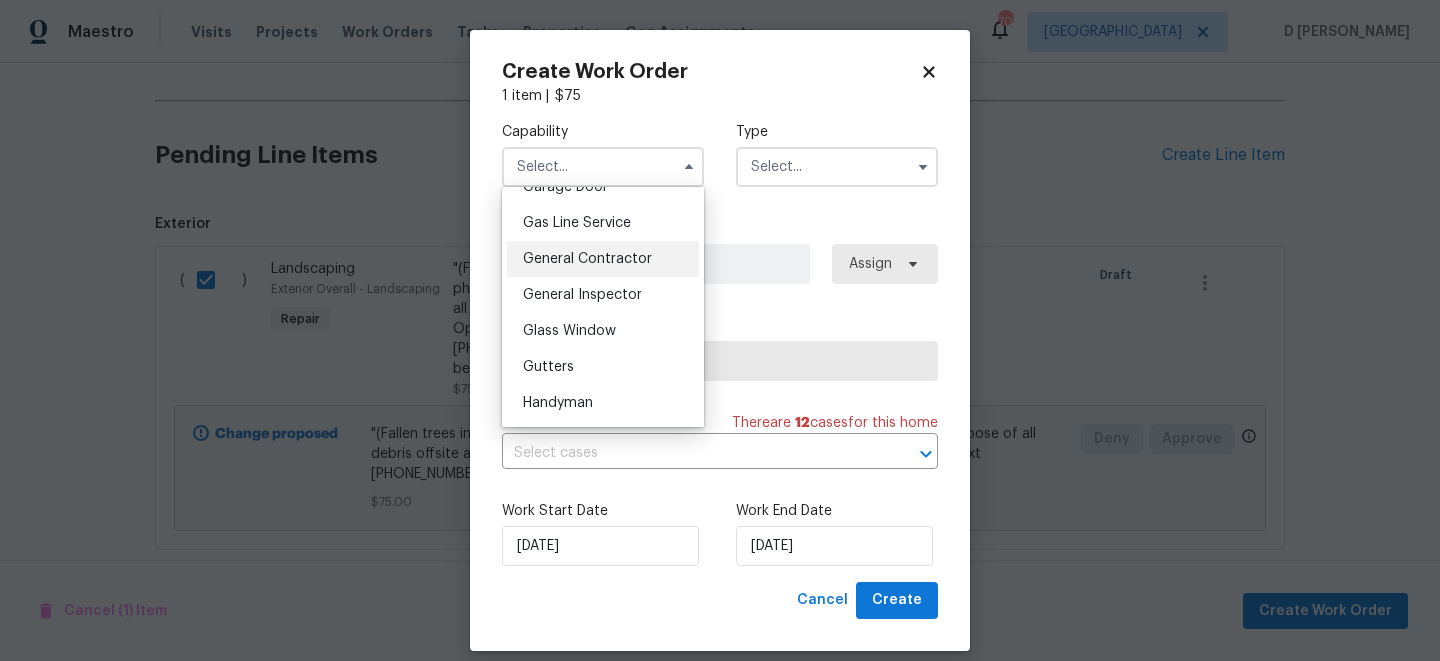 click on "General Contractor" at bounding box center [587, 259] 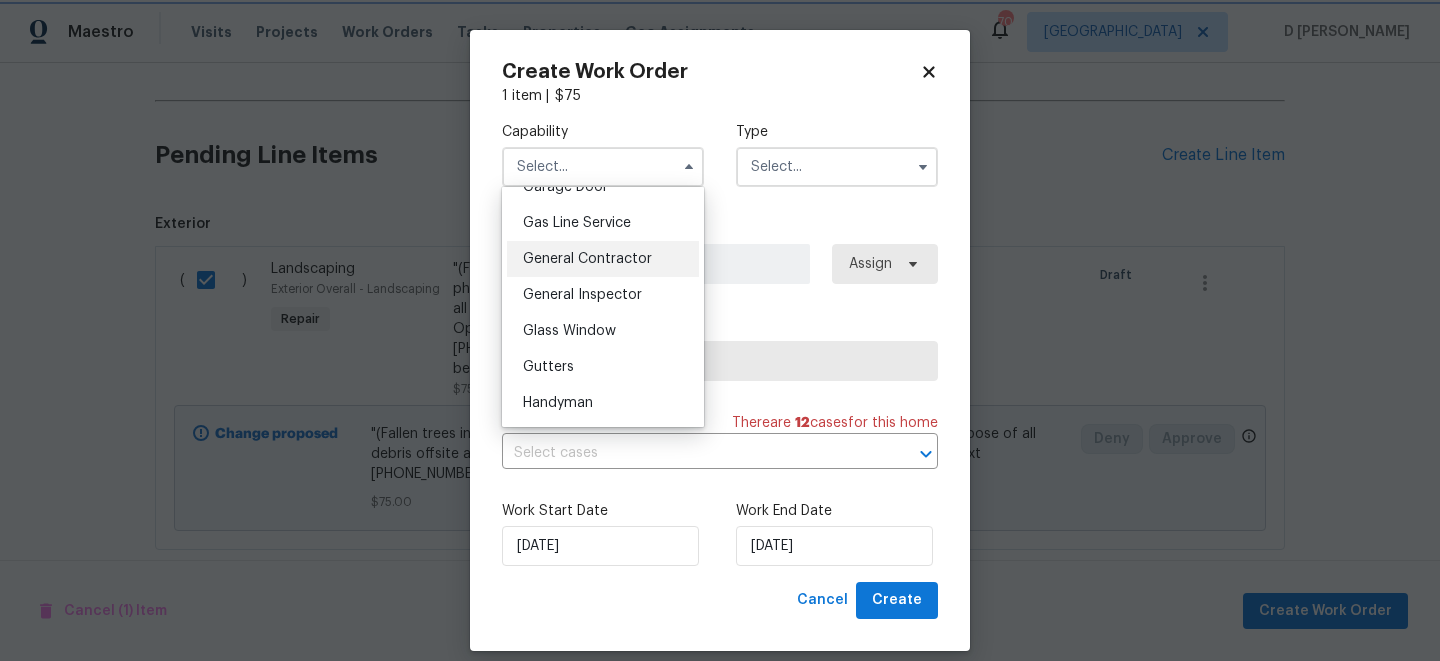 type on "General Contractor" 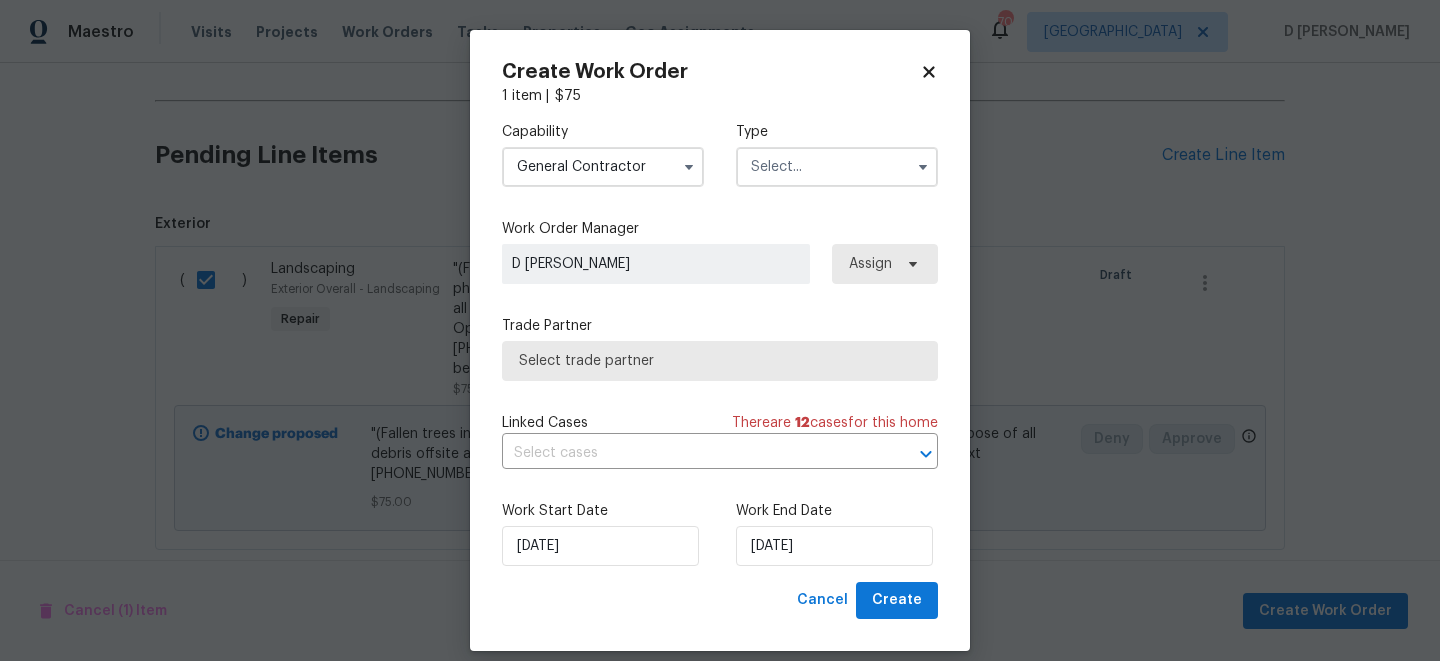 click at bounding box center [837, 167] 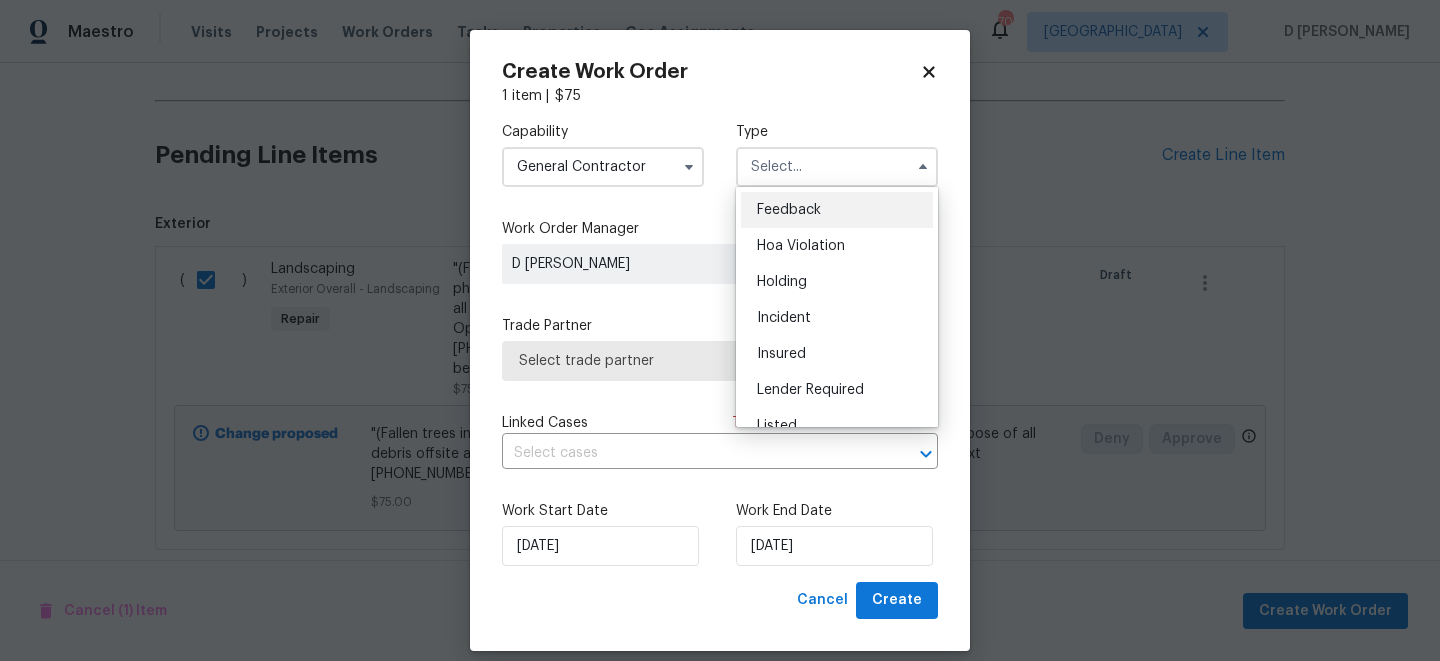 click on "Feedback" at bounding box center [837, 210] 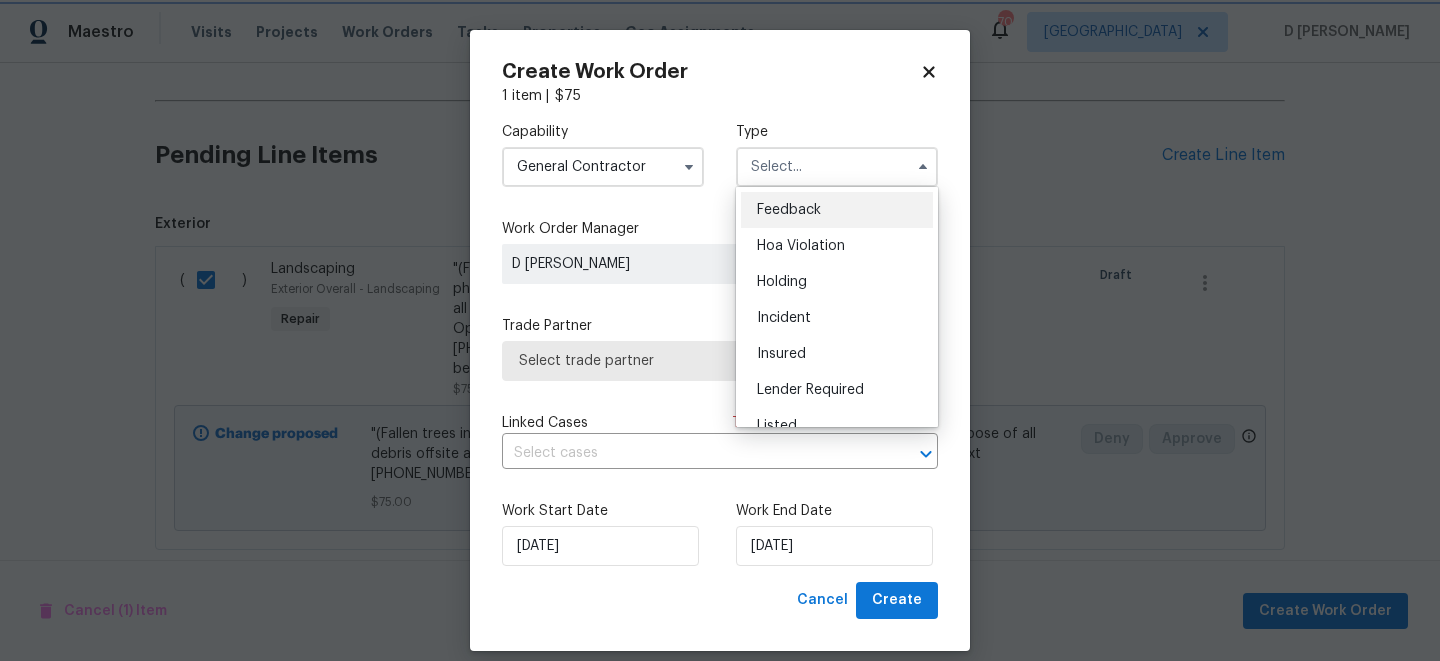 type on "Feedback" 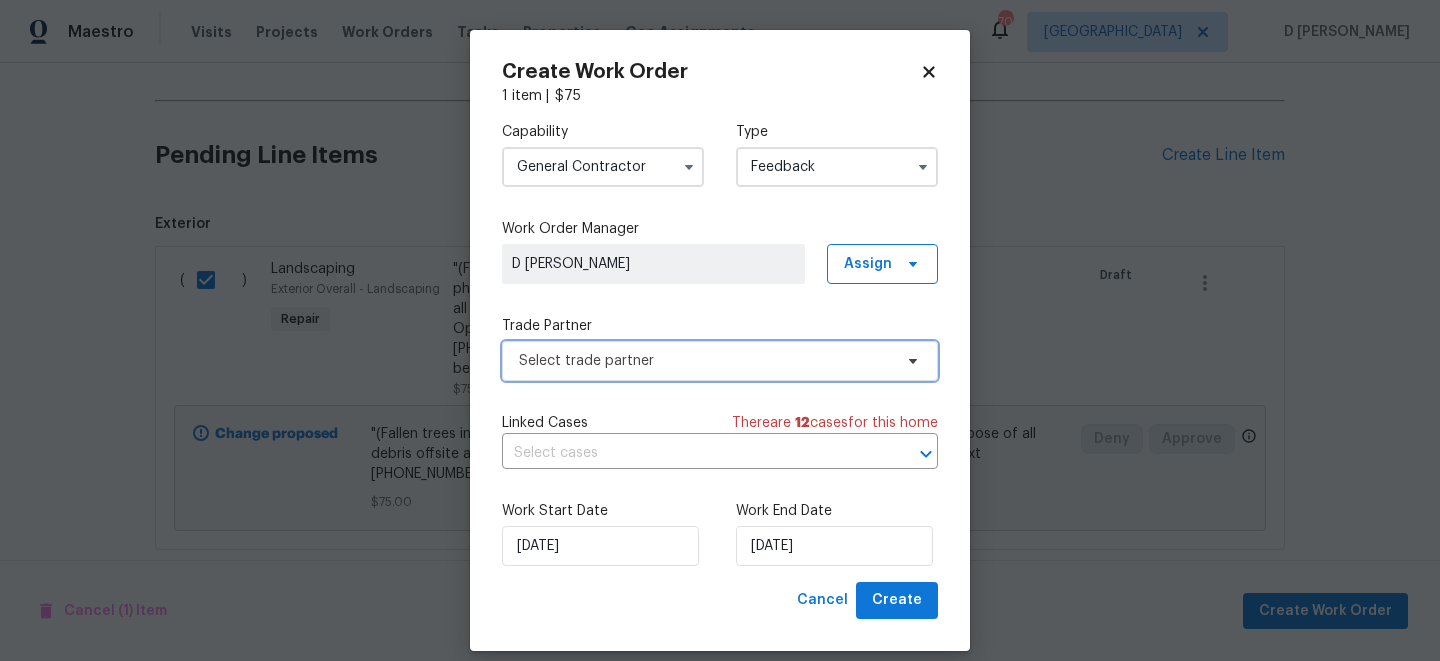 click on "Select trade partner" at bounding box center (705, 361) 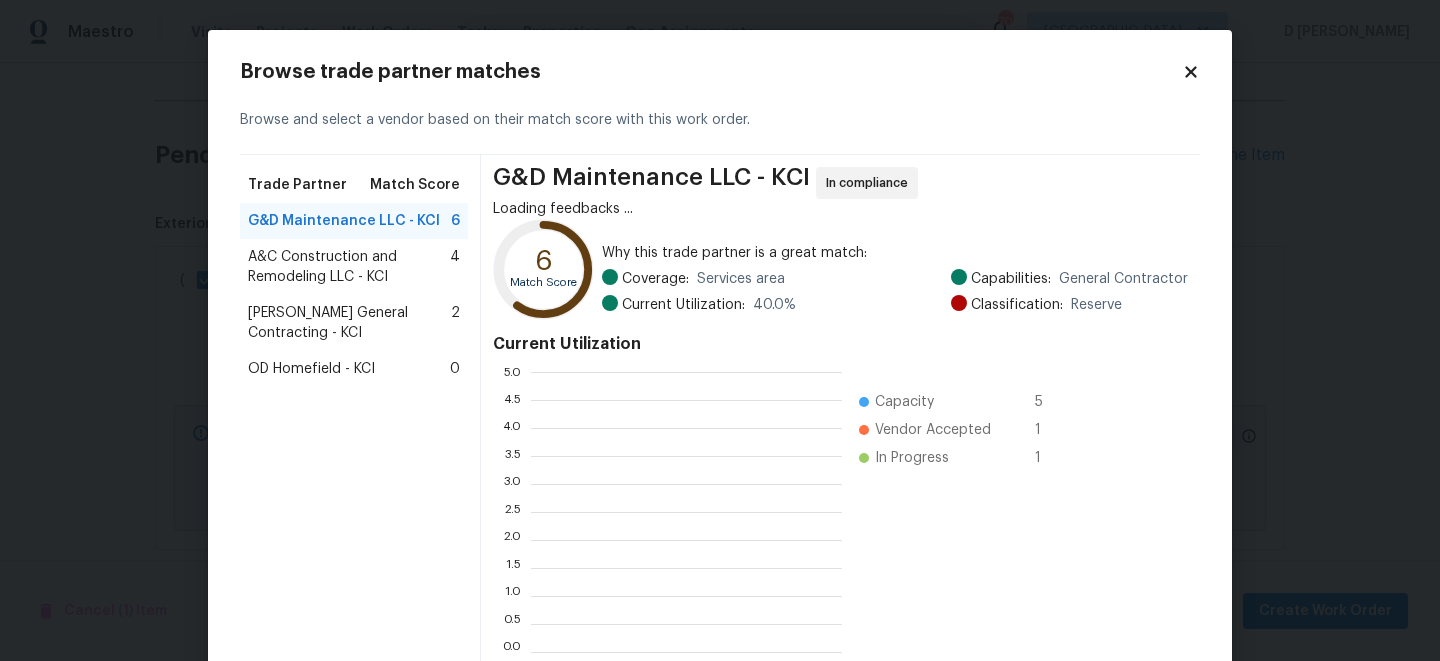 scroll, scrollTop: 2, scrollLeft: 1, axis: both 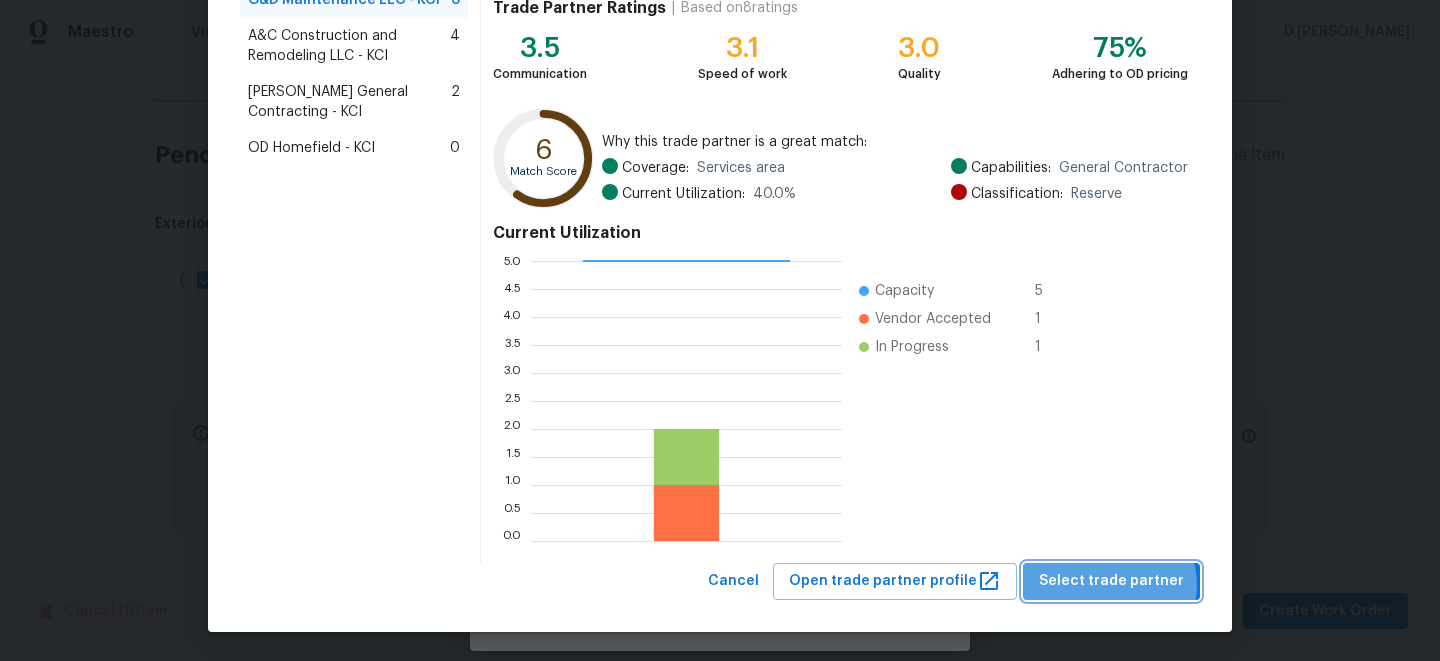 click on "Select trade partner" at bounding box center (1111, 581) 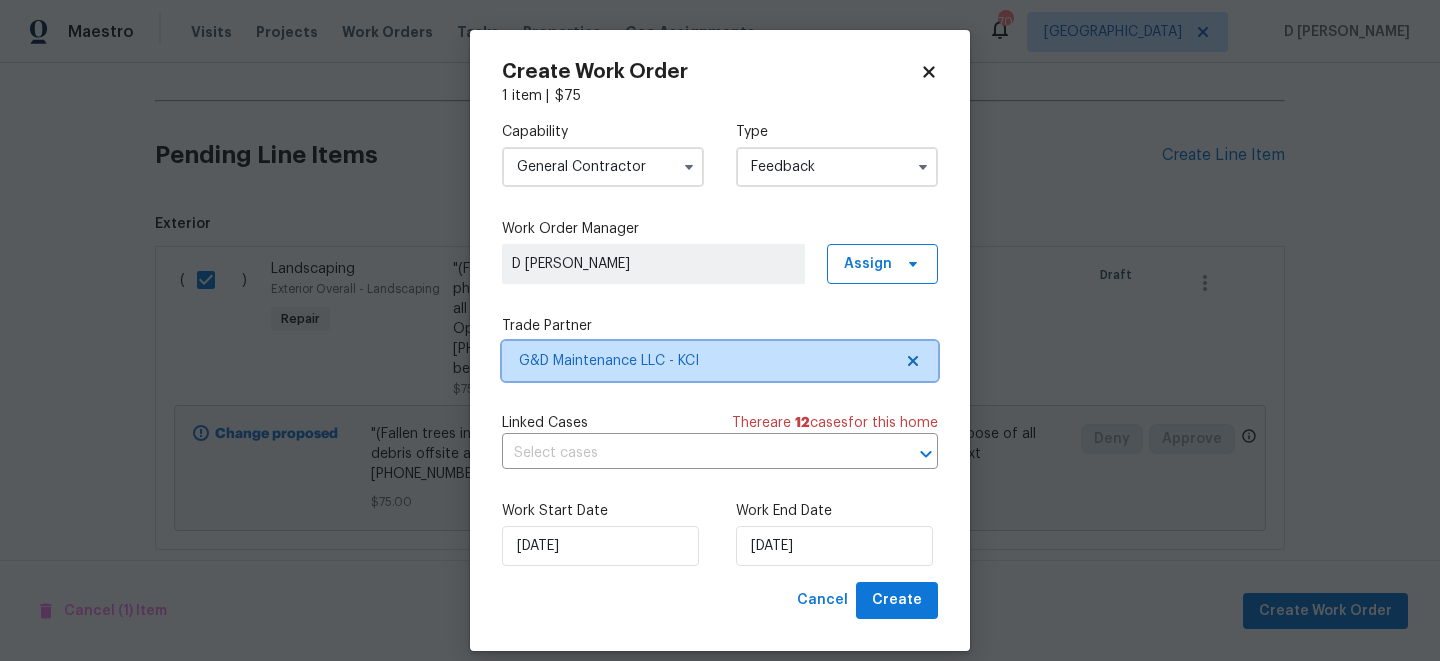 scroll, scrollTop: 0, scrollLeft: 0, axis: both 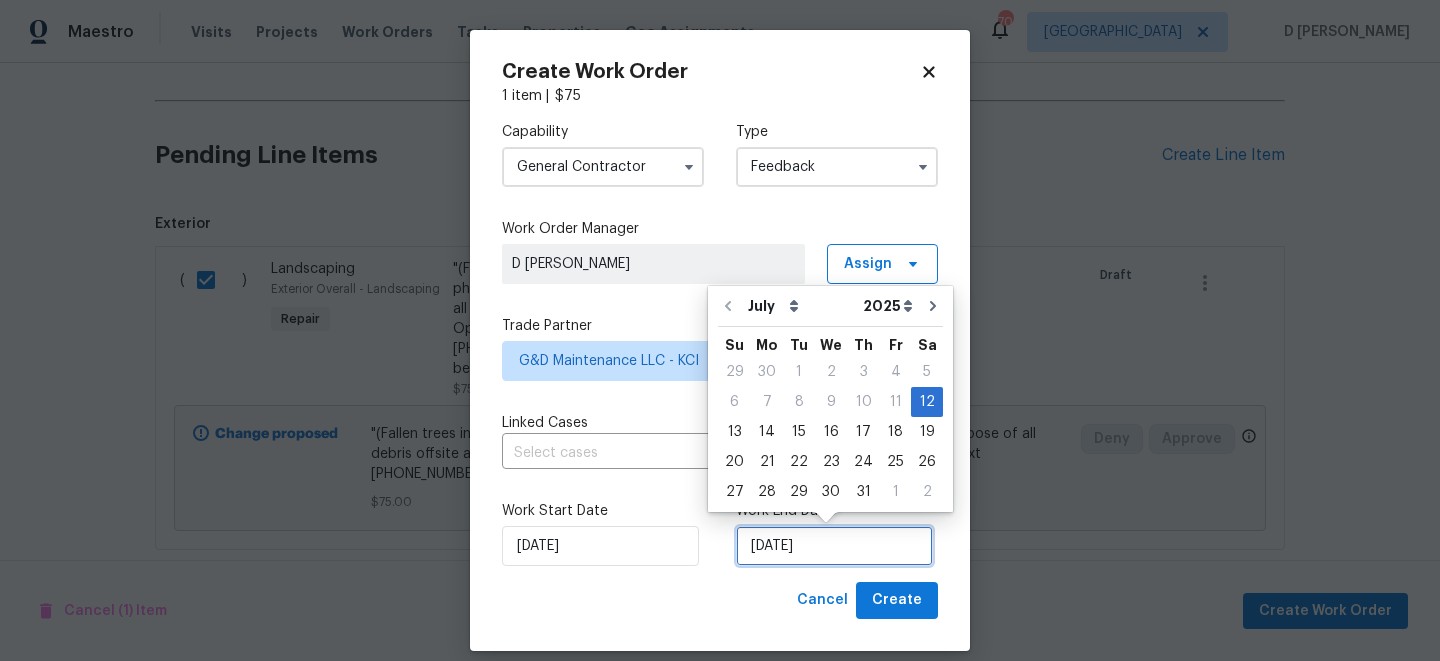click on "12/07/2025" at bounding box center [834, 546] 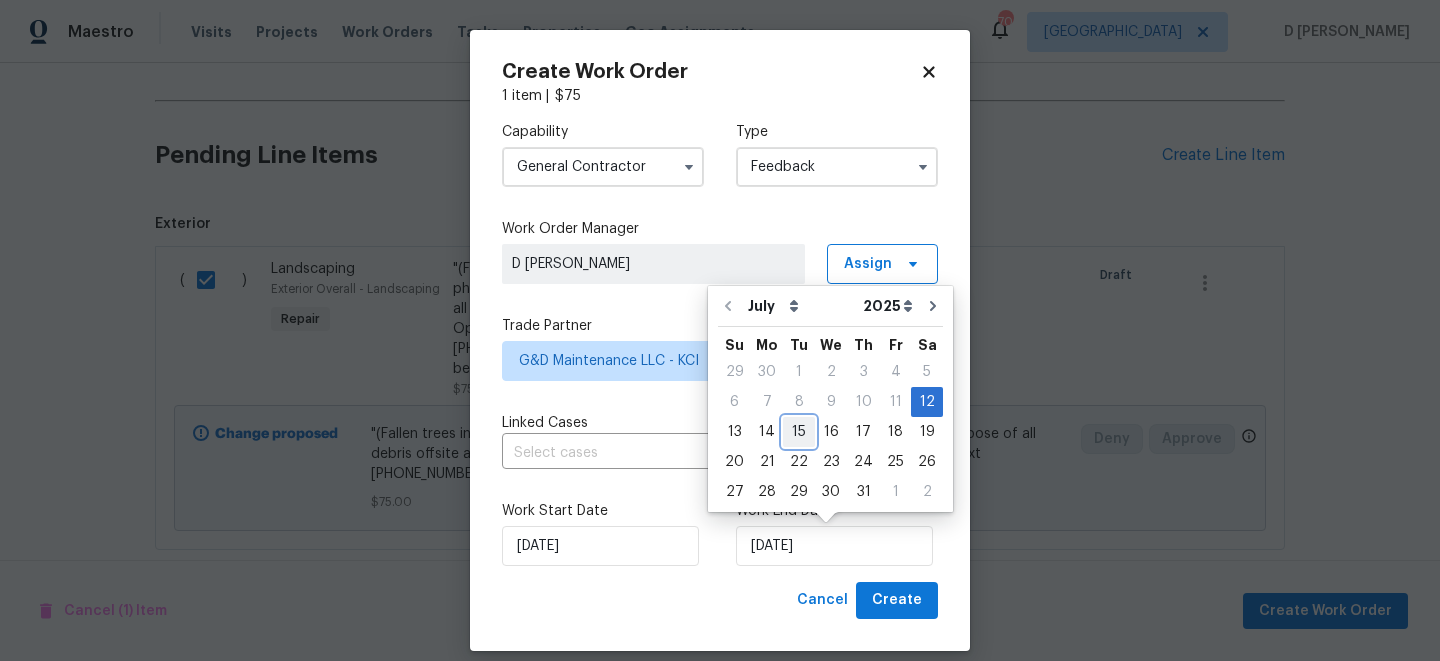 click on "15" at bounding box center [799, 432] 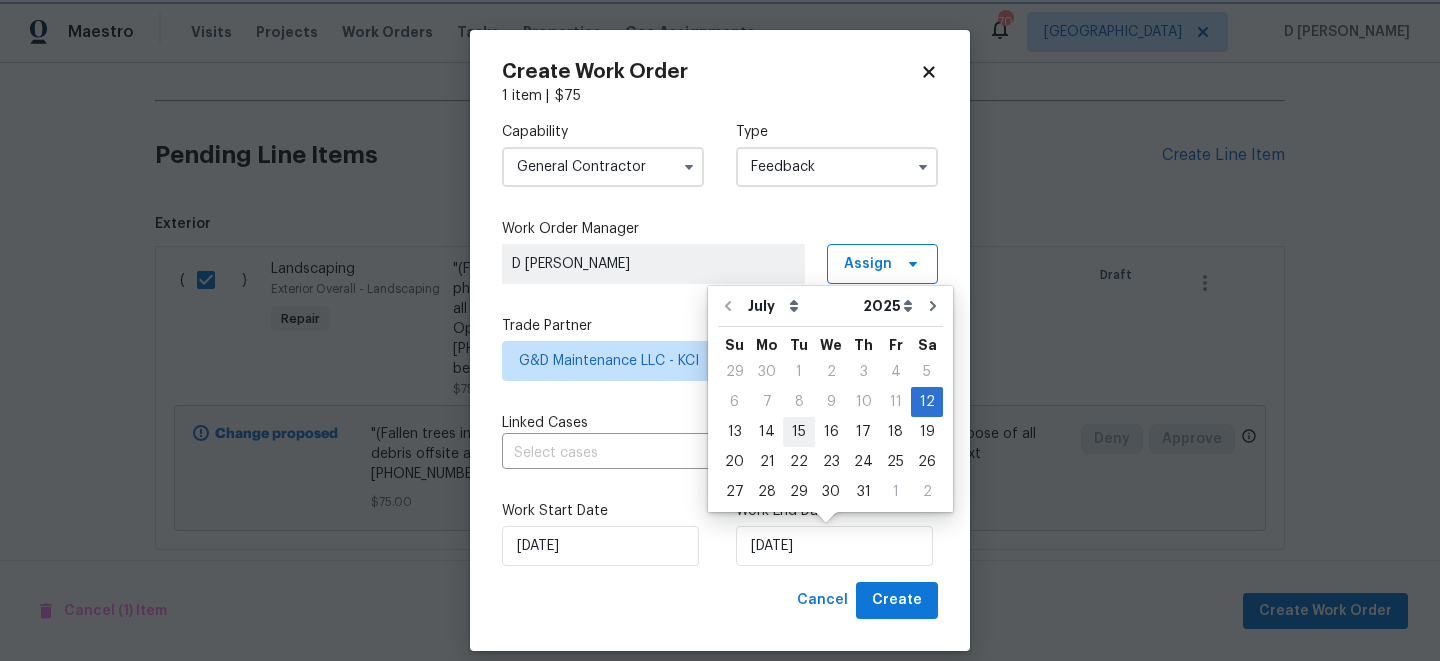 type on "15/07/2025" 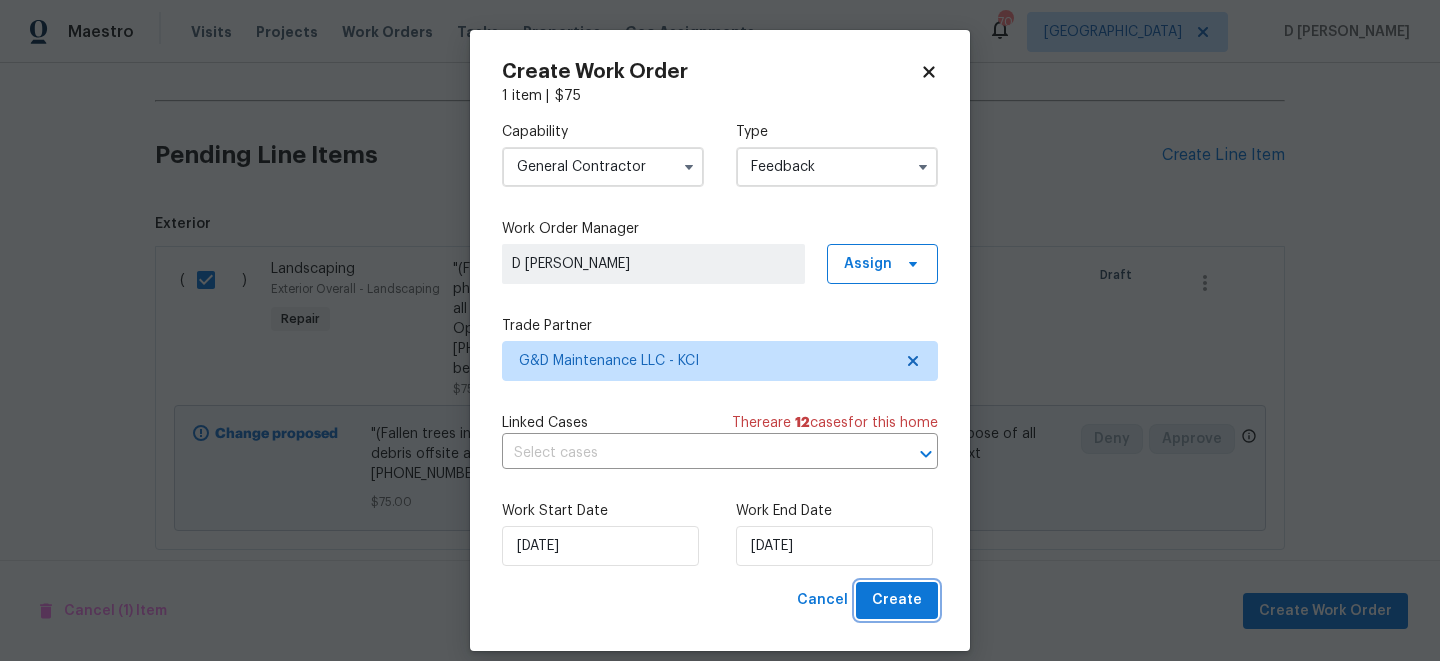 click on "Create" at bounding box center [897, 600] 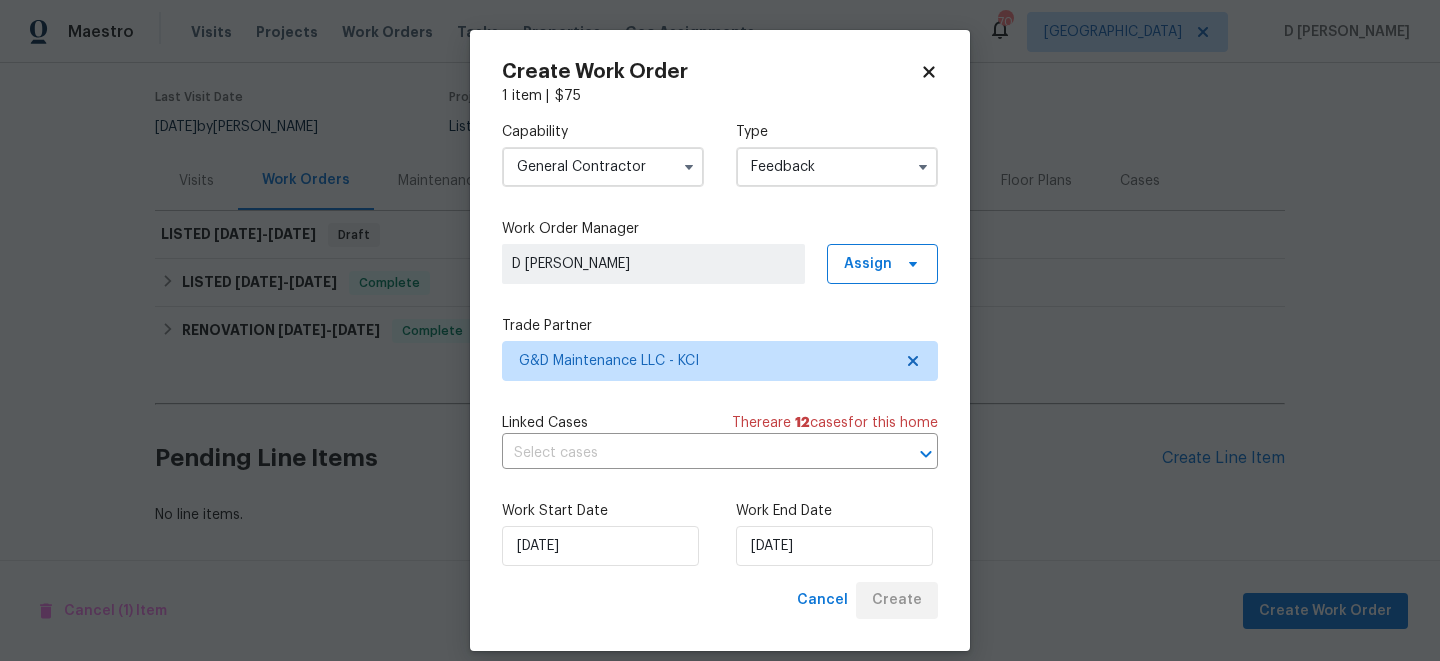 scroll, scrollTop: 152, scrollLeft: 0, axis: vertical 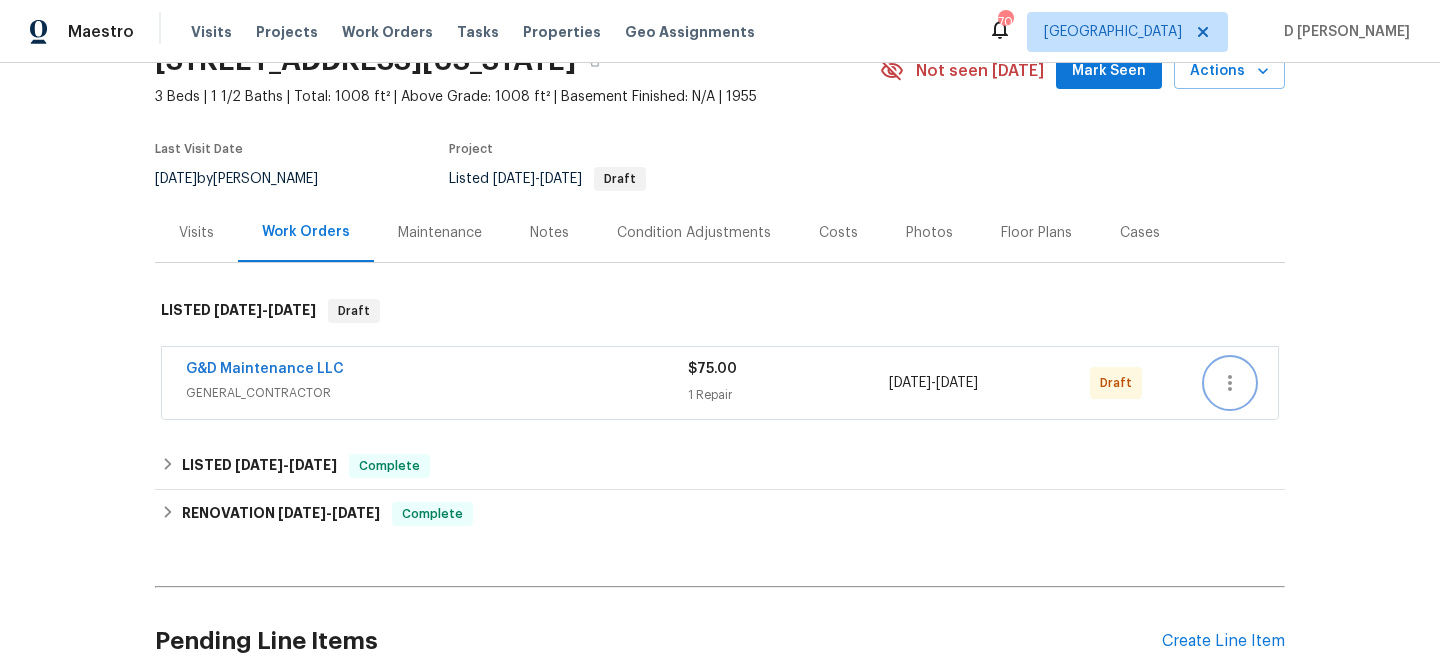 click 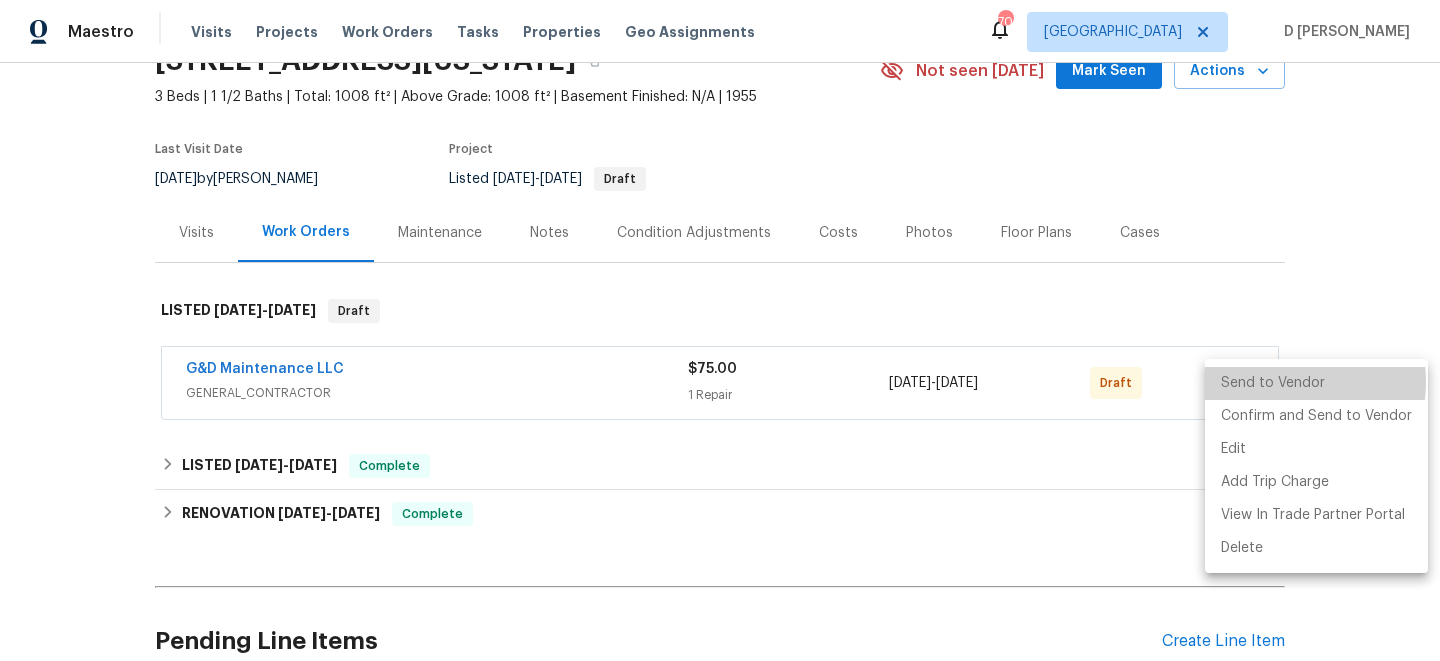 click on "Send to Vendor" at bounding box center [1316, 383] 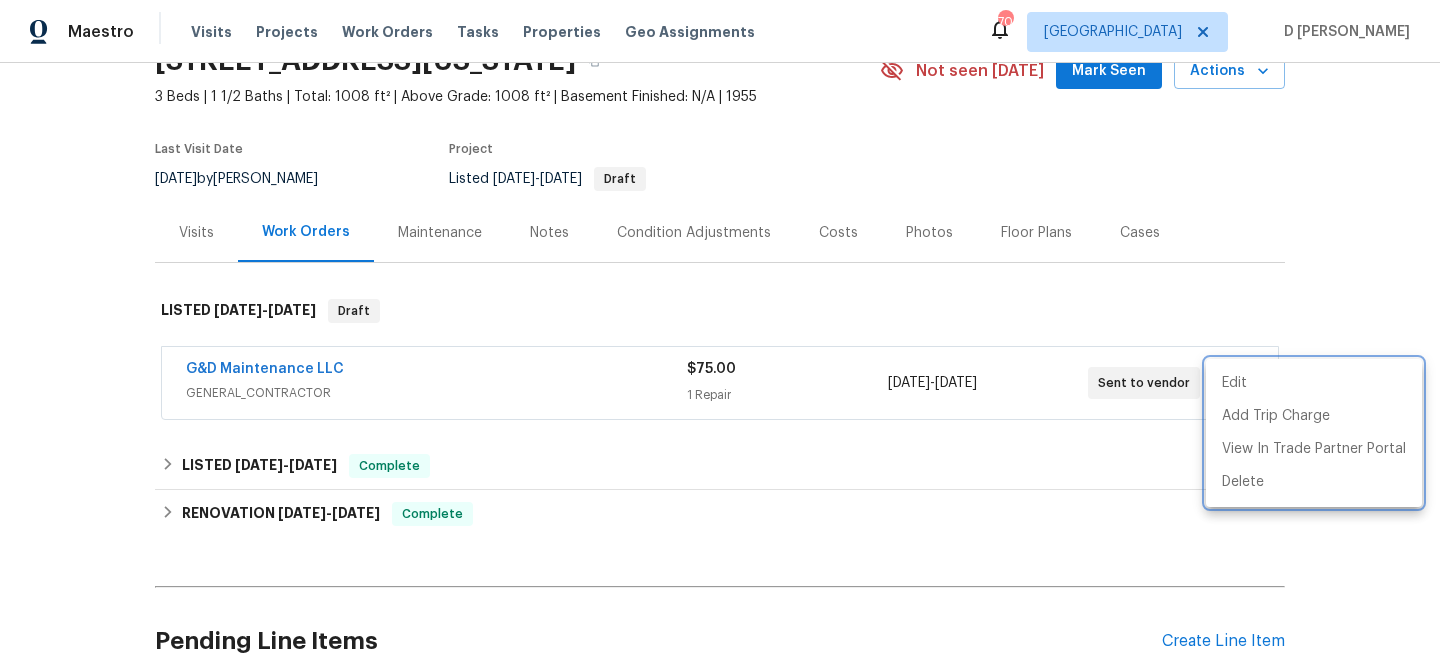 click at bounding box center (720, 330) 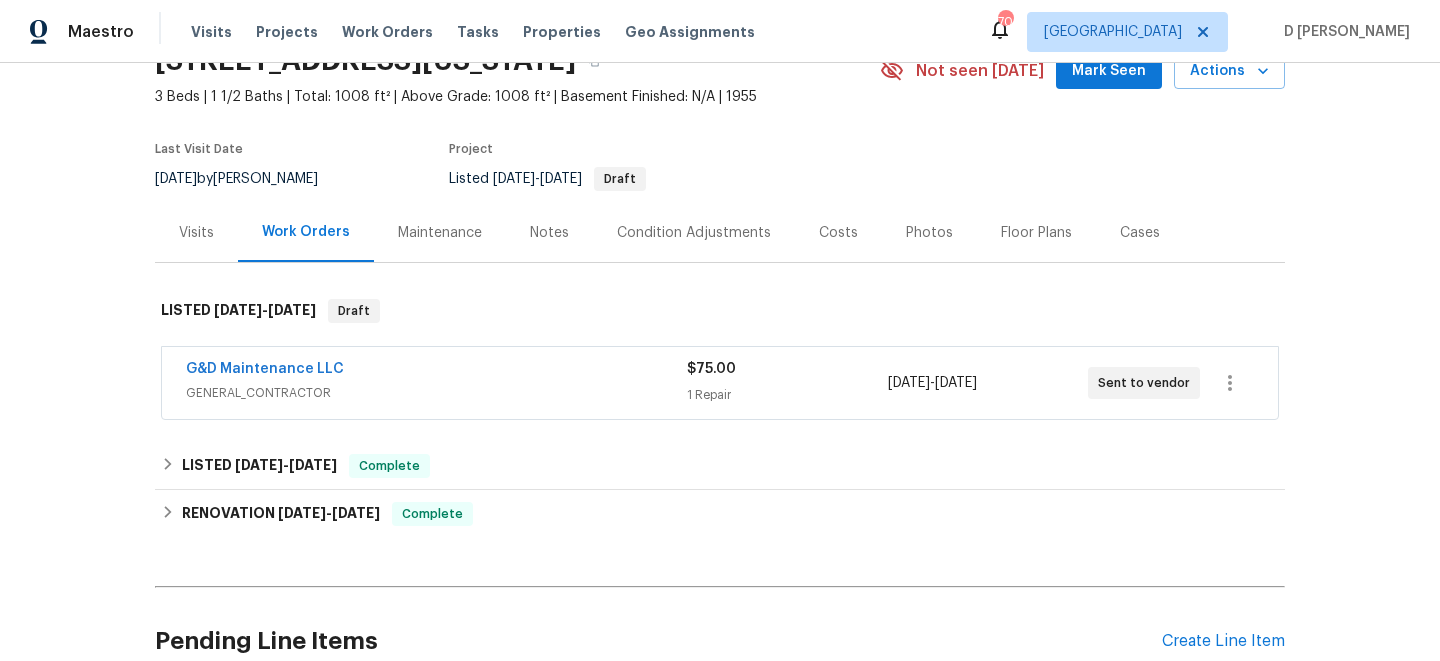 click on "Visits" at bounding box center (196, 233) 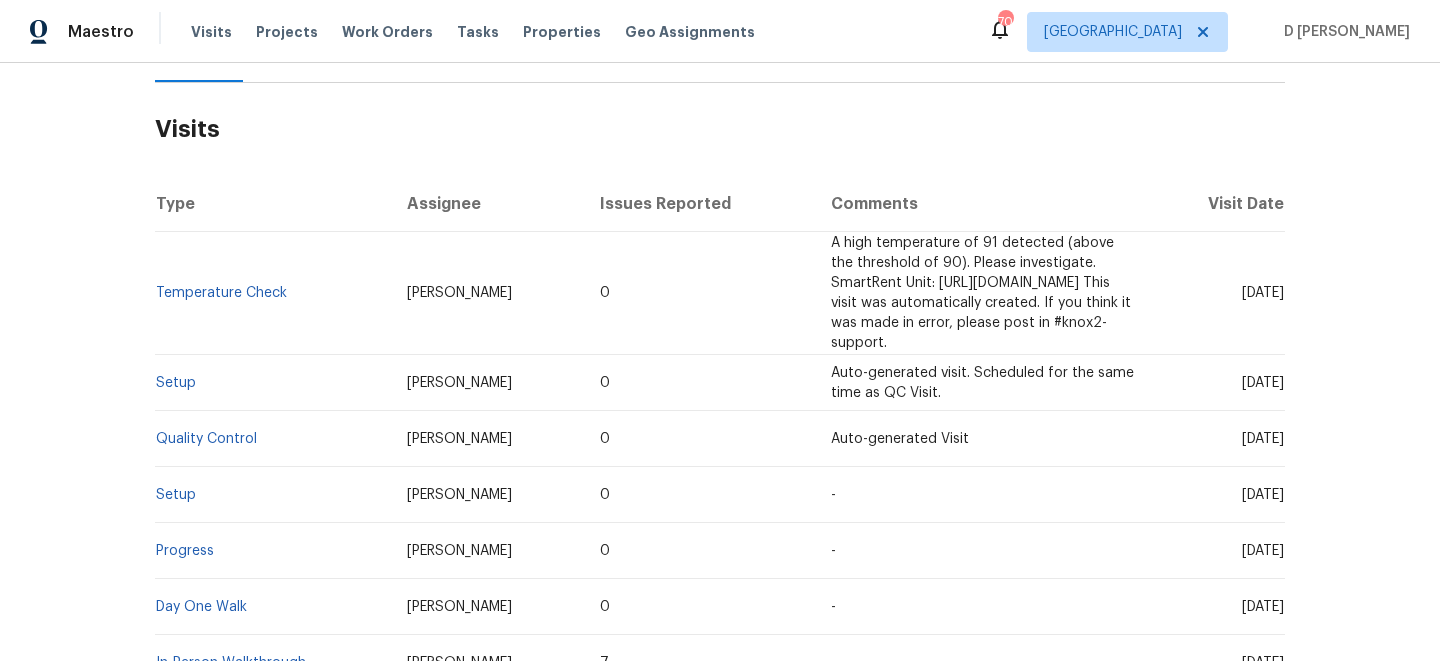 scroll, scrollTop: 104, scrollLeft: 0, axis: vertical 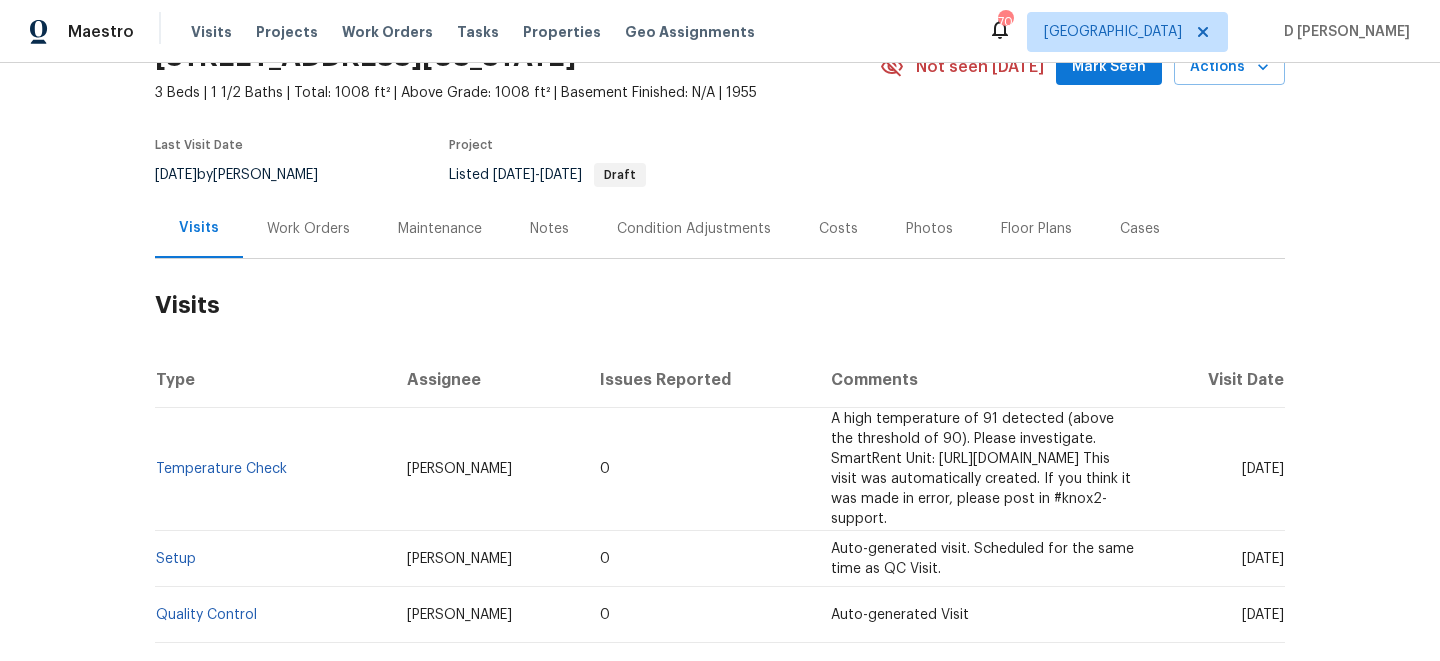 click on "Work Orders" at bounding box center [308, 229] 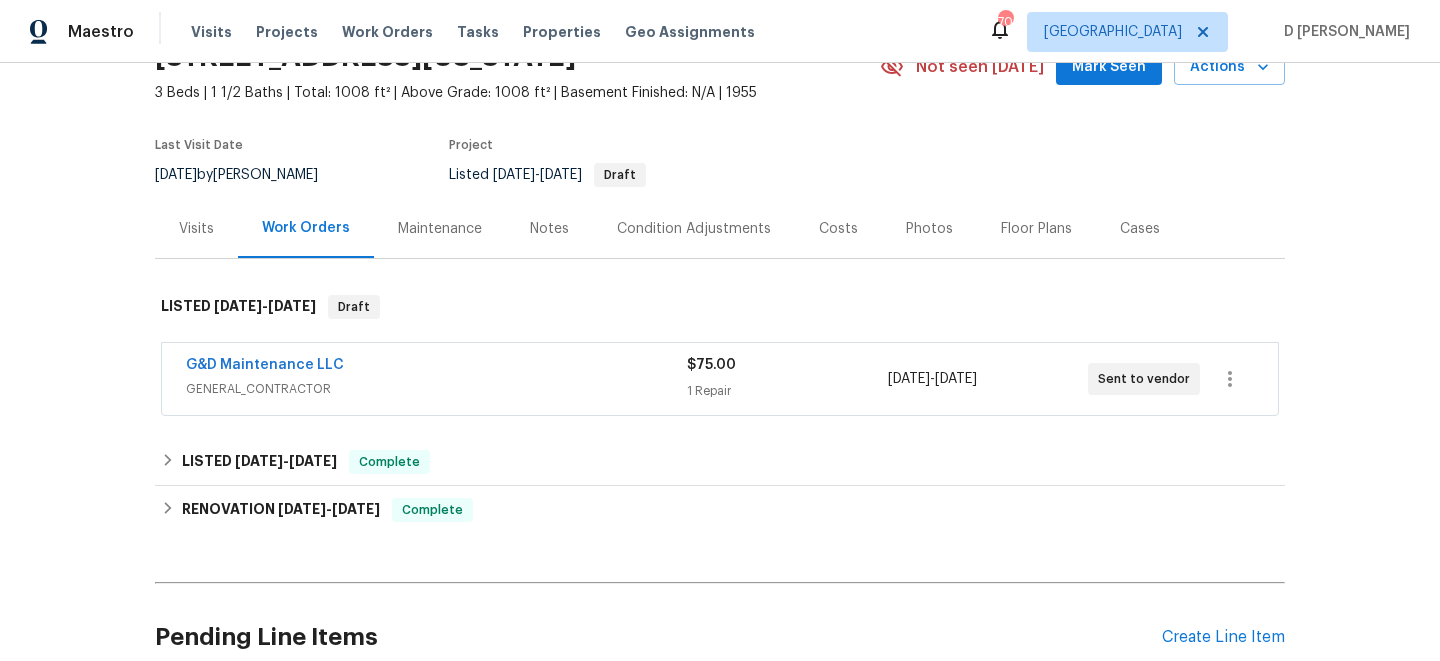 click on "Visits" at bounding box center (196, 229) 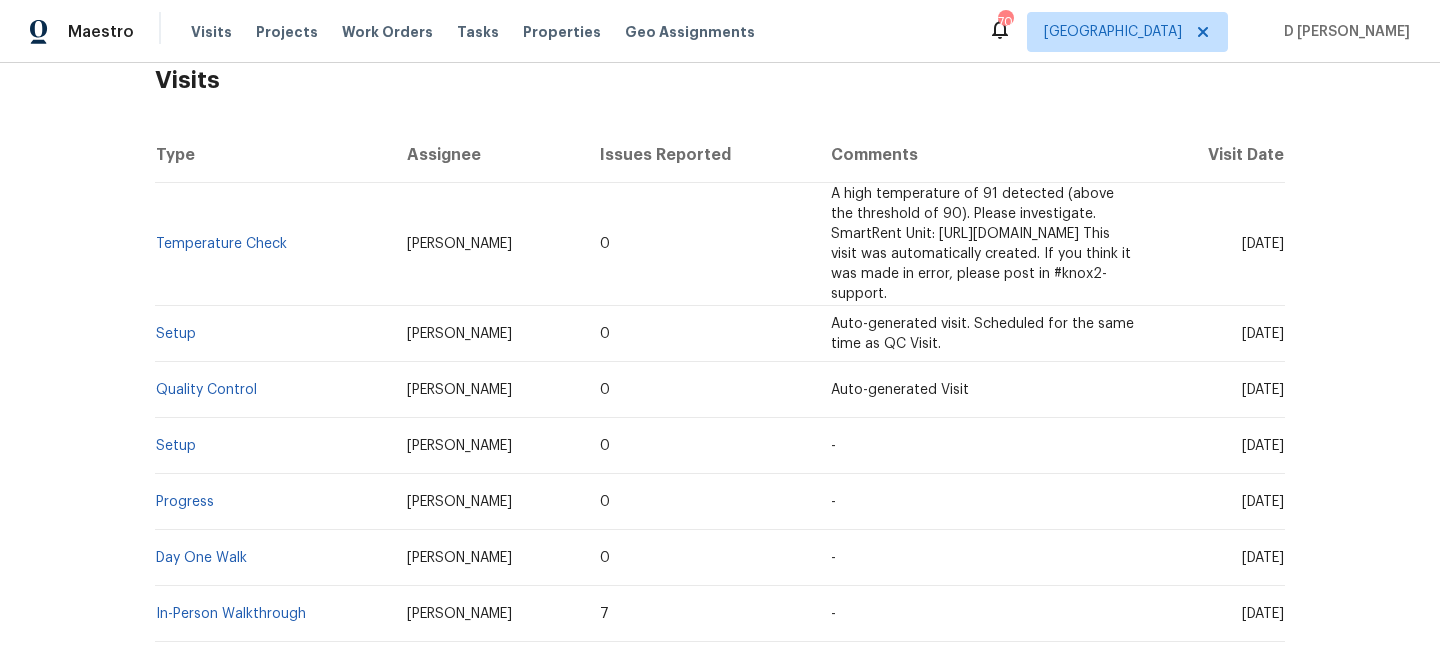 scroll, scrollTop: 426, scrollLeft: 0, axis: vertical 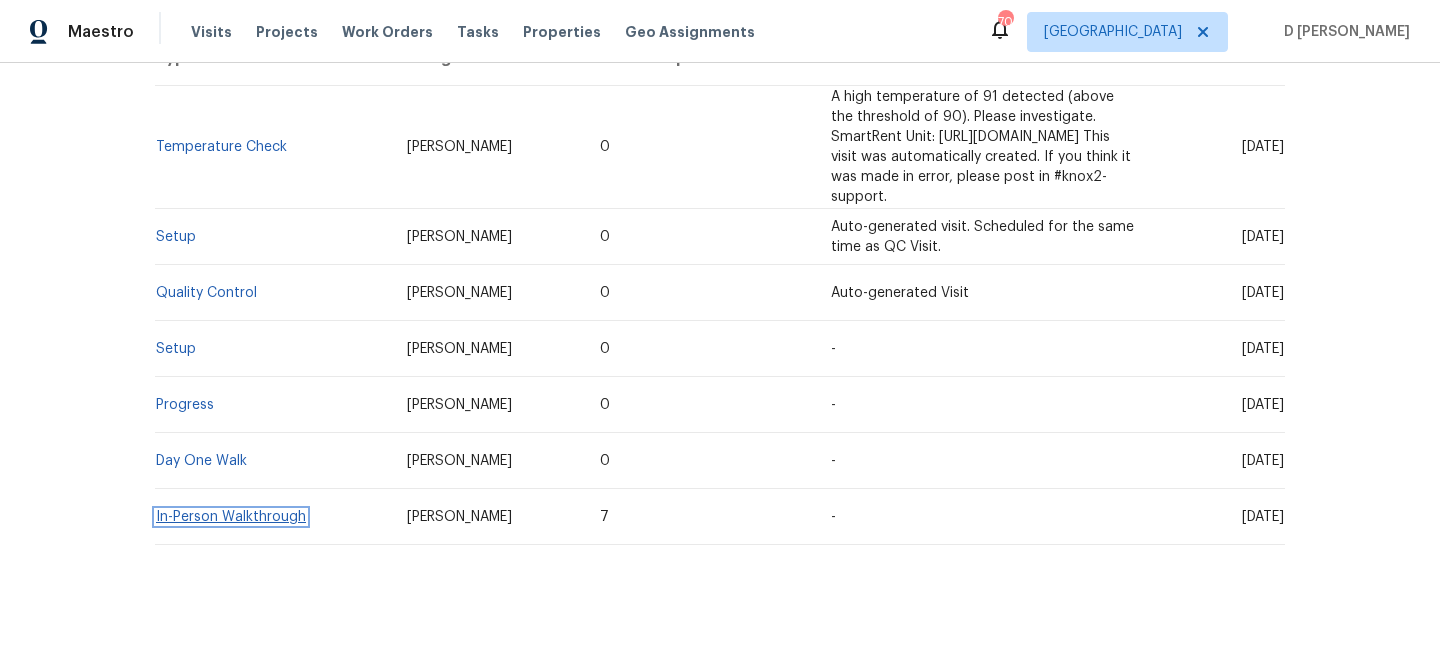 click on "In-Person Walkthrough" at bounding box center (231, 517) 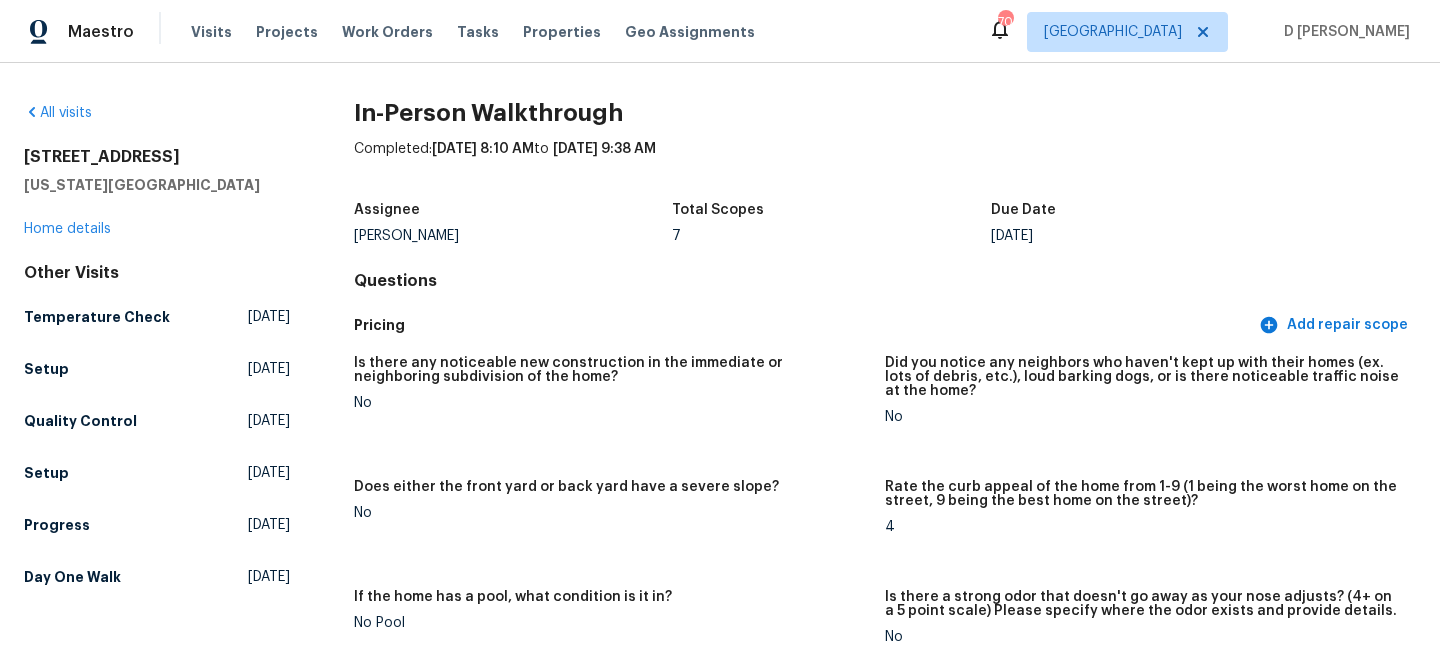 scroll, scrollTop: 3708, scrollLeft: 0, axis: vertical 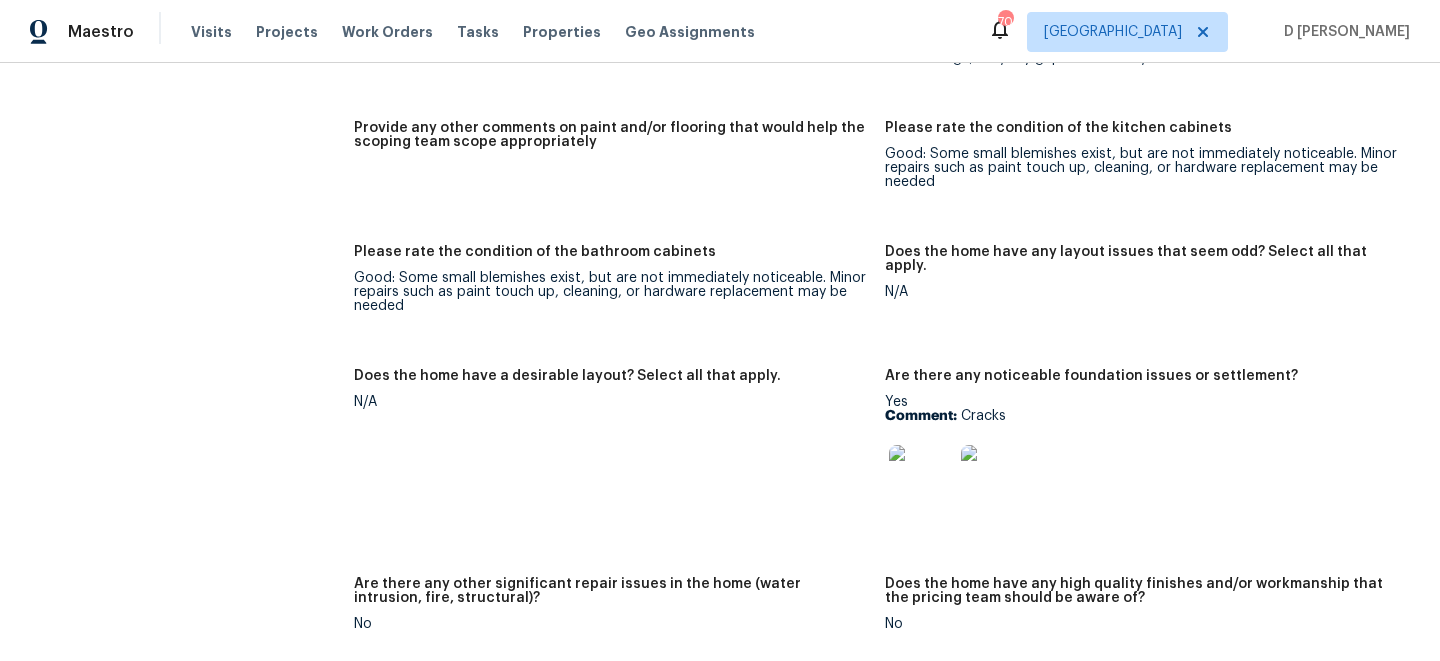 click at bounding box center [921, 477] 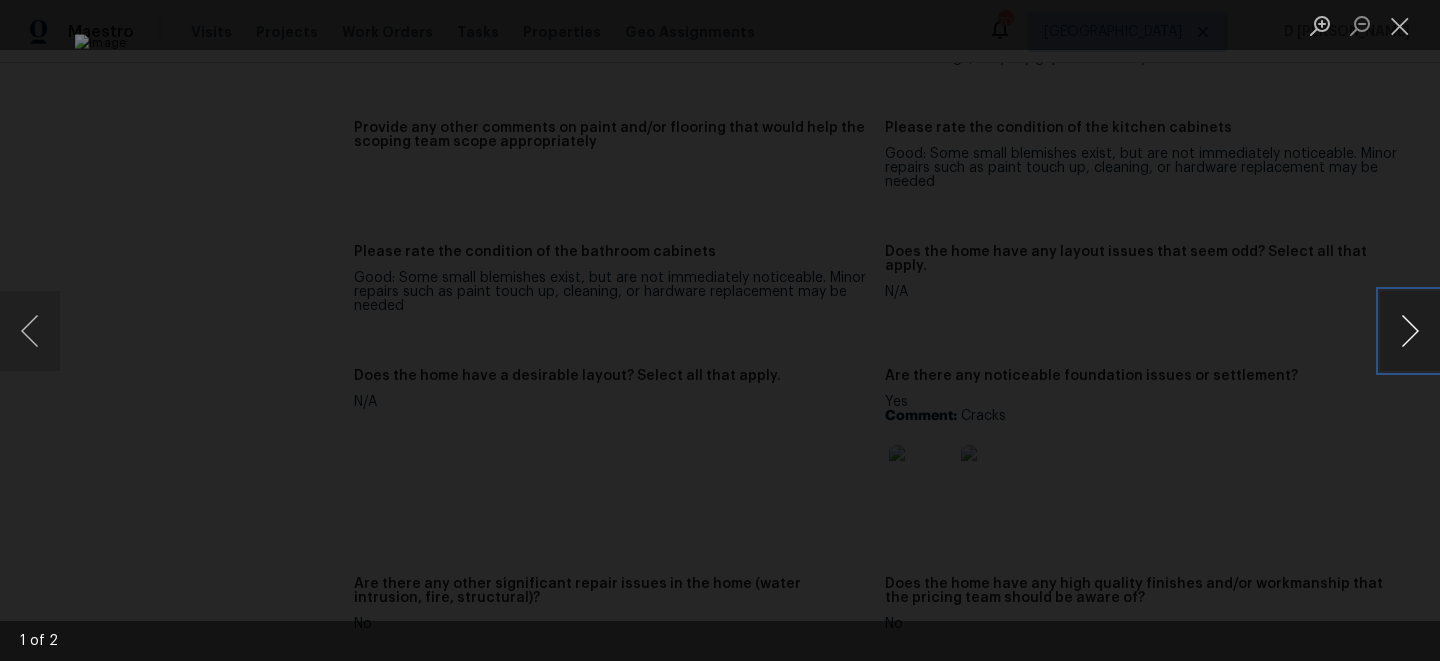 click at bounding box center (1410, 331) 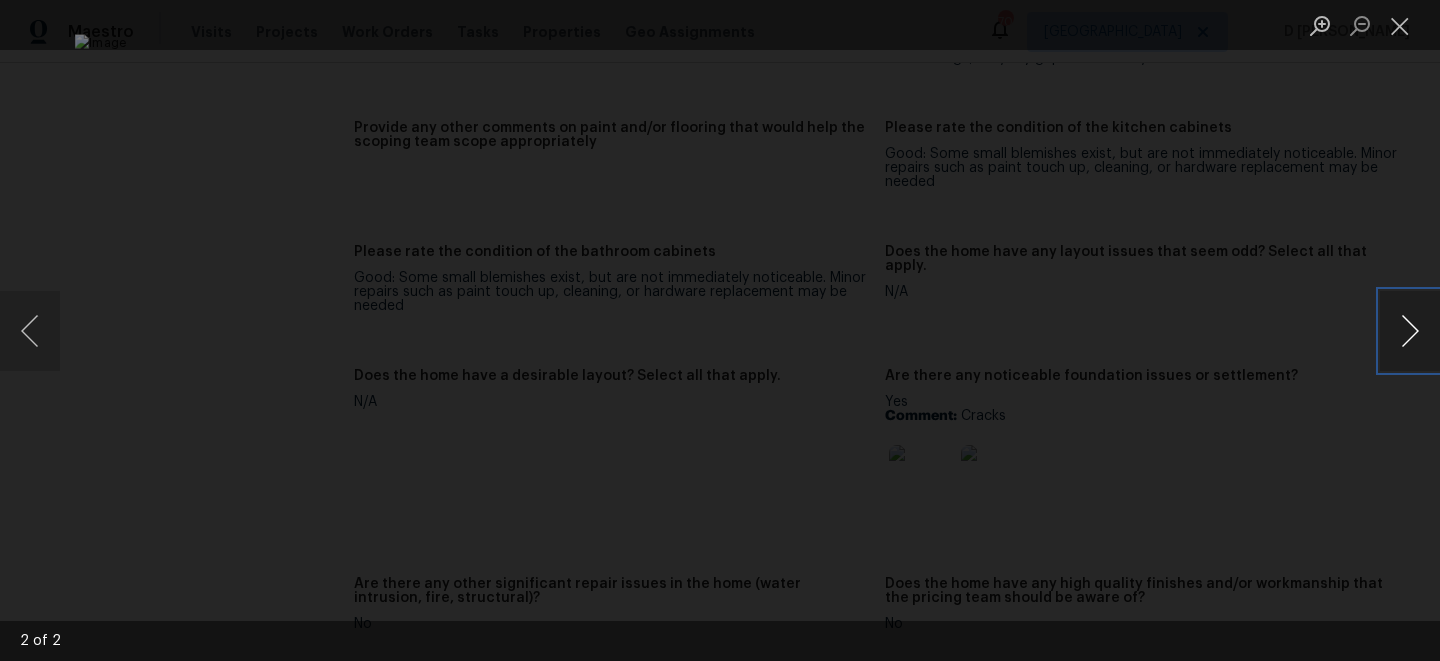 click at bounding box center [1410, 331] 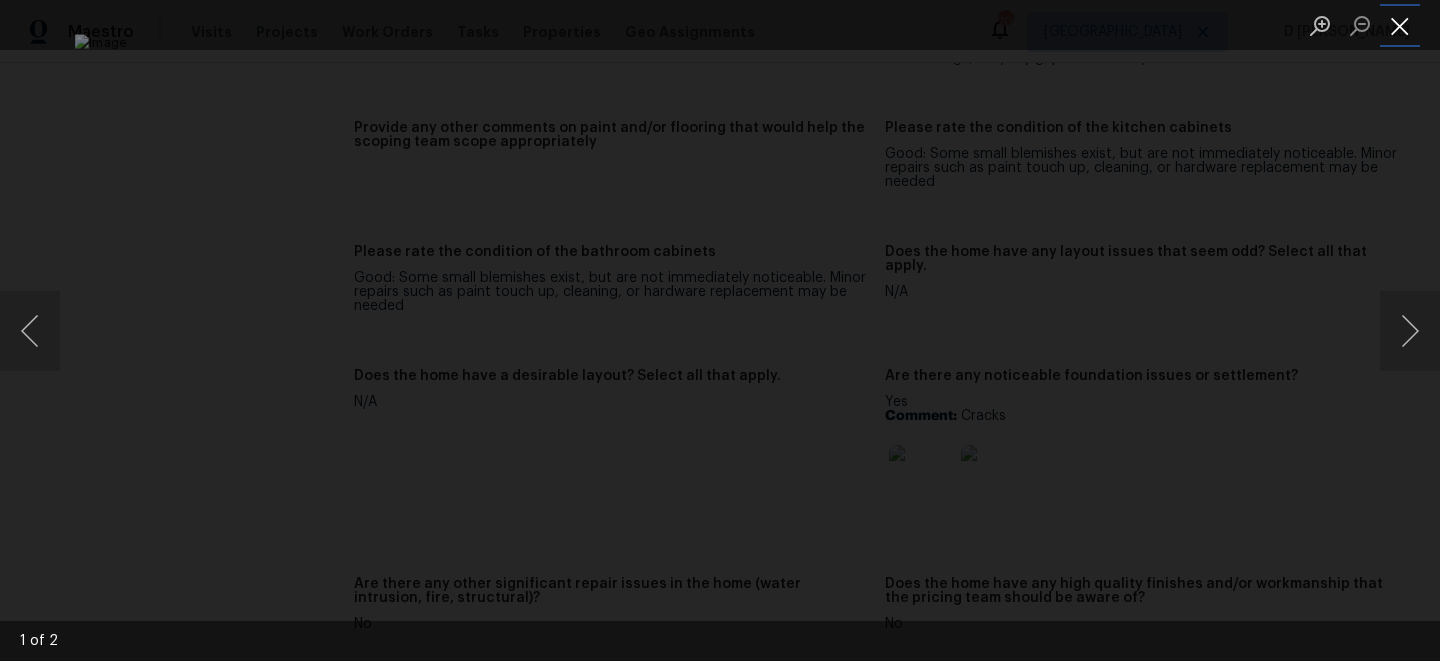 click at bounding box center [1400, 25] 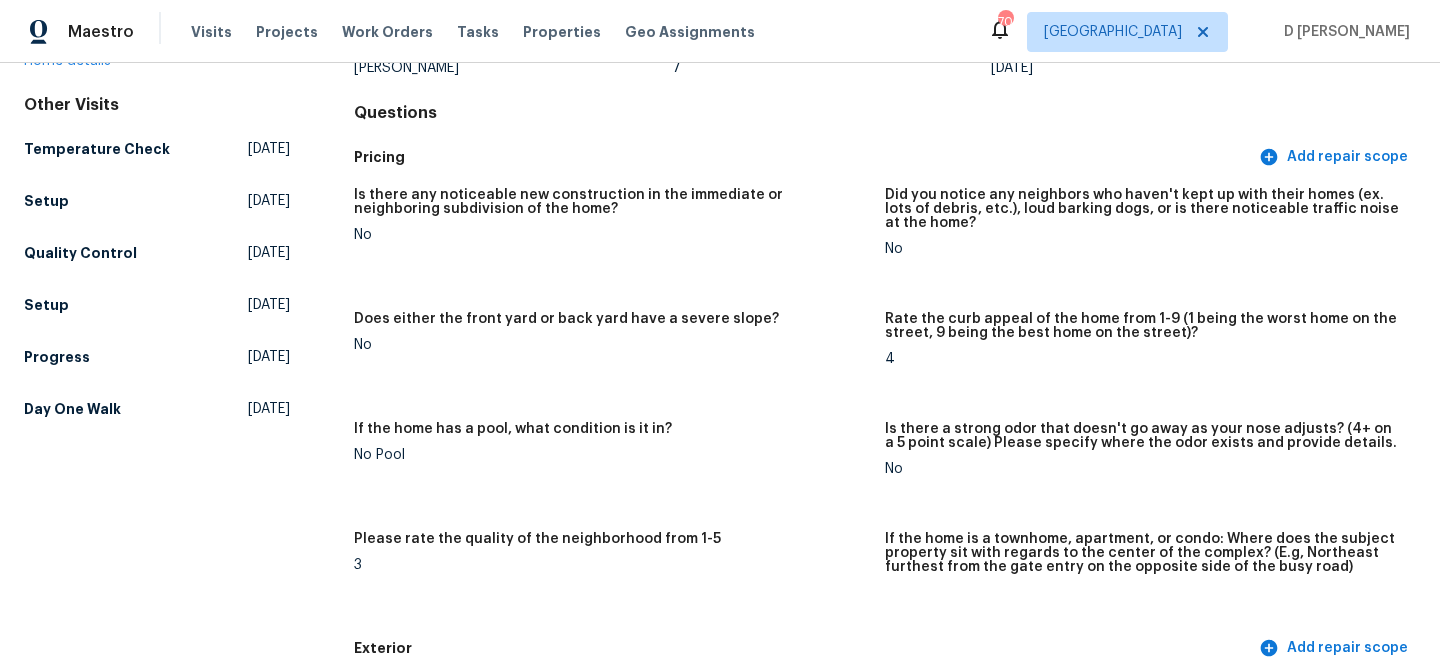 scroll, scrollTop: 0, scrollLeft: 0, axis: both 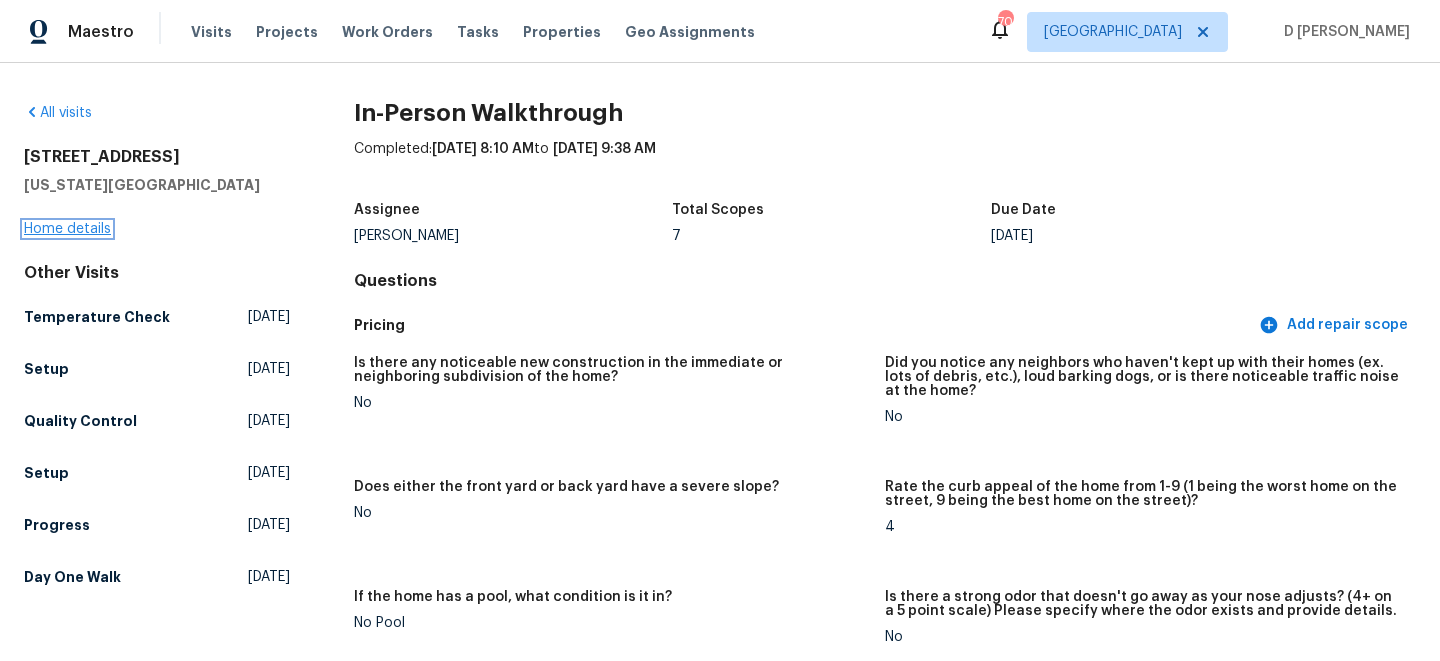 click on "Home details" at bounding box center (67, 229) 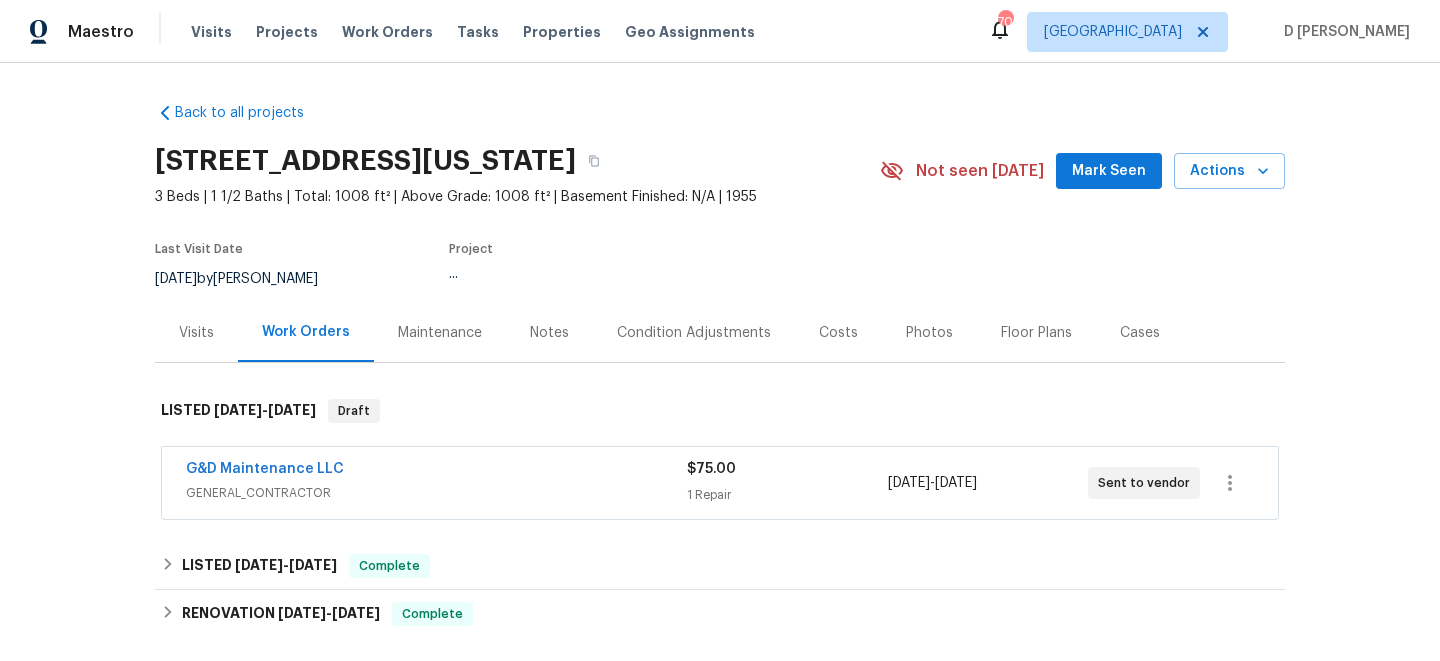 click on "Visits" at bounding box center [196, 333] 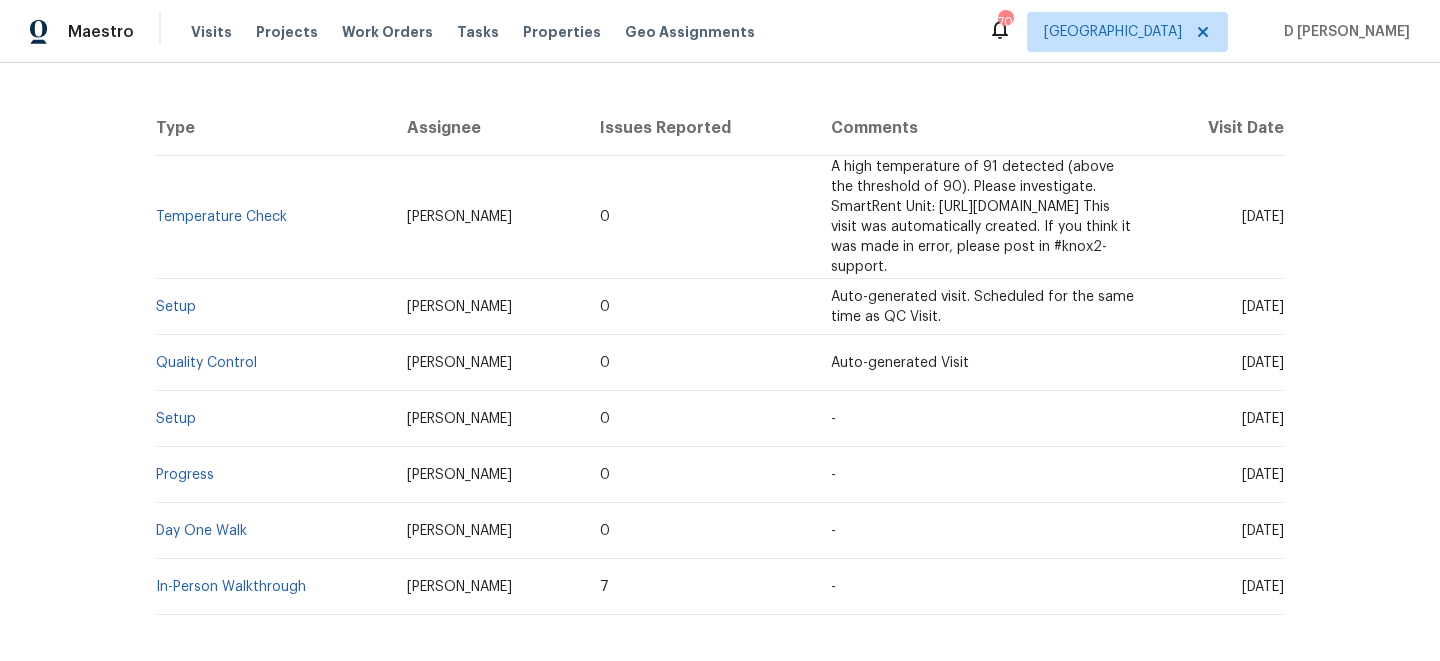scroll, scrollTop: 426, scrollLeft: 0, axis: vertical 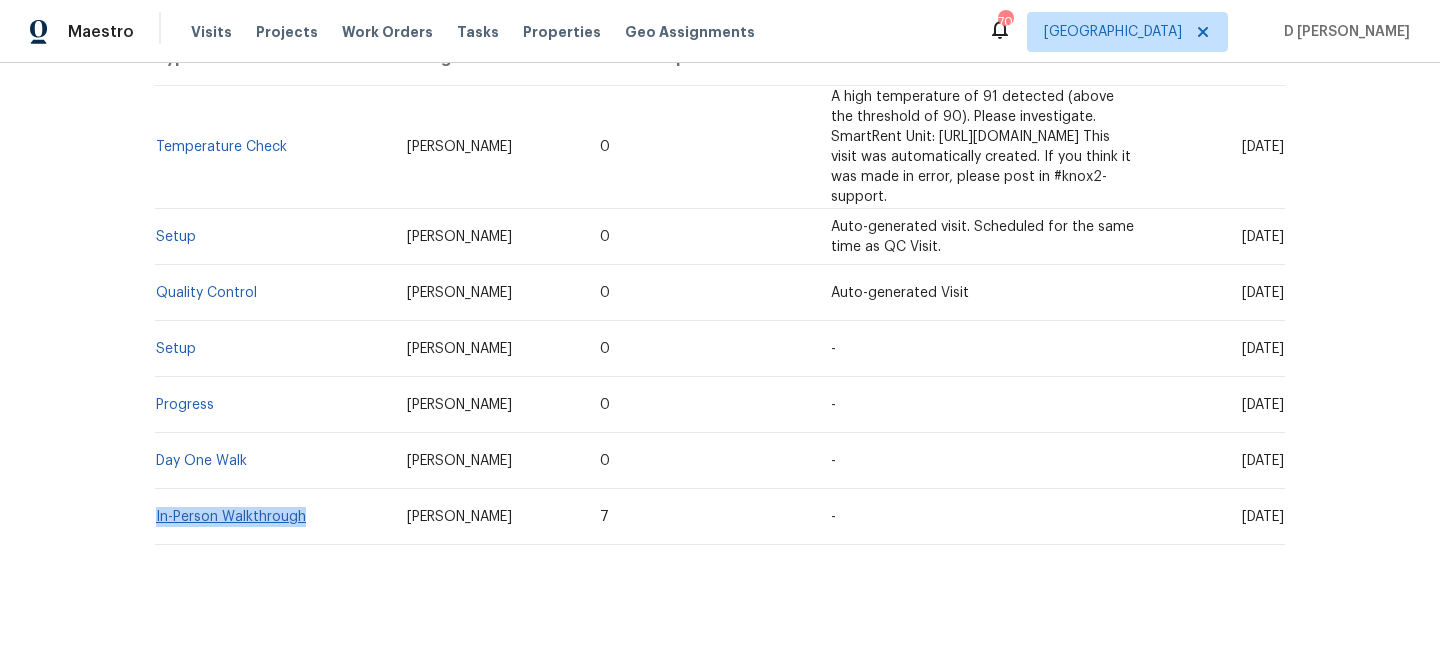 drag, startPoint x: 314, startPoint y: 500, endPoint x: 156, endPoint y: 495, distance: 158.0791 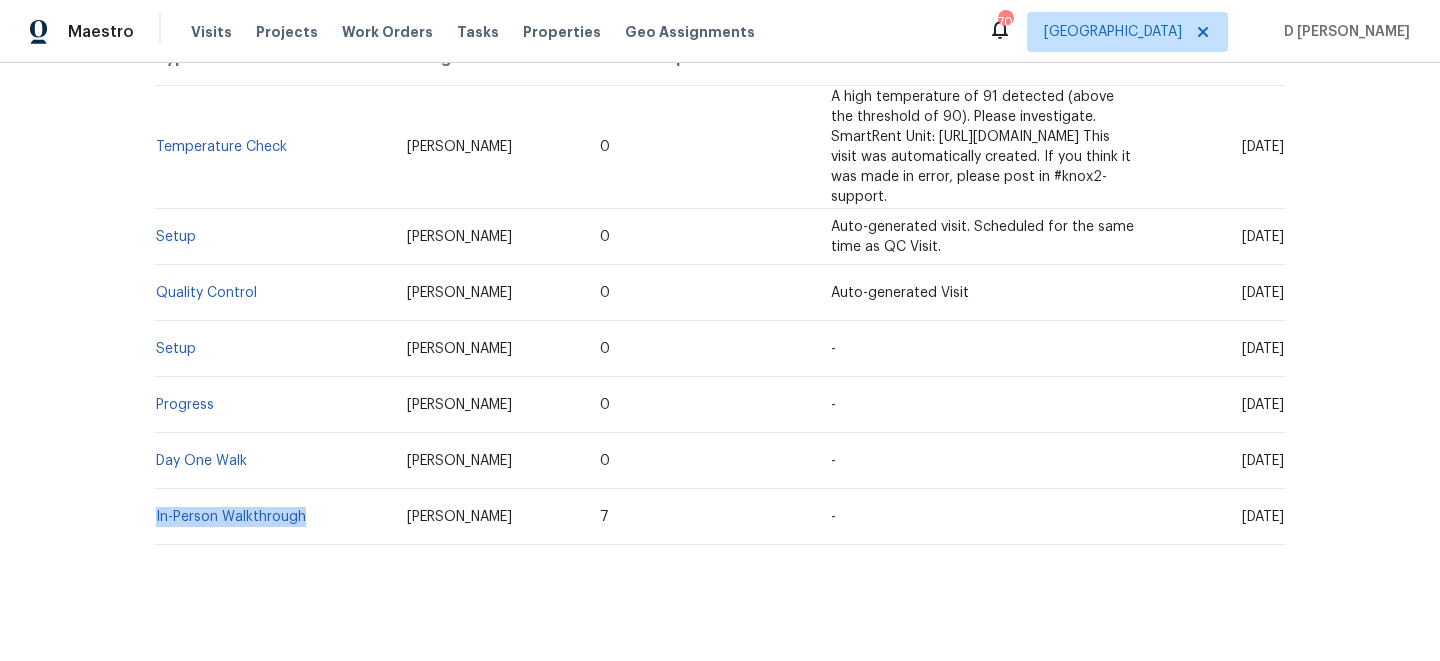 copy on "In-Person Walkthrough" 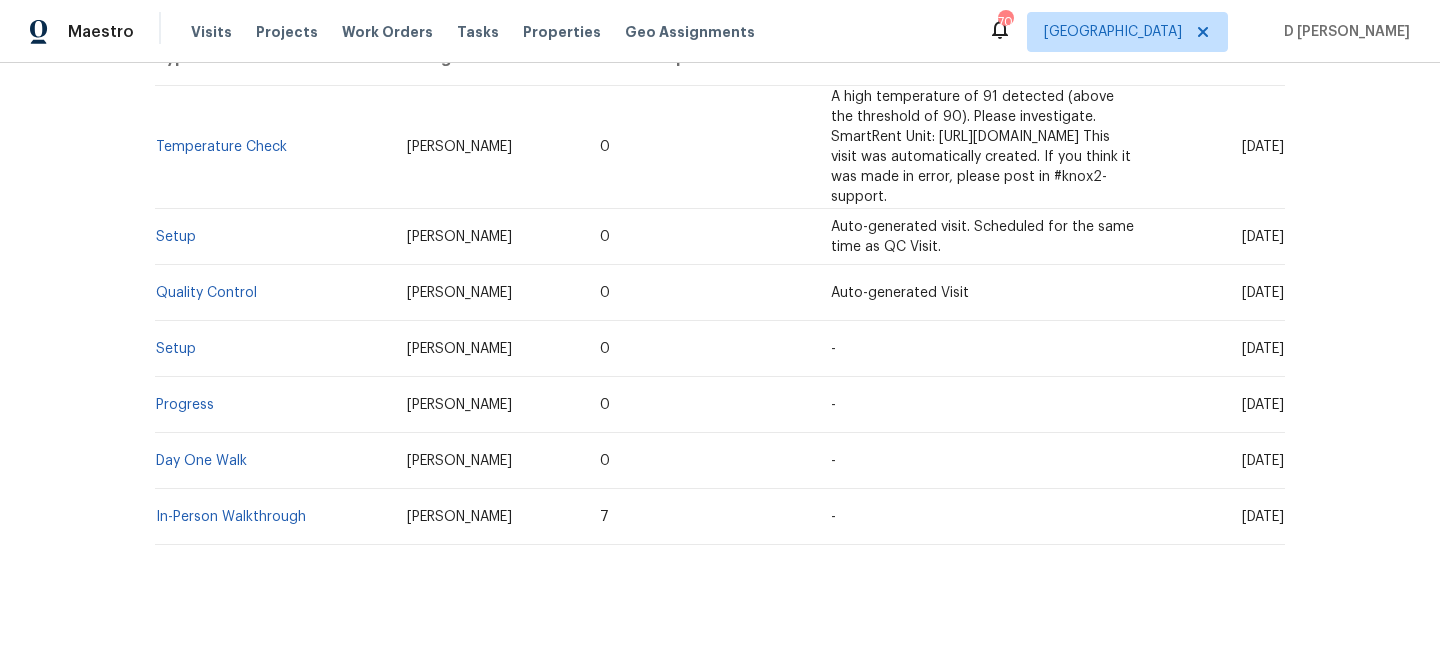 click on "Day One Walk" at bounding box center (273, 461) 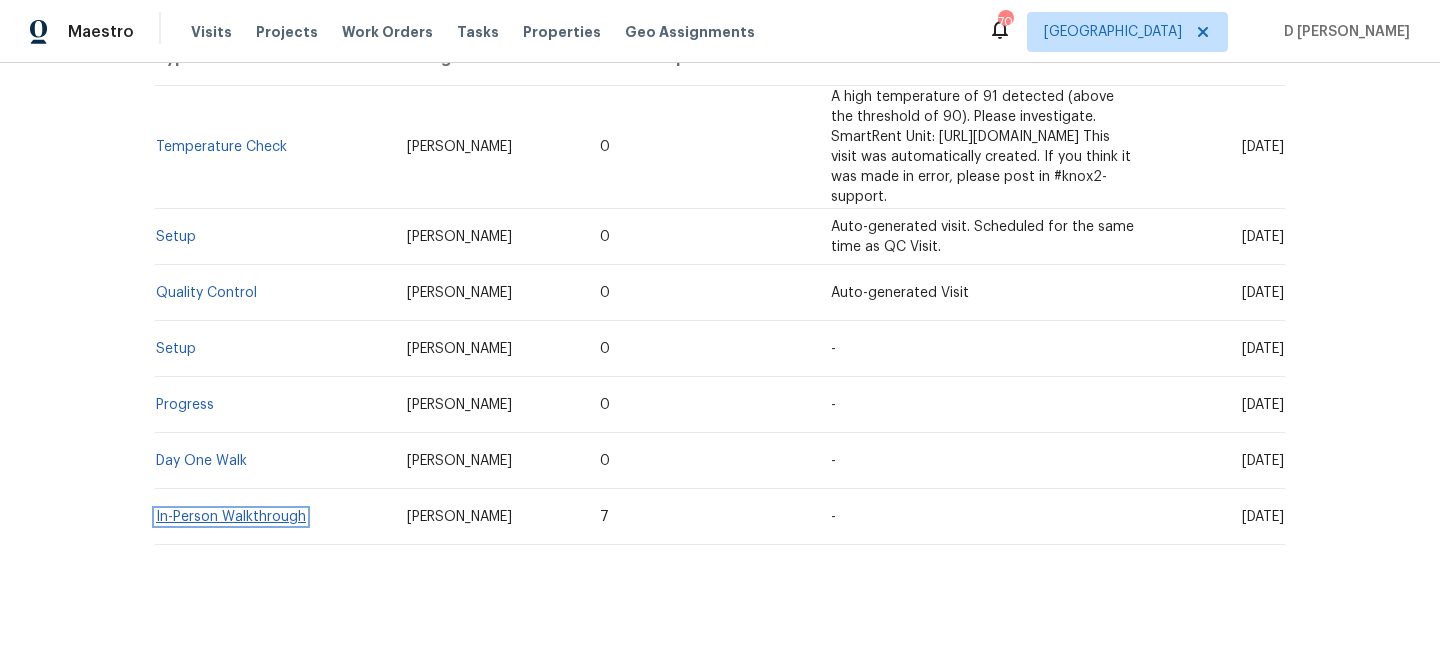 click on "In-Person Walkthrough" at bounding box center (231, 517) 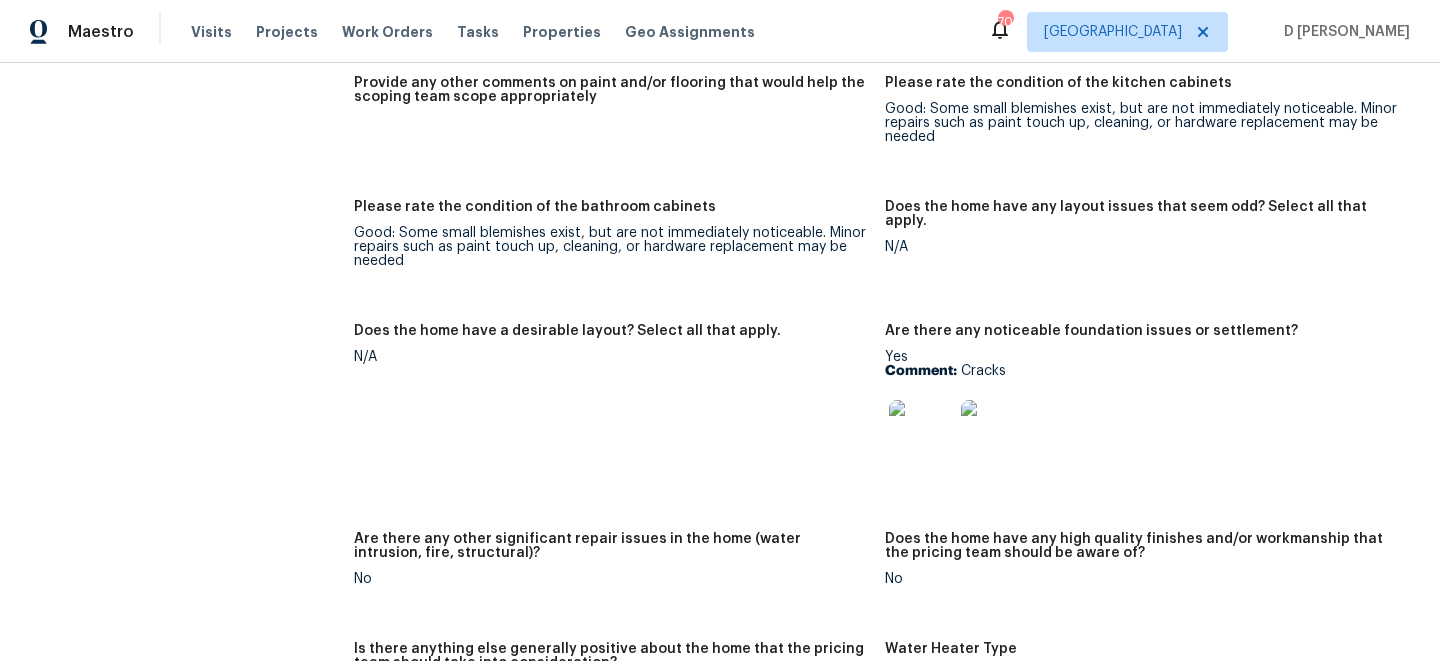 scroll, scrollTop: 3761, scrollLeft: 0, axis: vertical 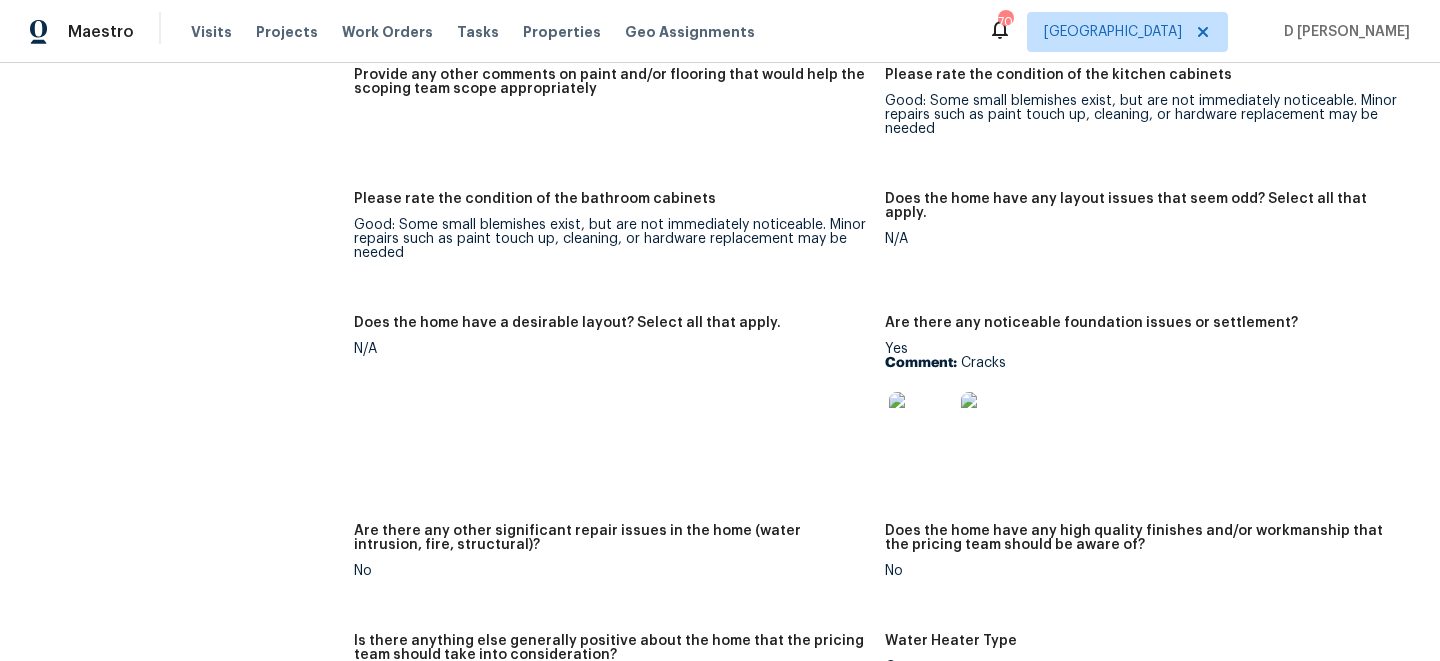 click at bounding box center [921, 424] 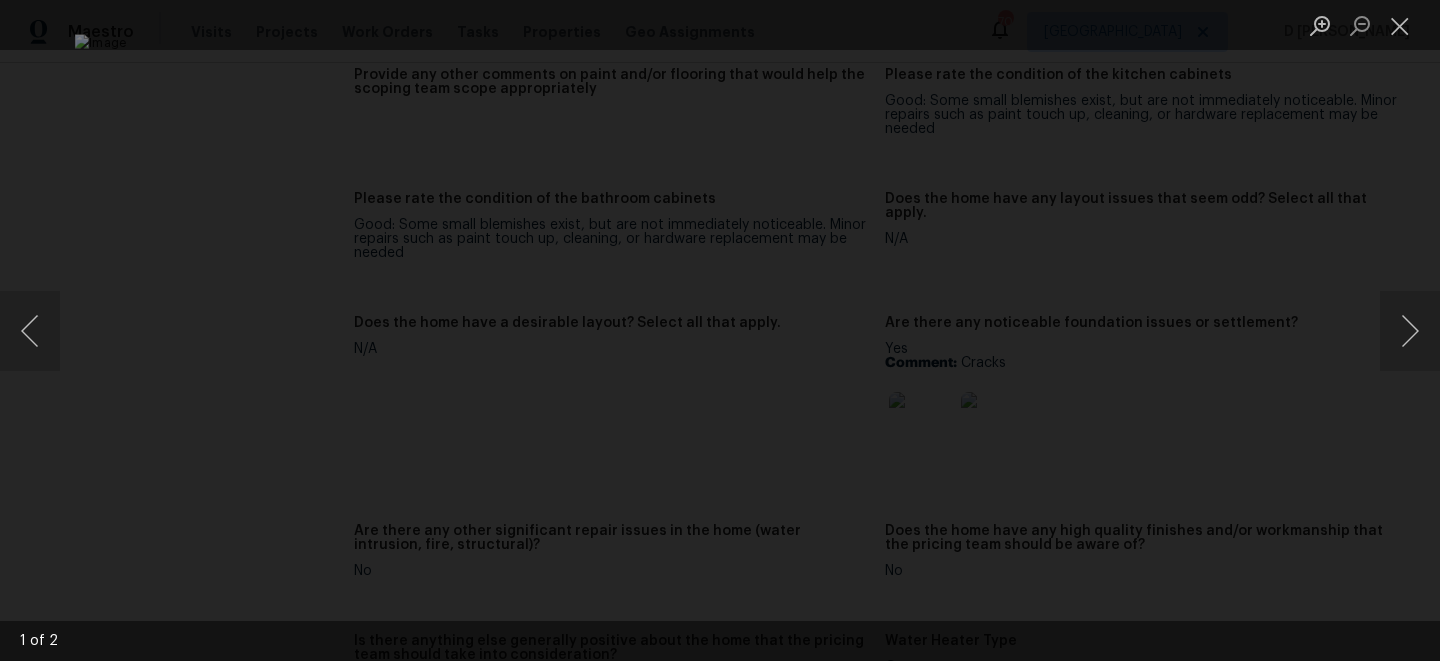 click at bounding box center [720, 330] 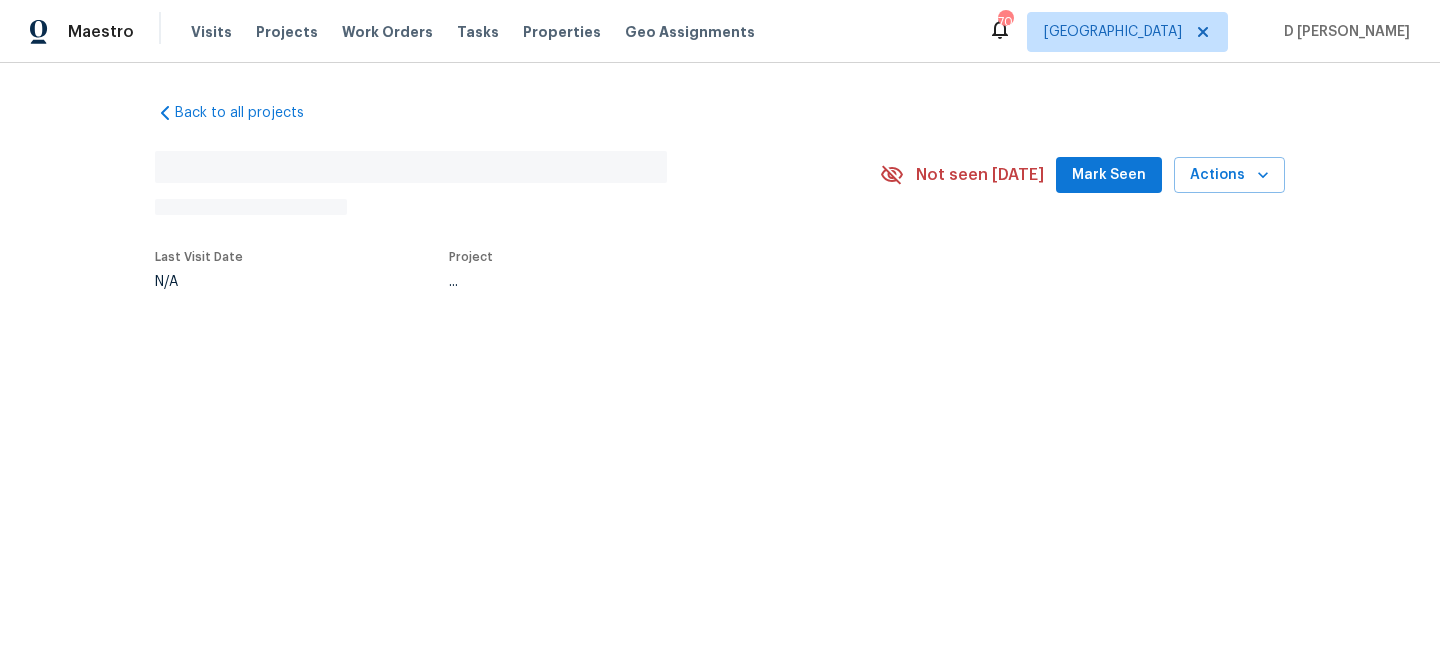 scroll, scrollTop: 0, scrollLeft: 0, axis: both 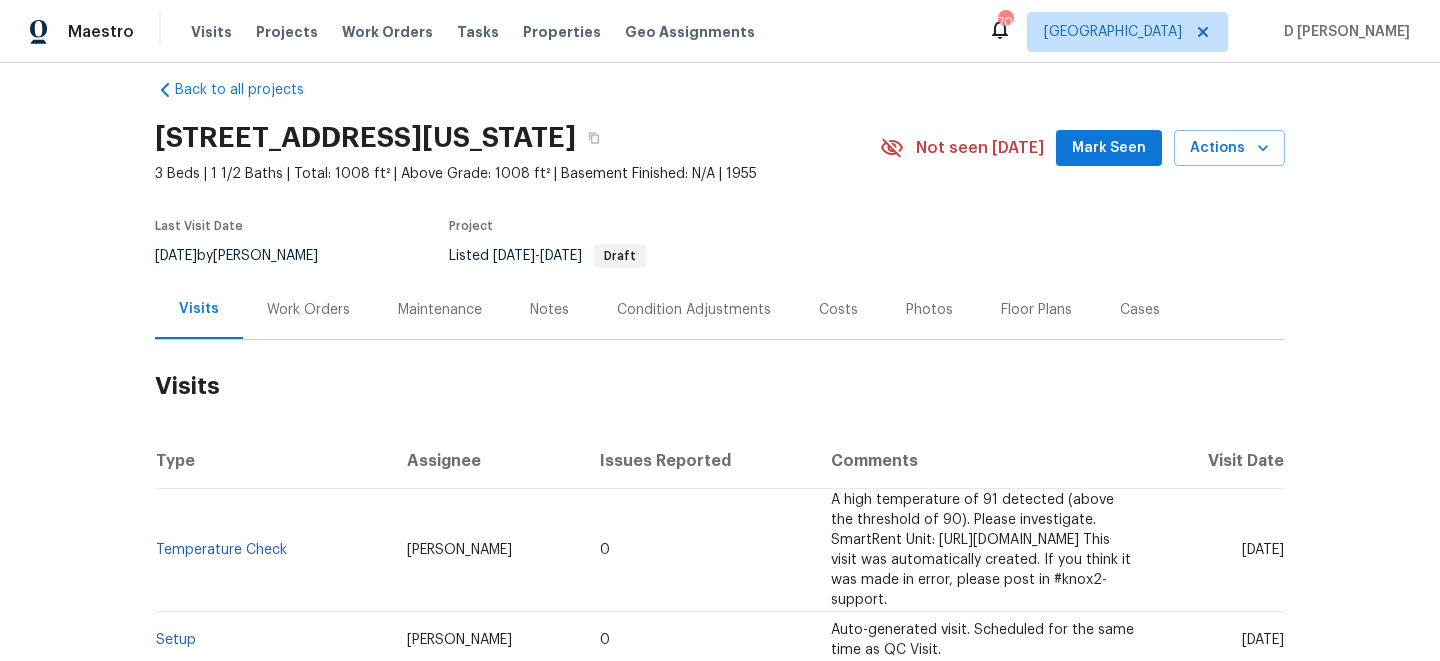 click on "Work Orders" at bounding box center [308, 309] 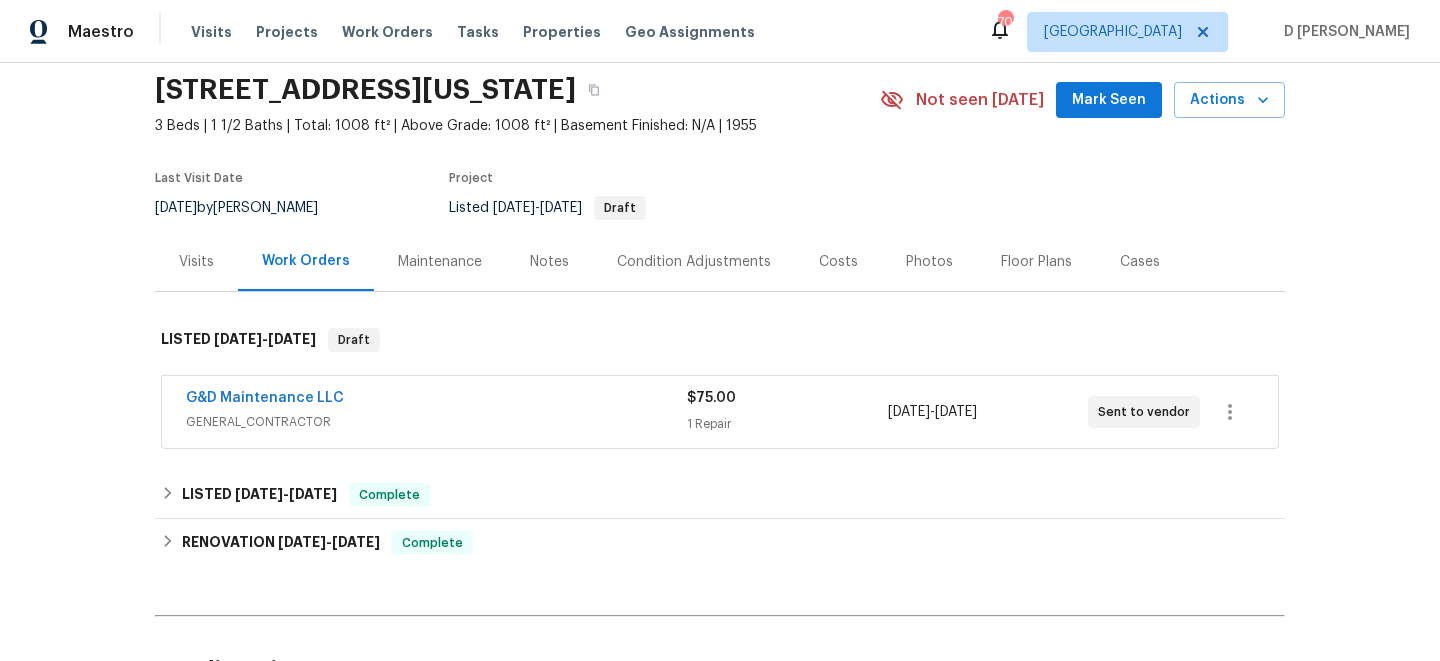 scroll, scrollTop: 86, scrollLeft: 0, axis: vertical 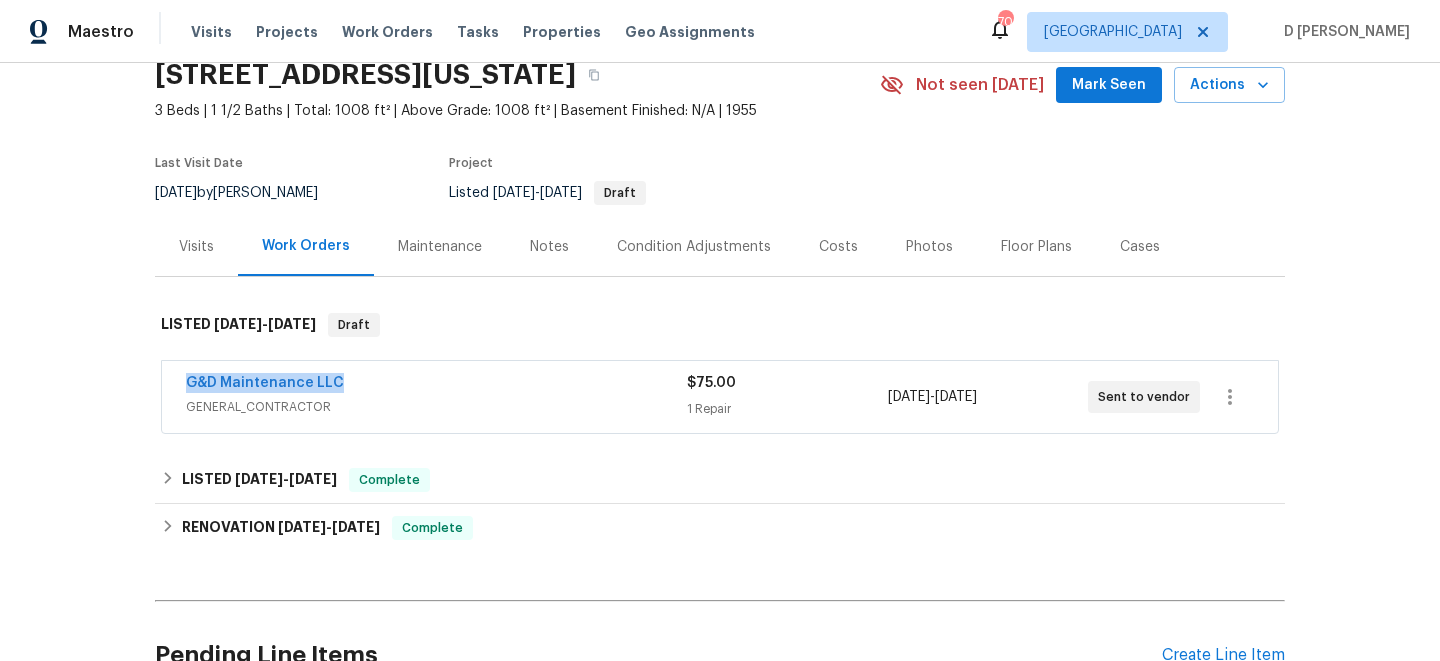 drag, startPoint x: 173, startPoint y: 381, endPoint x: 434, endPoint y: 381, distance: 261 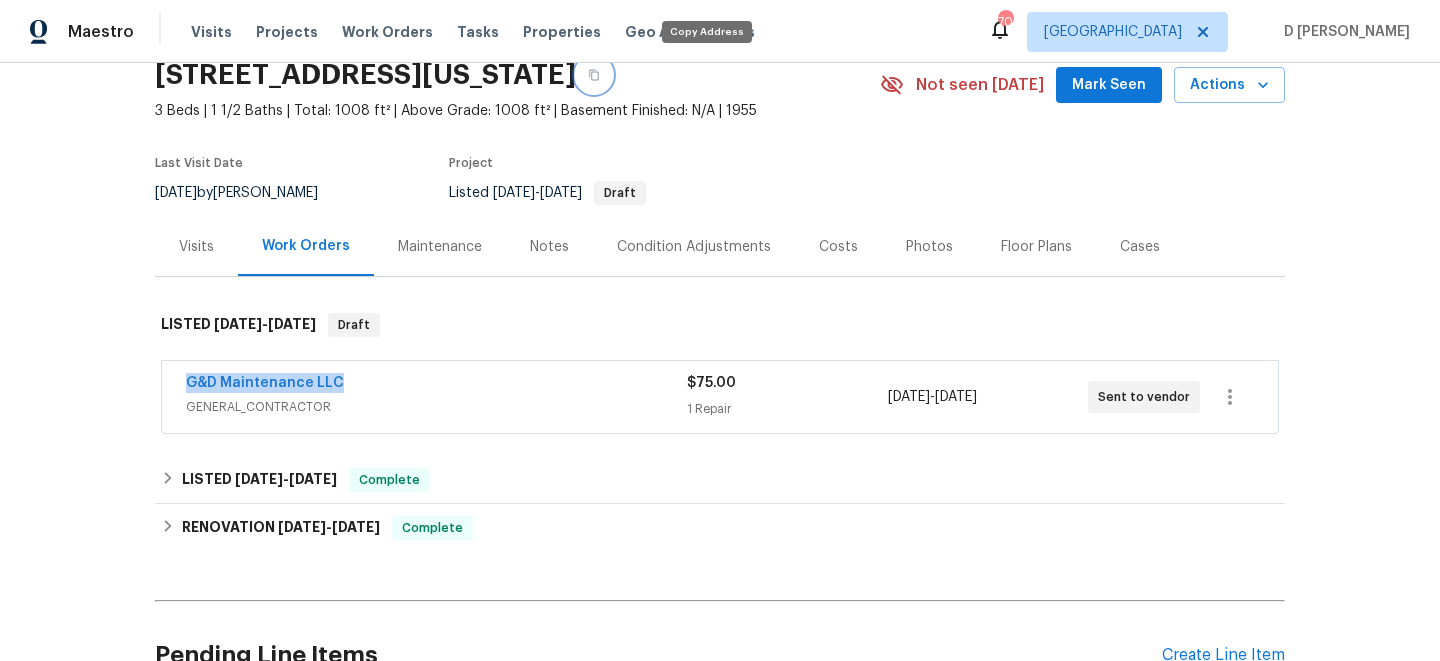click 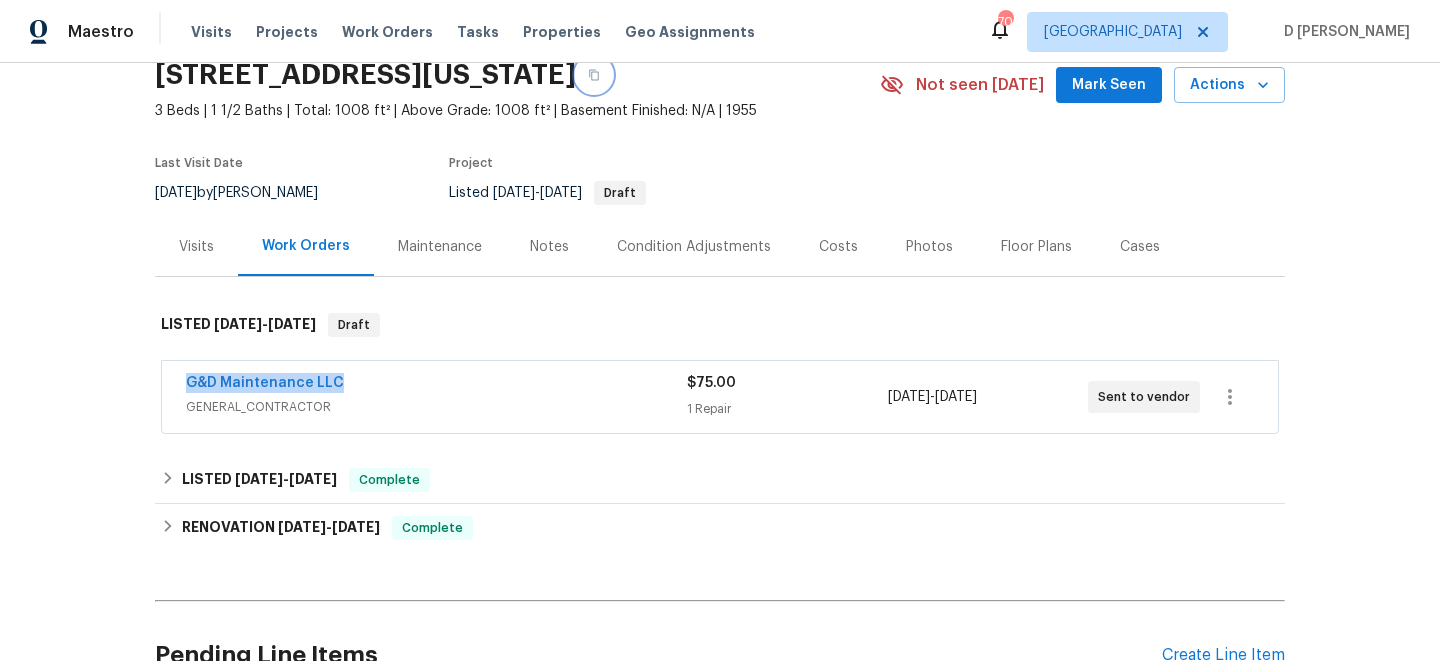 type 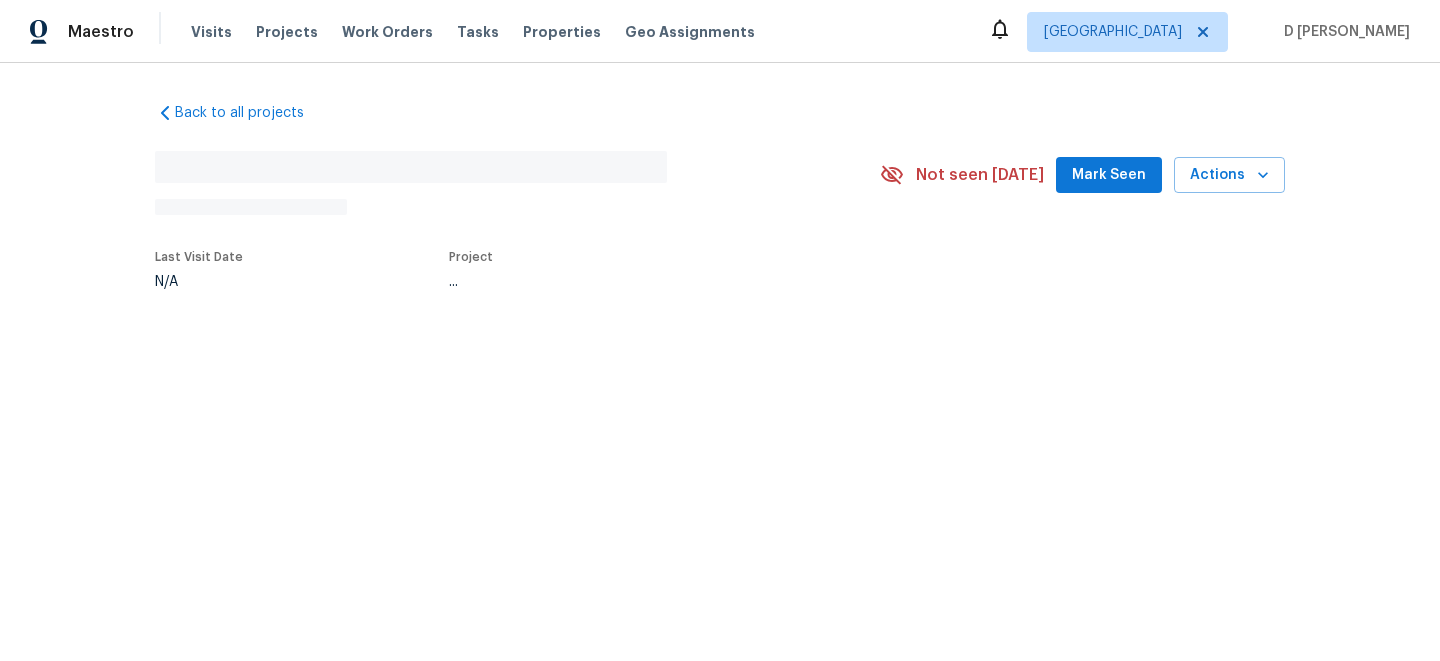 scroll, scrollTop: 0, scrollLeft: 0, axis: both 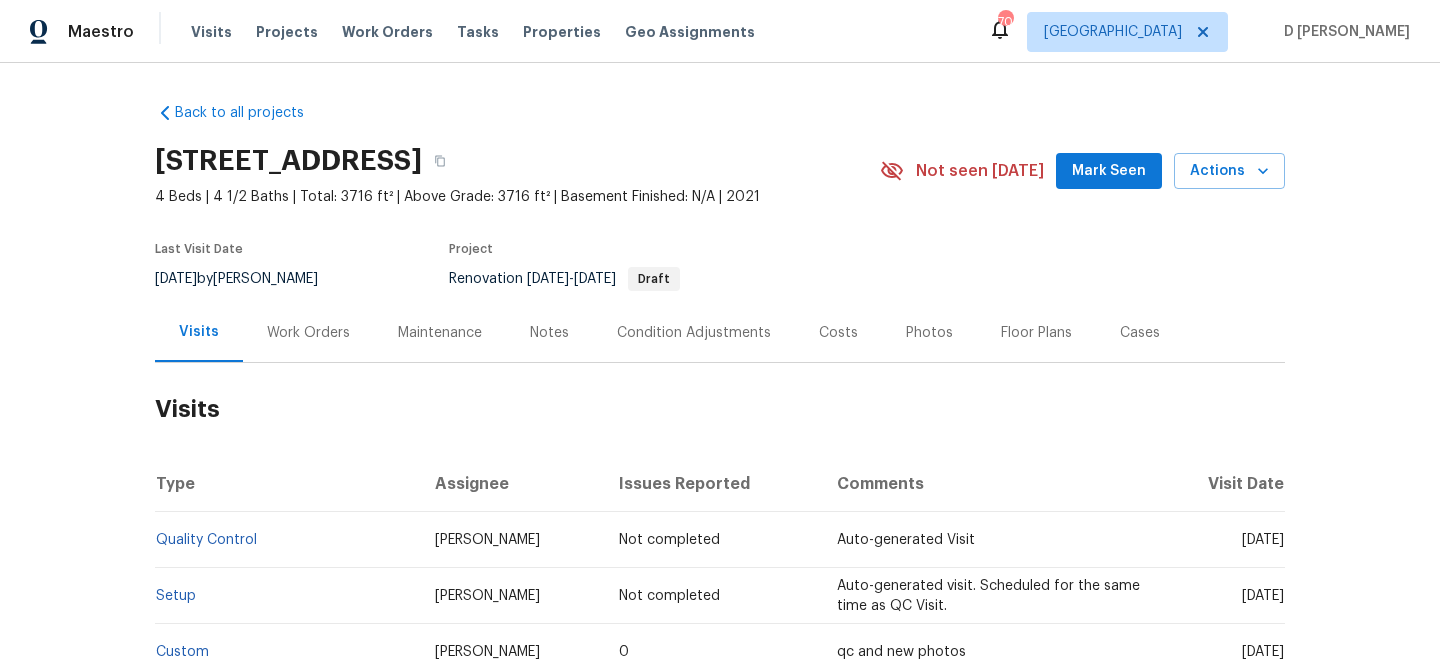 click on "Work Orders" at bounding box center (308, 332) 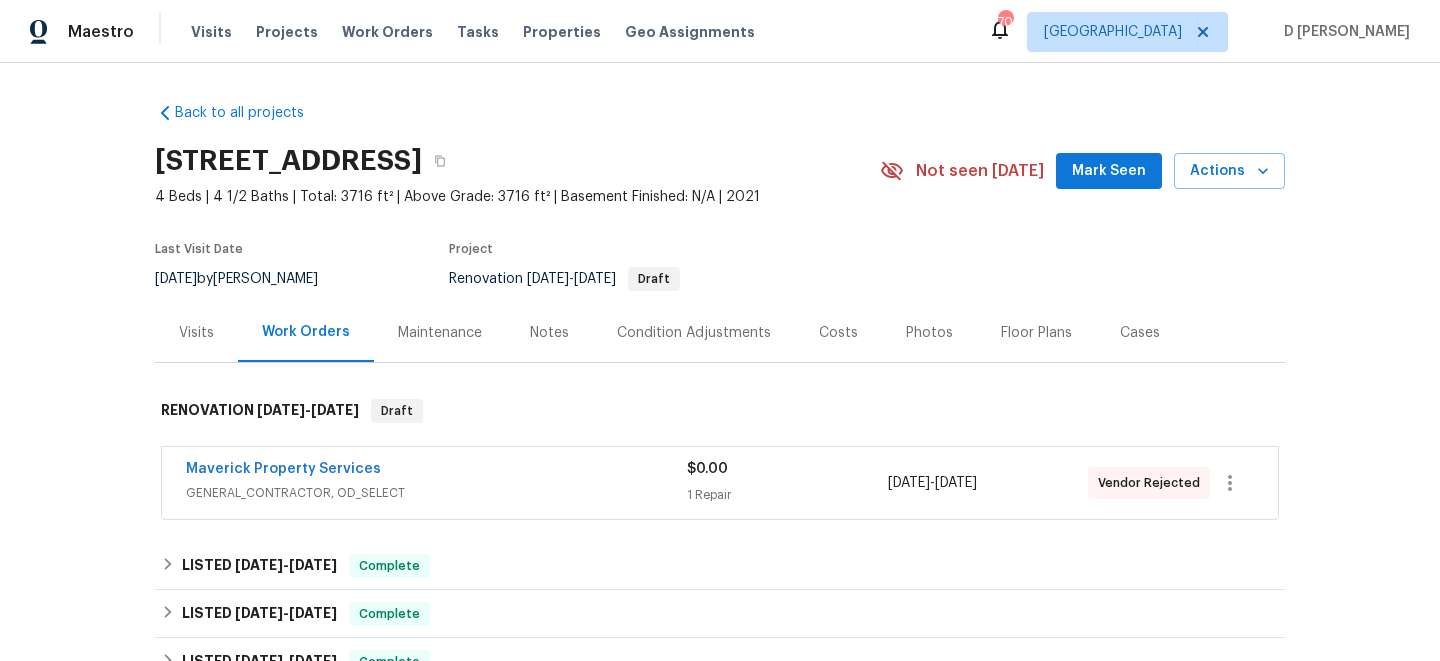 click on "GENERAL_CONTRACTOR, OD_SELECT" at bounding box center [436, 493] 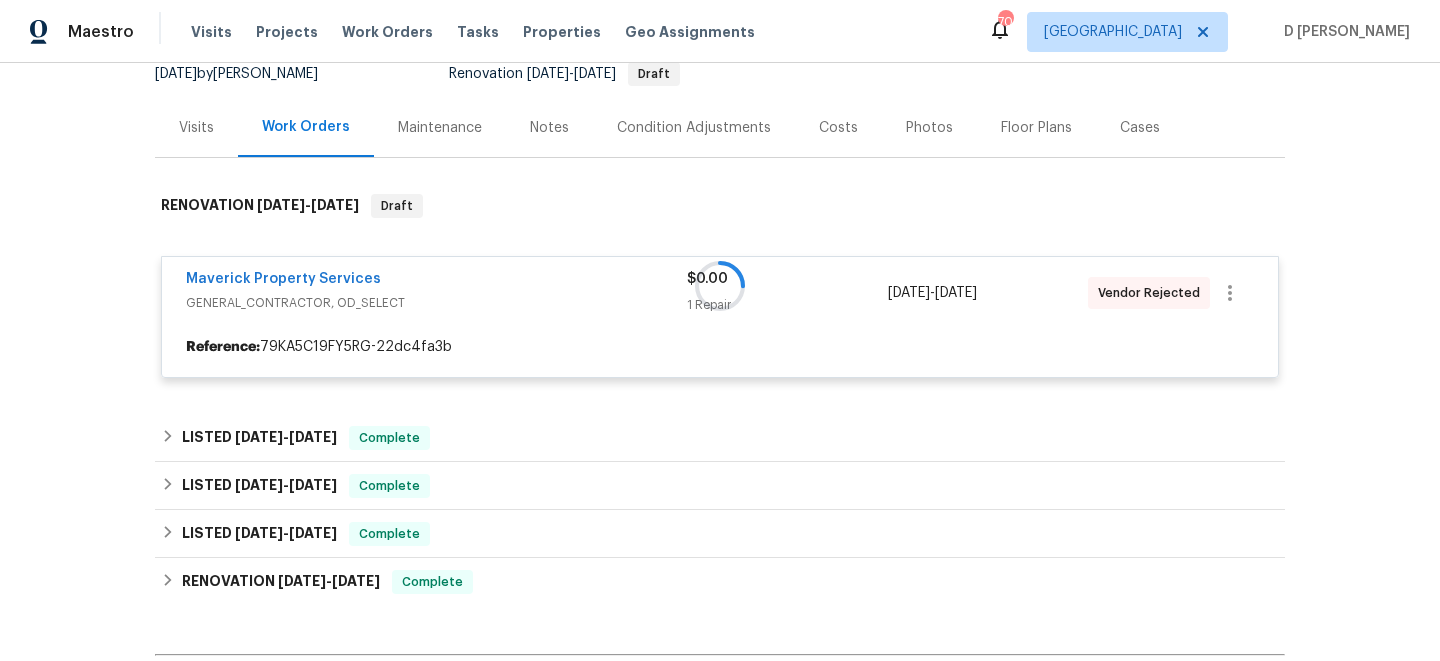 scroll, scrollTop: 230, scrollLeft: 0, axis: vertical 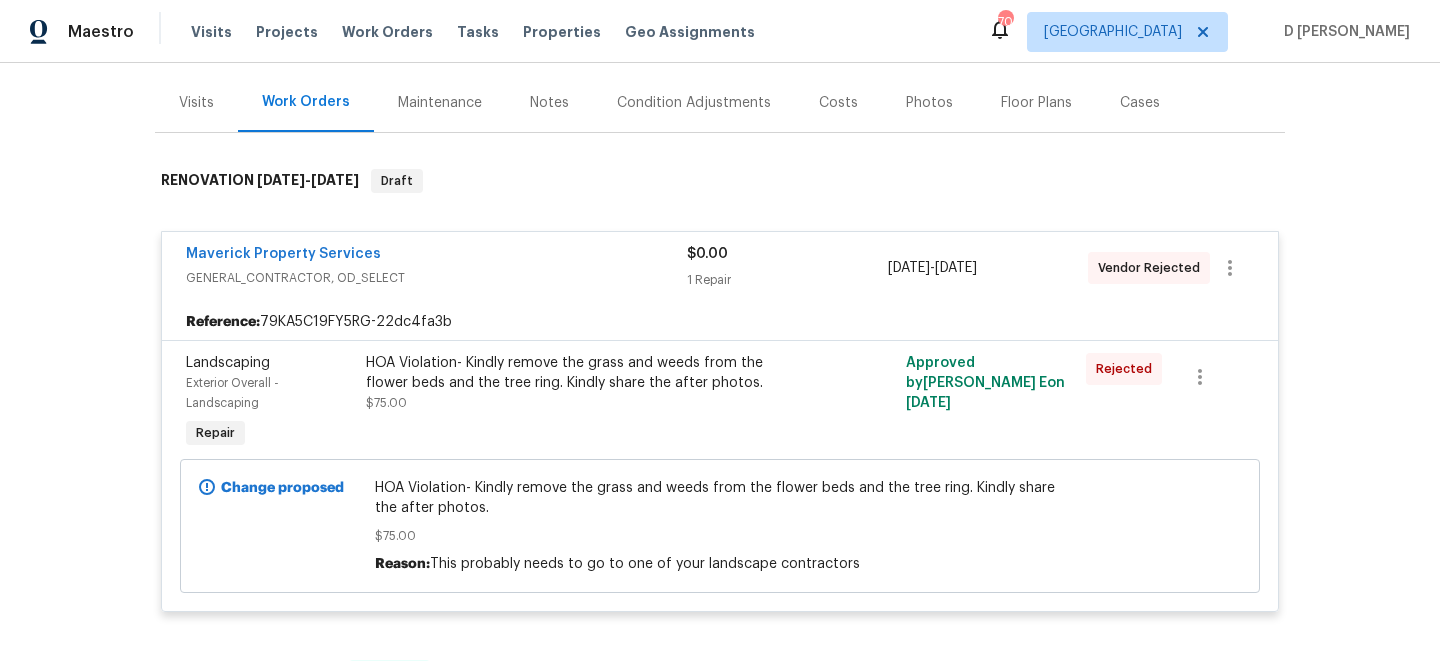 click on "Maverick Property Services GENERAL_CONTRACTOR, OD_SELECT" at bounding box center (436, 268) 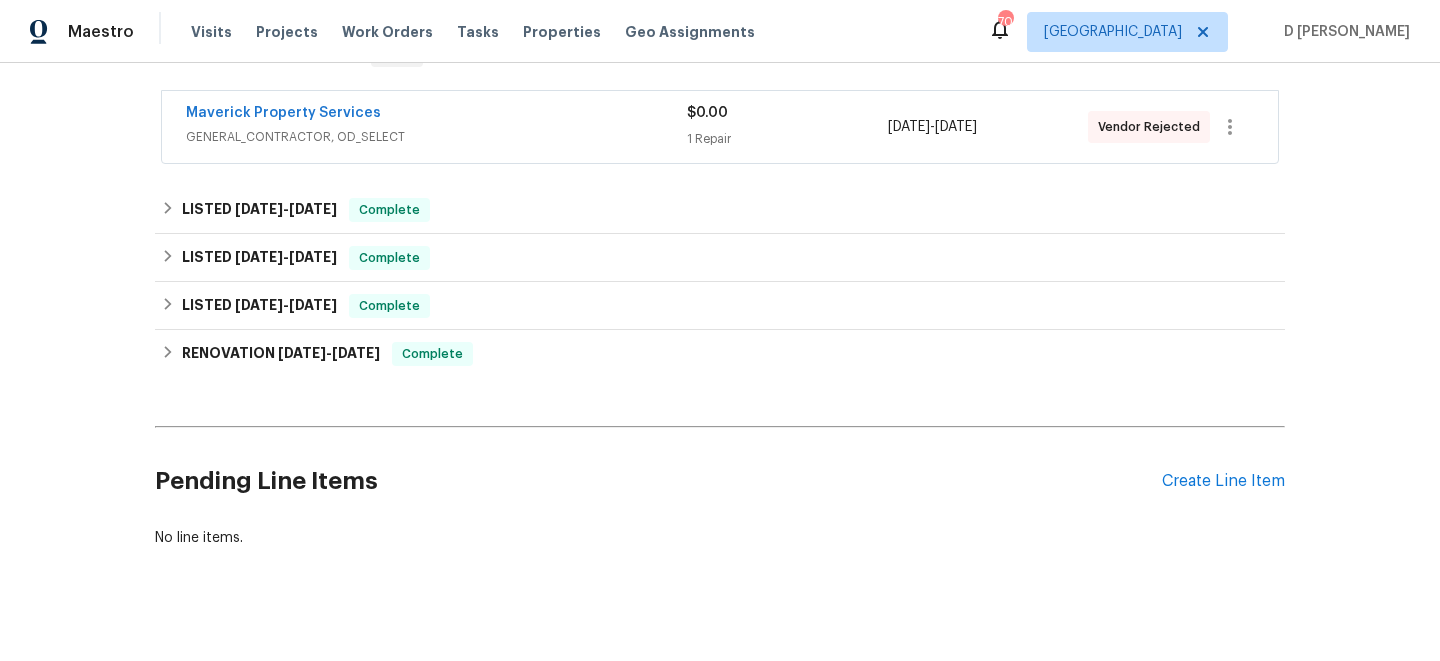 scroll, scrollTop: 379, scrollLeft: 0, axis: vertical 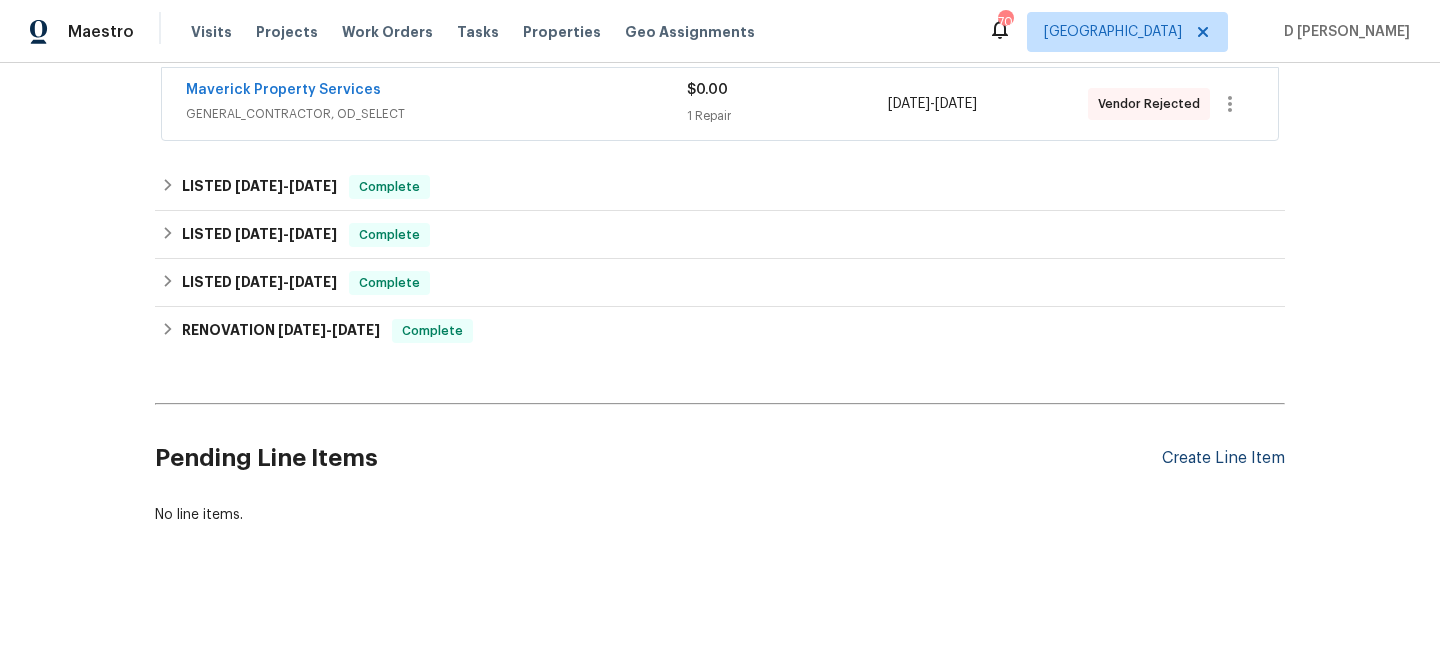 click on "Create Line Item" at bounding box center [1223, 458] 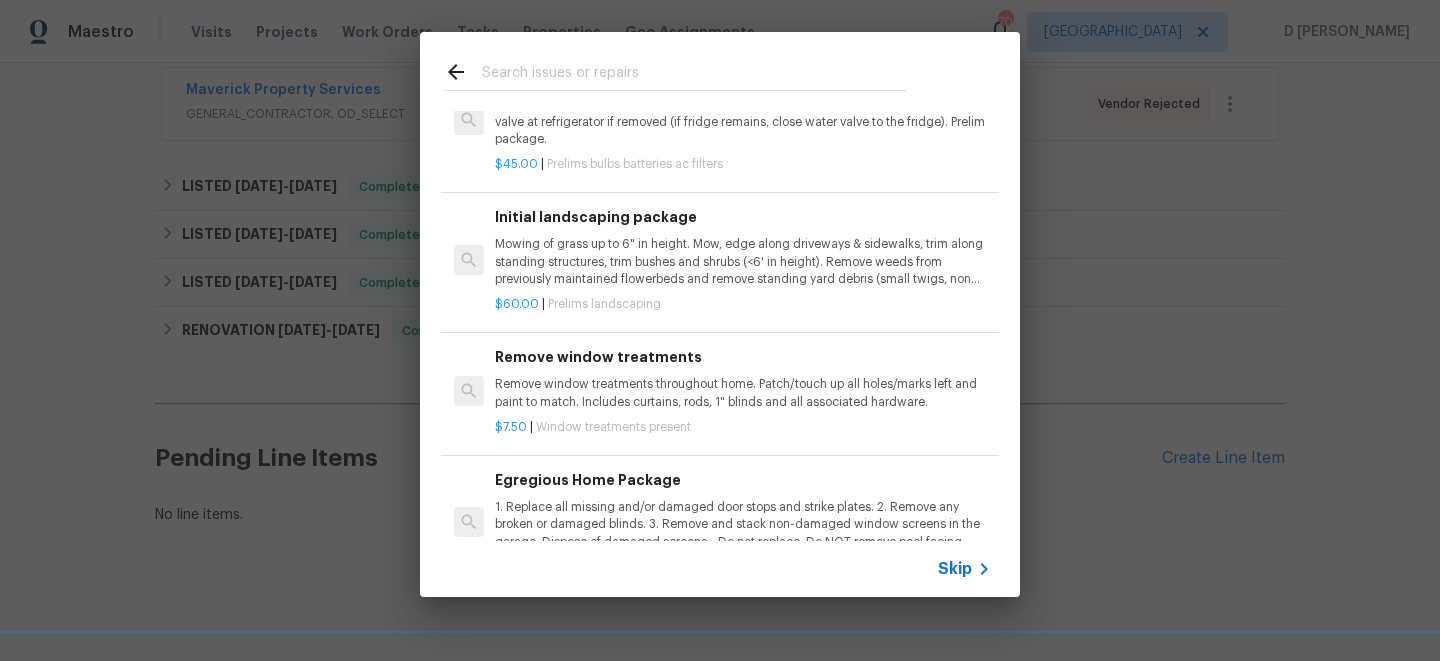 scroll, scrollTop: 625, scrollLeft: 0, axis: vertical 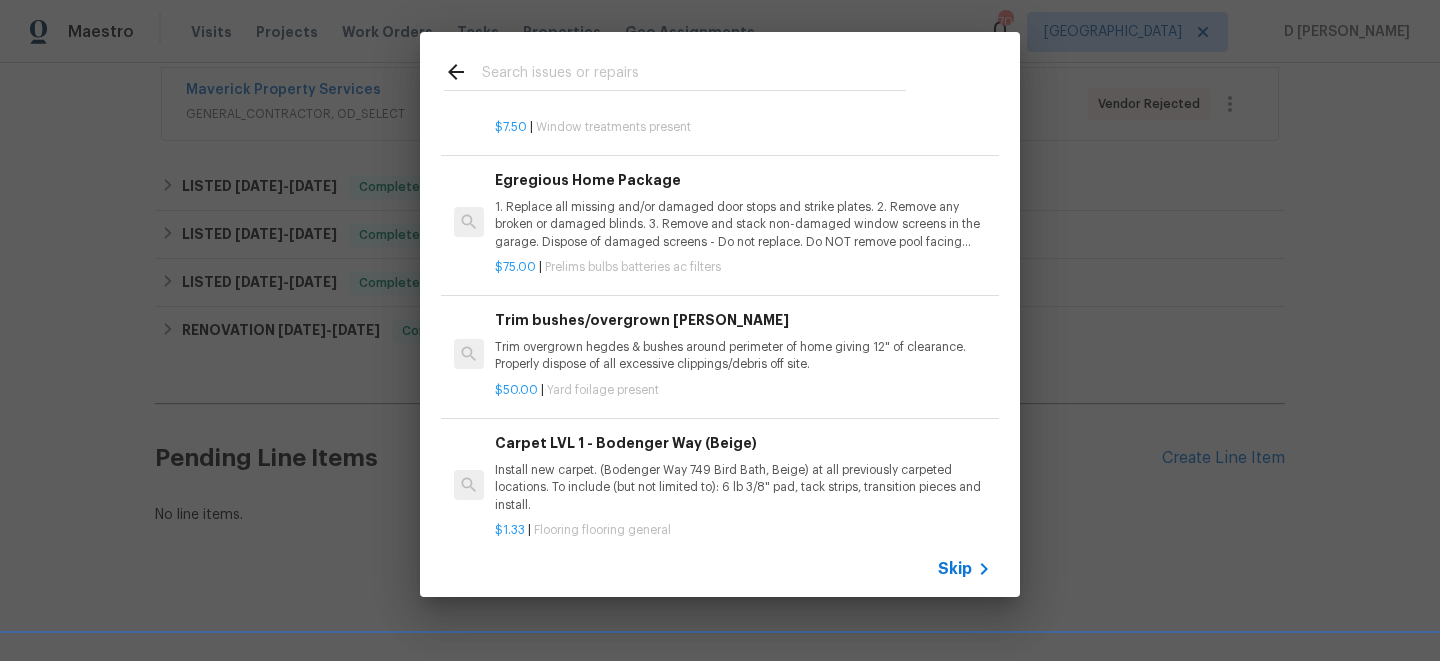 click on "Skip" at bounding box center [955, 569] 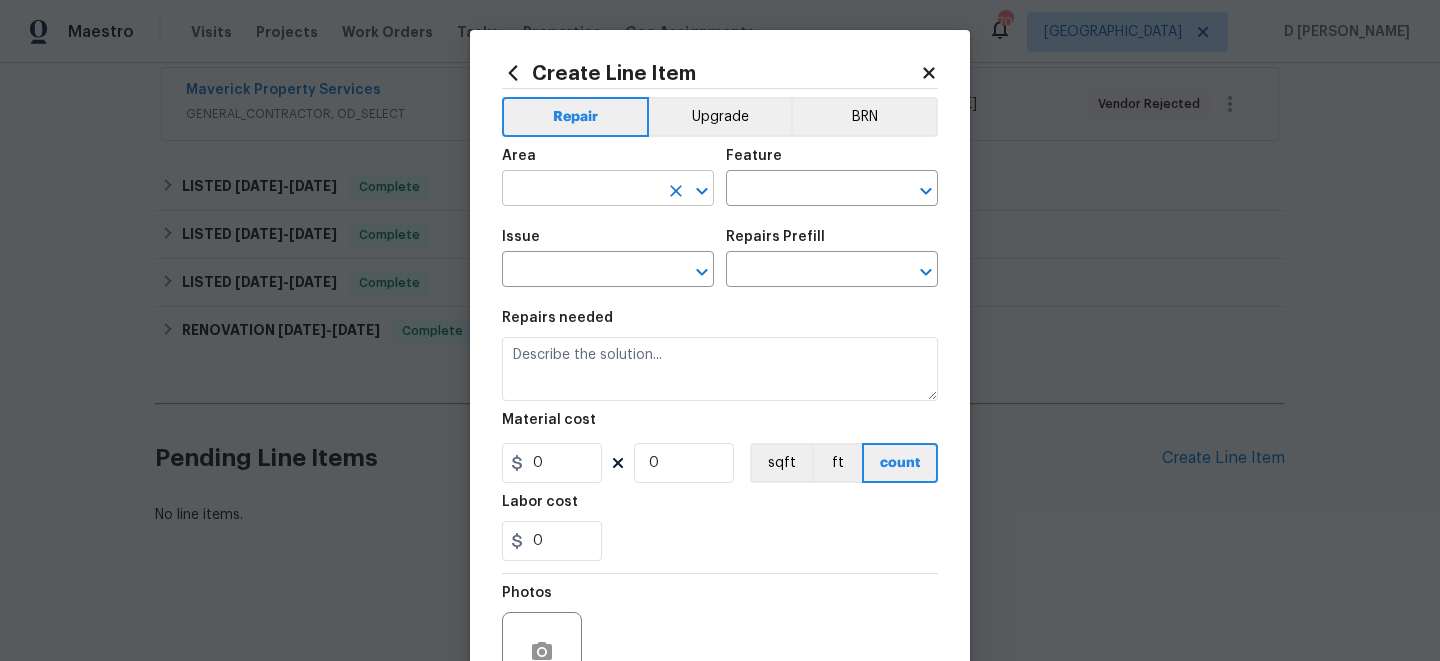 click at bounding box center [580, 190] 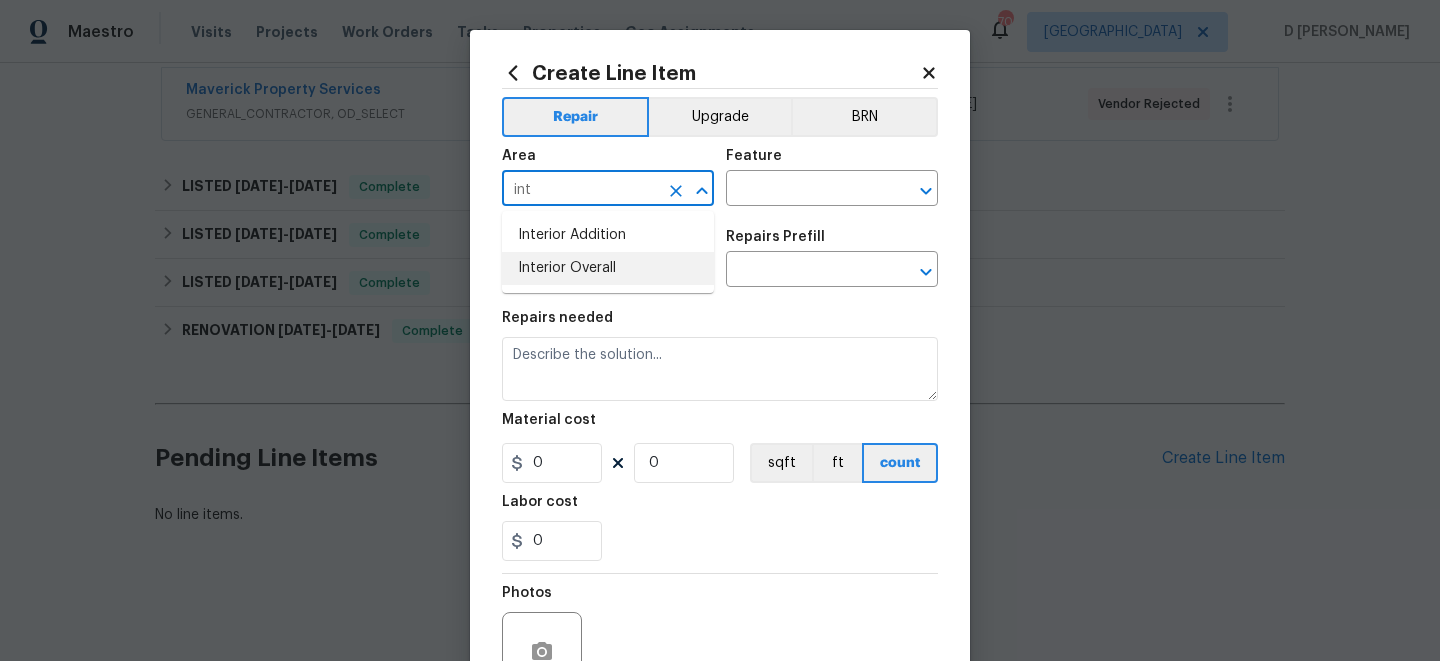 click on "Interior Overall" at bounding box center [608, 268] 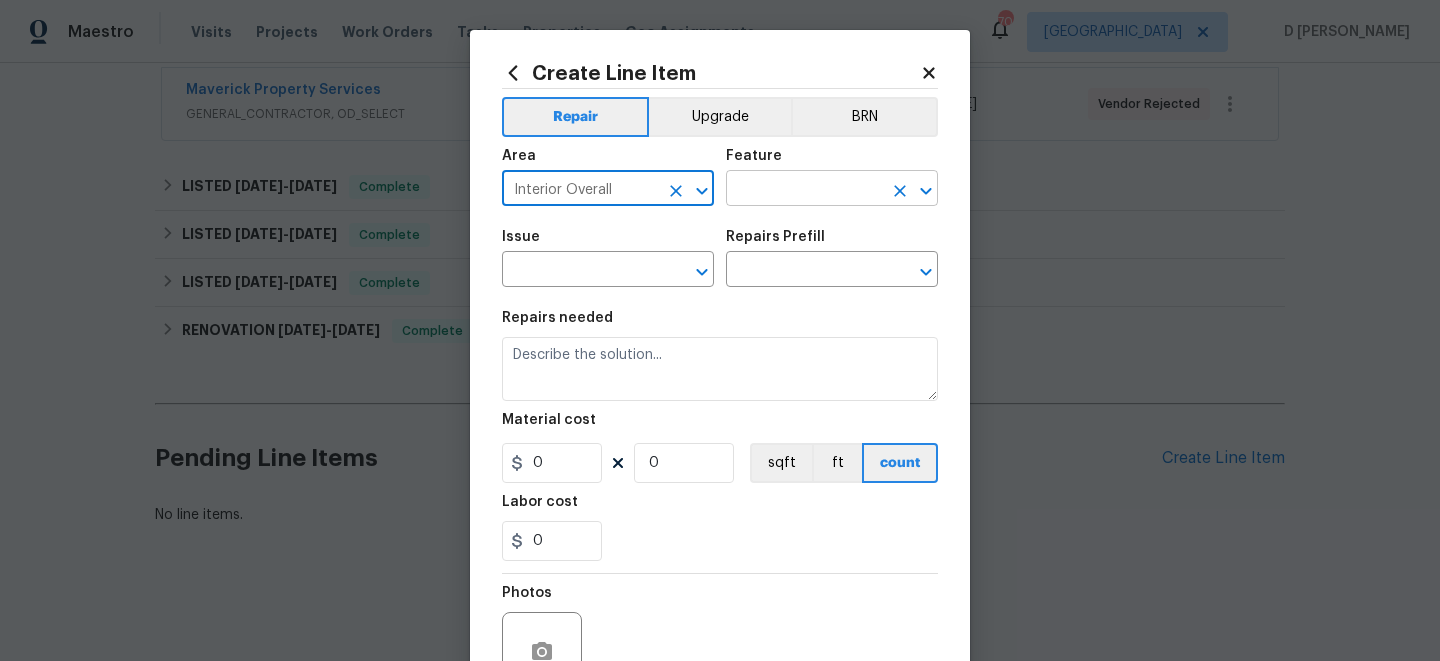 type on "Interior Overall" 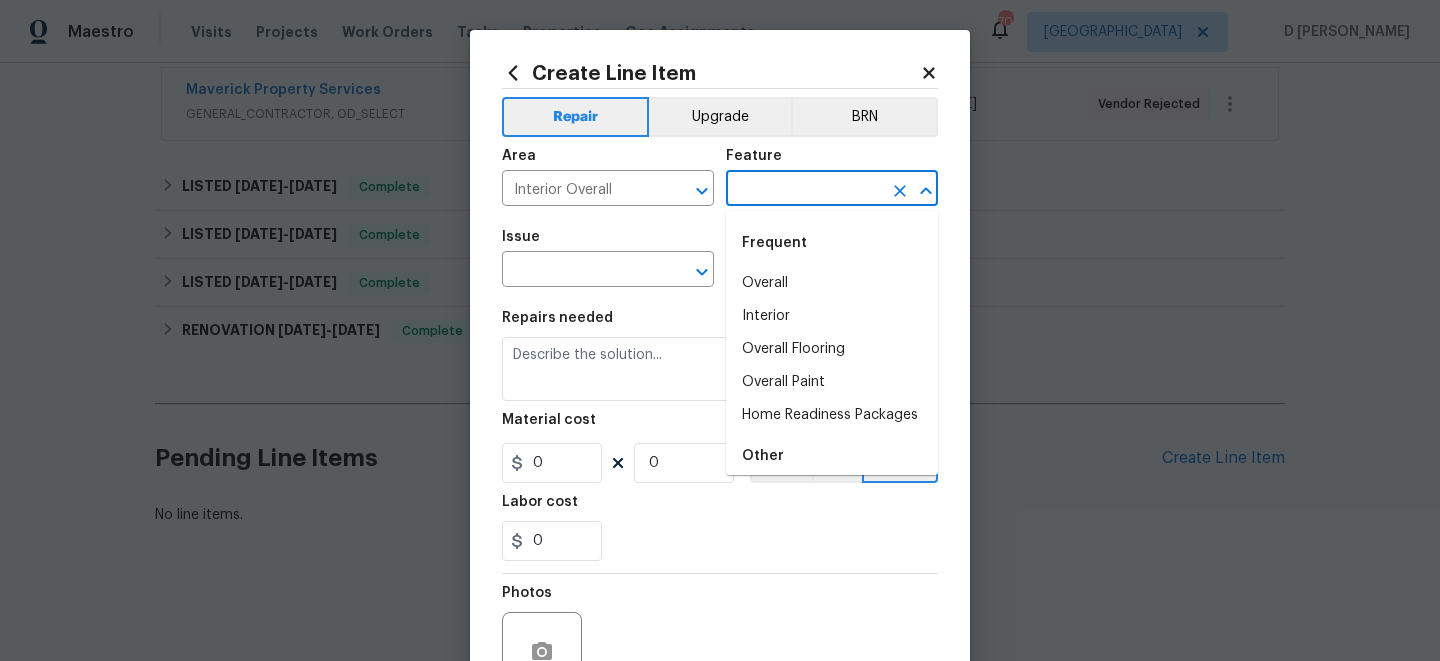 click at bounding box center (804, 190) 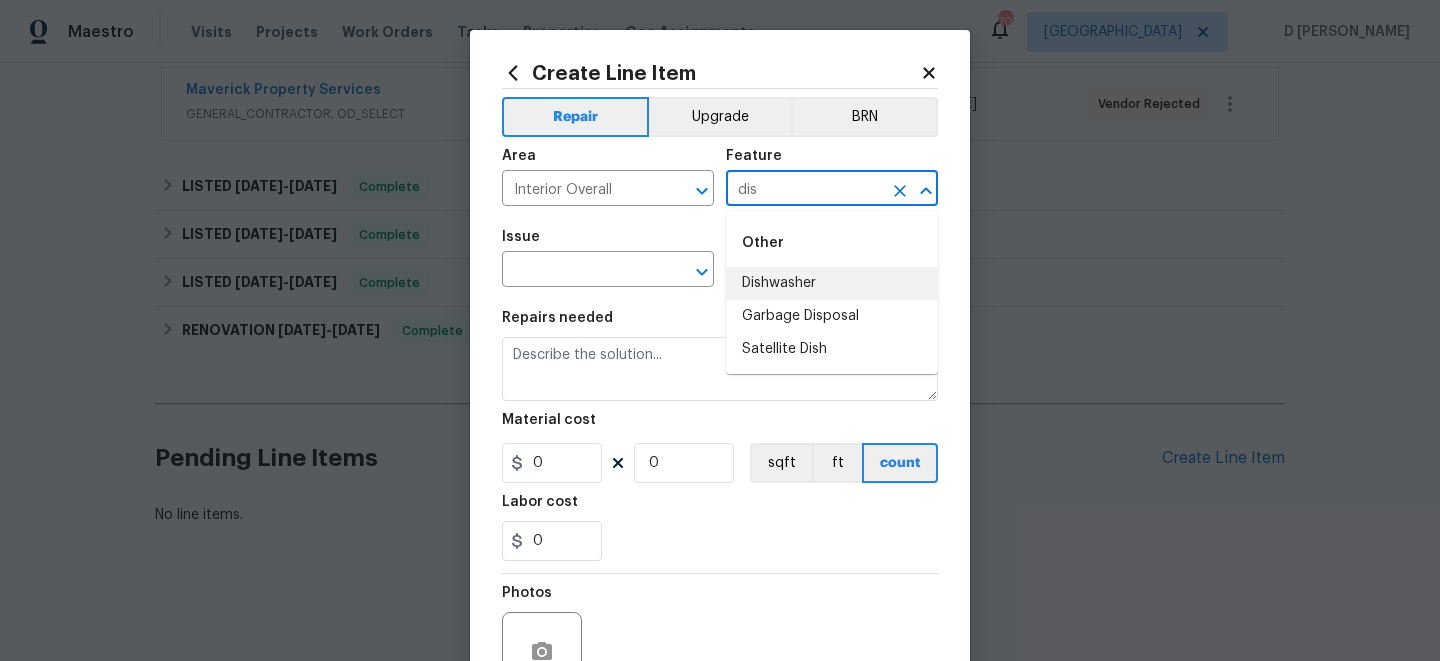 click on "Dishwasher" at bounding box center [832, 283] 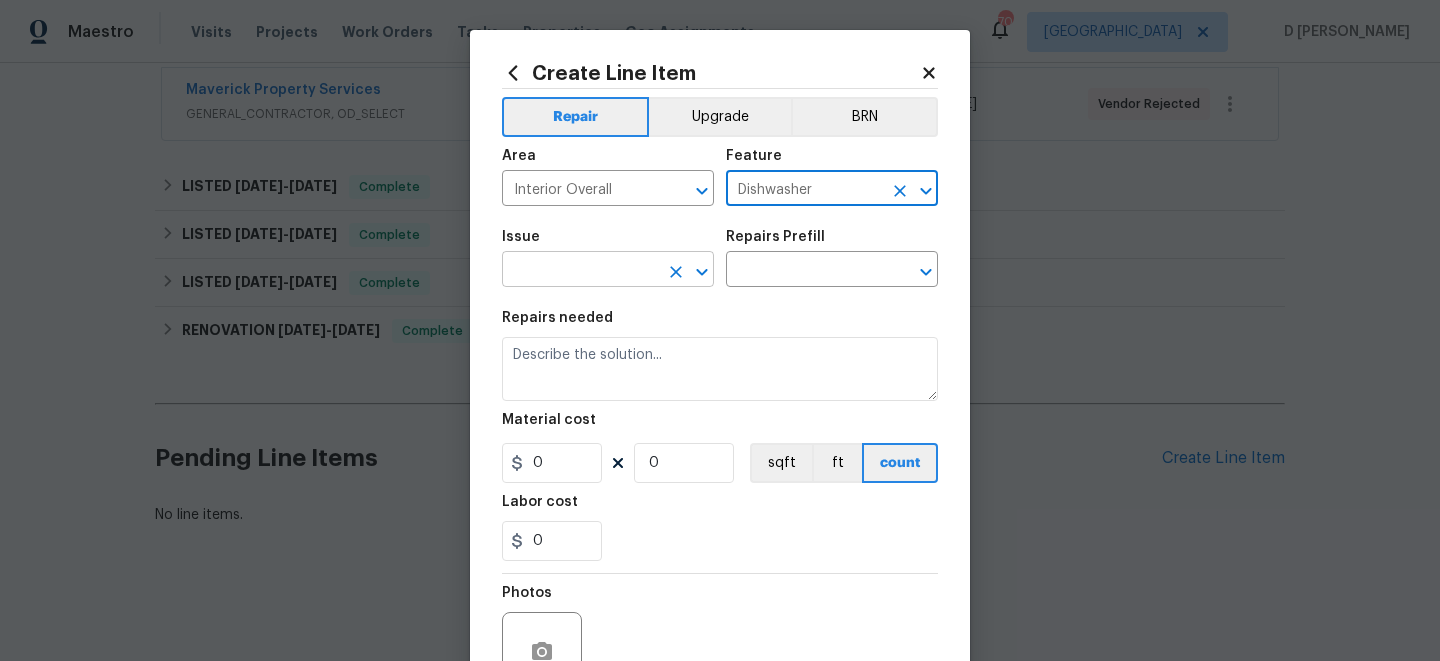 type on "Dishwasher" 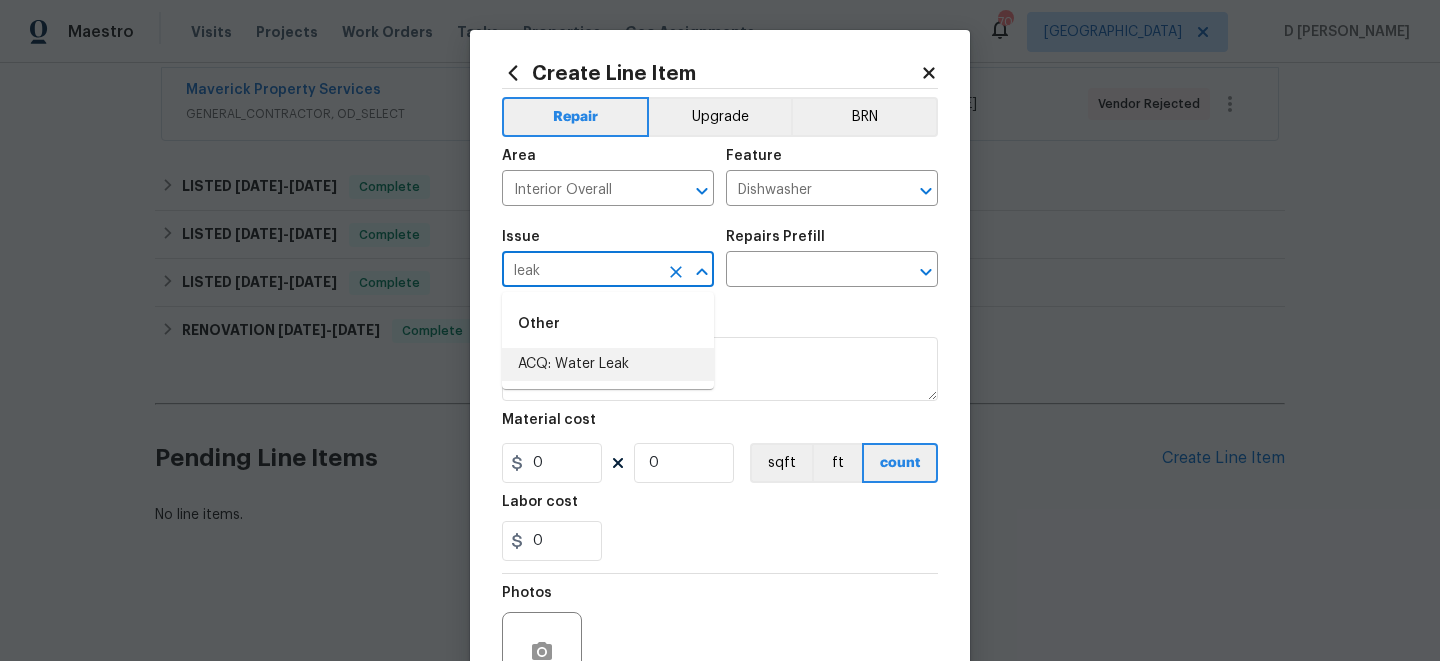 click on "ACQ: Water Leak" at bounding box center (608, 364) 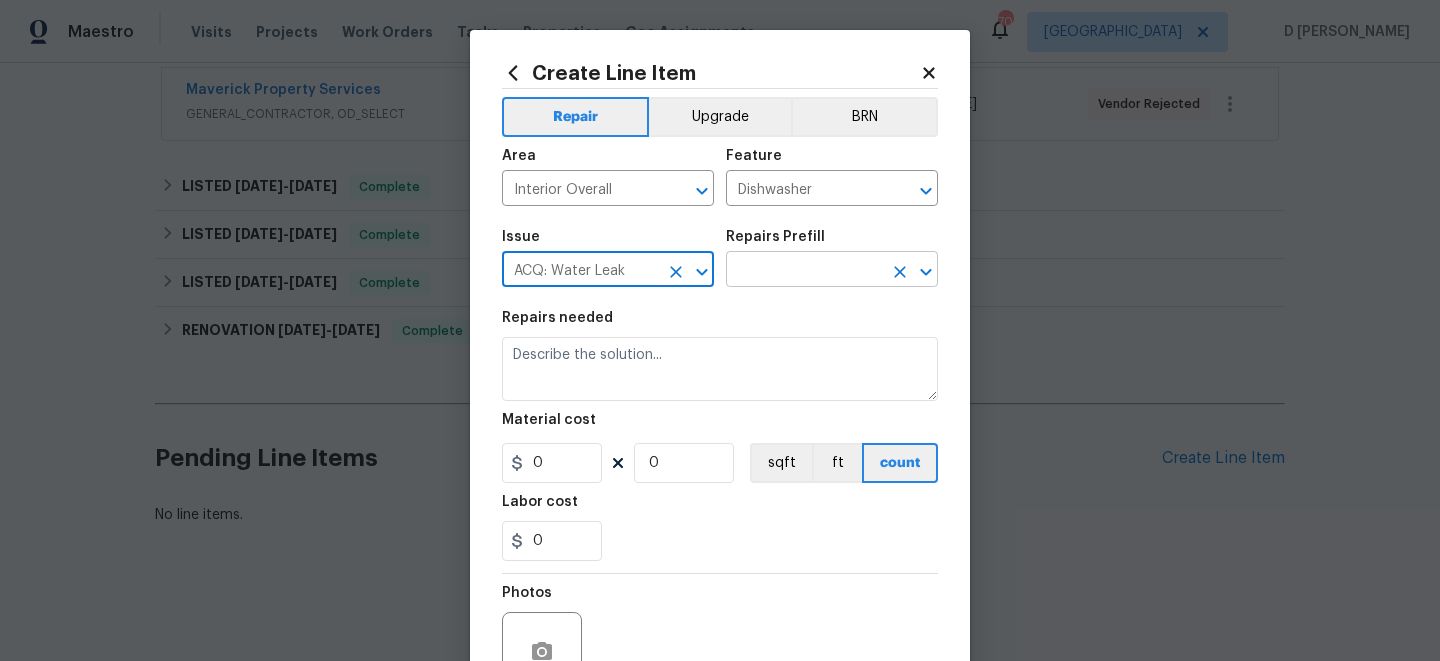 type on "ACQ: Water Leak" 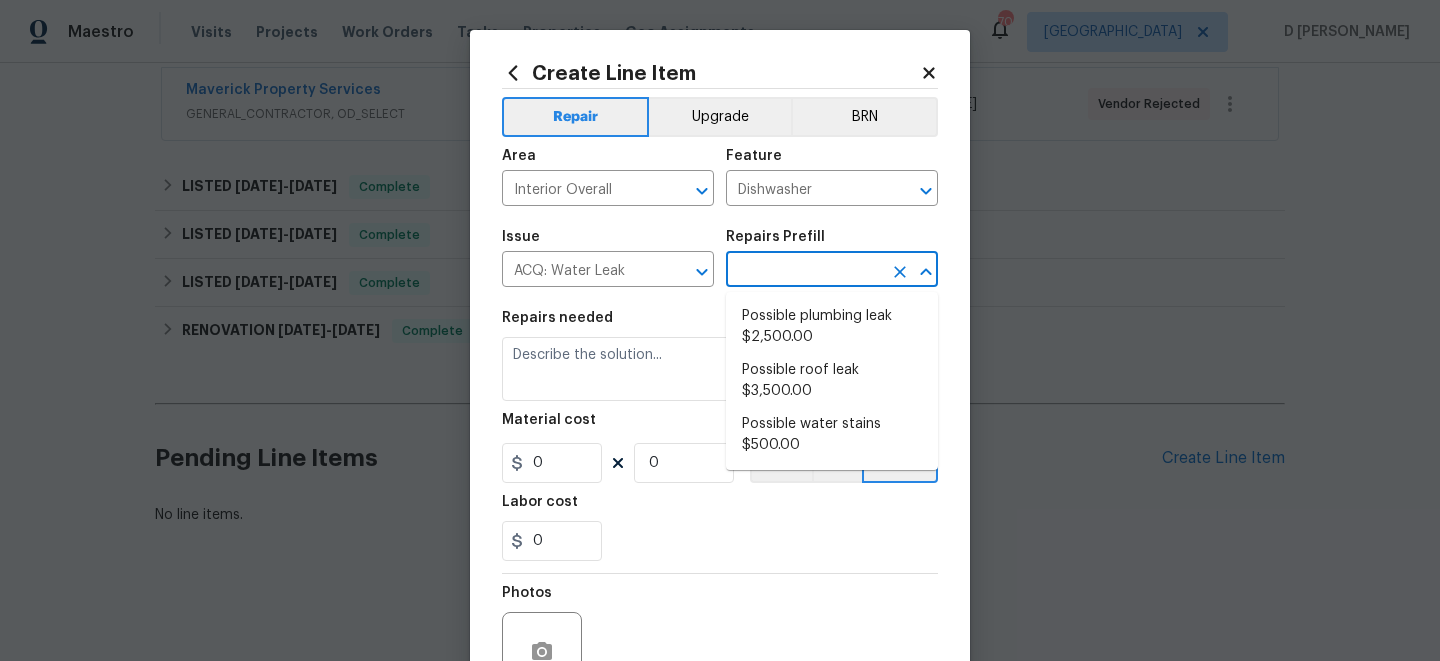 click at bounding box center (804, 271) 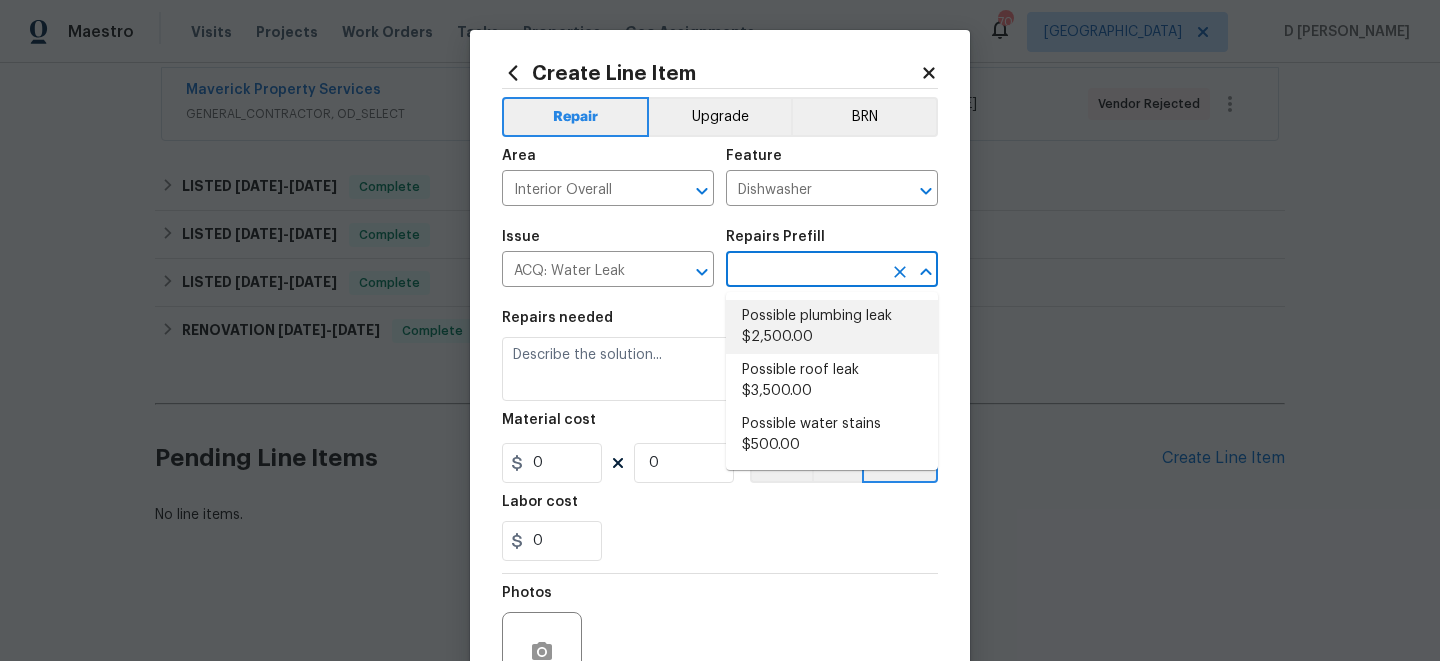 click on "Possible plumbing leak $2,500.00" at bounding box center [832, 327] 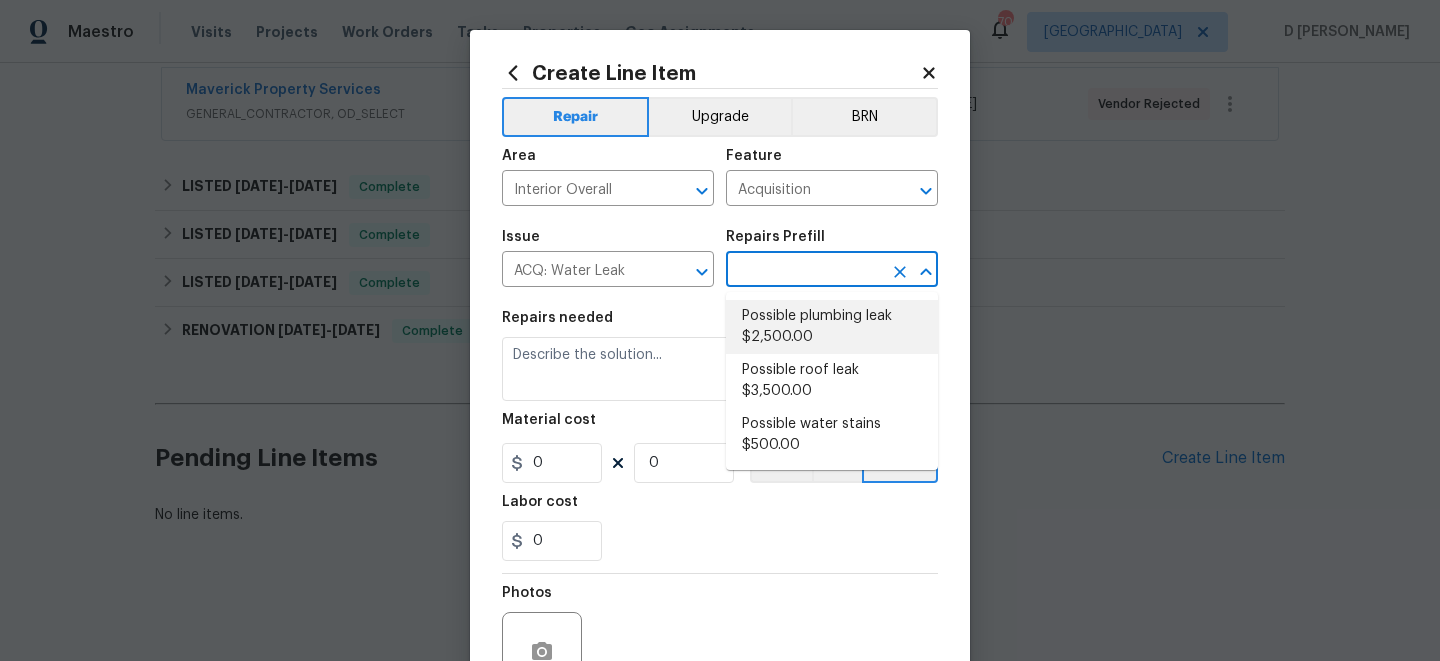 type on "Possible plumbing leak $2,500.00" 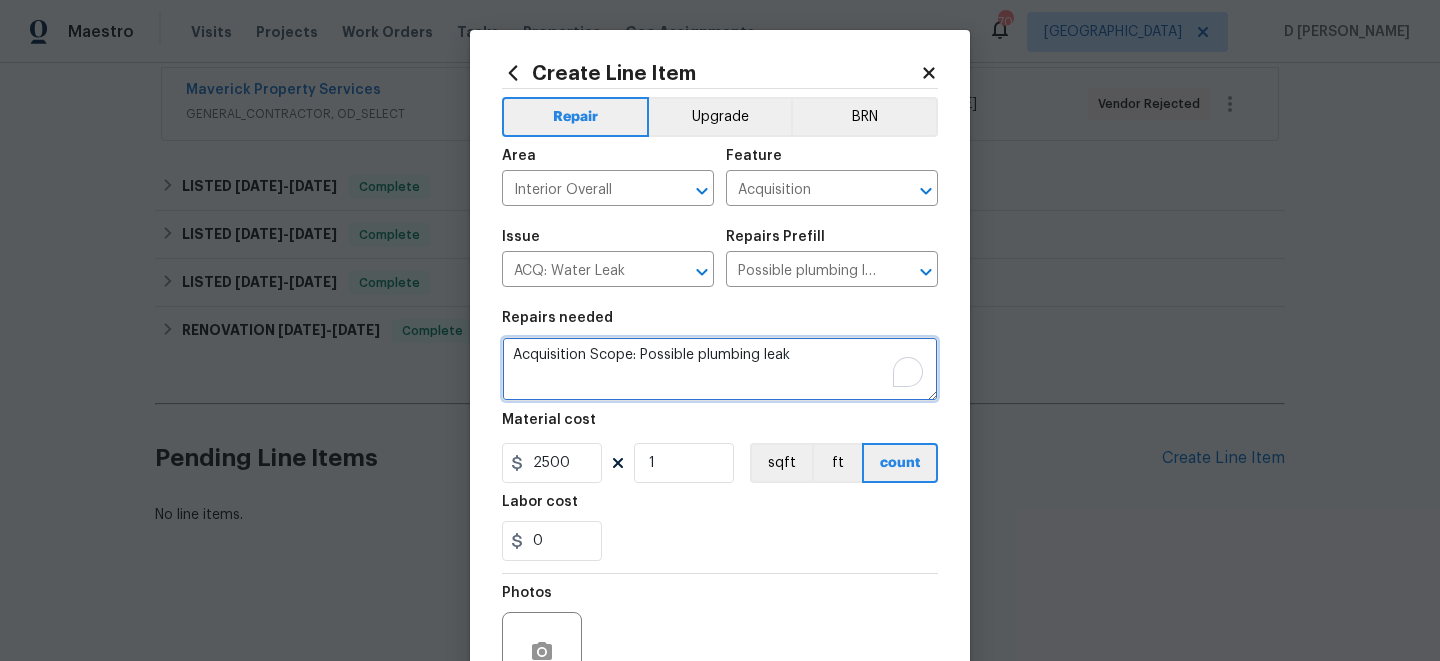 drag, startPoint x: 516, startPoint y: 362, endPoint x: 842, endPoint y: 362, distance: 326 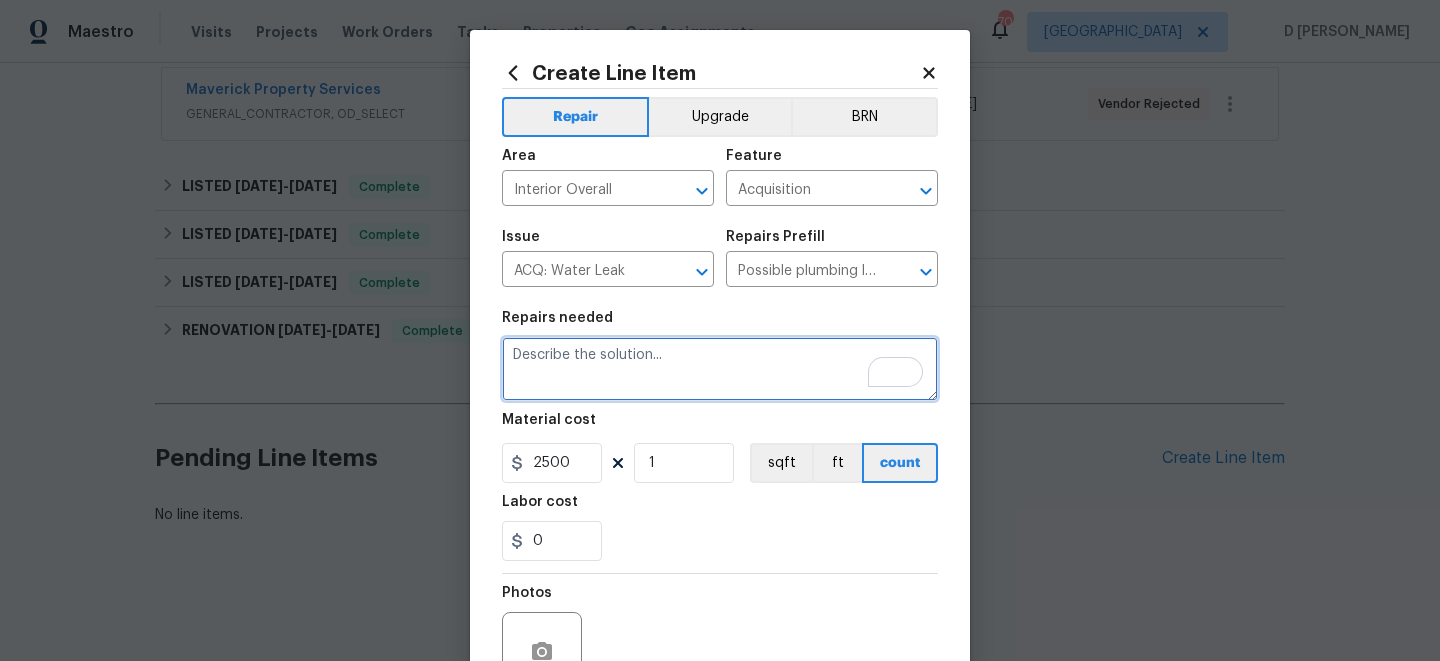 paste on "Dishwasher is leaking" 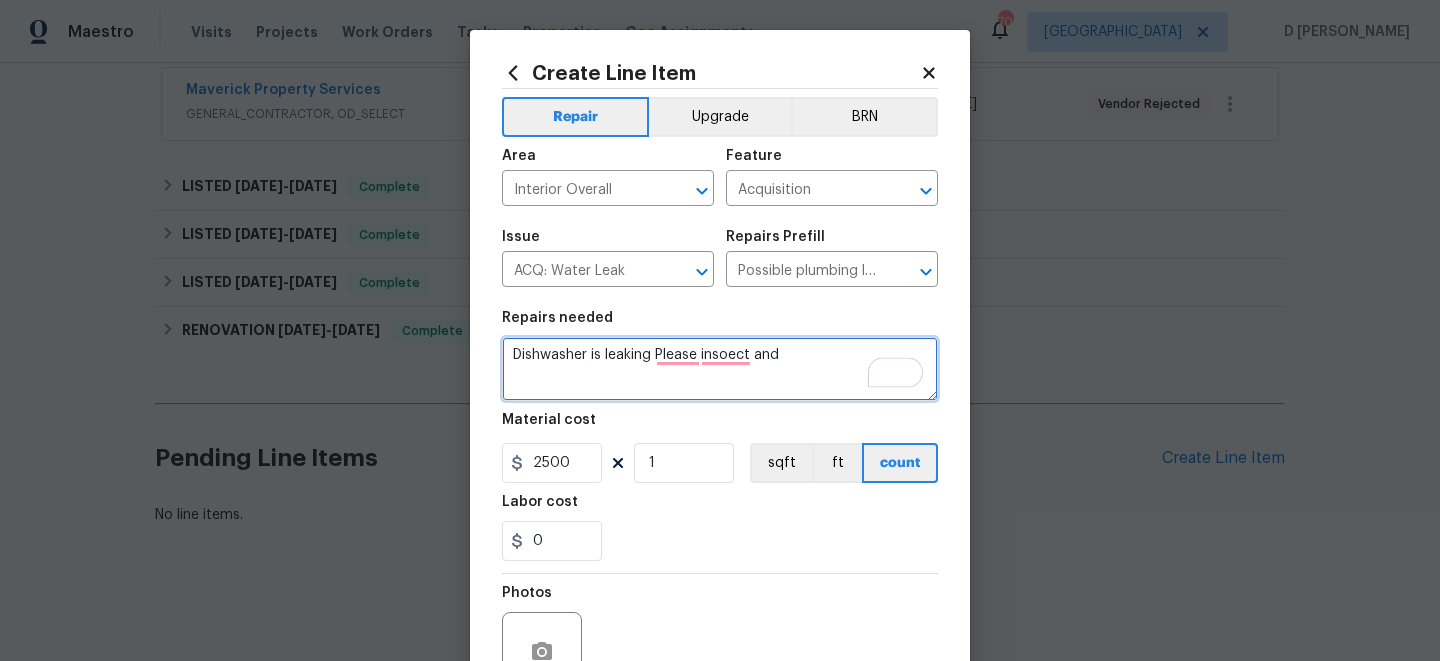 click on "Dishwasher is leaking Please insoect and" at bounding box center [720, 369] 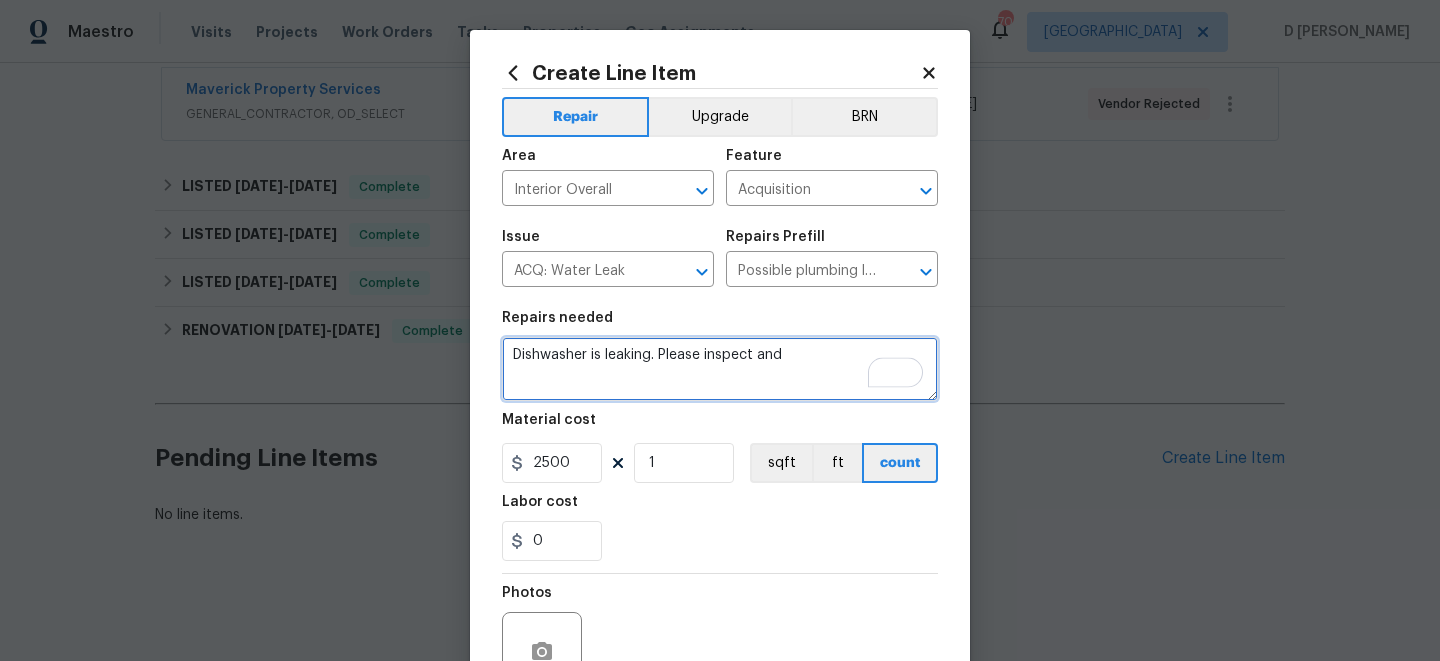 click on "Dishwasher is leaking. Please inspect and" at bounding box center [720, 369] 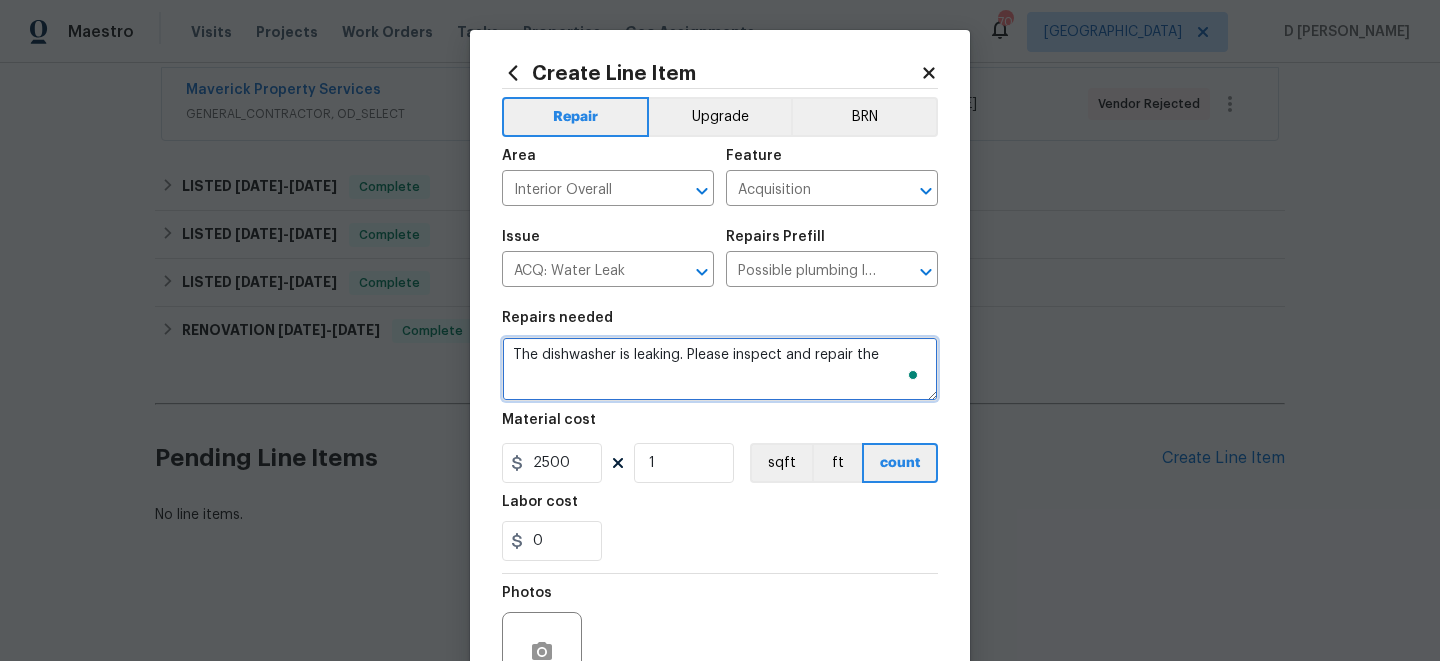 drag, startPoint x: 543, startPoint y: 355, endPoint x: 618, endPoint y: 357, distance: 75.026665 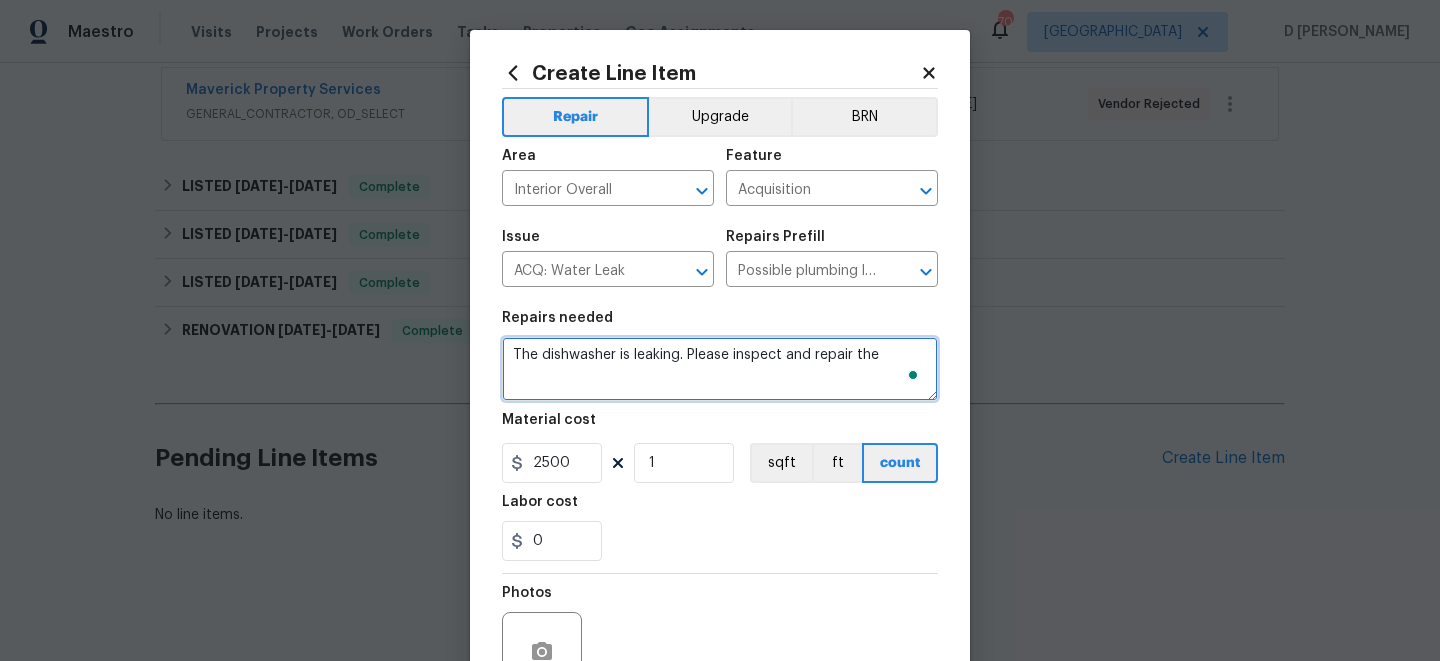 click on "The dishwasher is leaking. Please inspect and repair the" at bounding box center (720, 369) 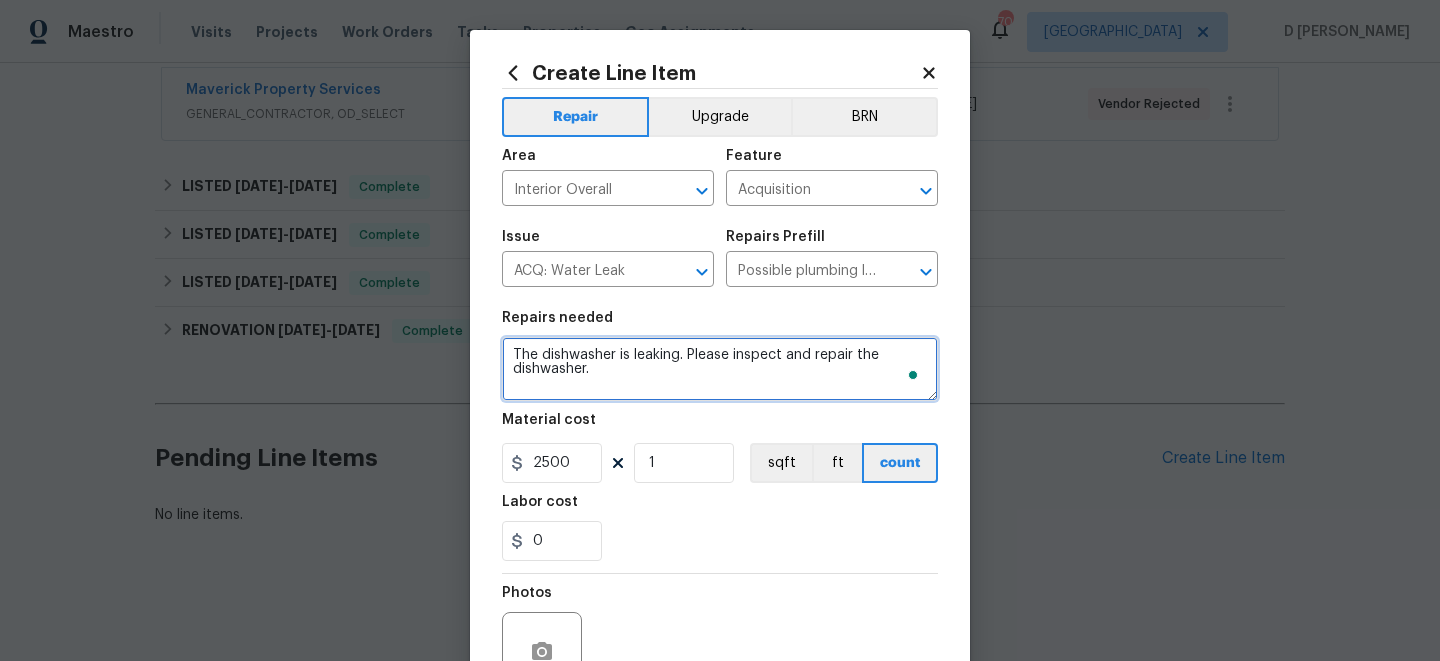 type on "The dishwasher is leaking. Please inspect and repair the dishwasher." 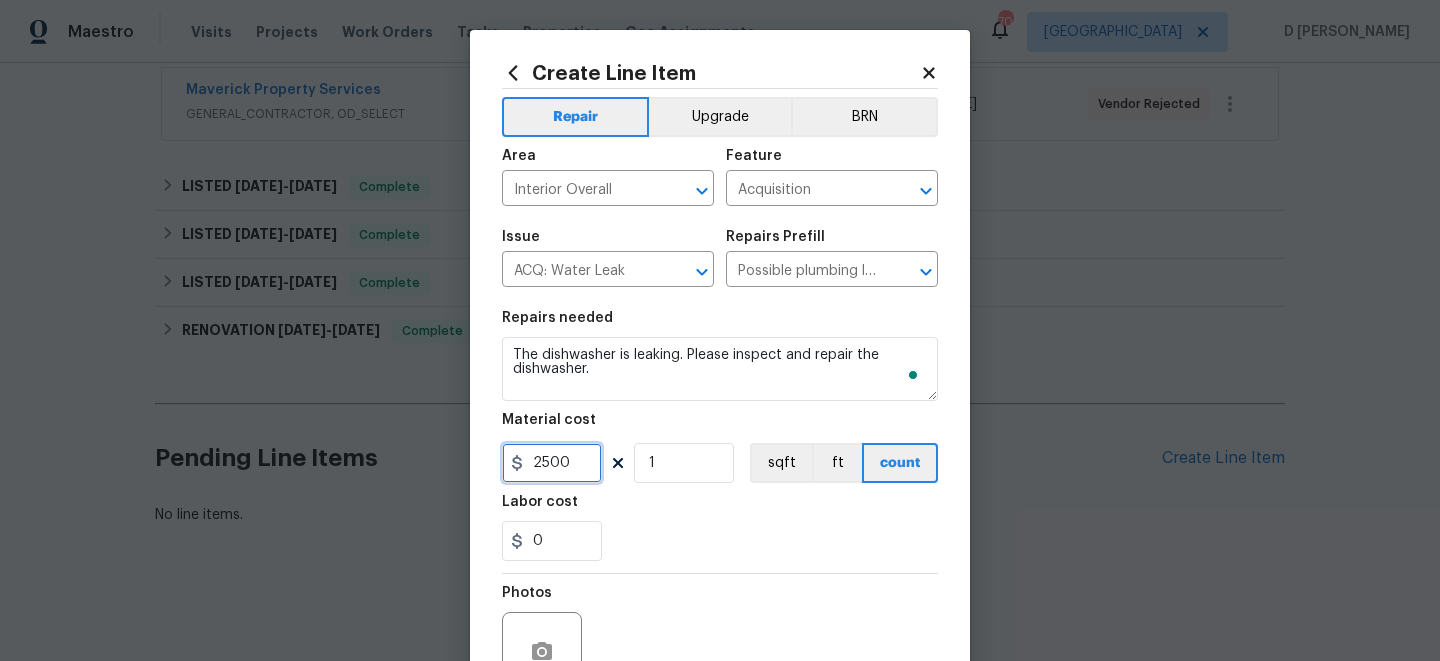 click on "2500" at bounding box center (552, 463) 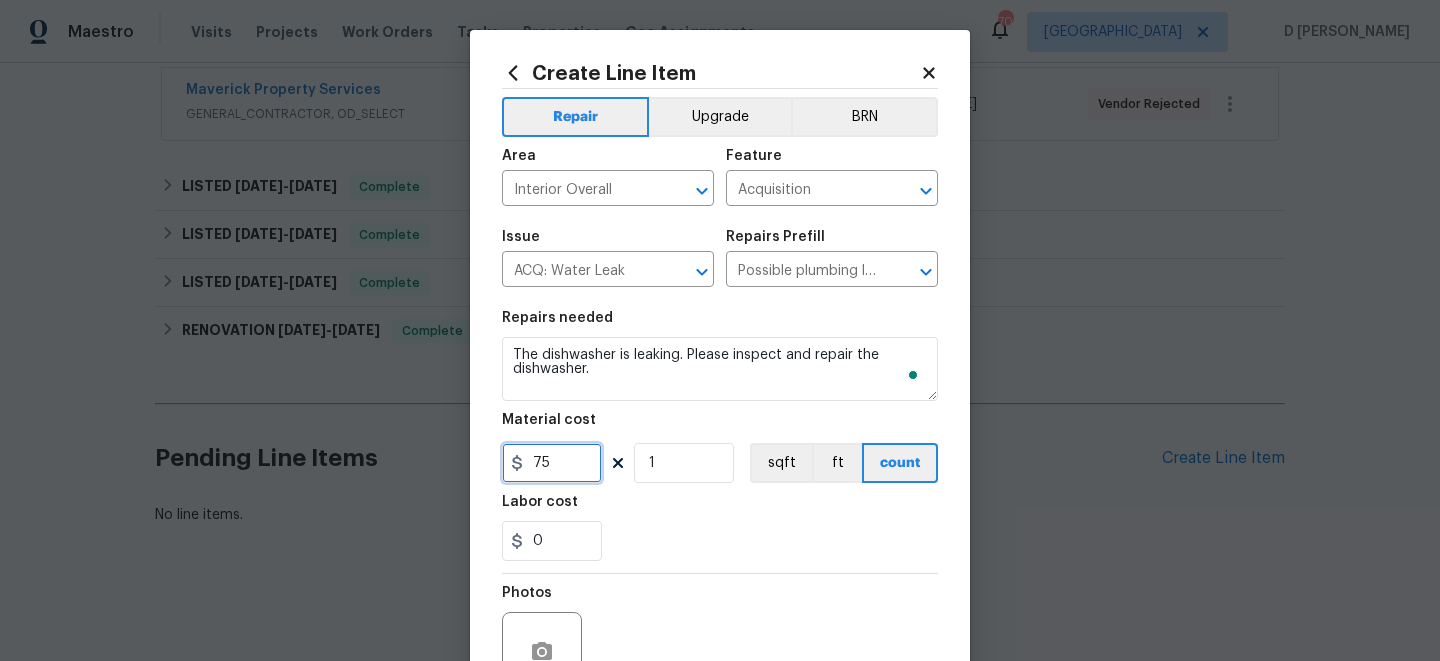 scroll, scrollTop: 201, scrollLeft: 0, axis: vertical 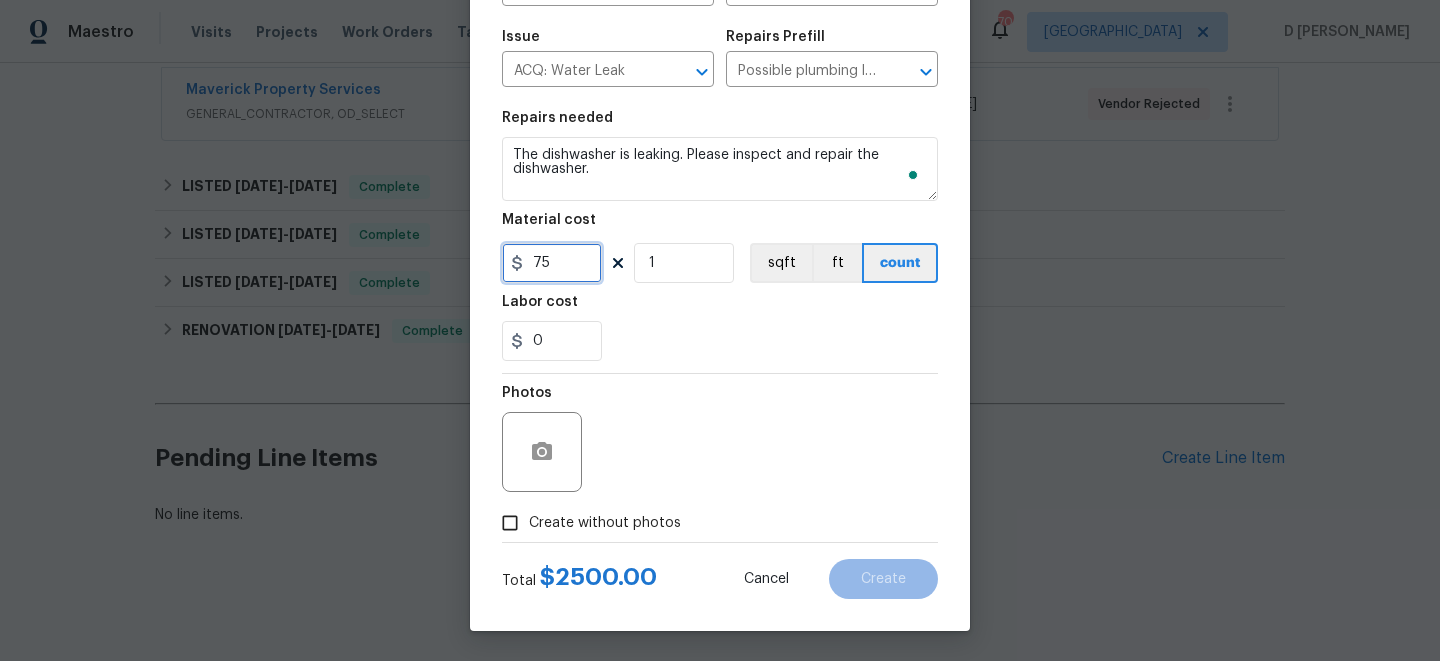 type on "75" 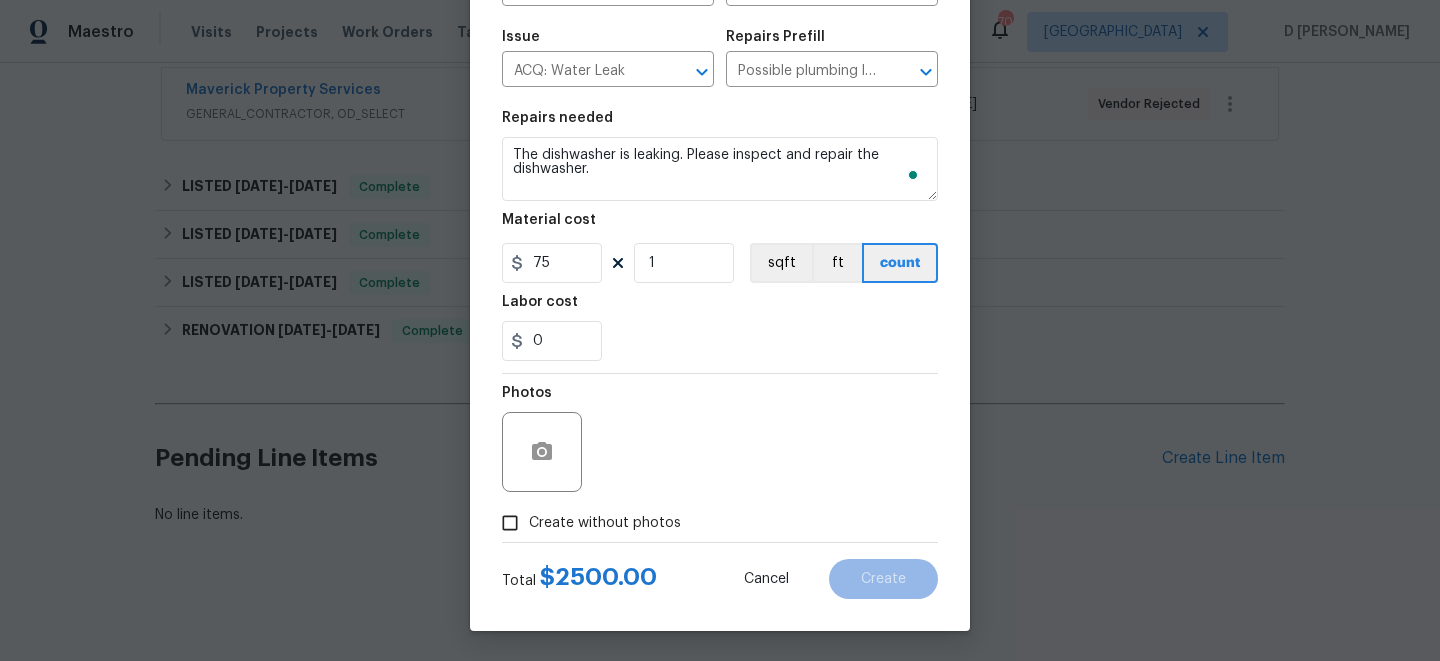 click on "Create without photos" at bounding box center (510, 523) 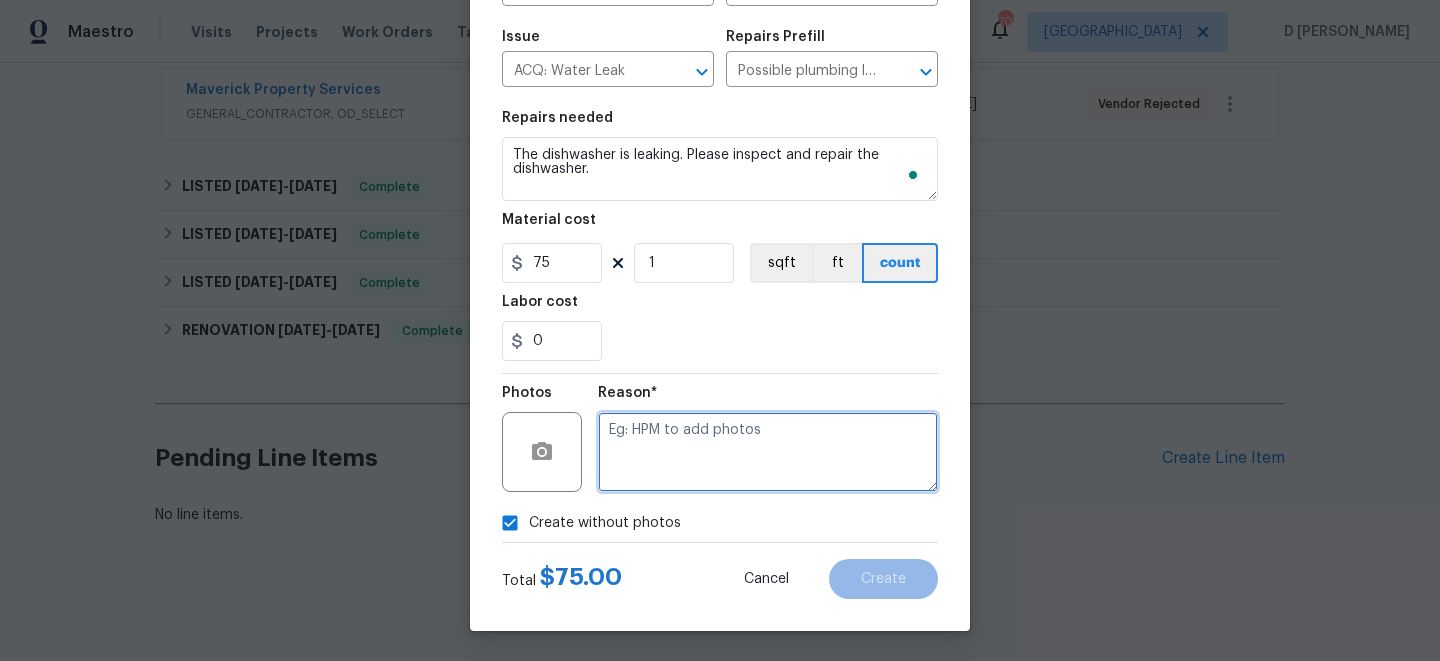 click at bounding box center [768, 452] 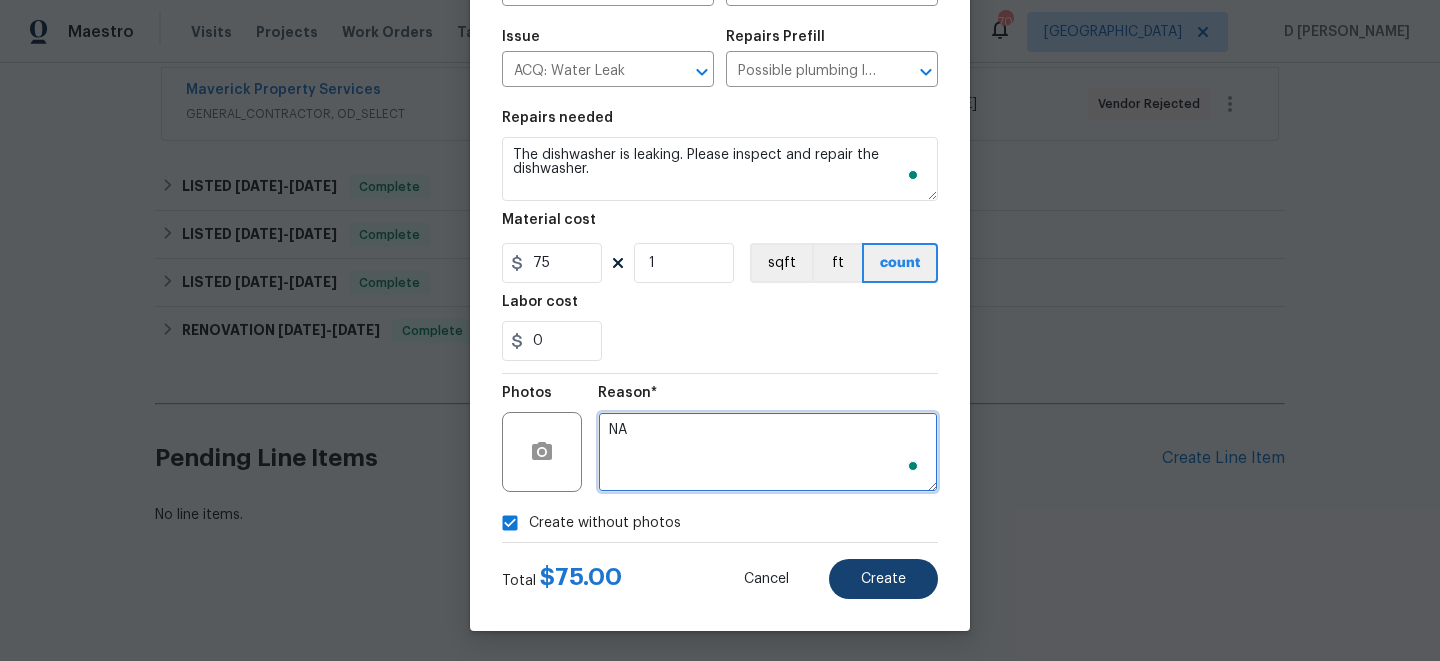 type on "NA" 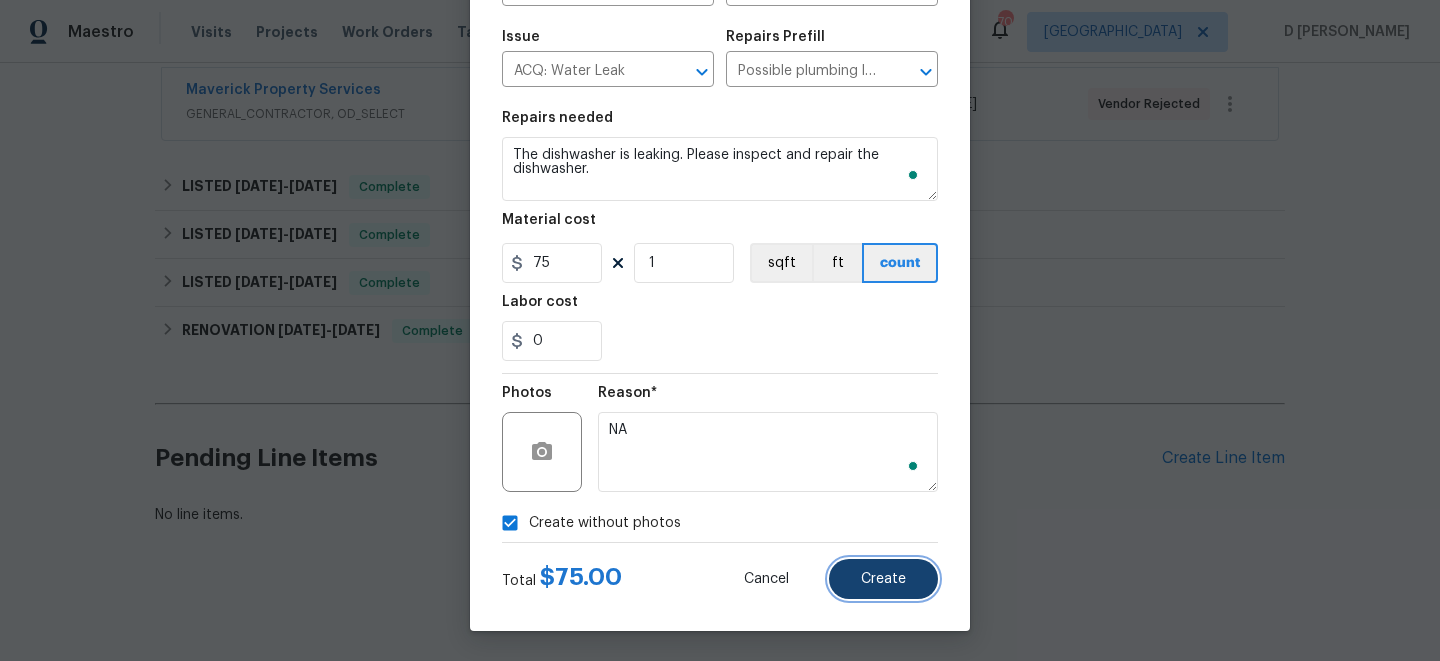 click on "Create" at bounding box center (883, 579) 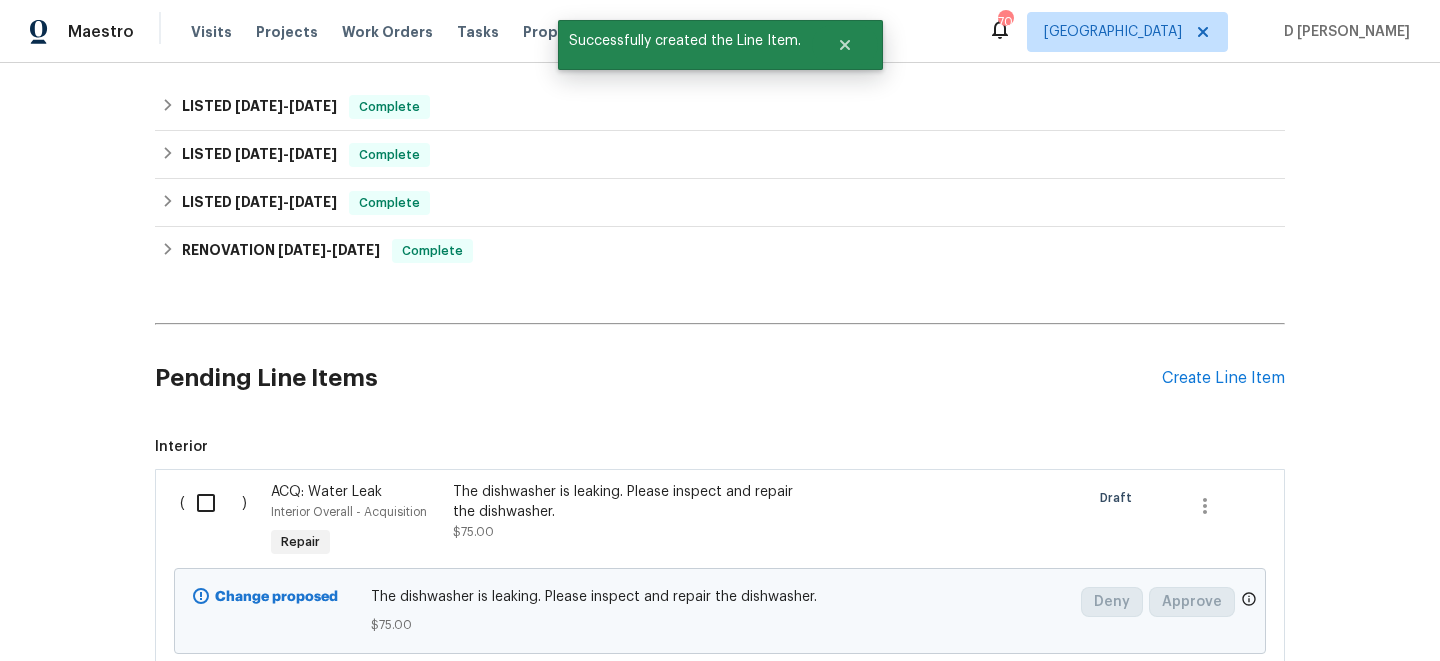 scroll, scrollTop: 607, scrollLeft: 0, axis: vertical 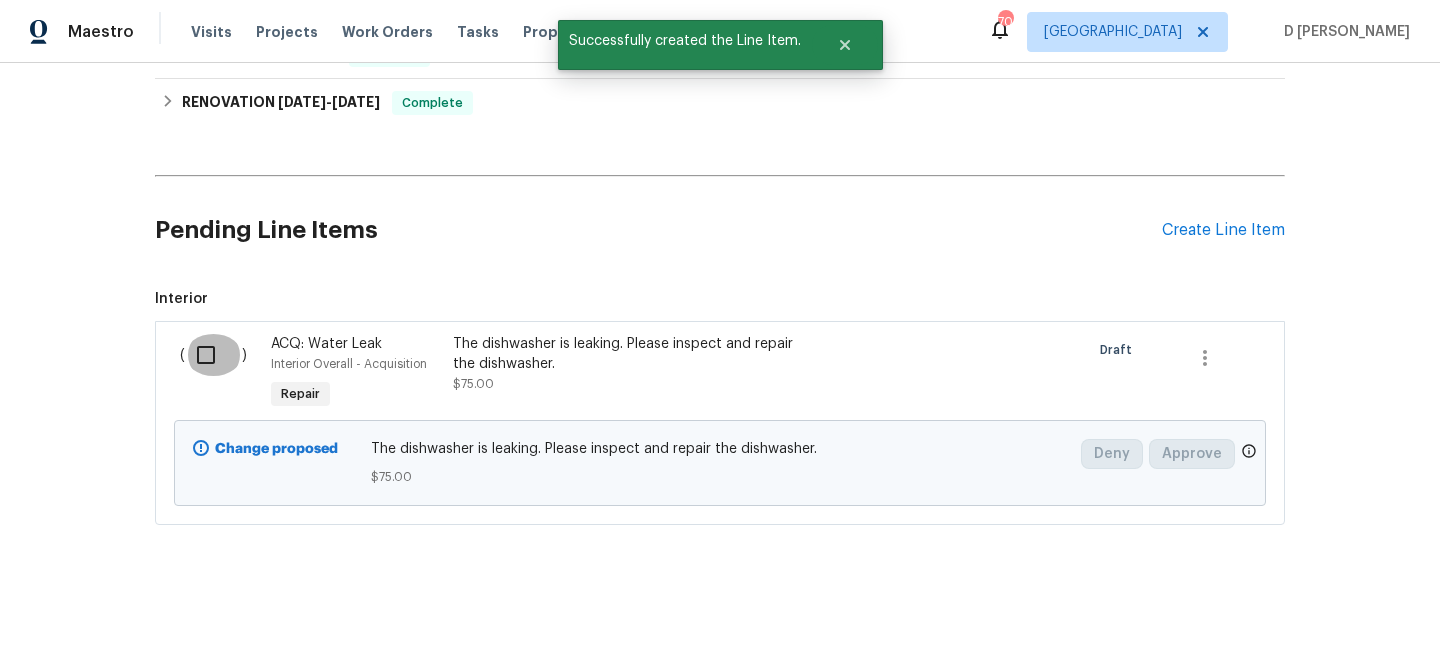 click at bounding box center (213, 355) 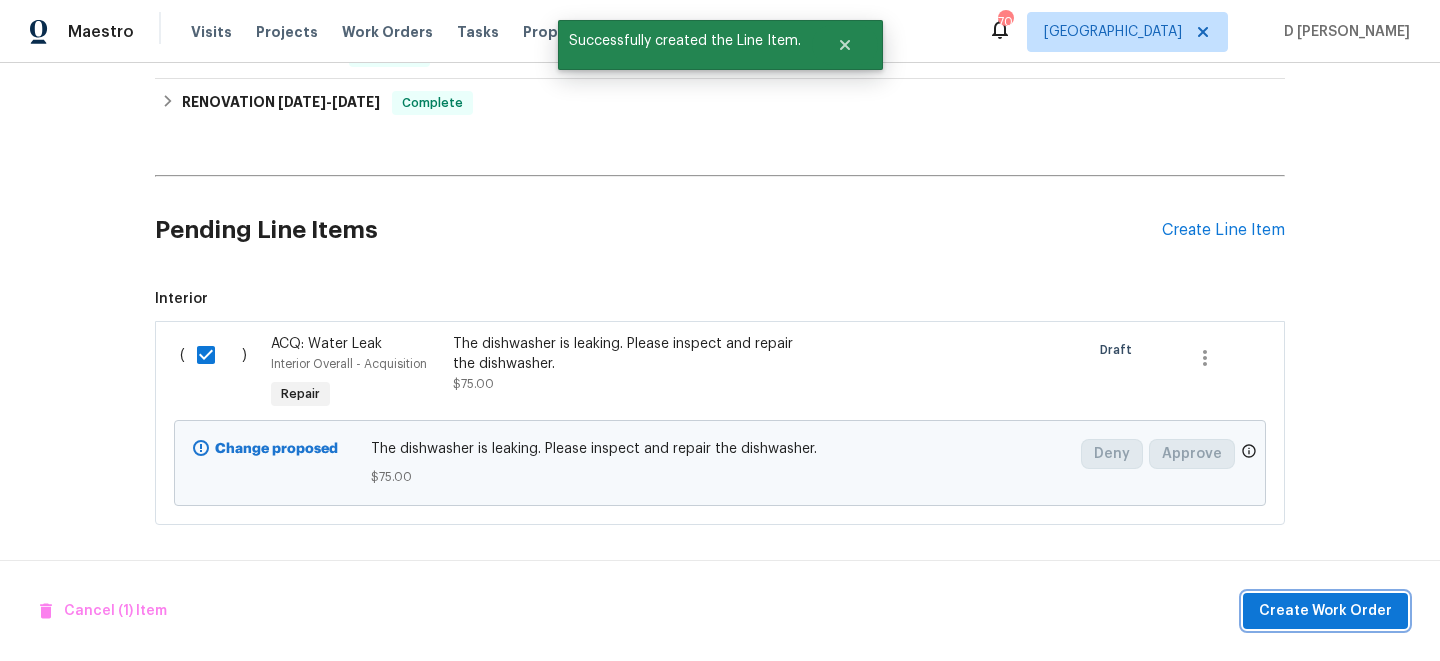 click on "Create Work Order" at bounding box center (1325, 611) 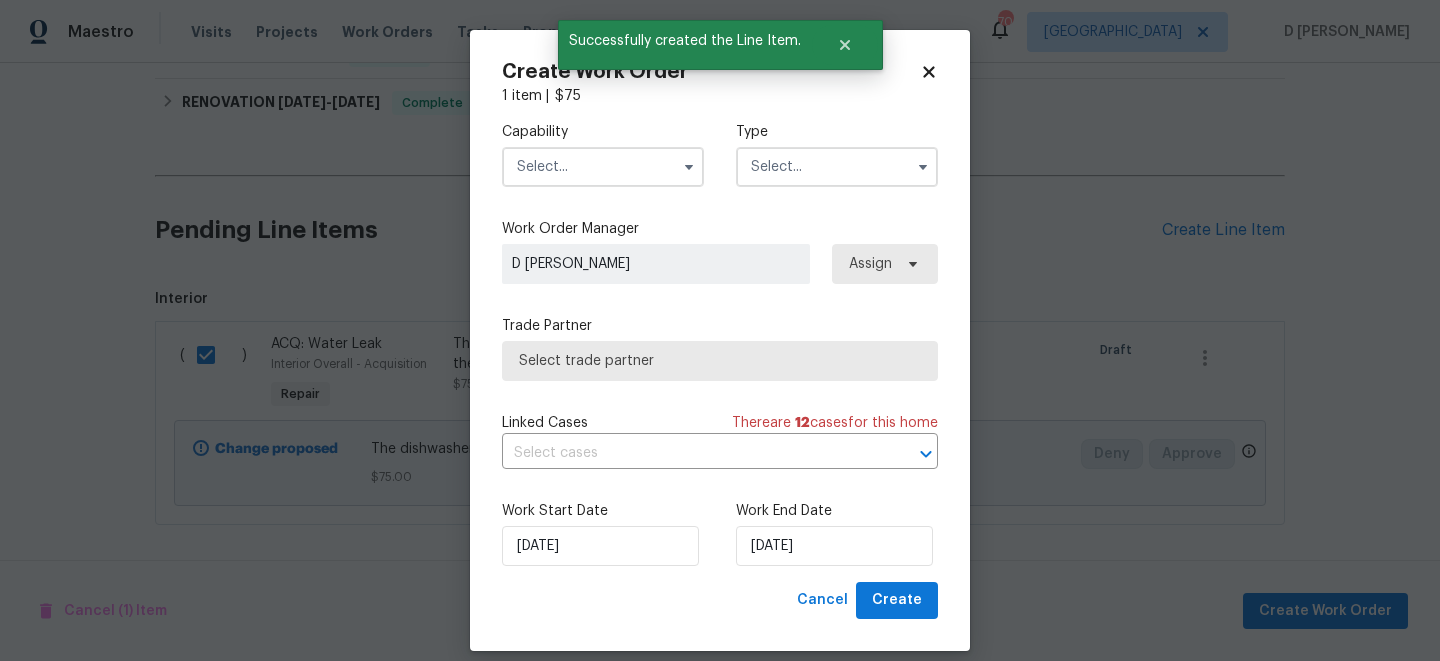 click at bounding box center [603, 167] 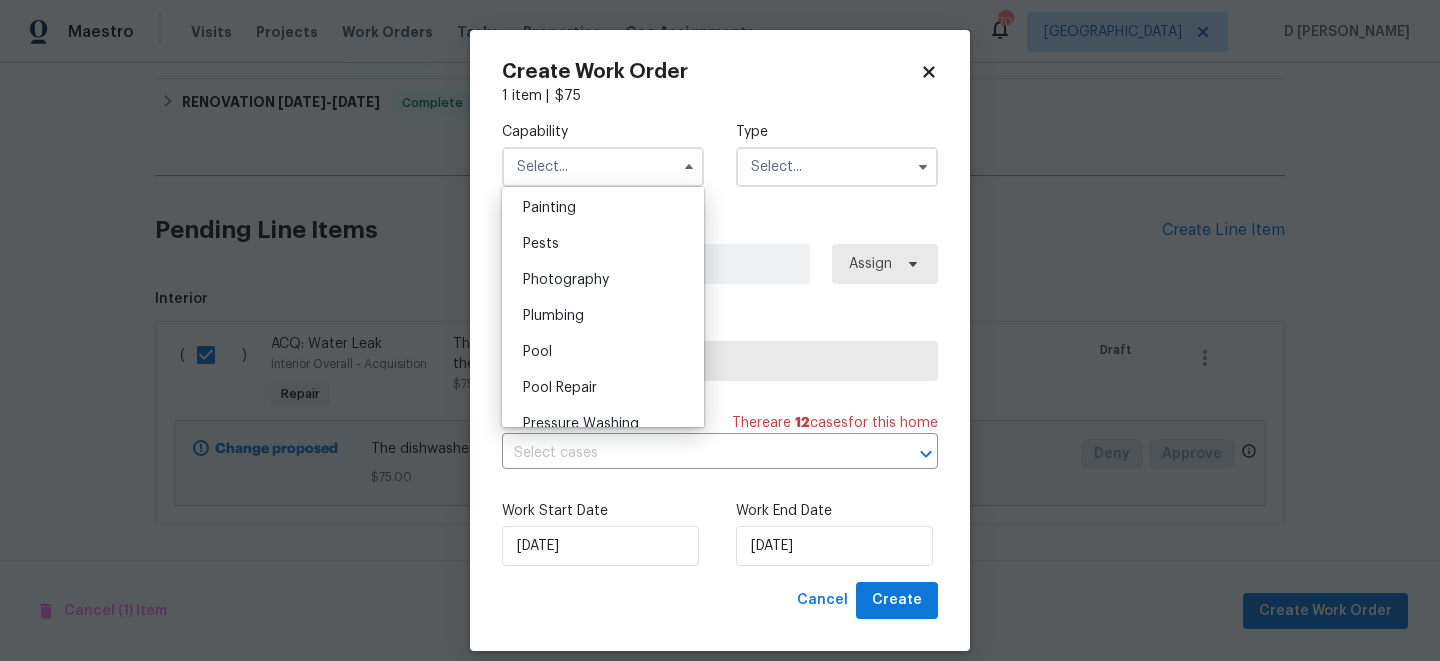 scroll, scrollTop: 1685, scrollLeft: 0, axis: vertical 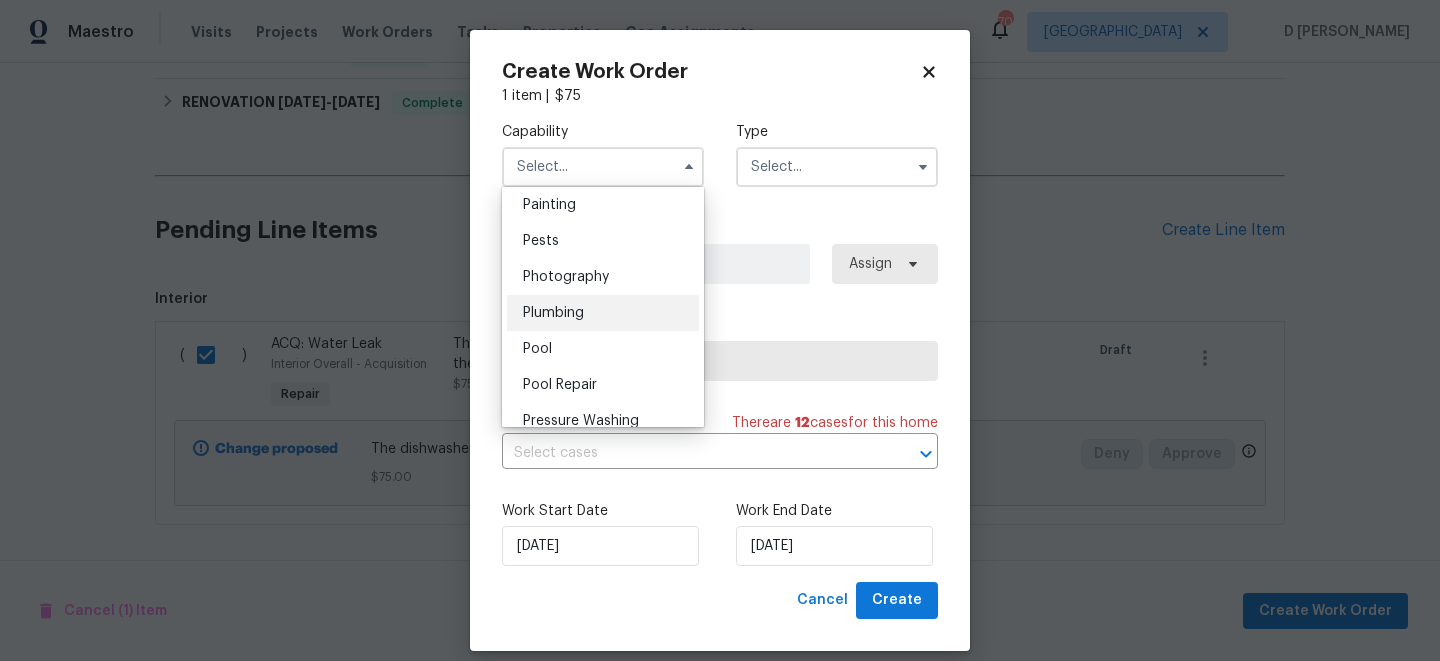 click on "Plumbing" at bounding box center (603, 313) 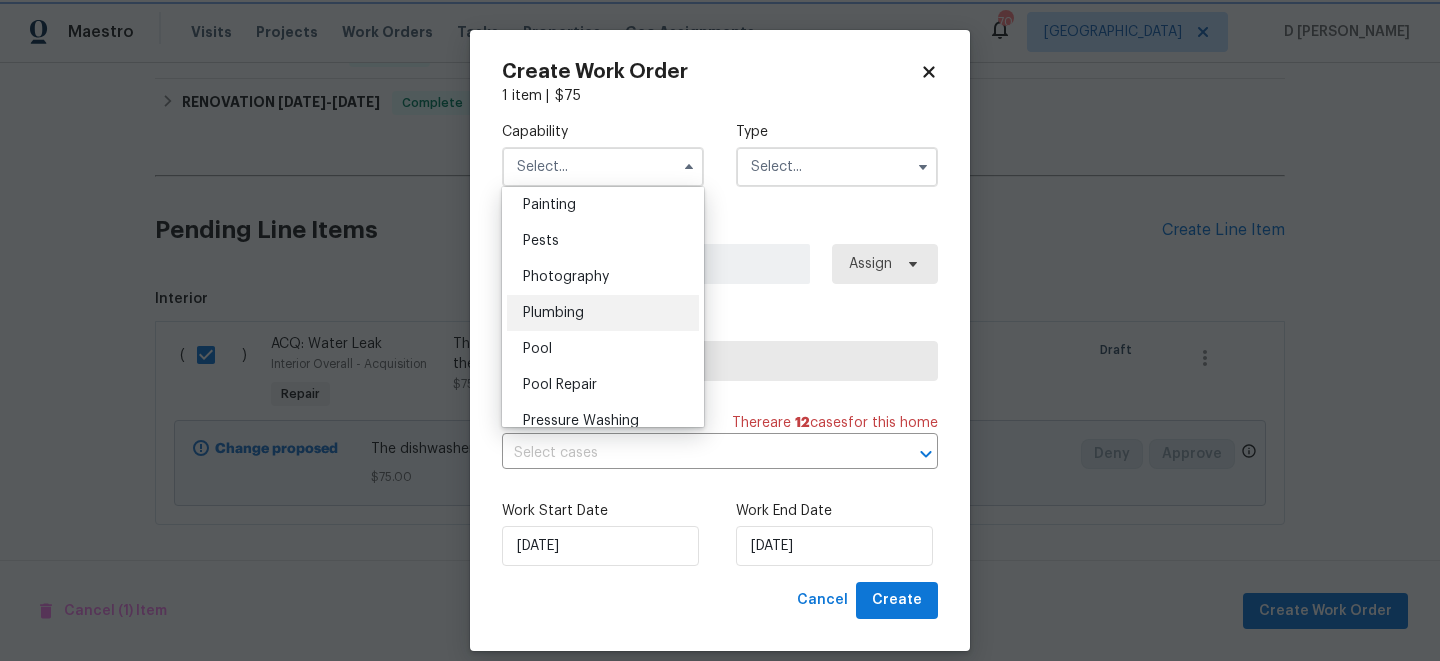 type on "Plumbing" 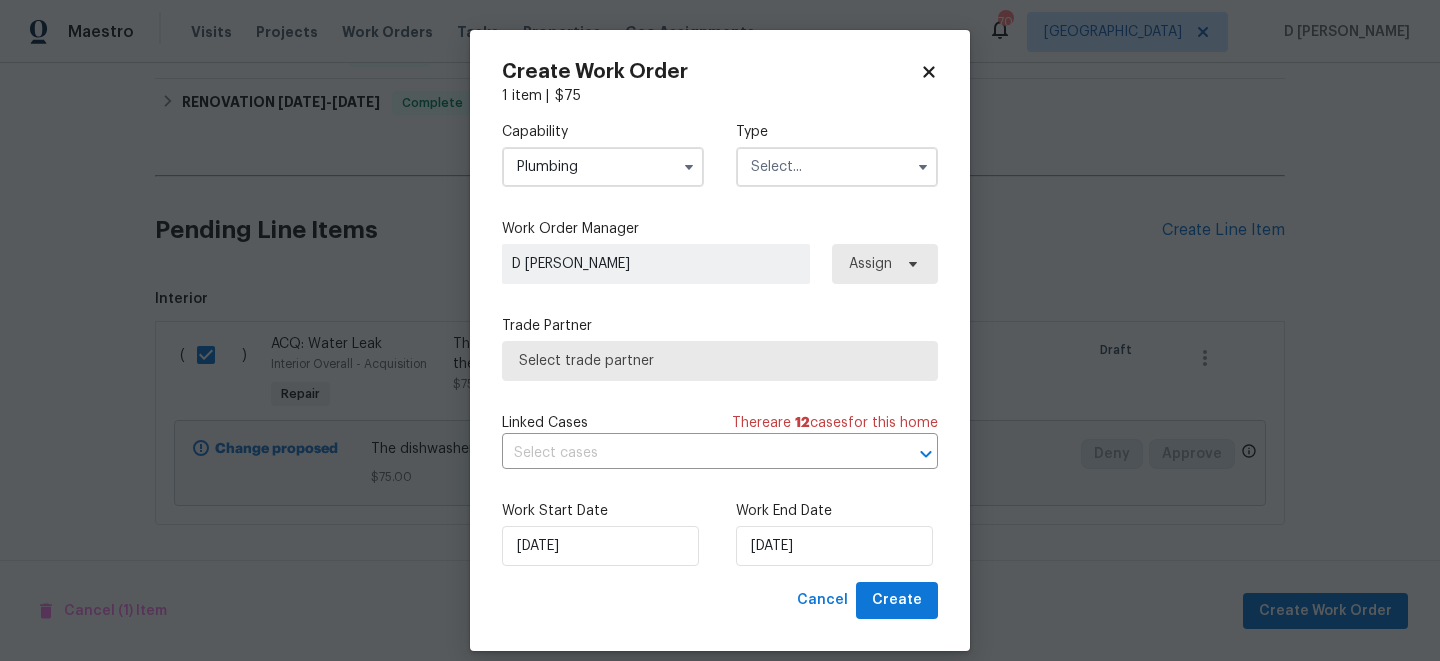 click at bounding box center [837, 167] 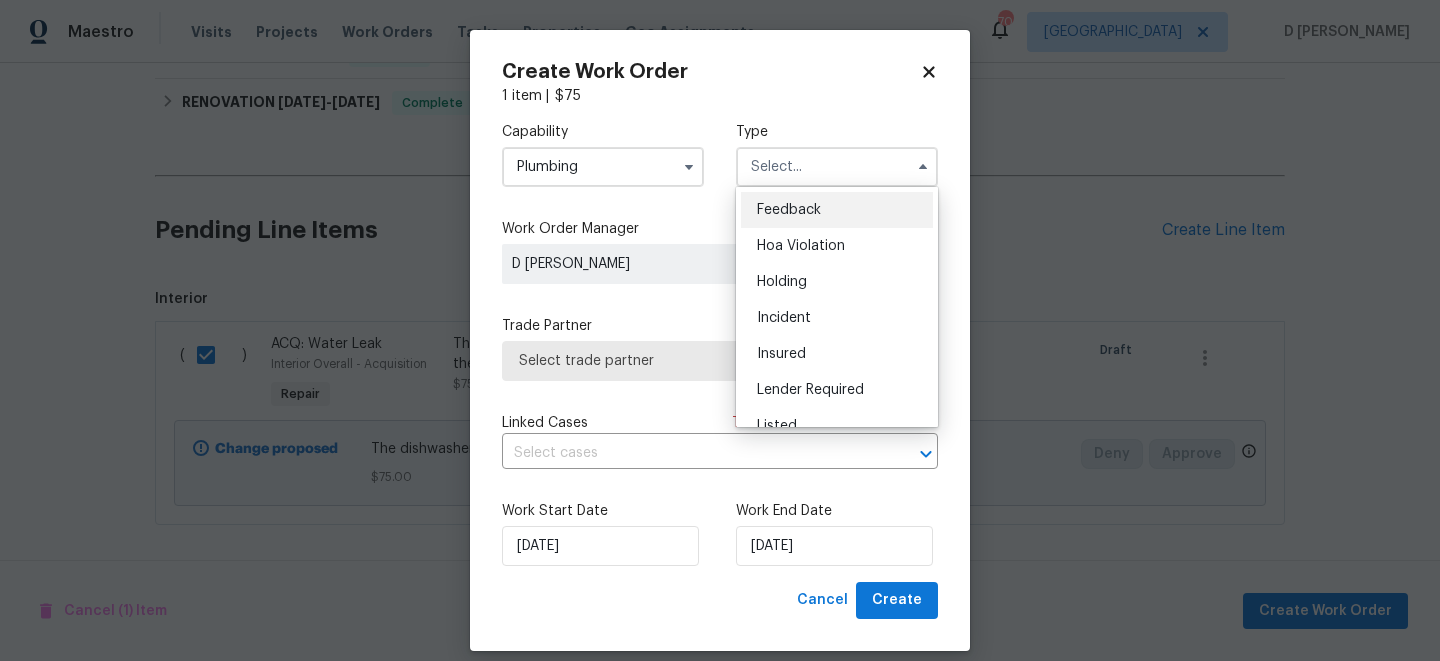 click on "Feedback" at bounding box center [789, 210] 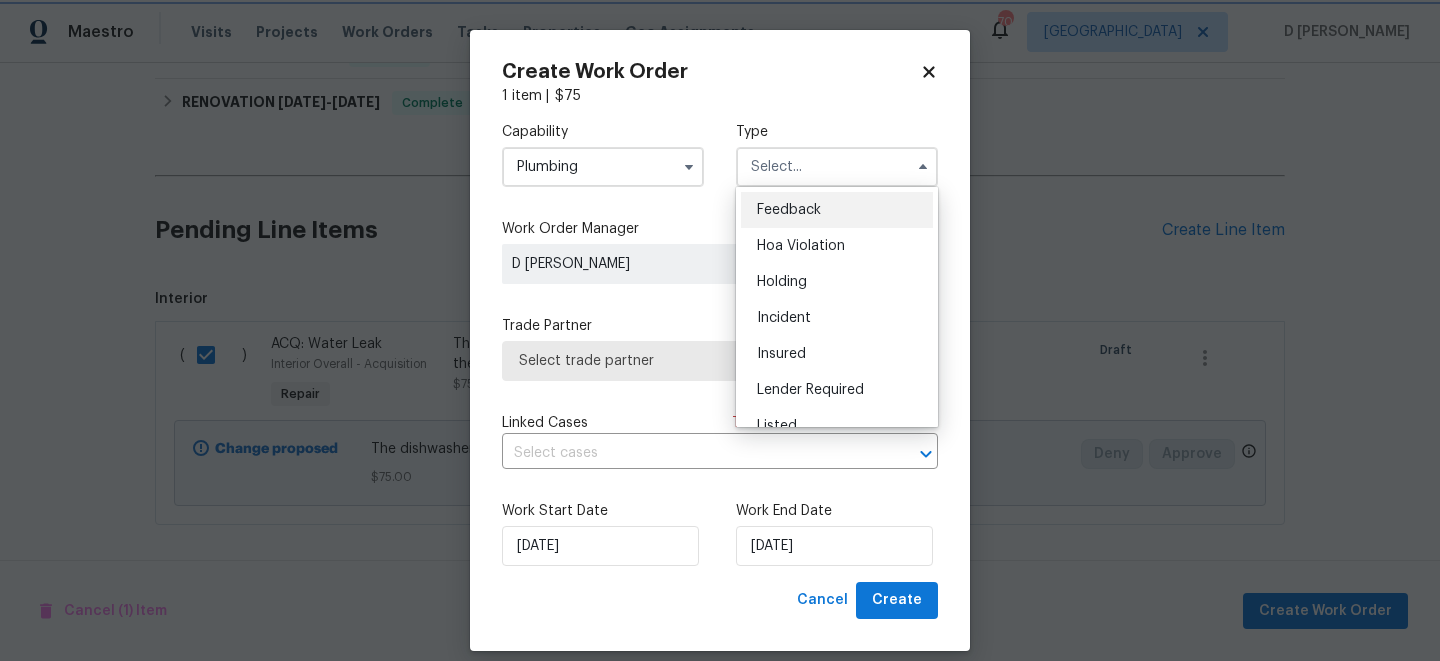 type on "Feedback" 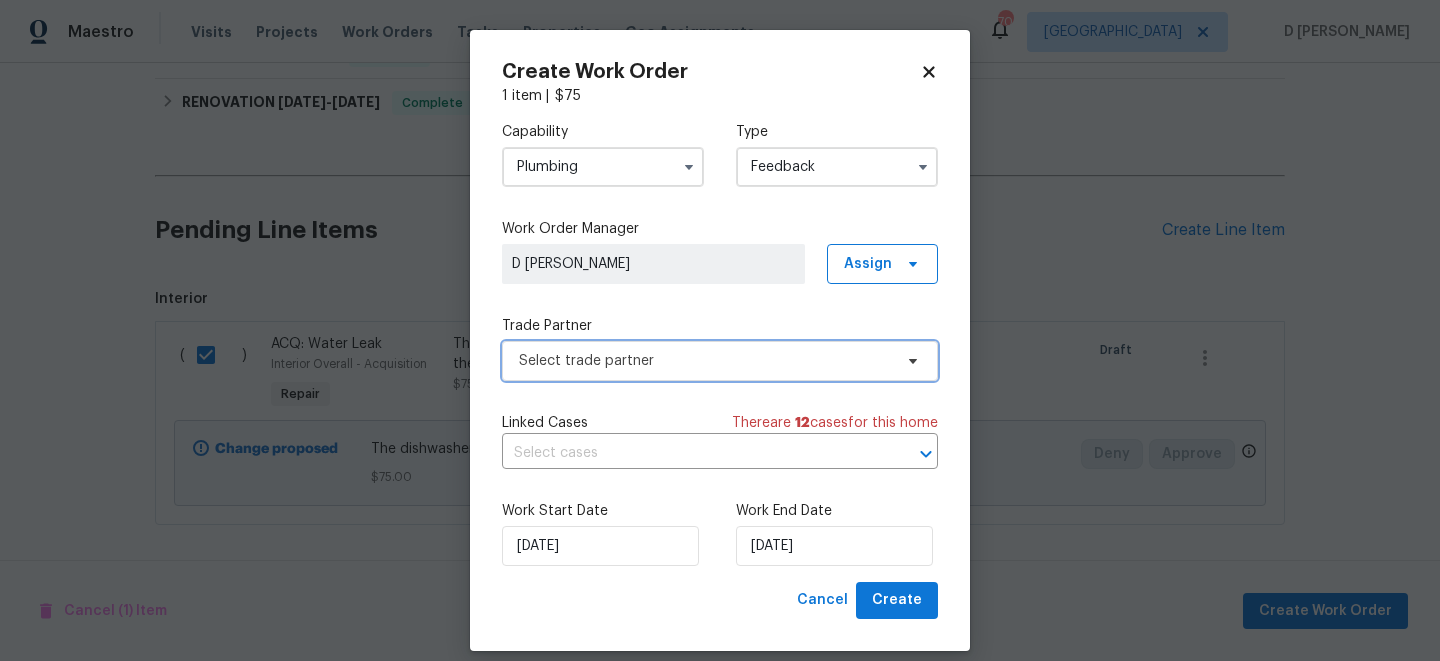click on "Select trade partner" at bounding box center [705, 361] 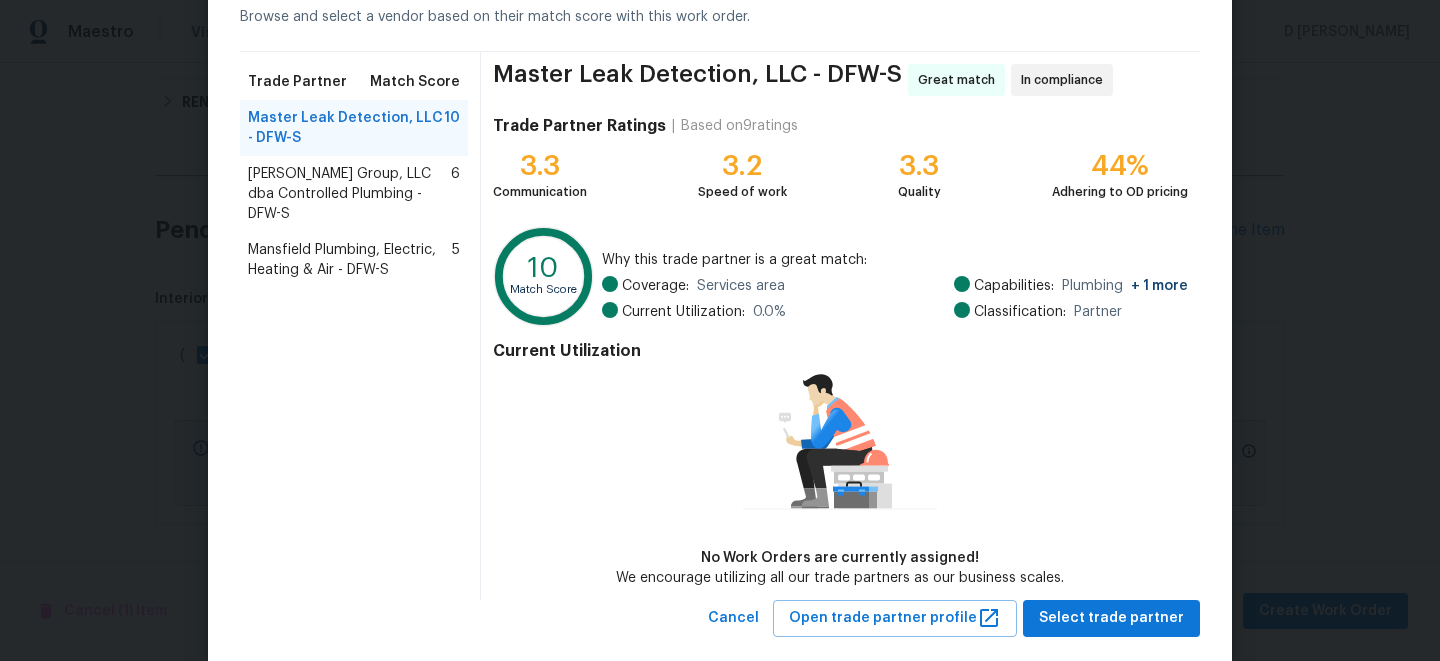 scroll, scrollTop: 139, scrollLeft: 0, axis: vertical 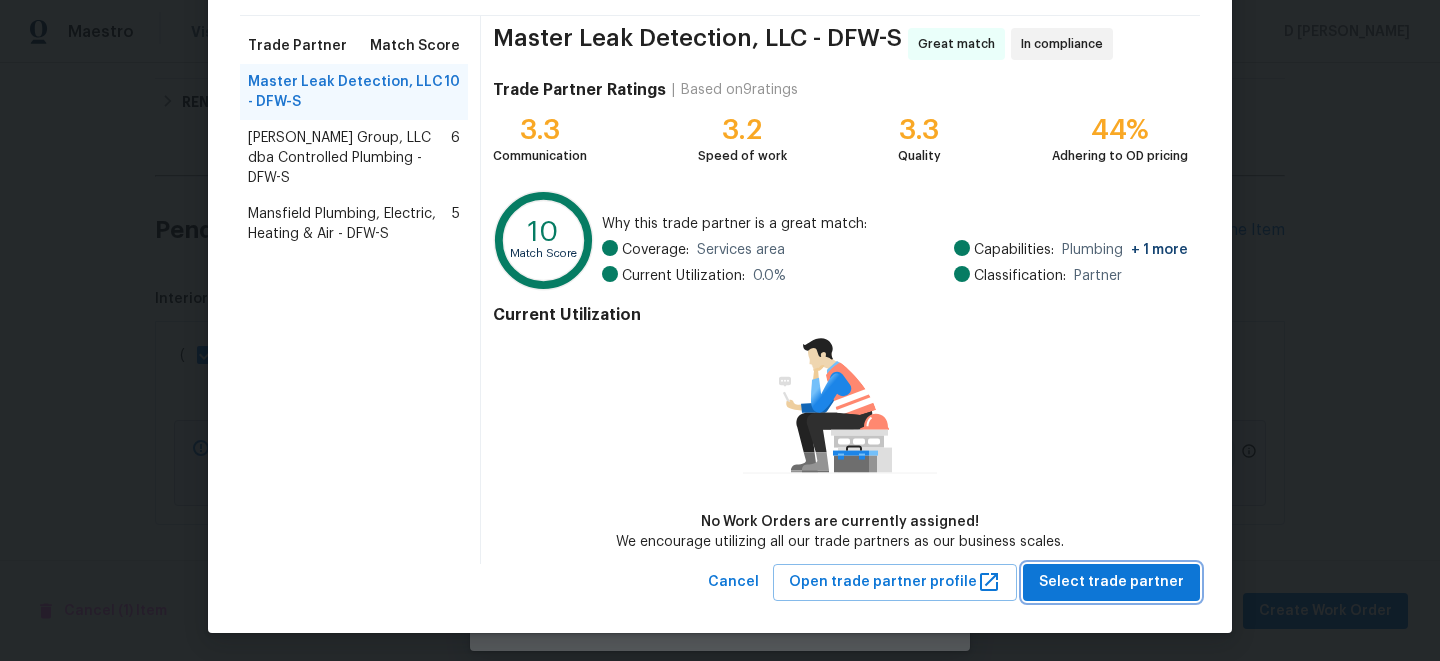 click on "Select trade partner" at bounding box center [1111, 582] 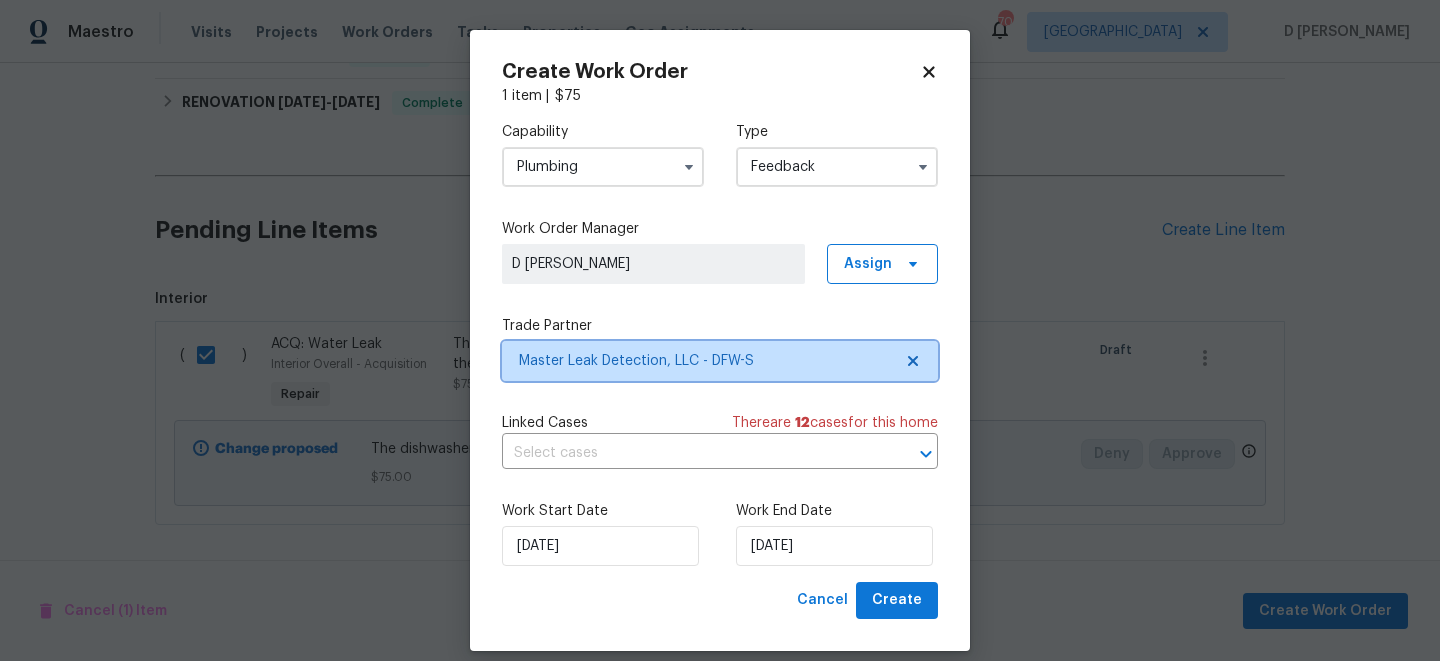 scroll, scrollTop: 0, scrollLeft: 0, axis: both 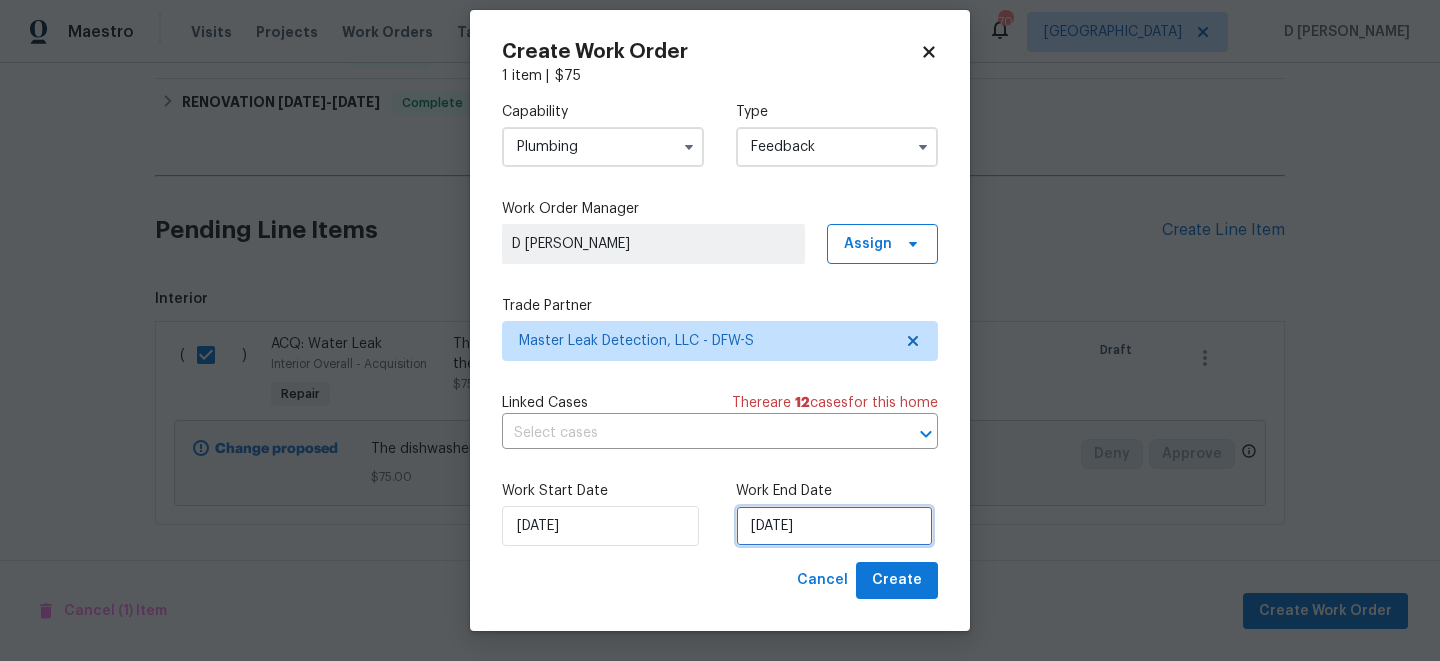 click on "[DATE]" at bounding box center [834, 526] 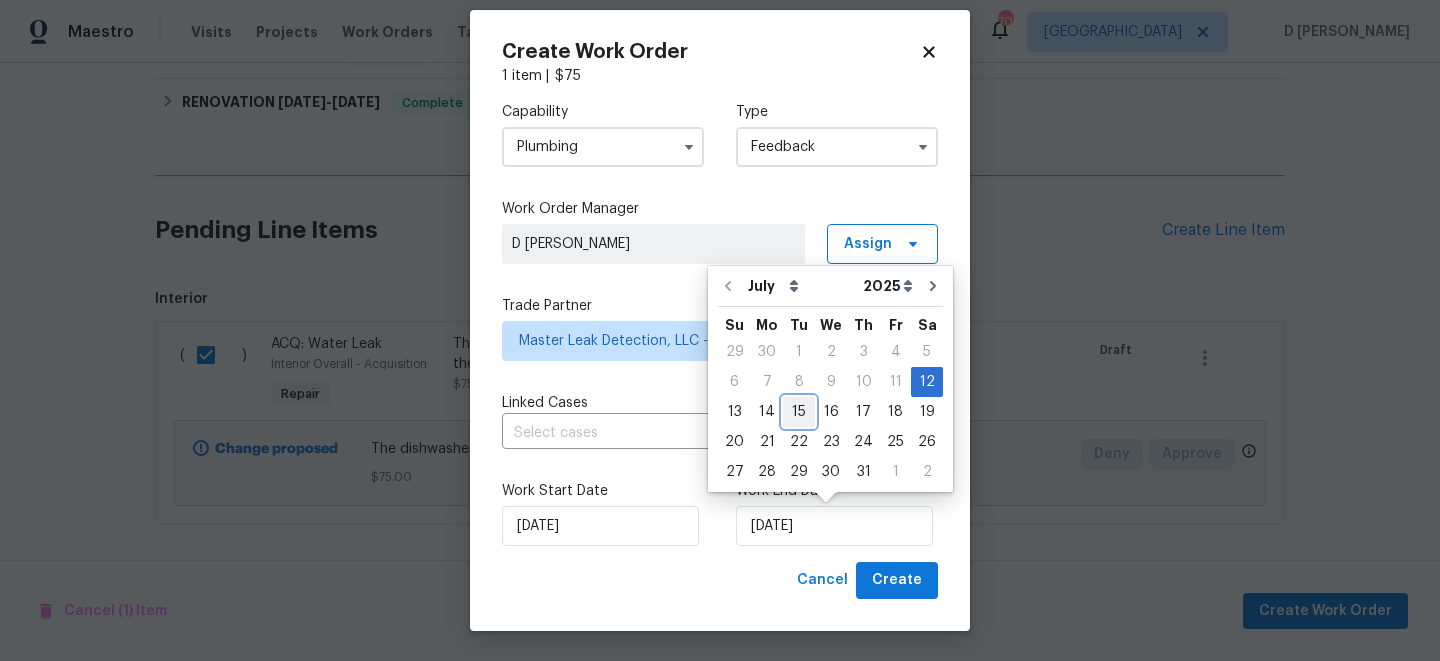 click on "15" at bounding box center (799, 412) 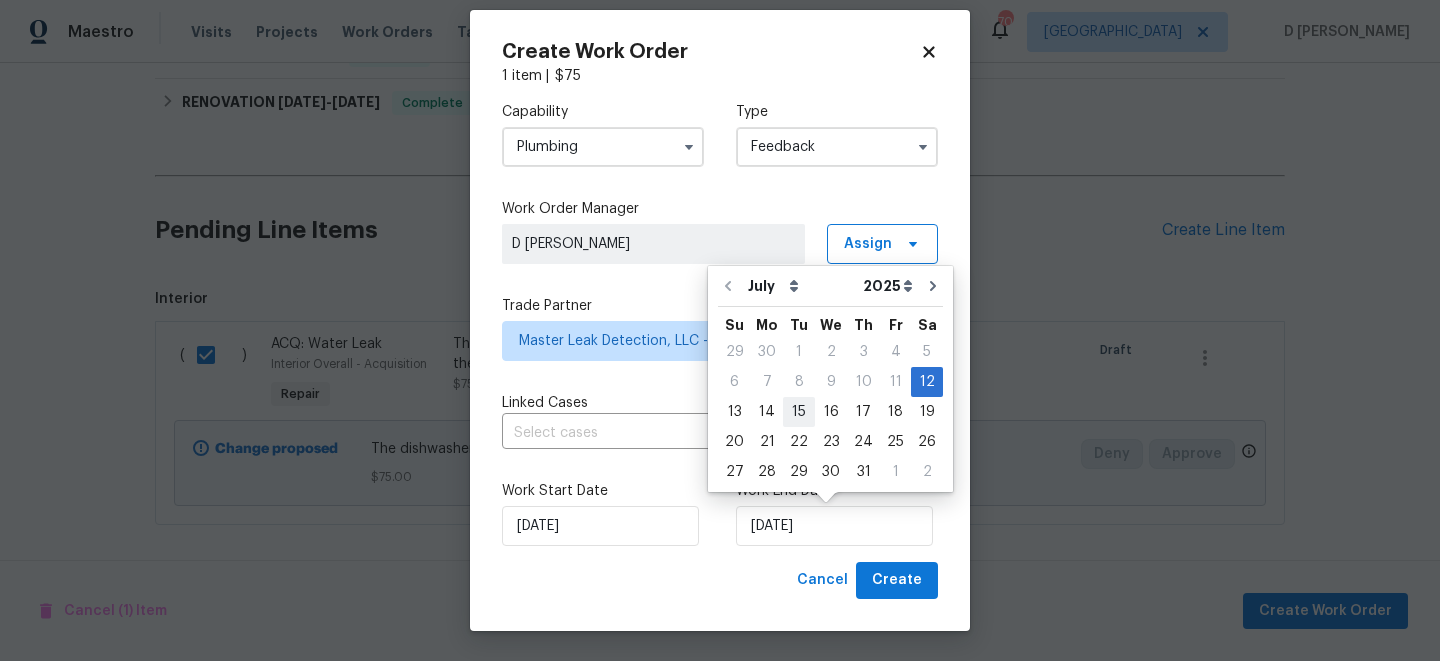 type on "15/07/2025" 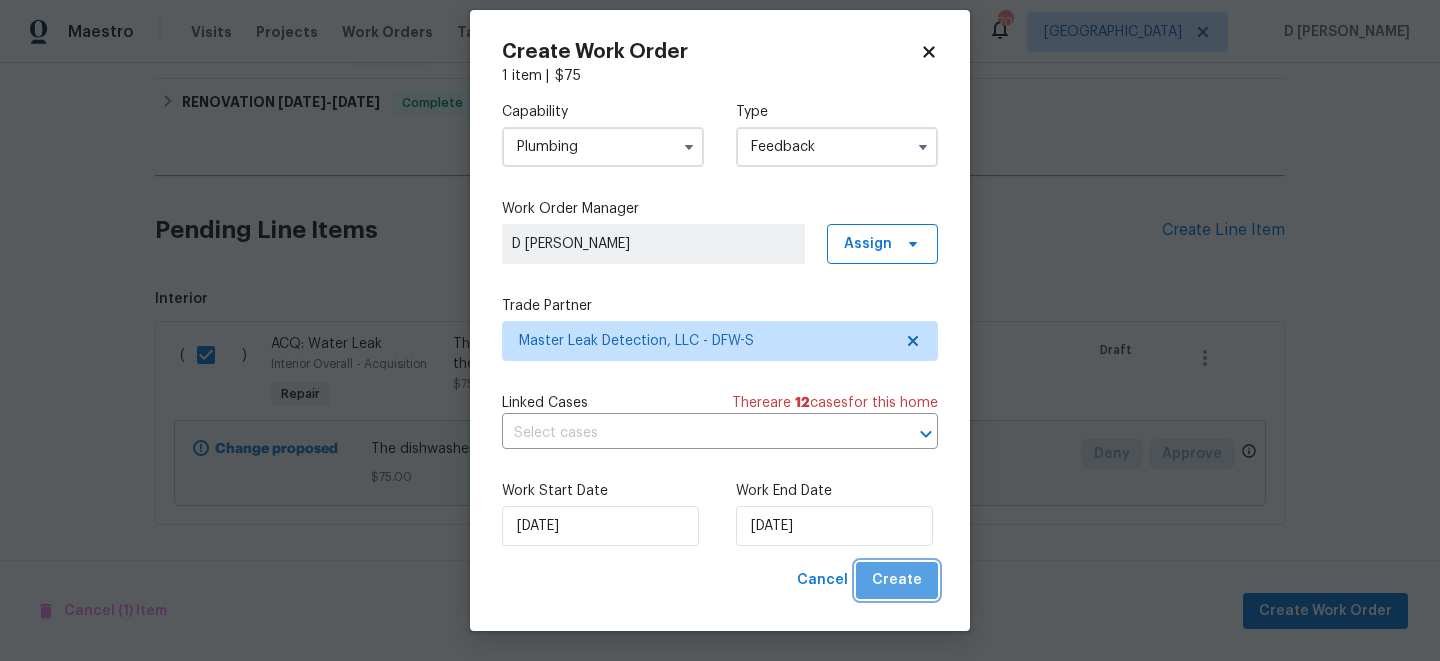 click on "Create" at bounding box center (897, 580) 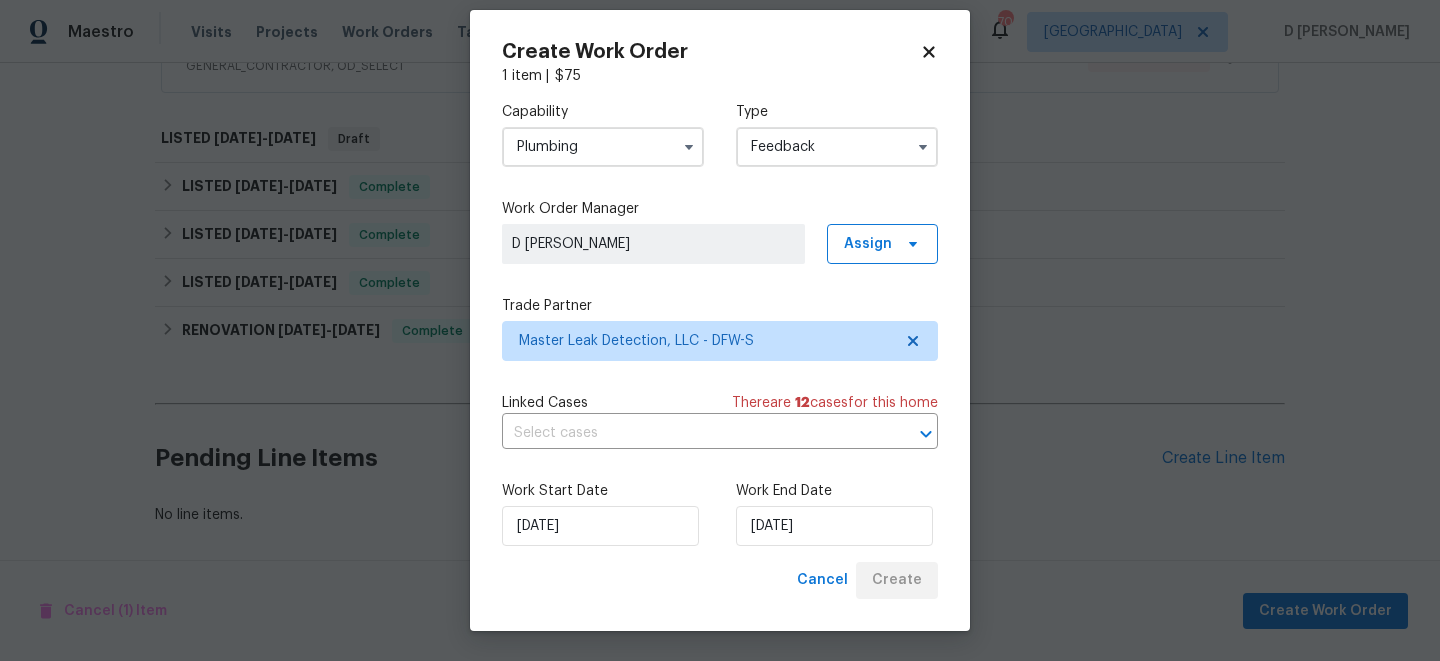 scroll, scrollTop: 427, scrollLeft: 0, axis: vertical 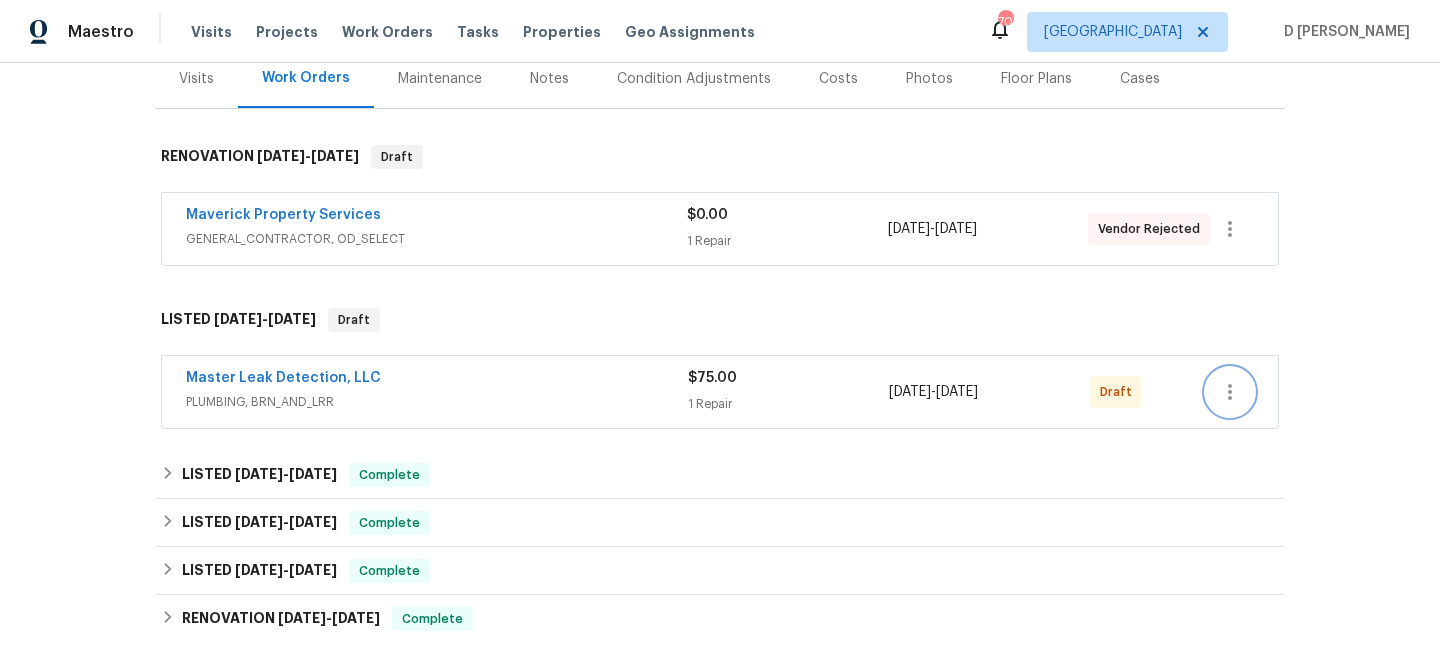 click at bounding box center (1230, 392) 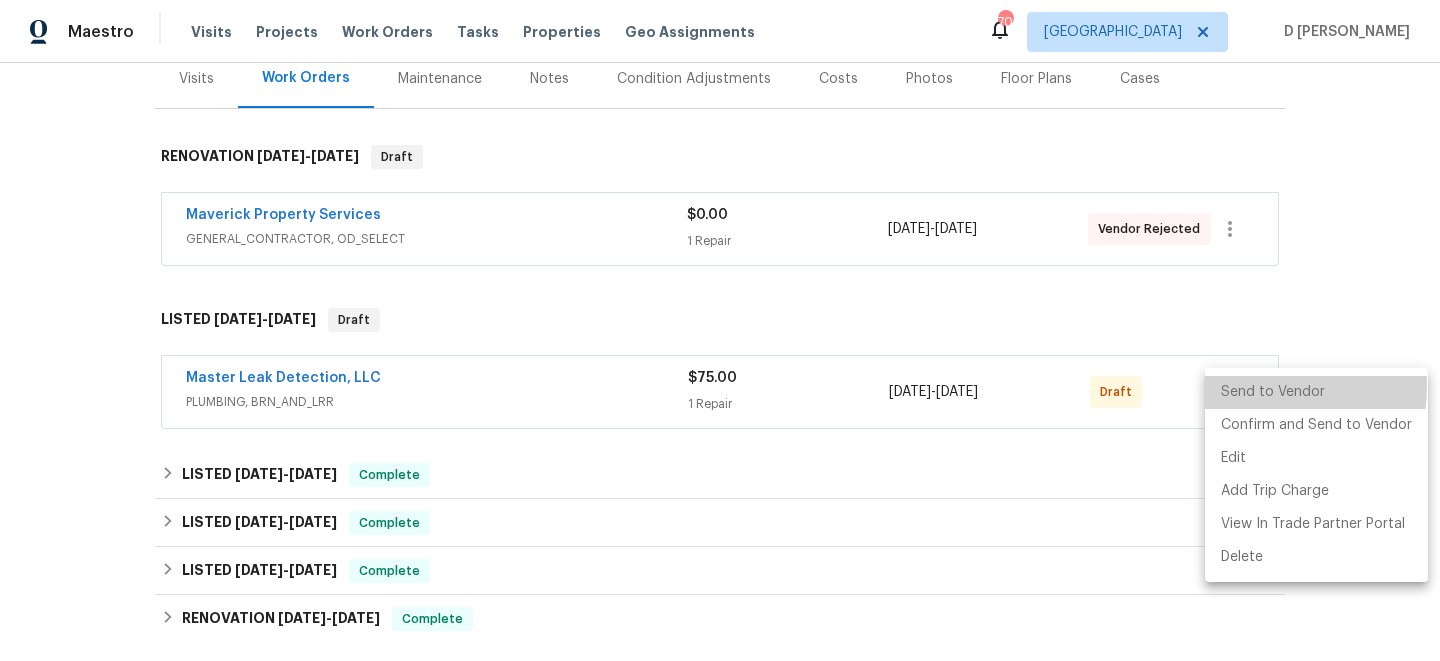 click on "Send to Vendor" at bounding box center (1316, 392) 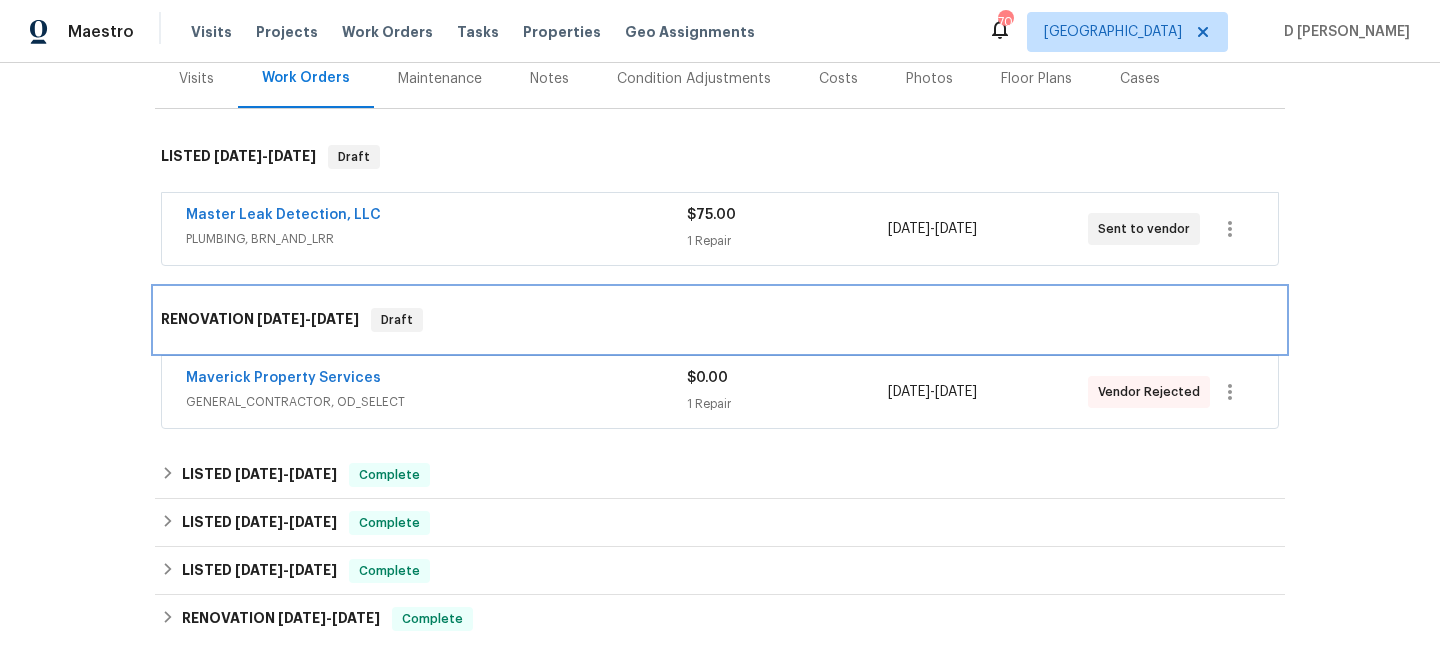 click on "RENOVATION   [DATE]  -  [DATE] Draft" at bounding box center (720, 320) 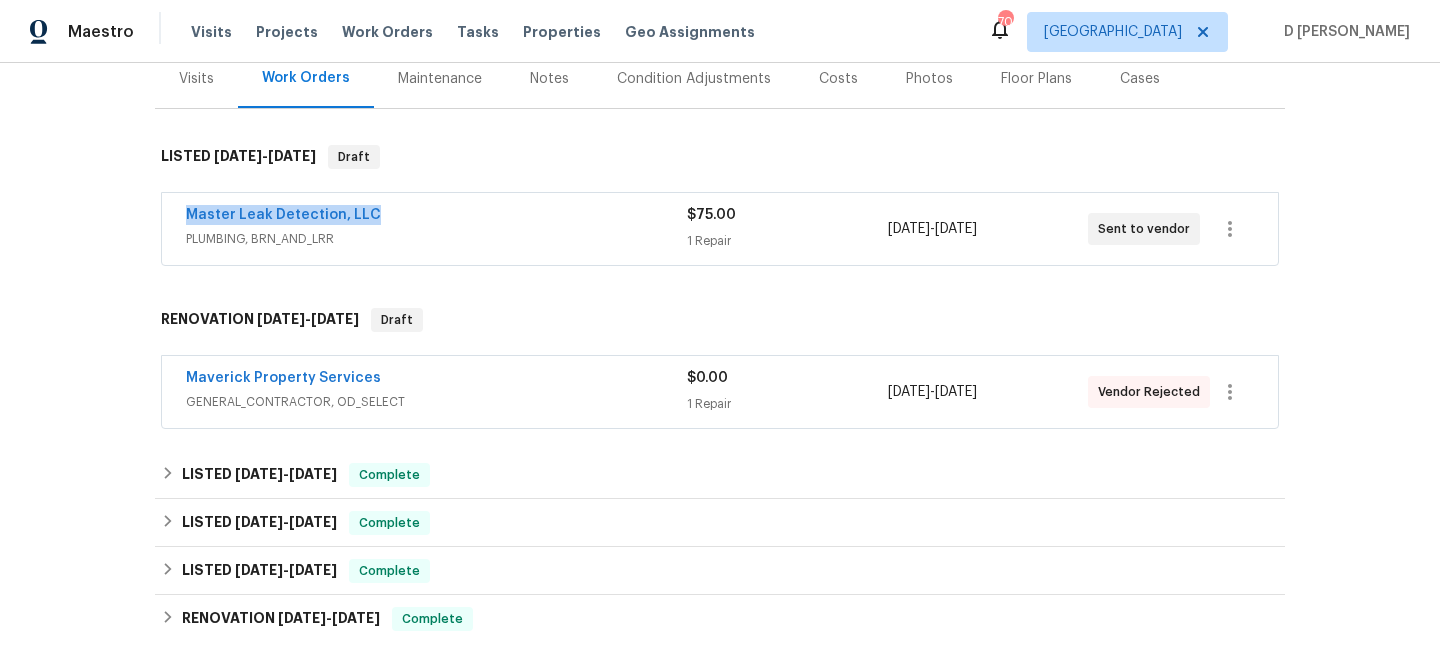 drag, startPoint x: 173, startPoint y: 214, endPoint x: 409, endPoint y: 211, distance: 236.01907 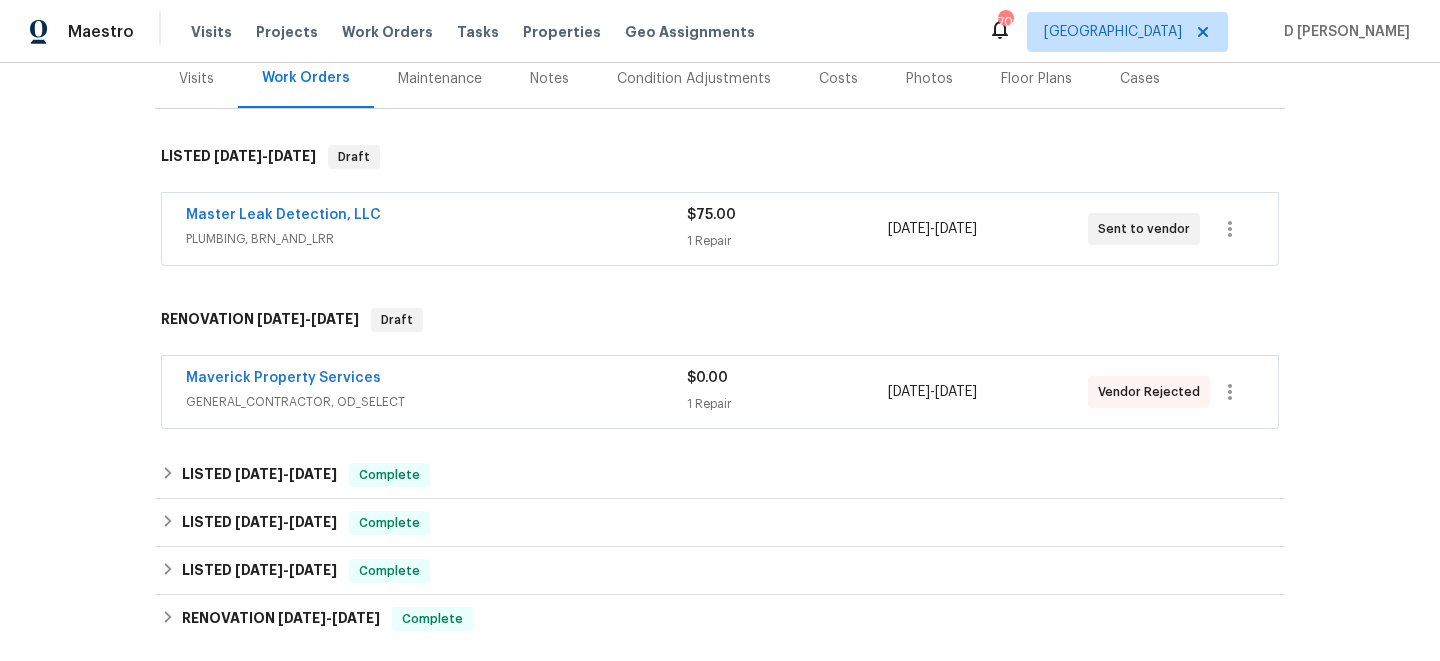 click on "PLUMBING, BRN_AND_LRR" at bounding box center (436, 239) 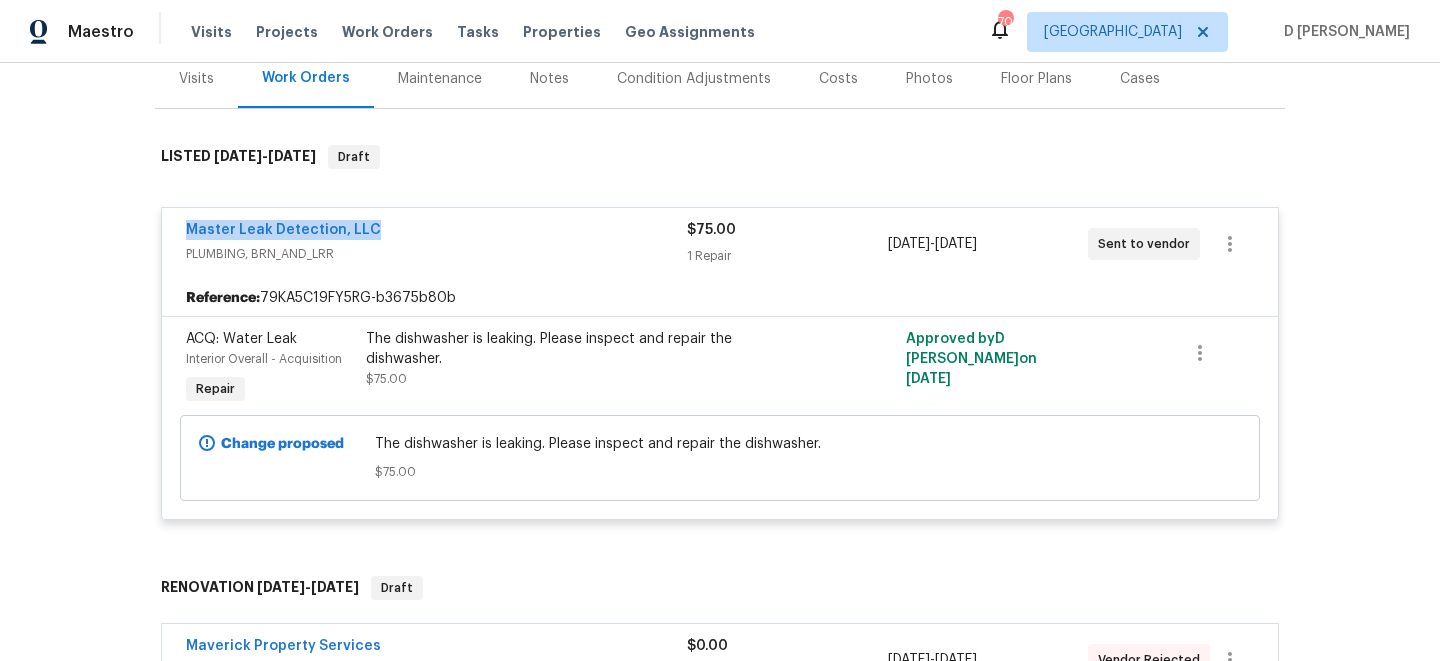 drag, startPoint x: 177, startPoint y: 234, endPoint x: 487, endPoint y: 236, distance: 310.00644 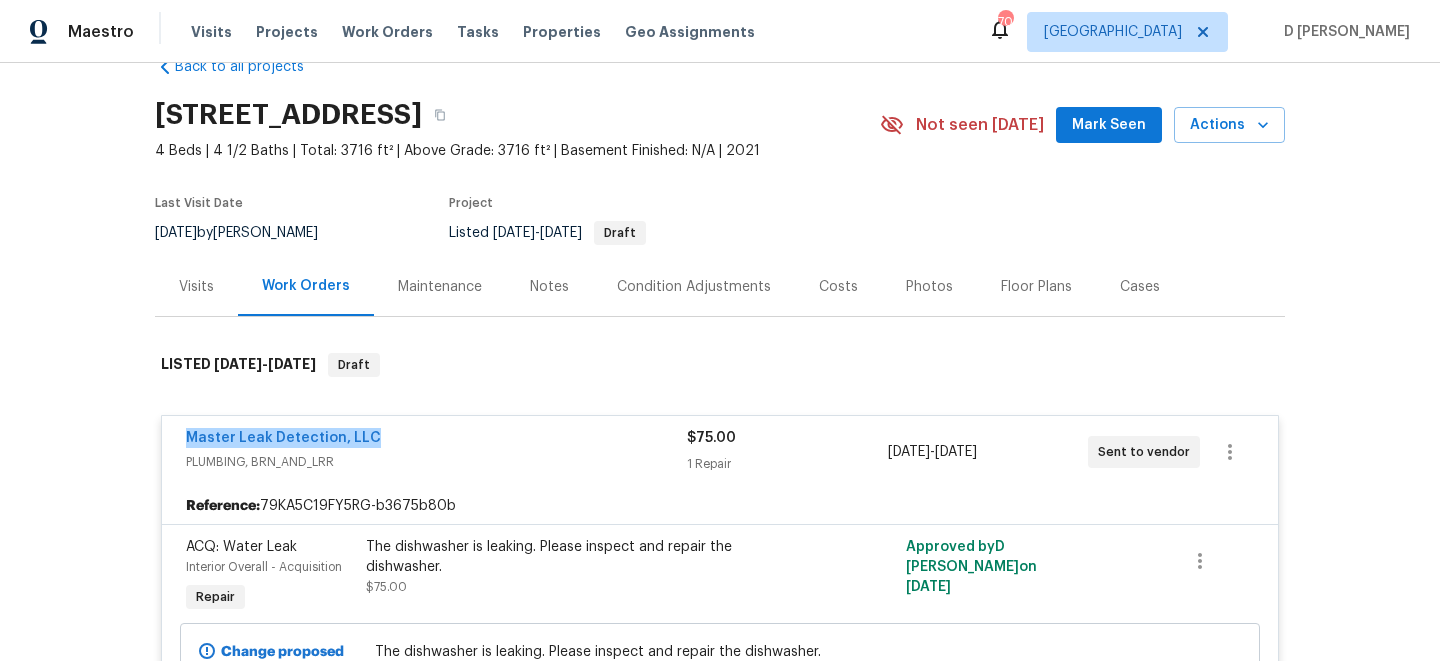 scroll, scrollTop: 0, scrollLeft: 0, axis: both 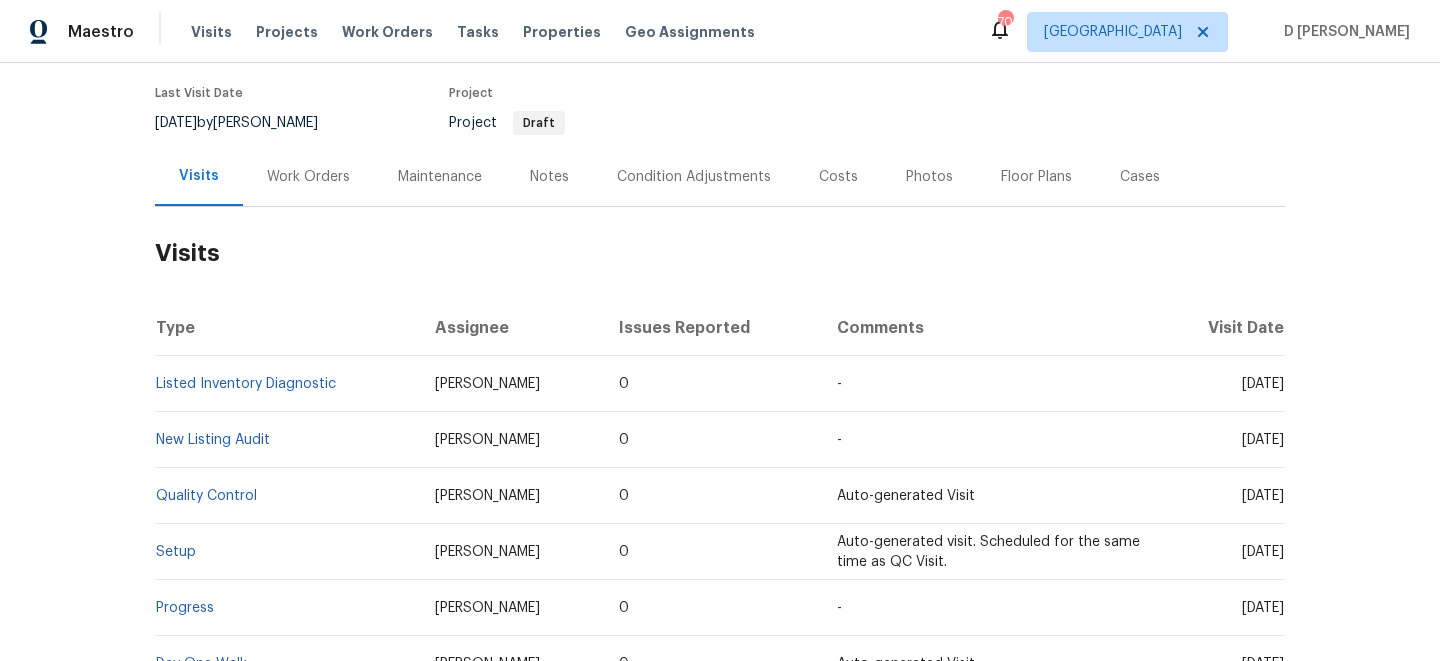 click on "Cases" at bounding box center (1140, 177) 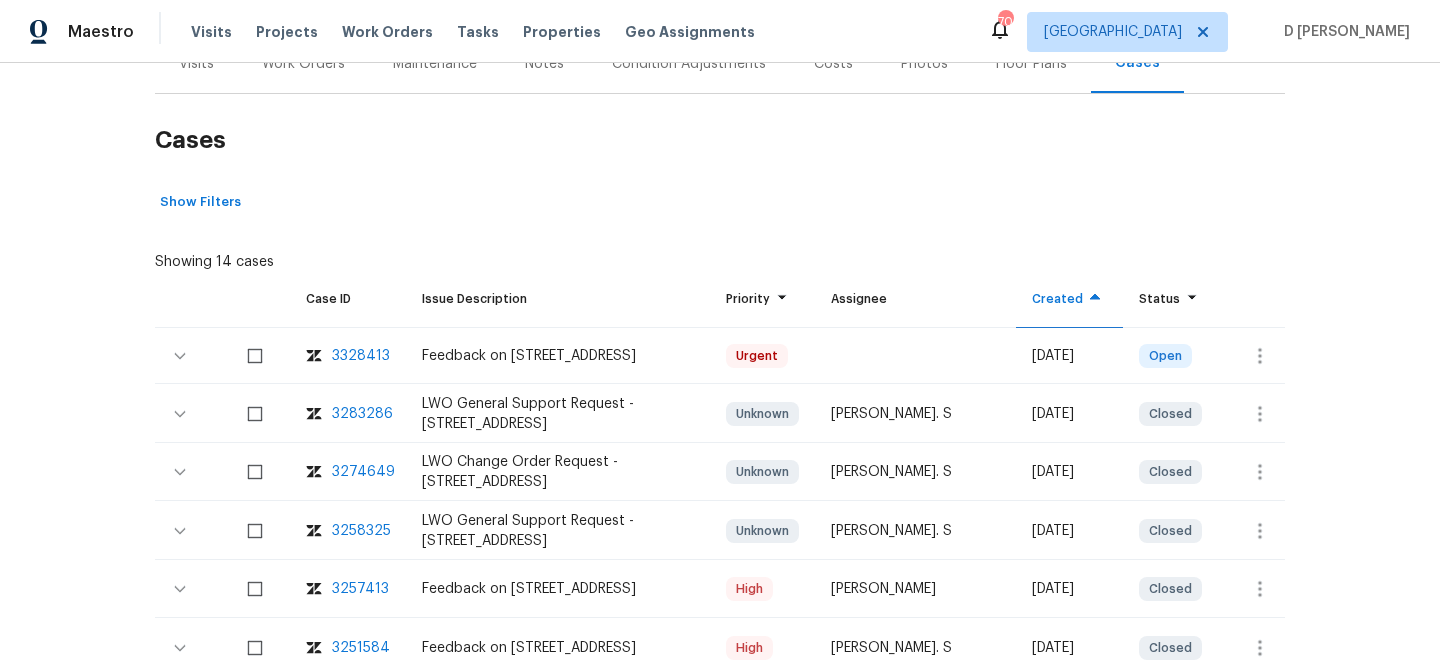 scroll, scrollTop: 291, scrollLeft: 0, axis: vertical 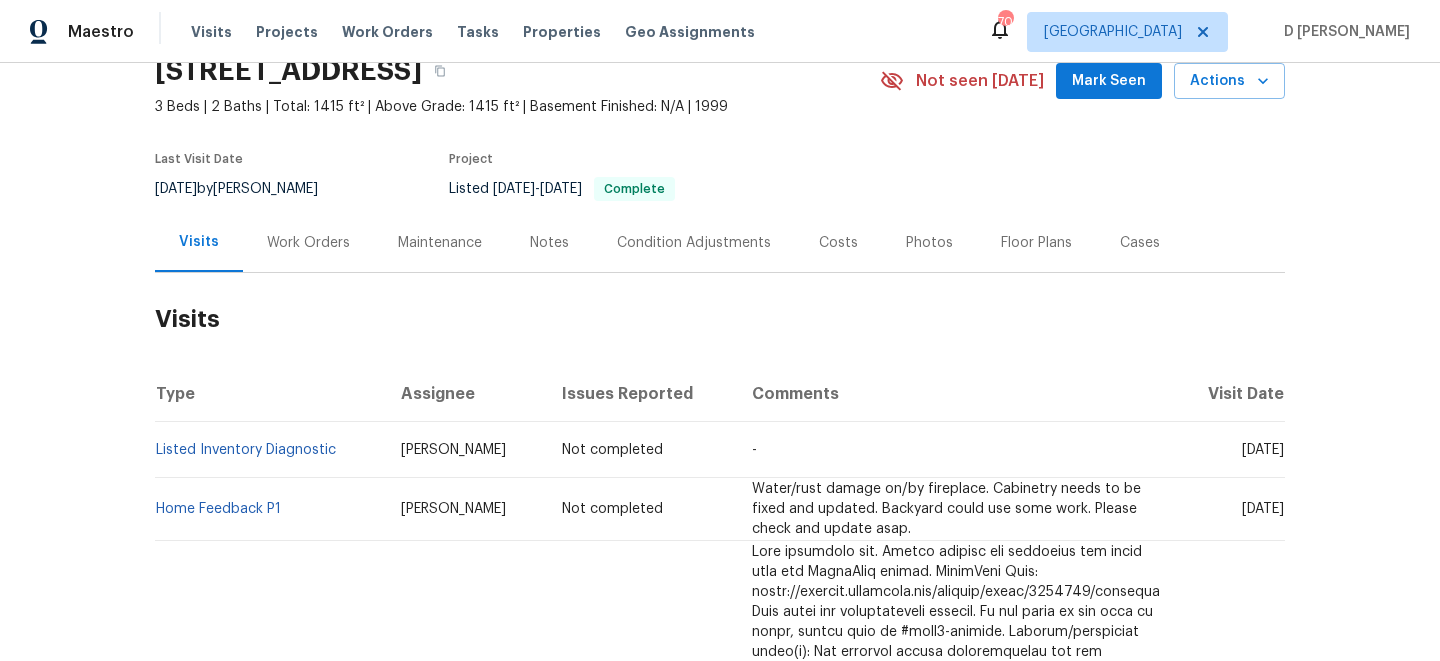 drag, startPoint x: 1206, startPoint y: 447, endPoint x: 1247, endPoint y: 448, distance: 41.01219 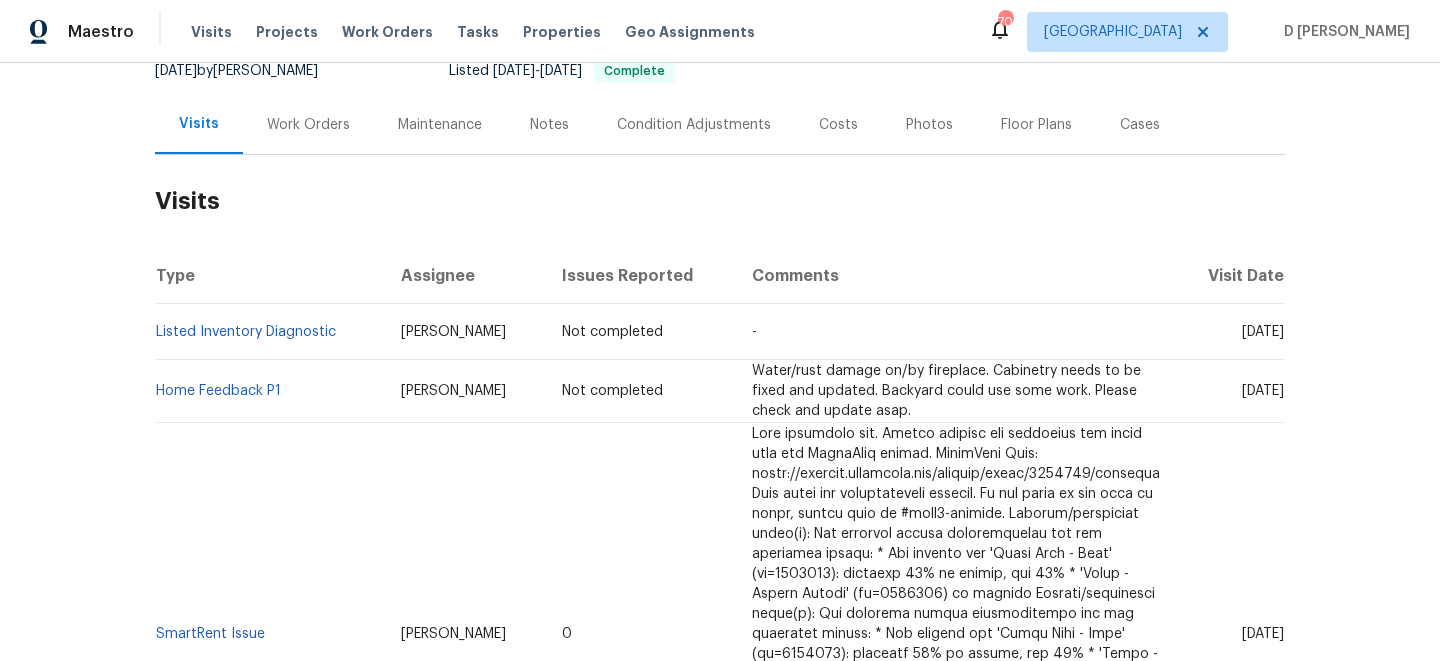 scroll, scrollTop: 224, scrollLeft: 0, axis: vertical 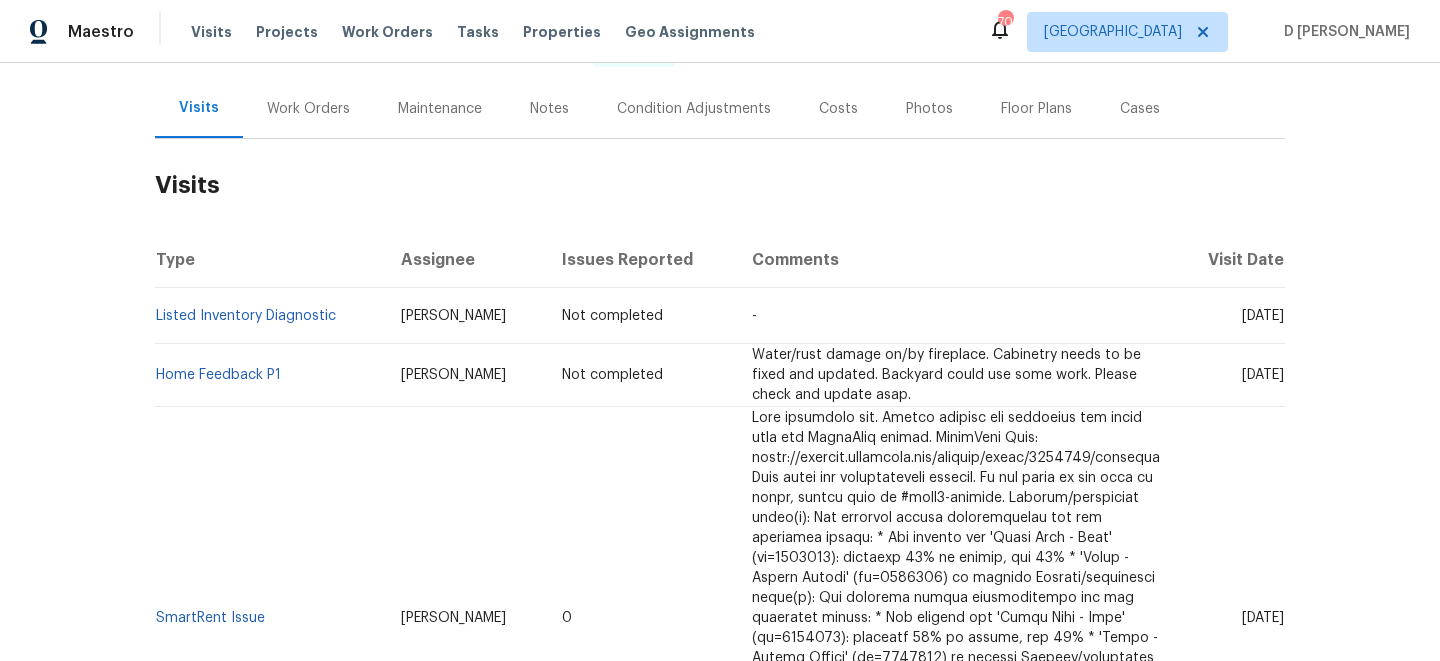 click on "[DATE]" at bounding box center (1230, 618) 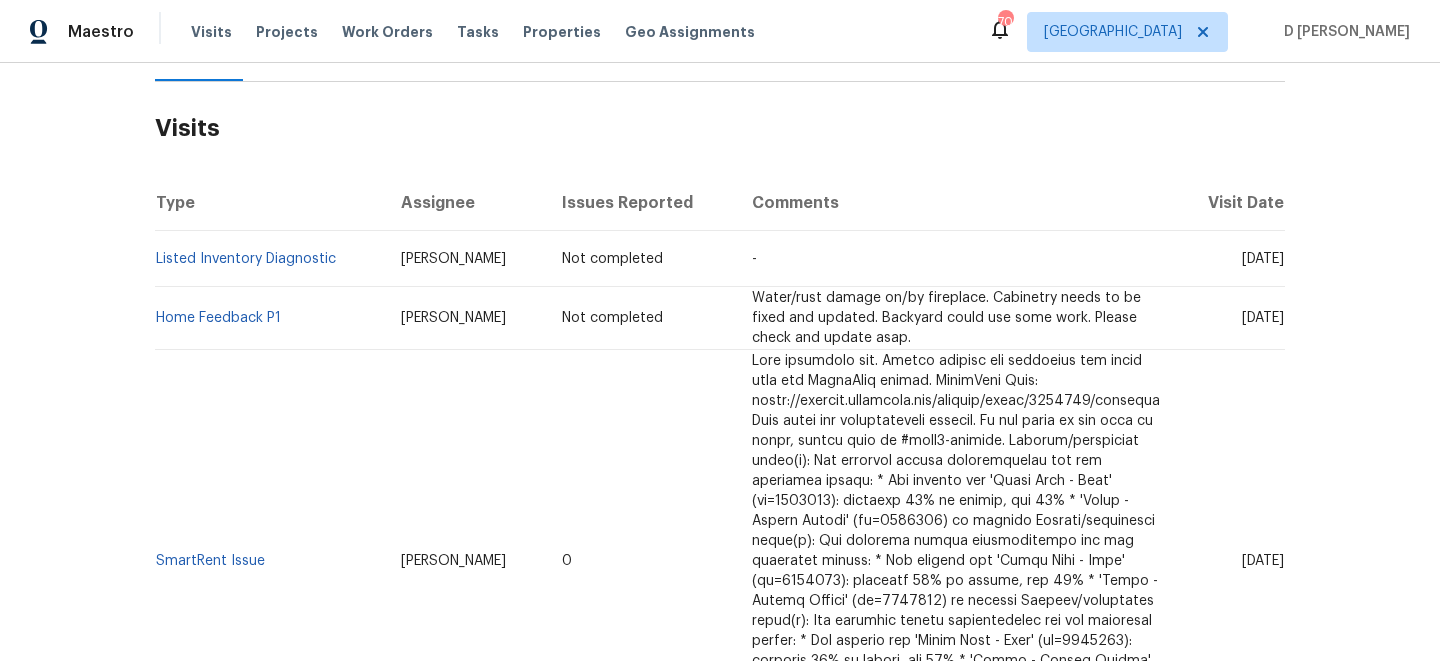 scroll, scrollTop: 282, scrollLeft: 0, axis: vertical 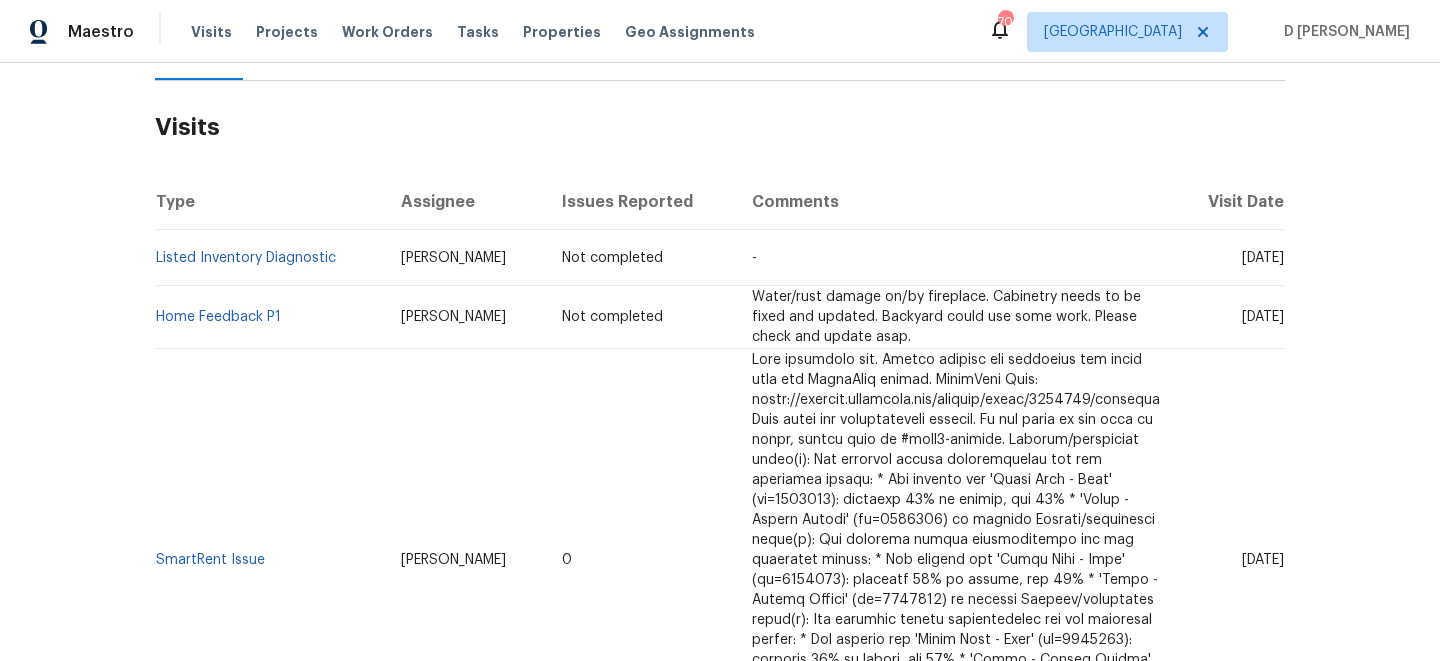 drag, startPoint x: 1200, startPoint y: 542, endPoint x: 1246, endPoint y: 539, distance: 46.09772 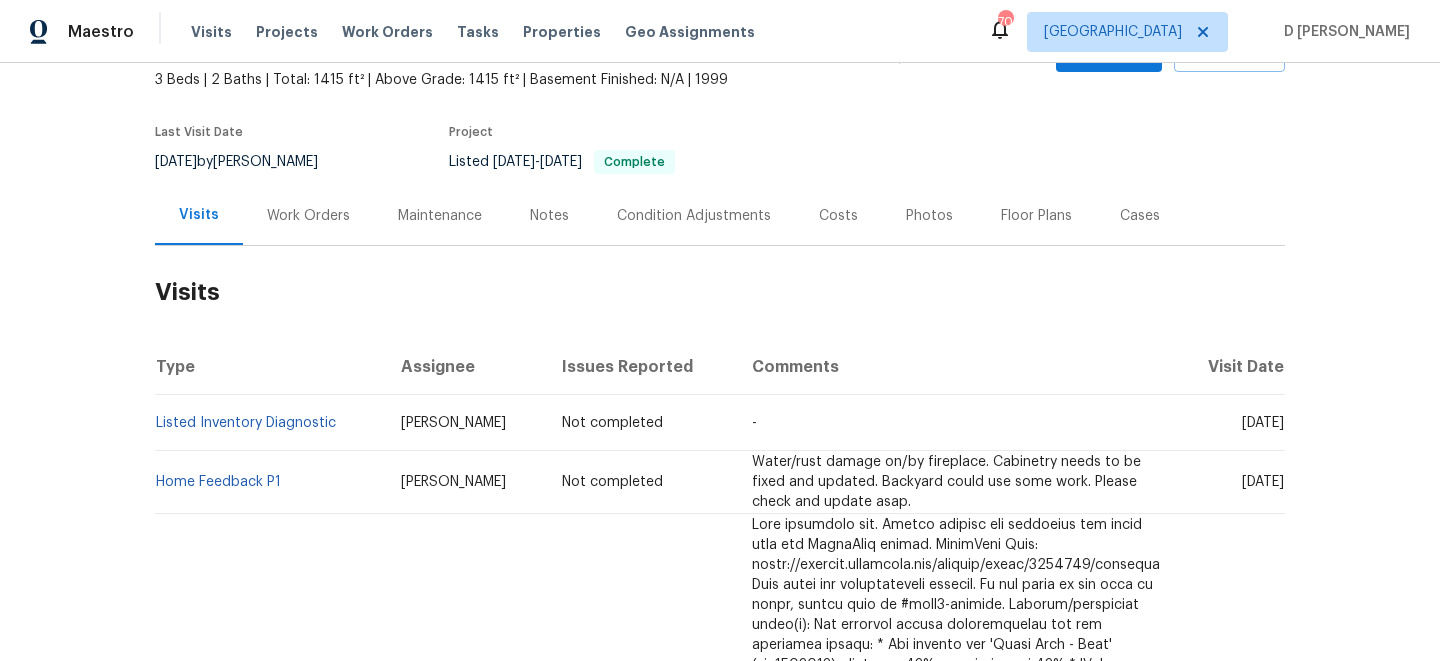 click on "Work Orders" at bounding box center (308, 215) 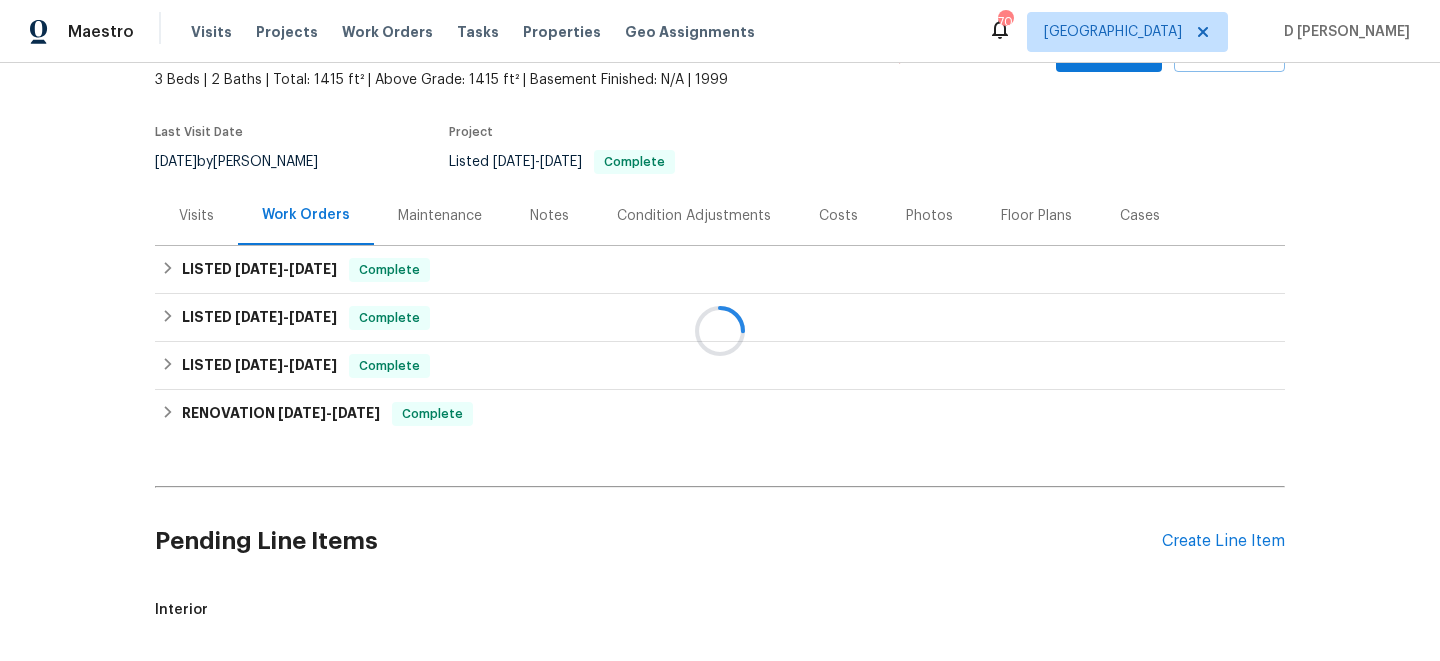 click at bounding box center (720, 330) 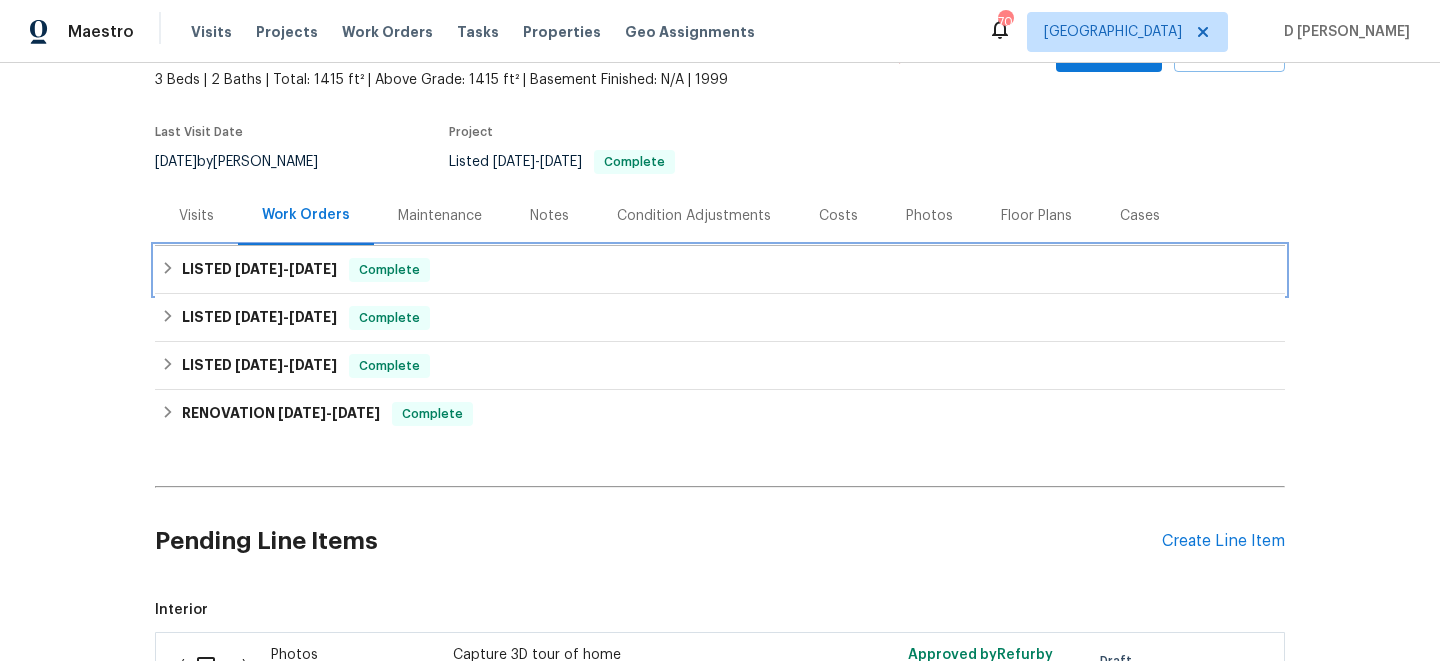 click on "LISTED   [DATE]  -  [DATE] Complete" at bounding box center [720, 270] 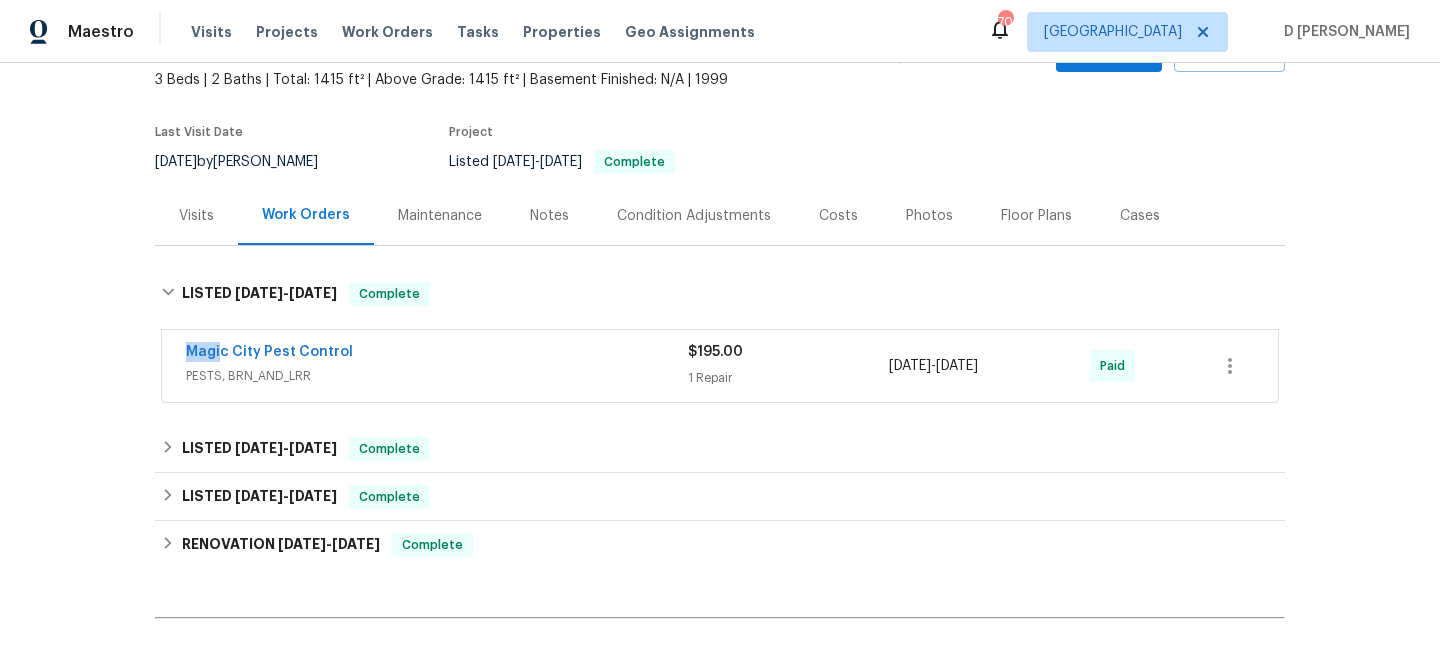 drag, startPoint x: 174, startPoint y: 352, endPoint x: 448, endPoint y: 350, distance: 274.0073 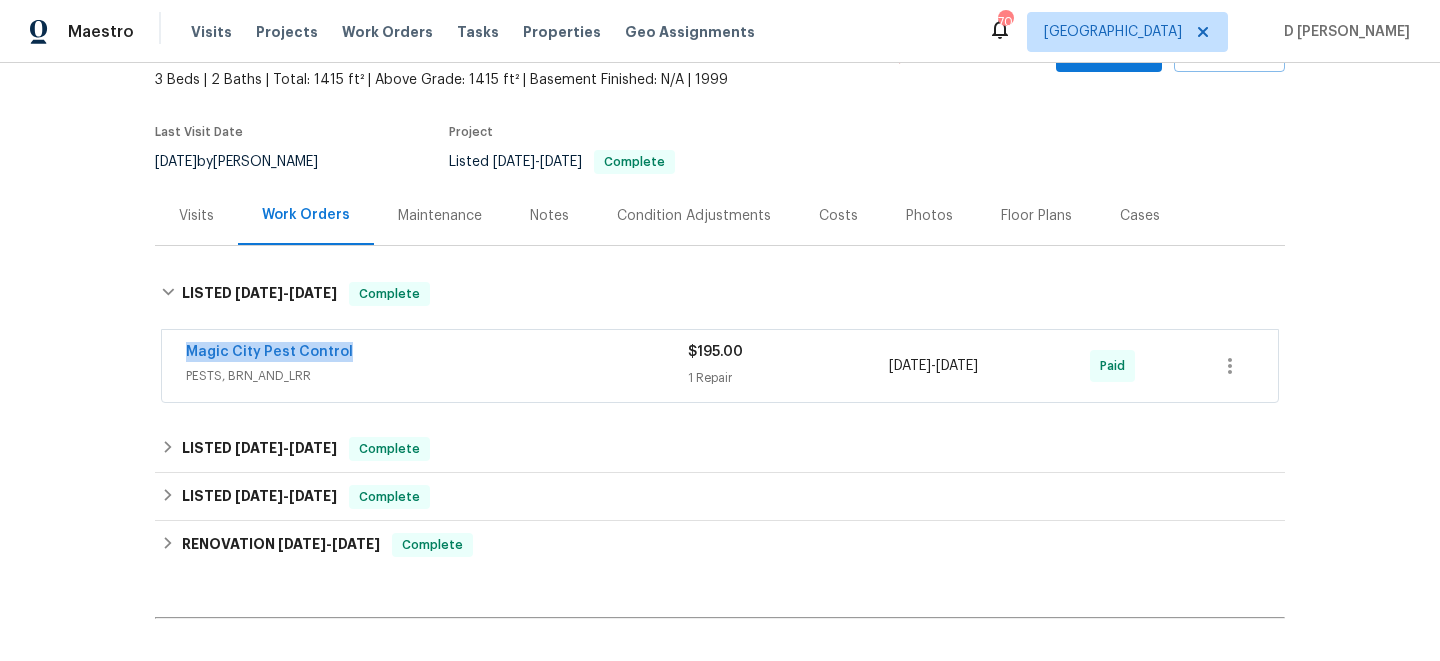 copy on "Magic City Pest Control" 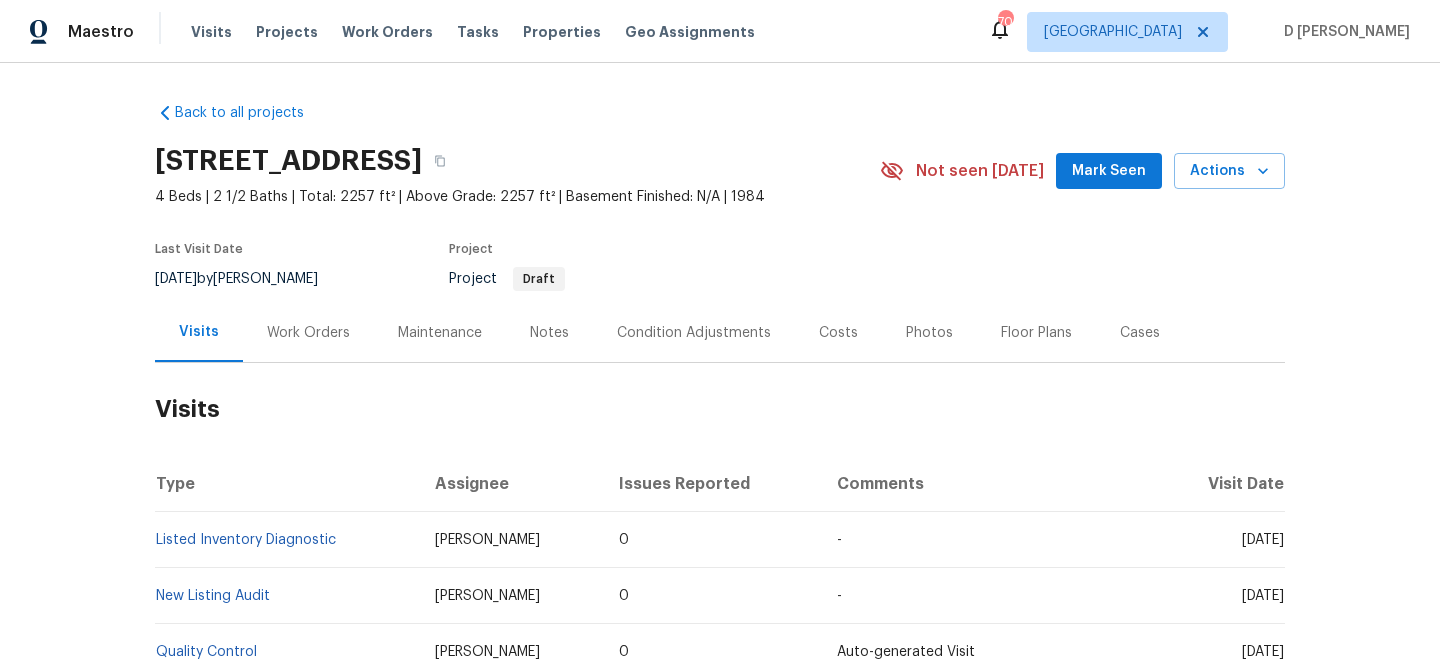scroll, scrollTop: 0, scrollLeft: 0, axis: both 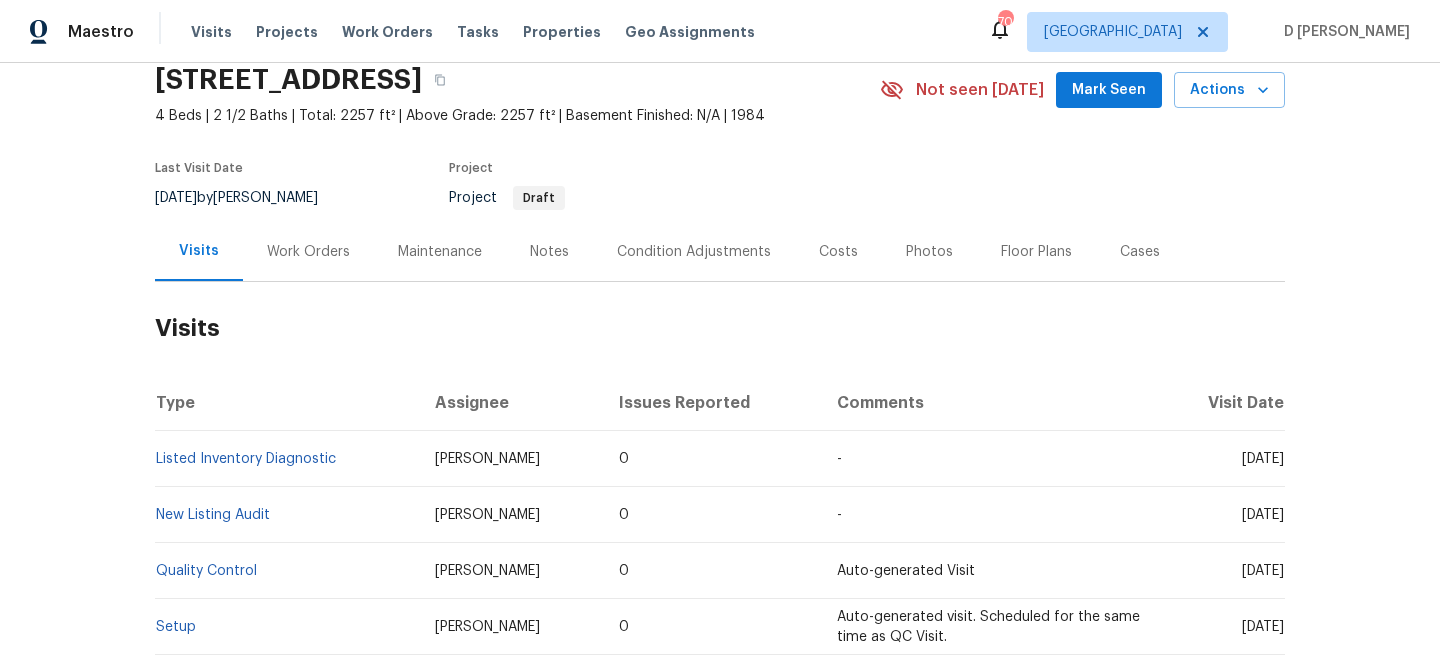 click on "Work Orders" at bounding box center (308, 252) 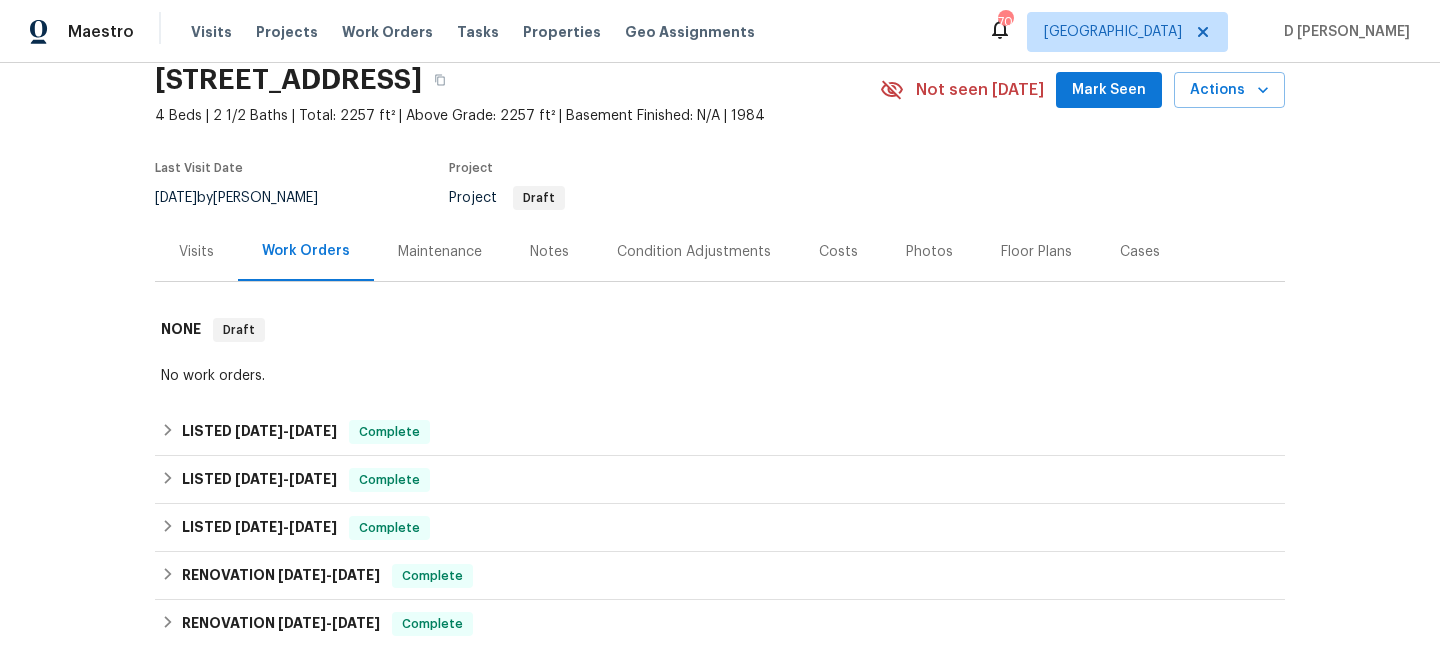 click on "Visits" at bounding box center (196, 251) 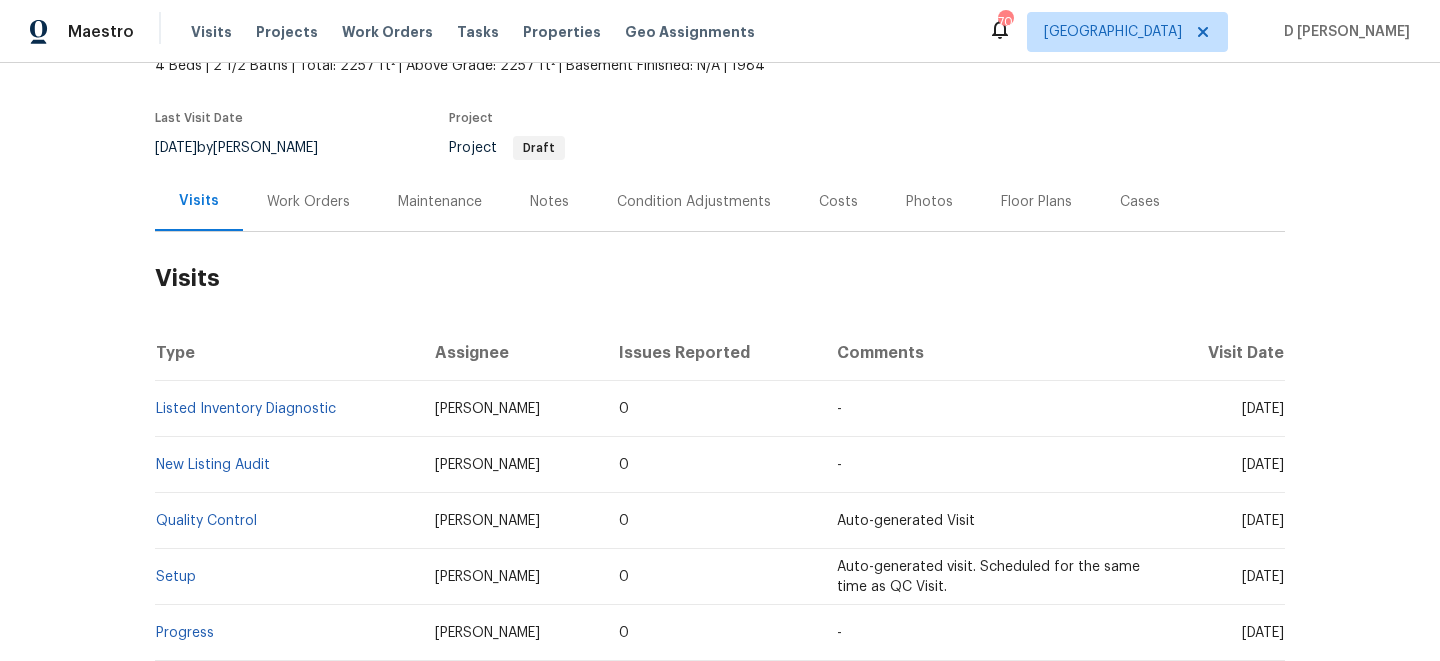 click on "Cases" at bounding box center (1140, 202) 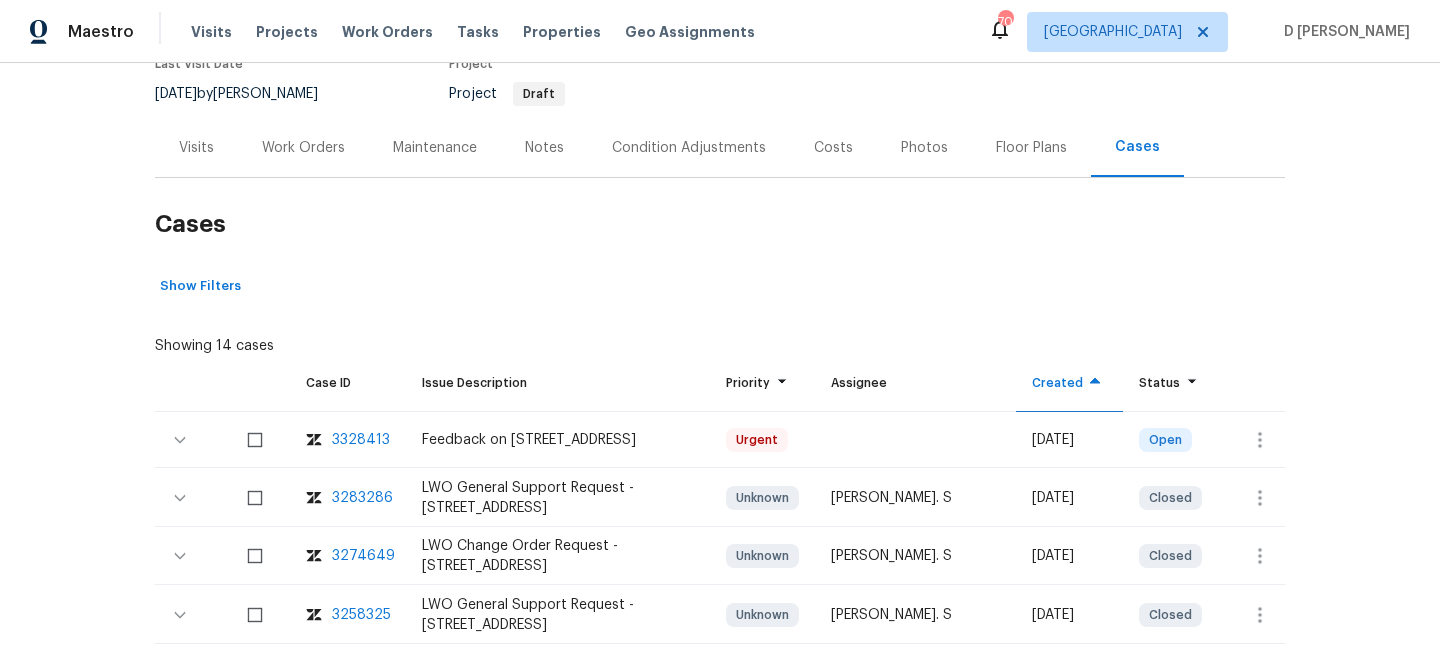 scroll, scrollTop: 186, scrollLeft: 0, axis: vertical 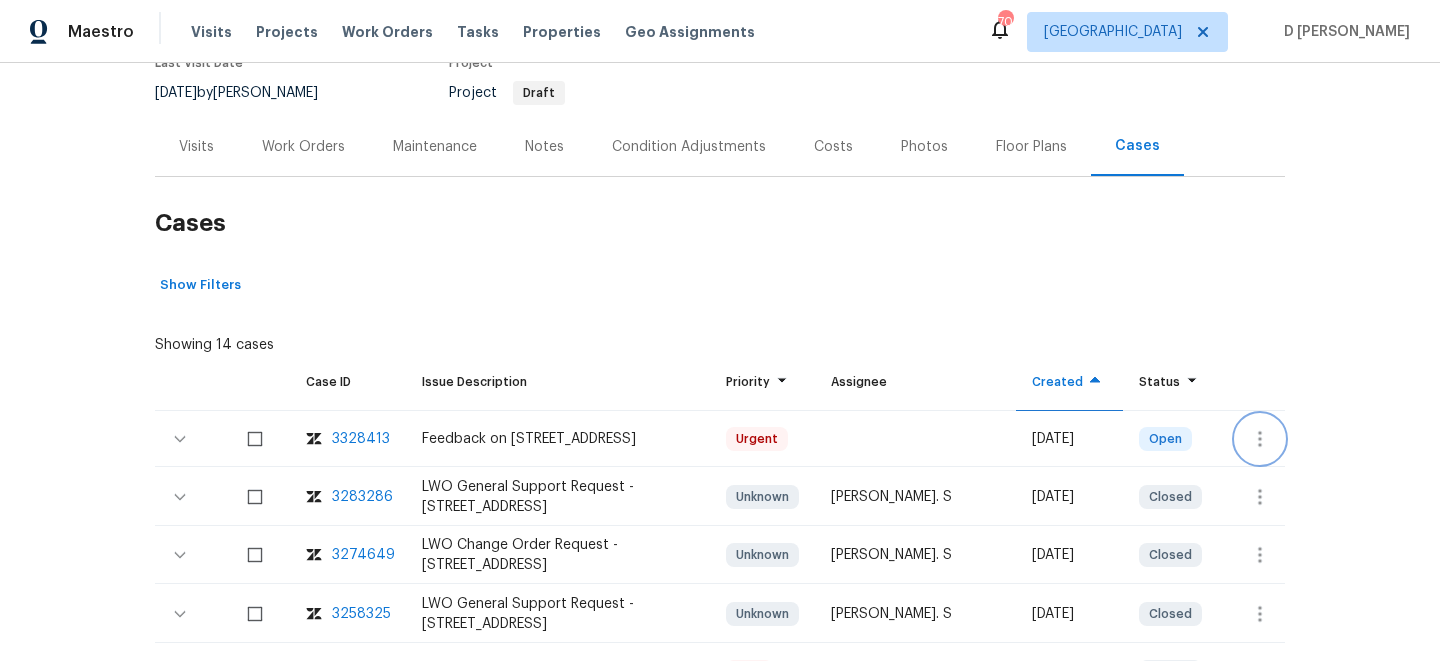 click at bounding box center (1260, 439) 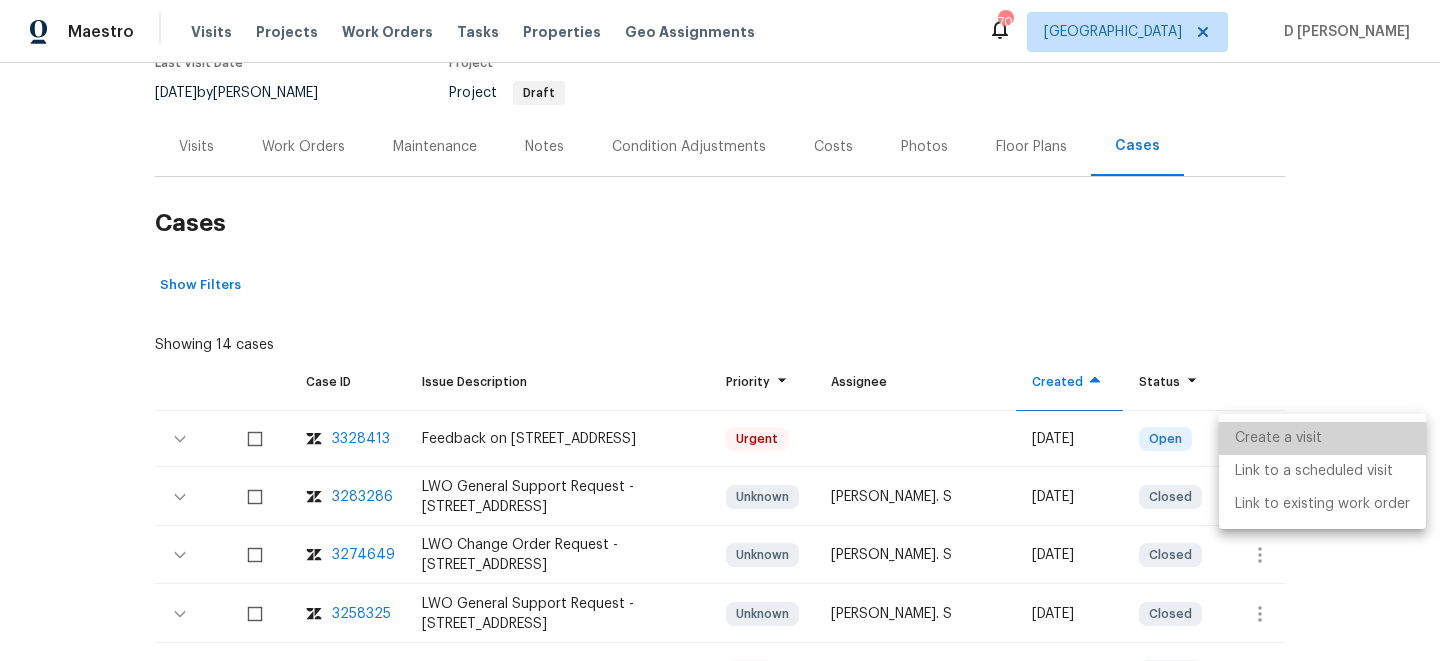 click on "Create a visit" at bounding box center (1322, 438) 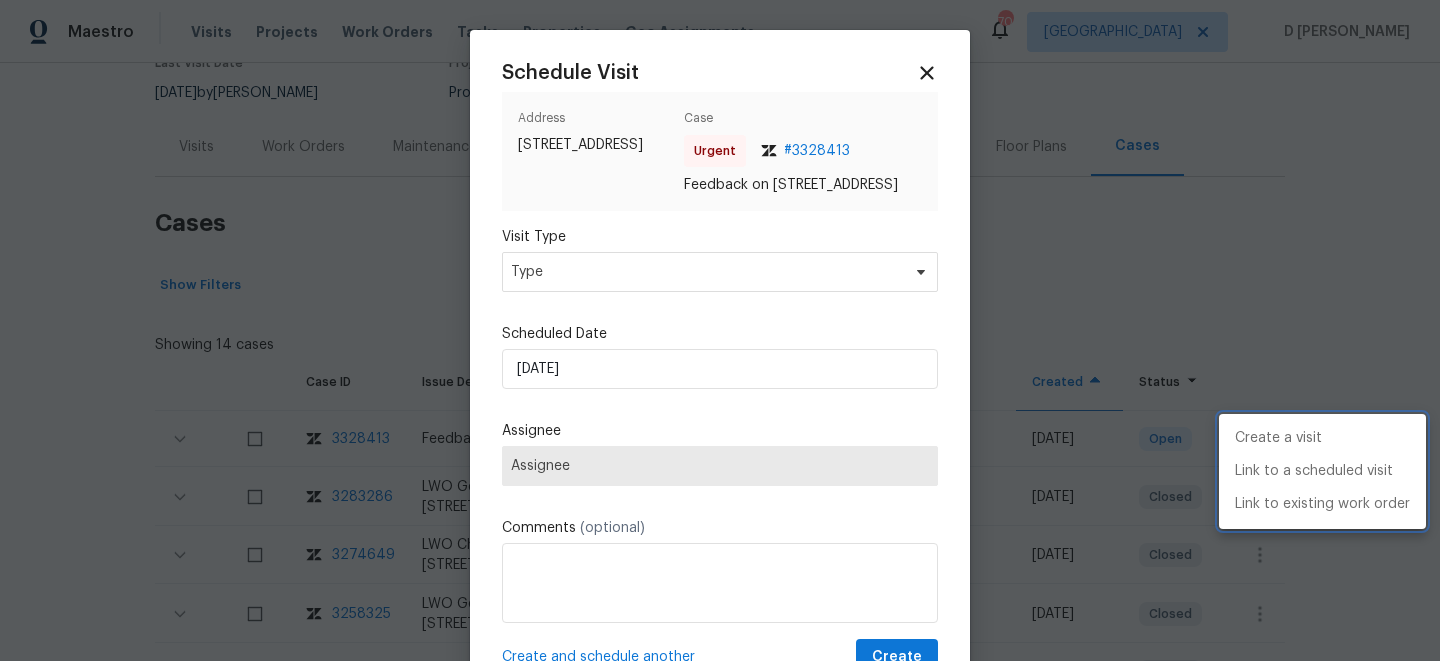 click at bounding box center [720, 330] 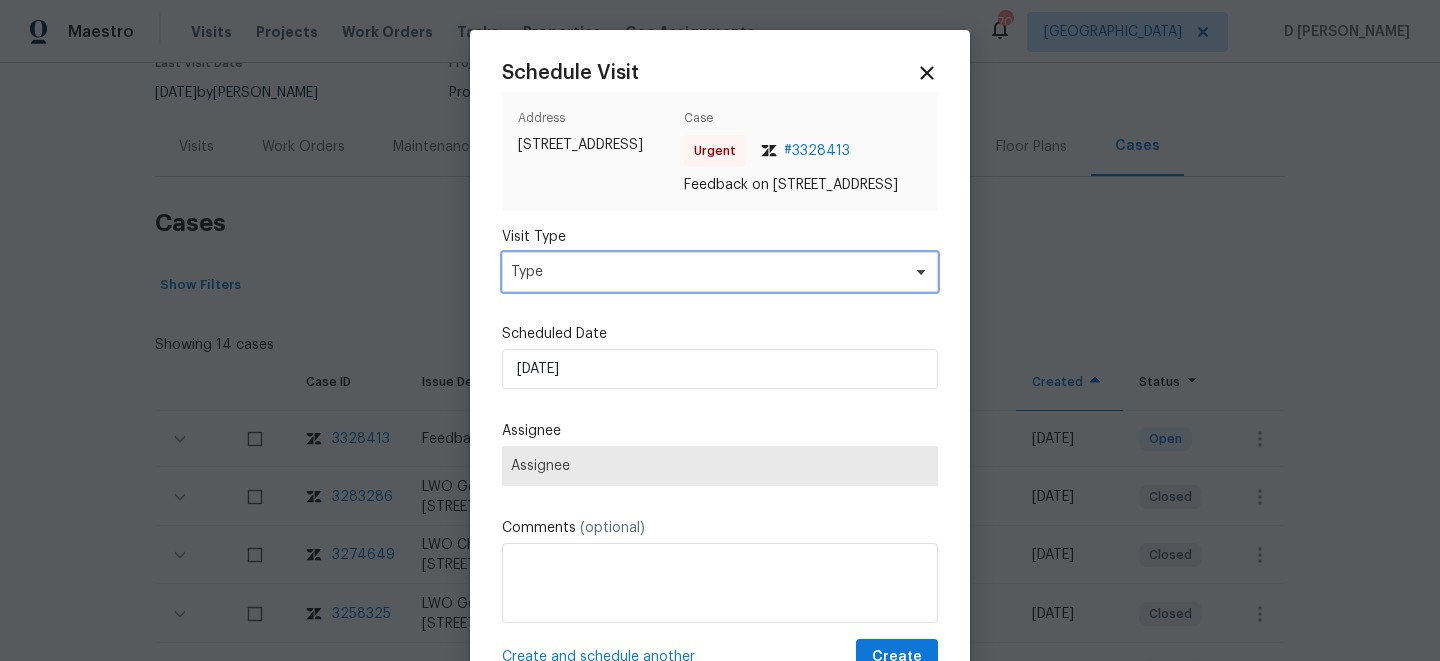 click on "Type" at bounding box center (705, 272) 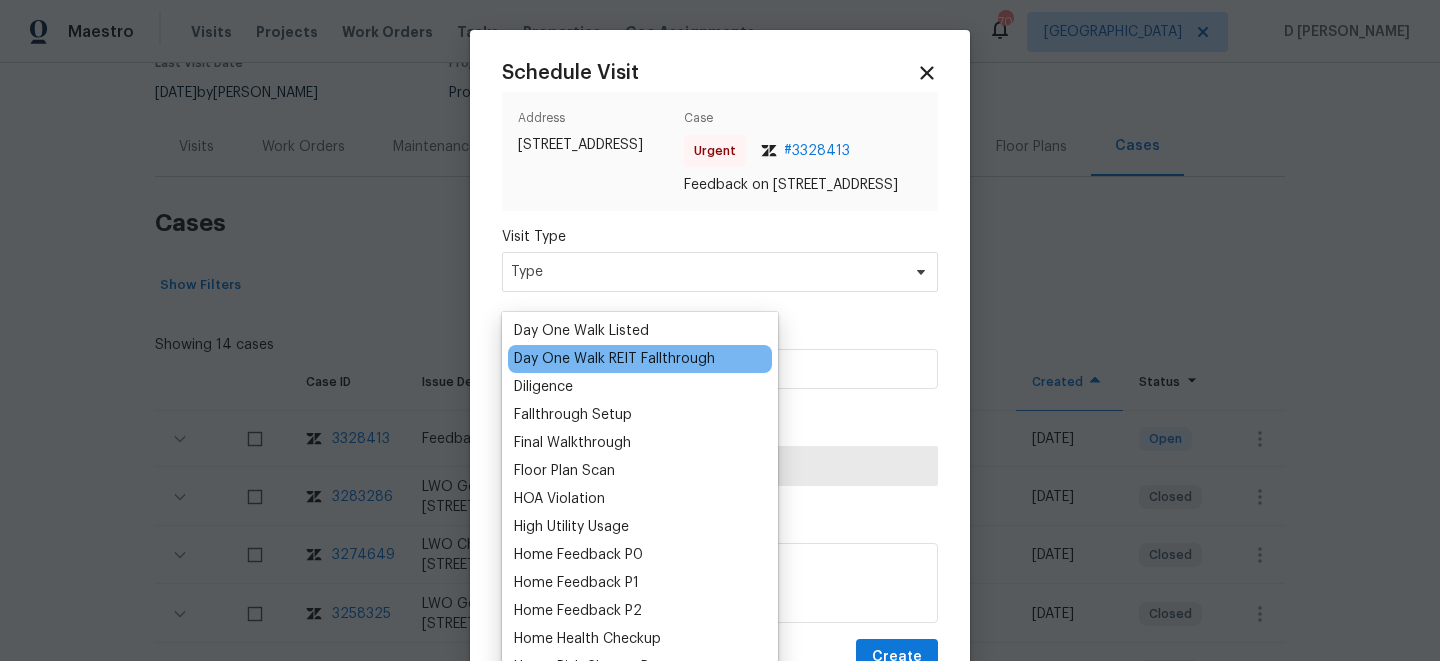 scroll, scrollTop: 399, scrollLeft: 0, axis: vertical 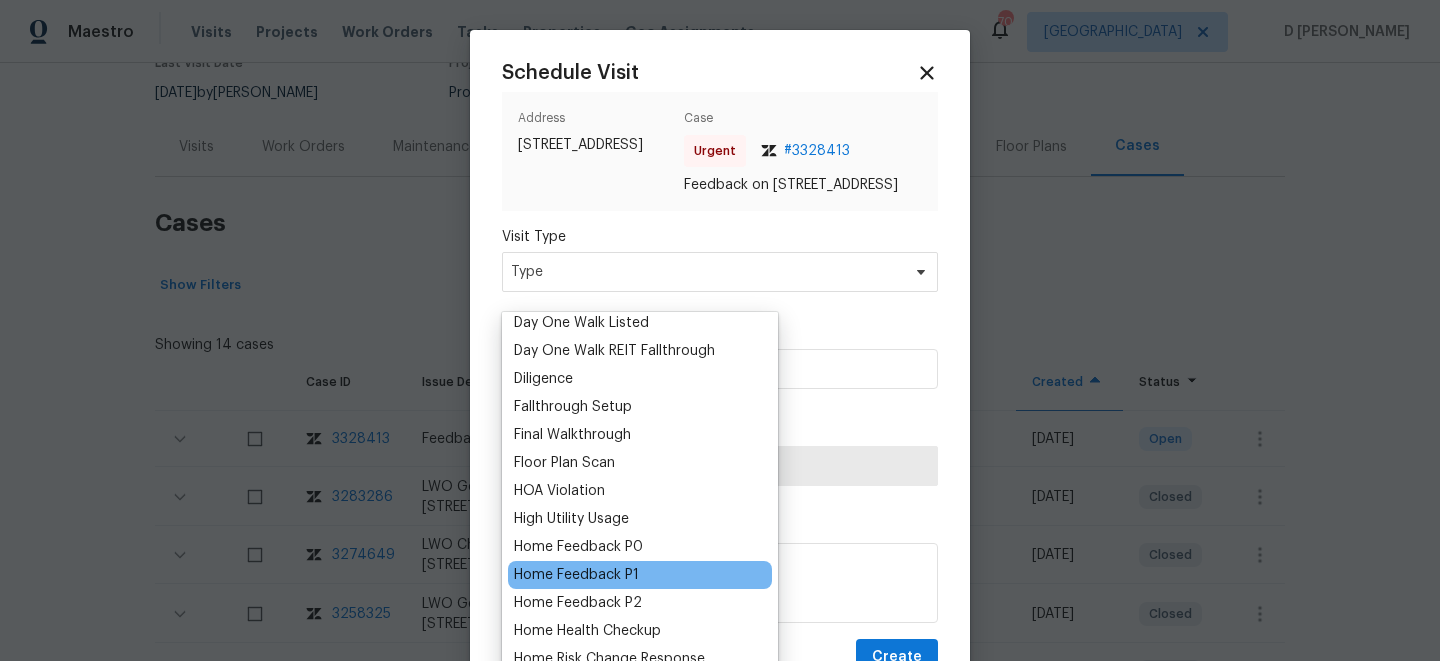 click on "Home Feedback P1" at bounding box center [576, 575] 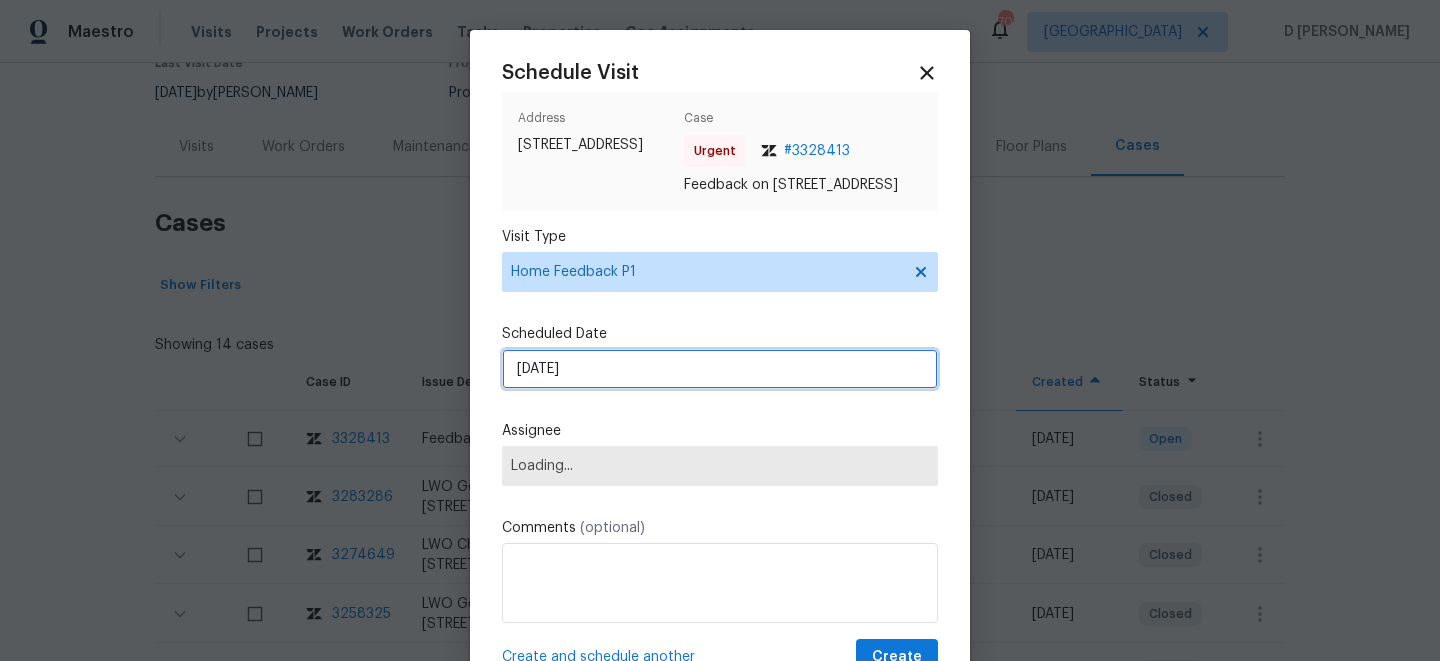 click on "[DATE]" at bounding box center [720, 369] 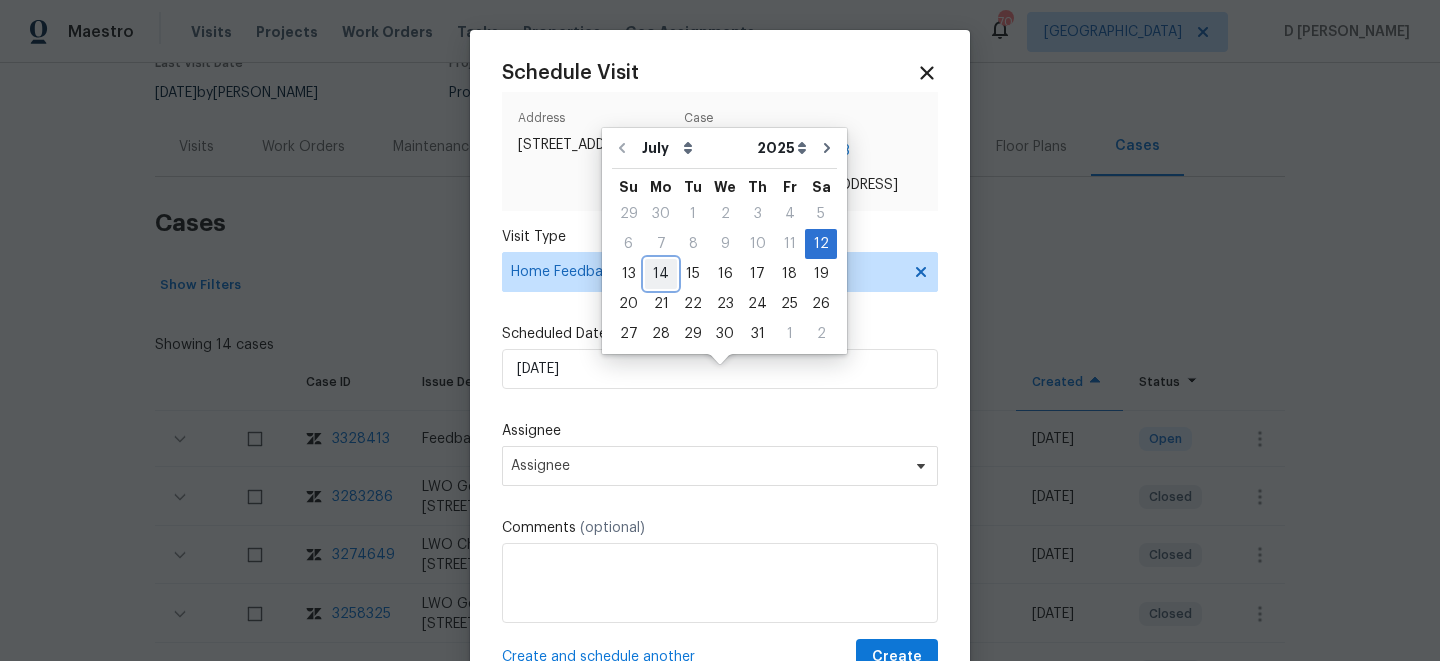 click on "14" at bounding box center [661, 274] 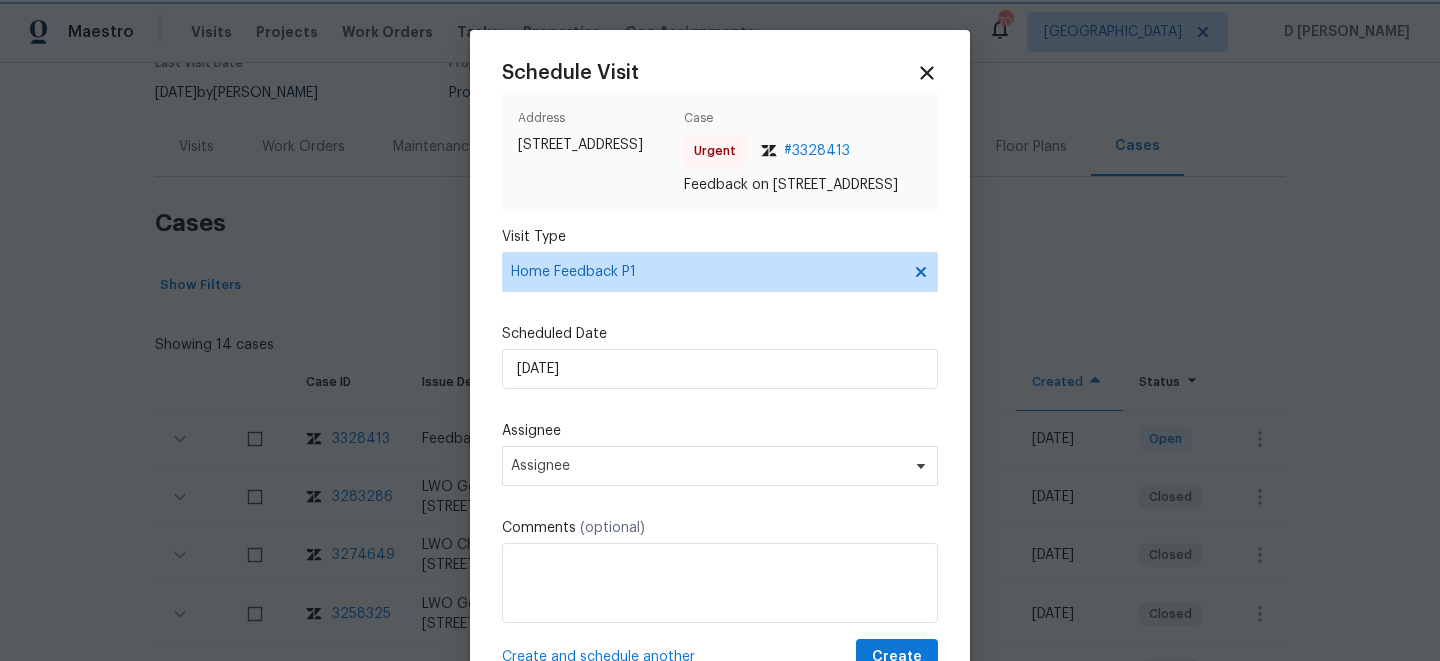 type on "[DATE]" 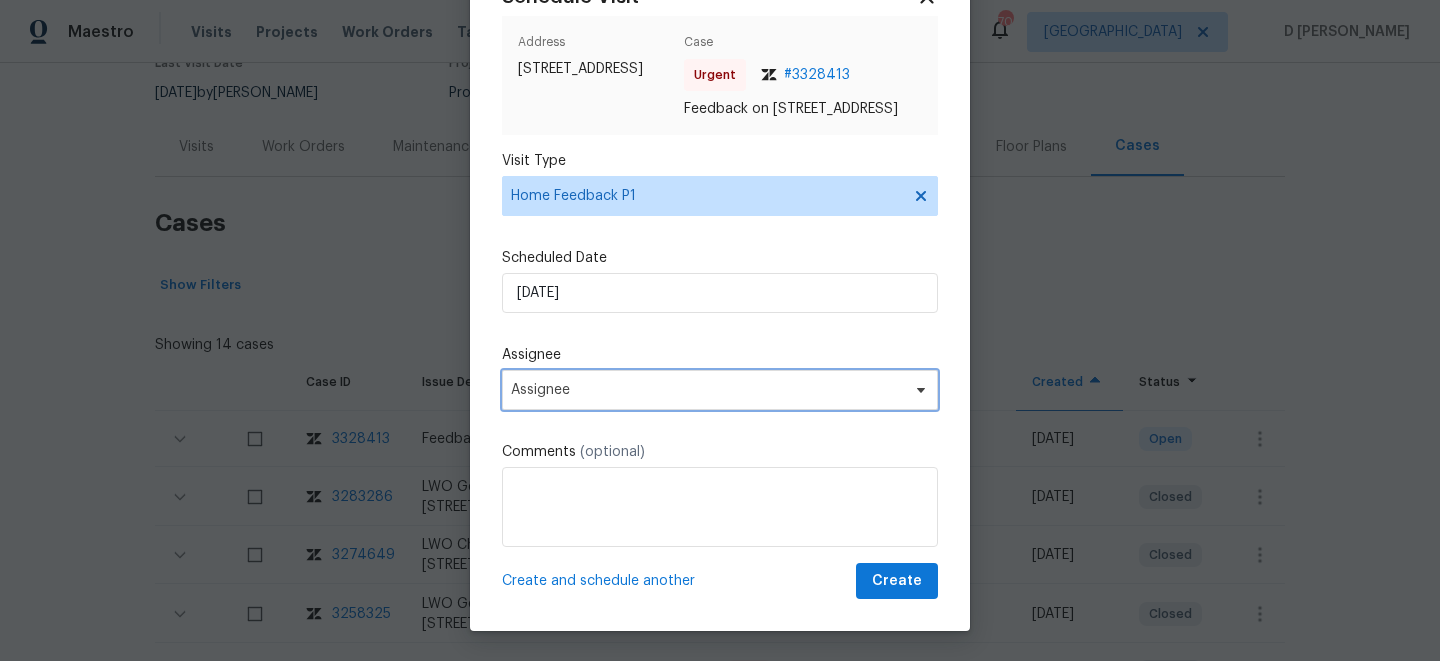 click on "Assignee" at bounding box center (720, 390) 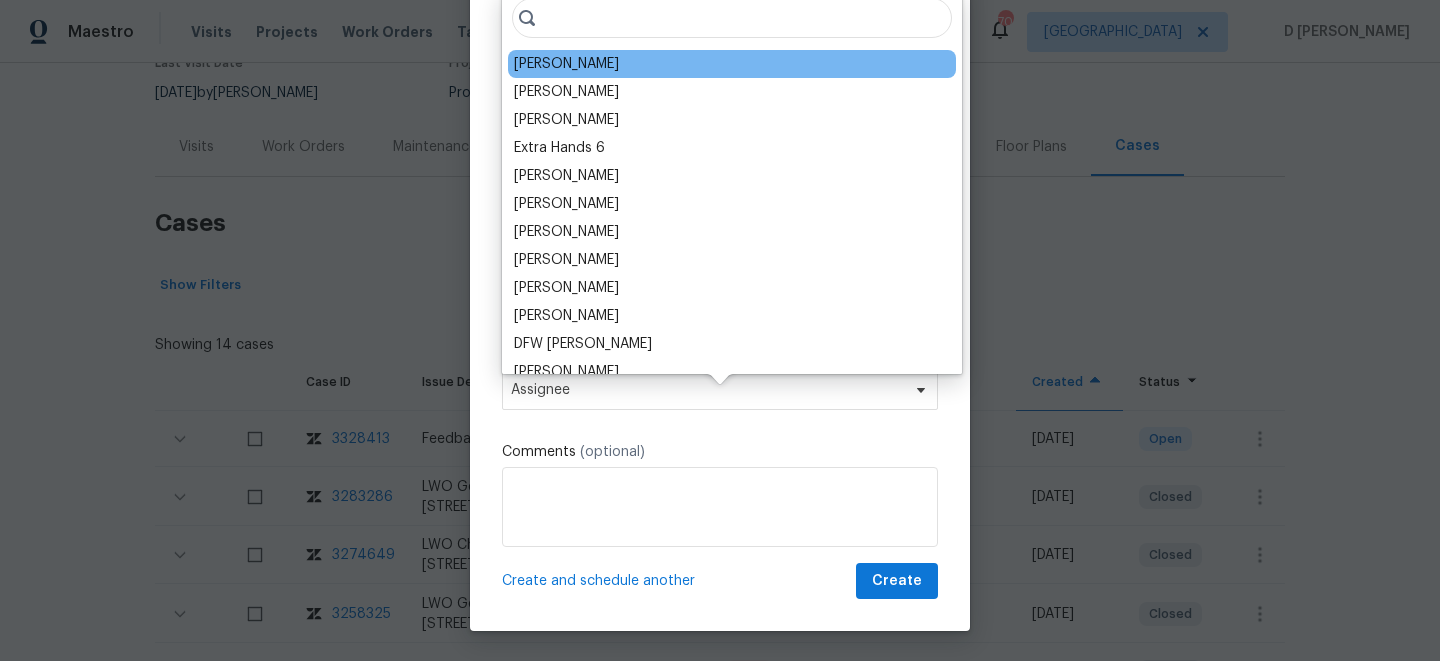 click on "[PERSON_NAME]" at bounding box center [732, 64] 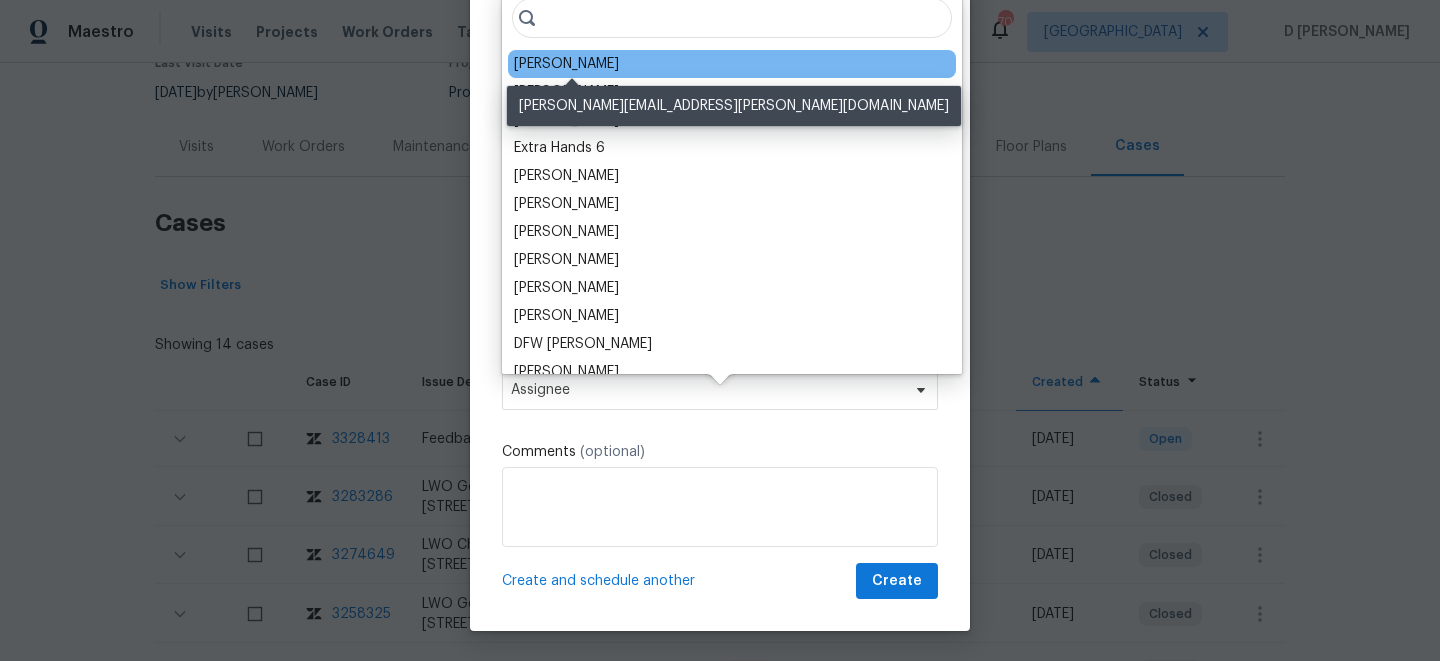 click on "[PERSON_NAME]" at bounding box center [566, 64] 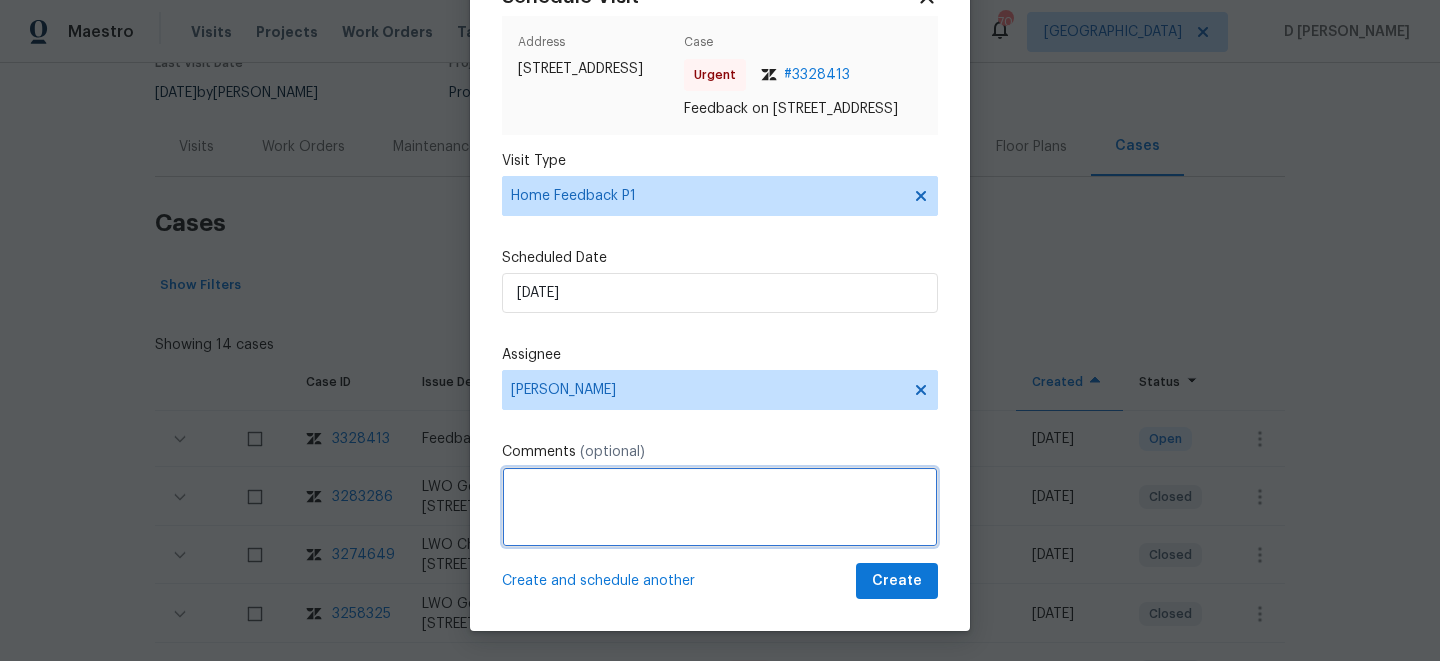 click at bounding box center [720, 507] 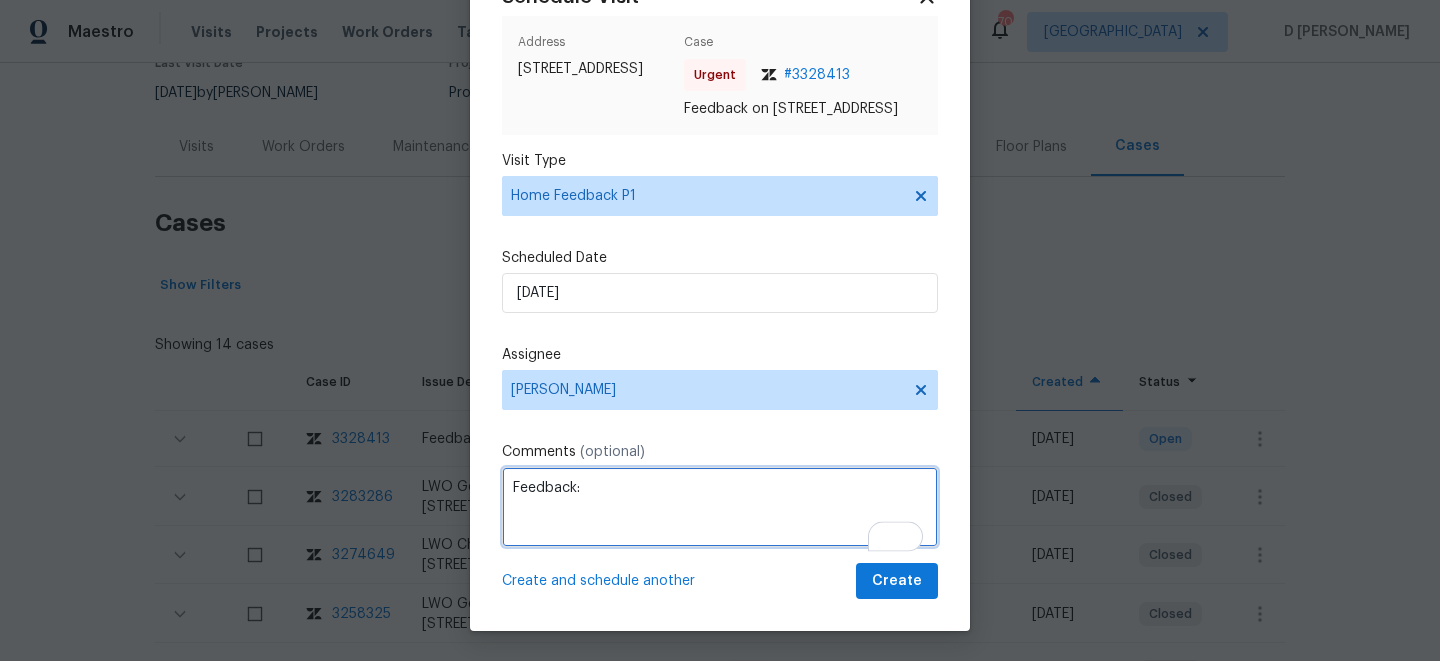 paste on "The caller state the front door was wide open." 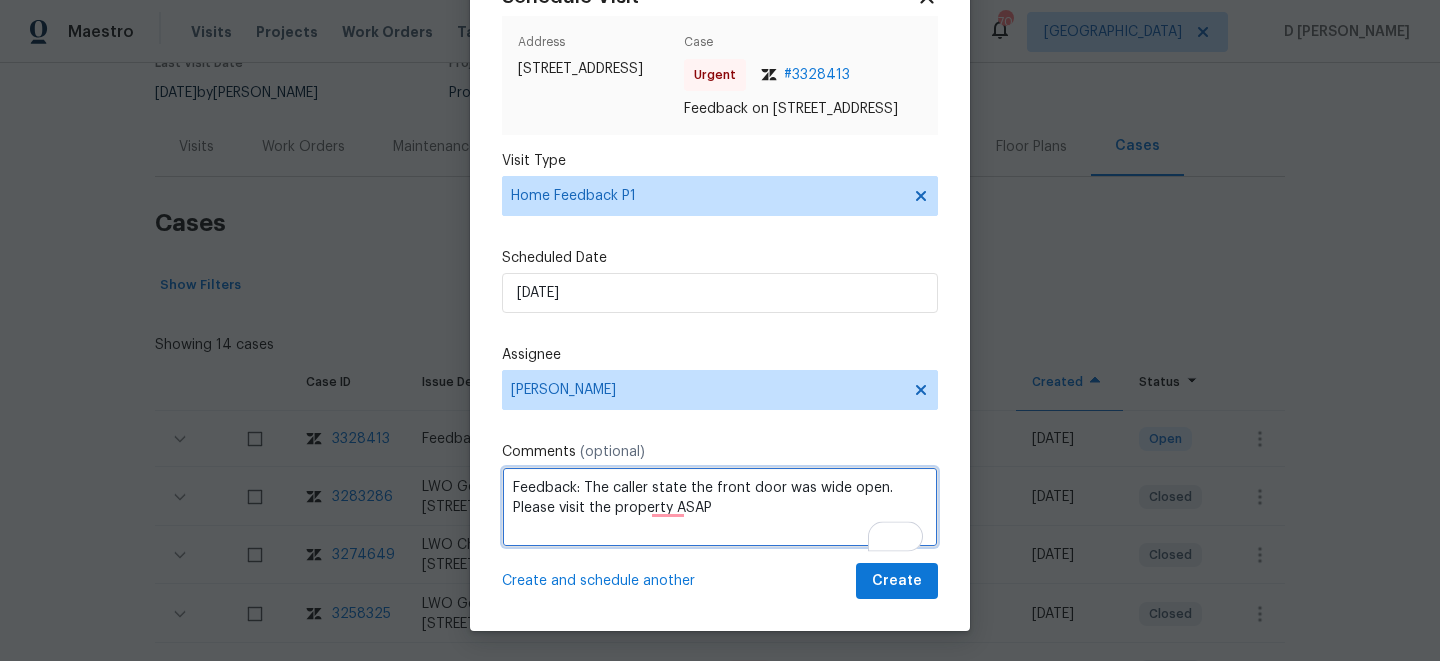 click on "Feedback: The caller state the front door was wide open. Please visit the property ASAP" at bounding box center [720, 507] 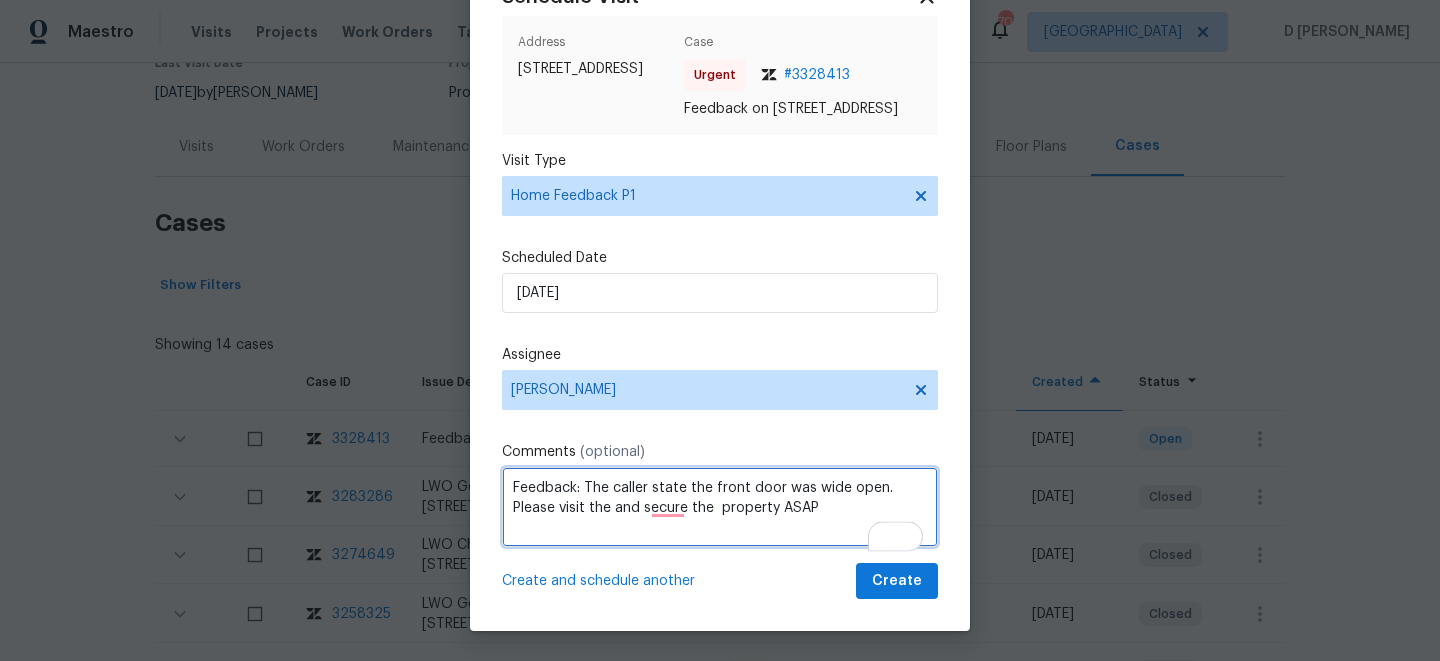 click on "Feedback: The caller state the front door was wide open. Please visit the and secure the  property ASAP" at bounding box center [720, 507] 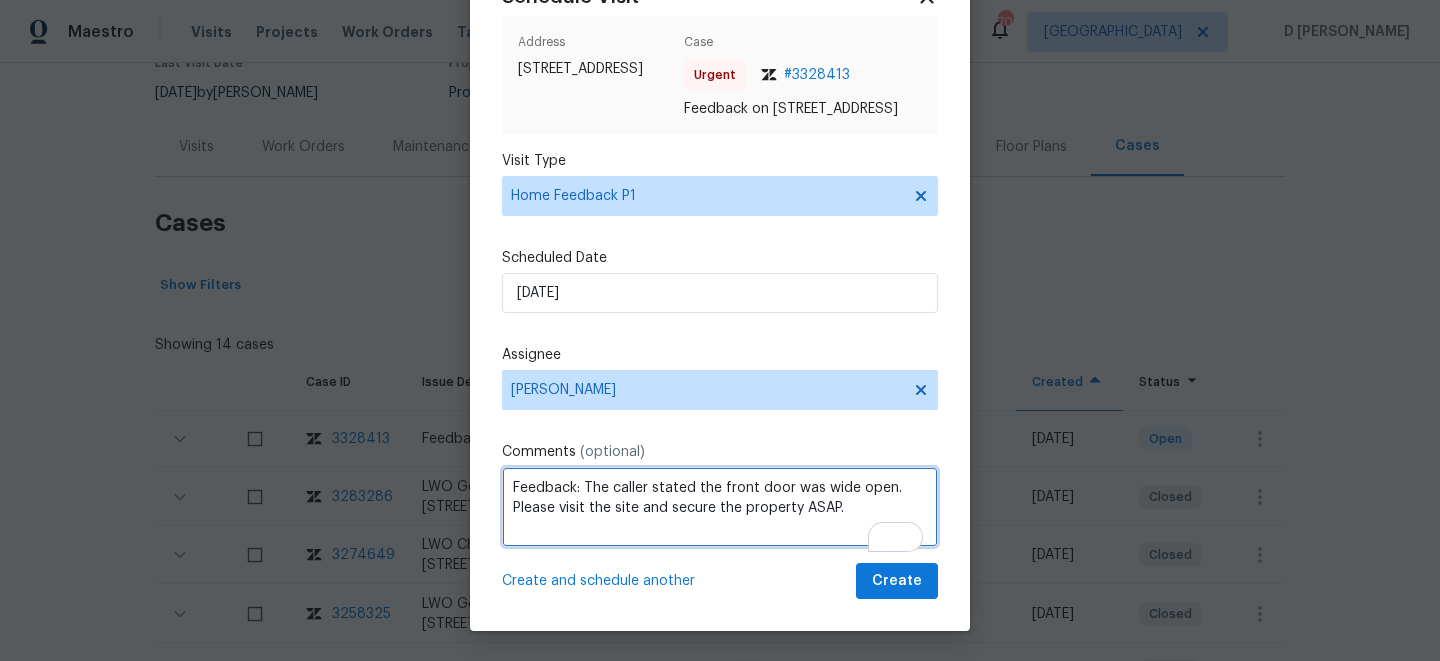 type on "Feedback: The caller stated the front door was wide open. Please visit the site and secure the property ASAP." 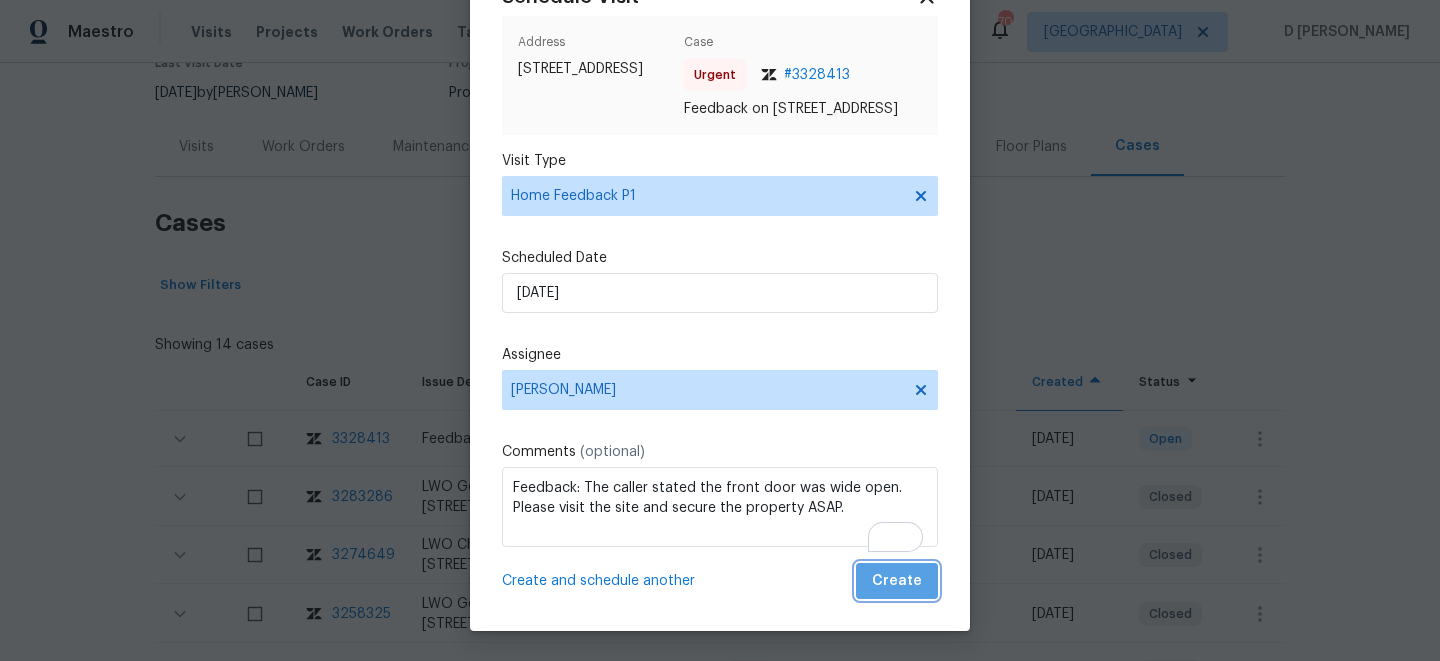 click on "Create" at bounding box center [897, 581] 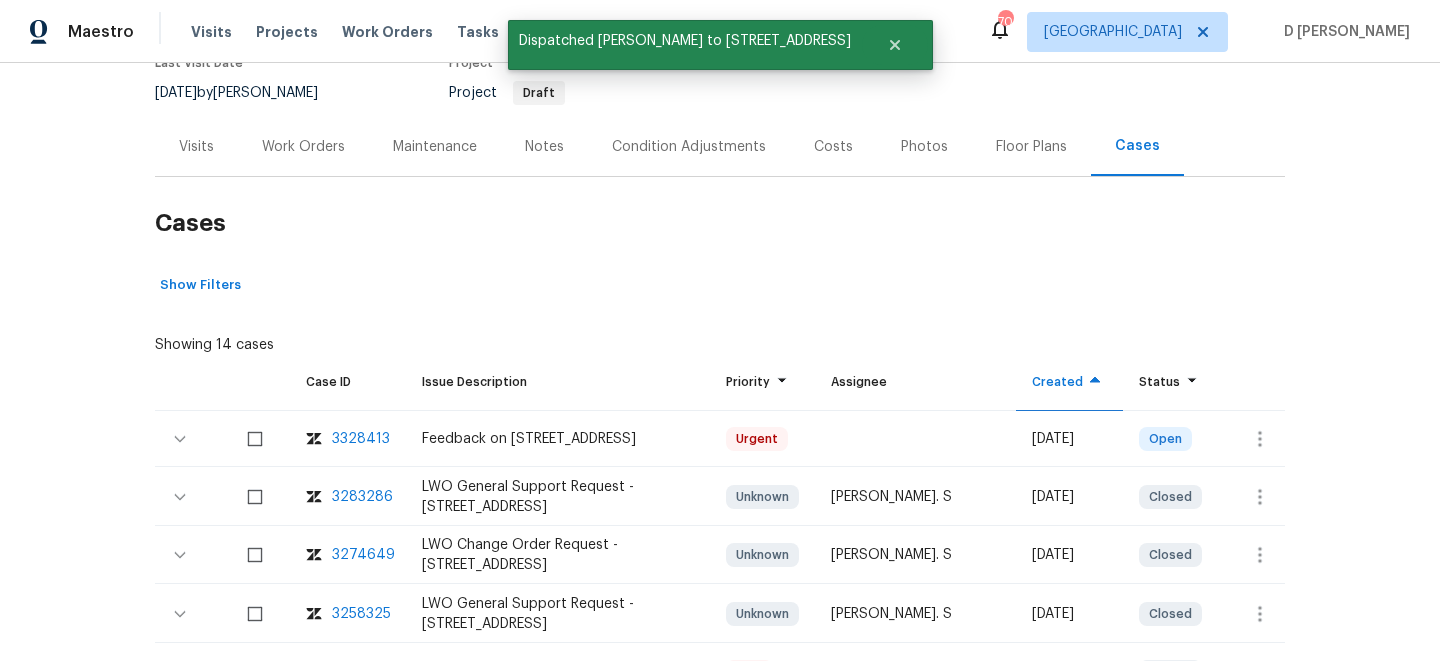 scroll, scrollTop: 0, scrollLeft: 0, axis: both 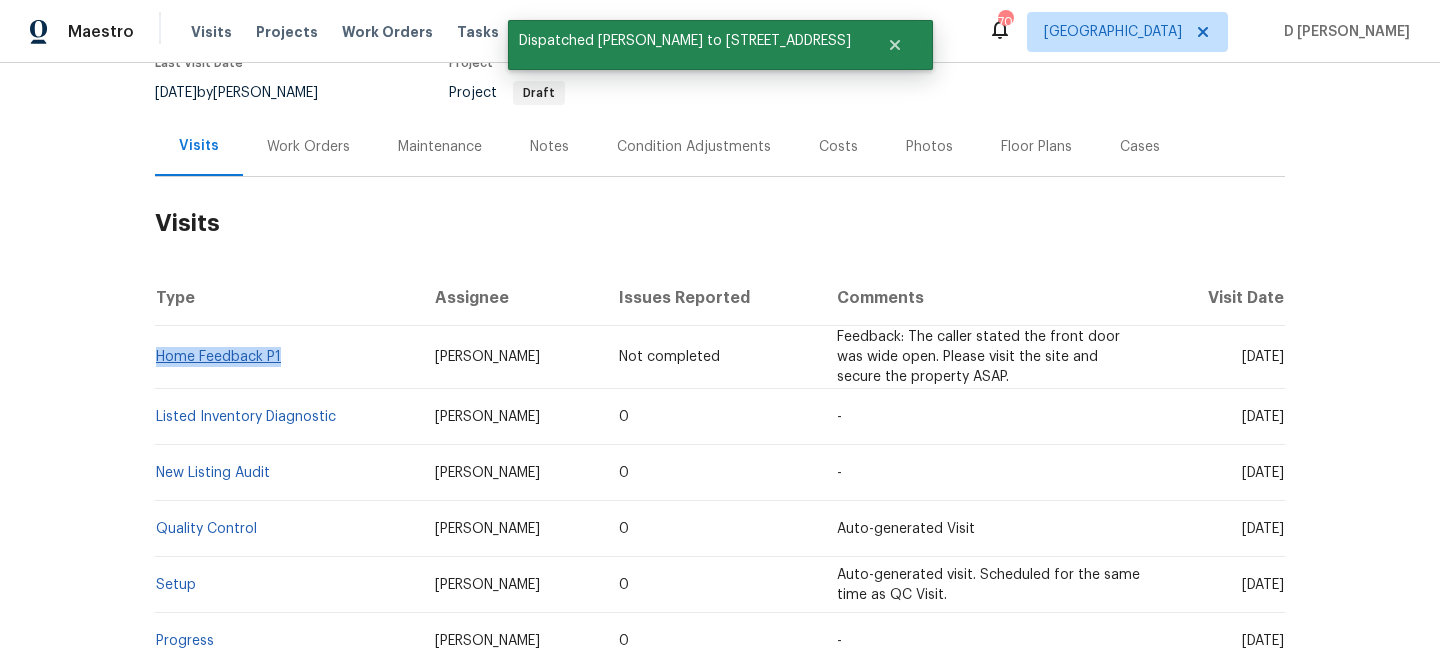 drag, startPoint x: 296, startPoint y: 360, endPoint x: 156, endPoint y: 359, distance: 140.00357 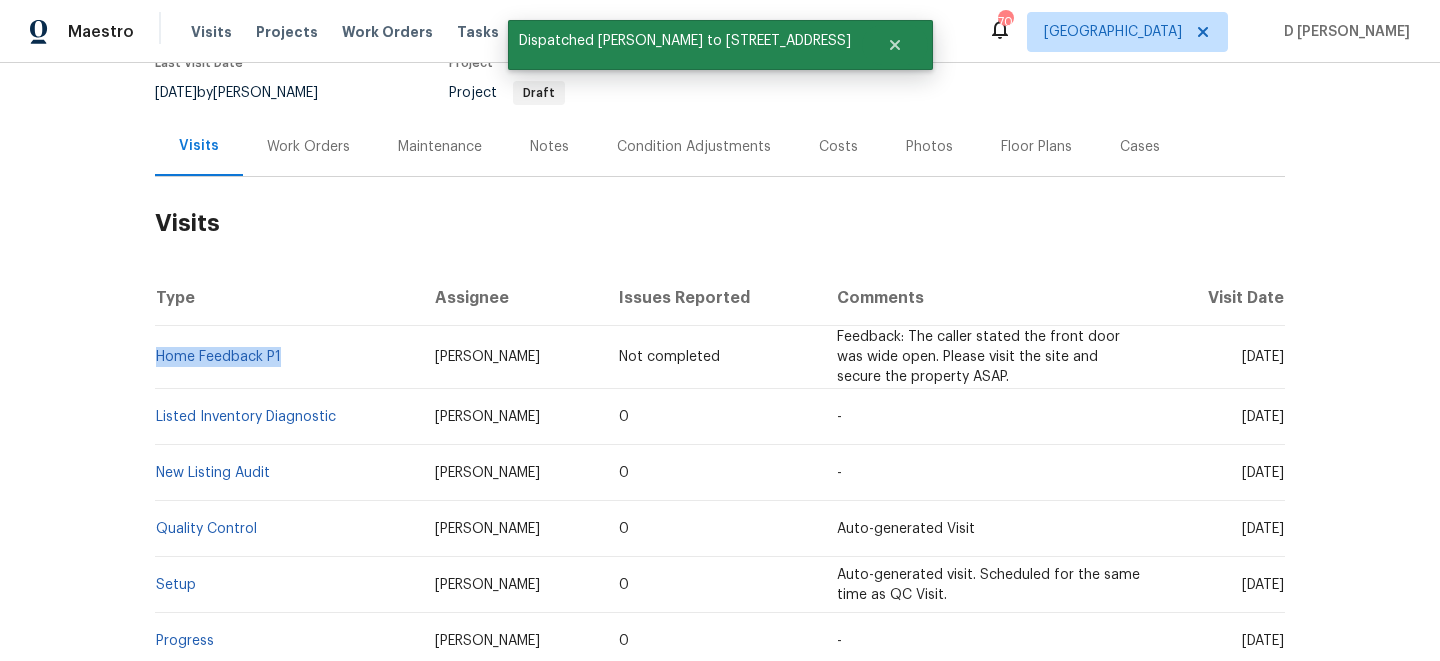 copy on "Home Feedback P1" 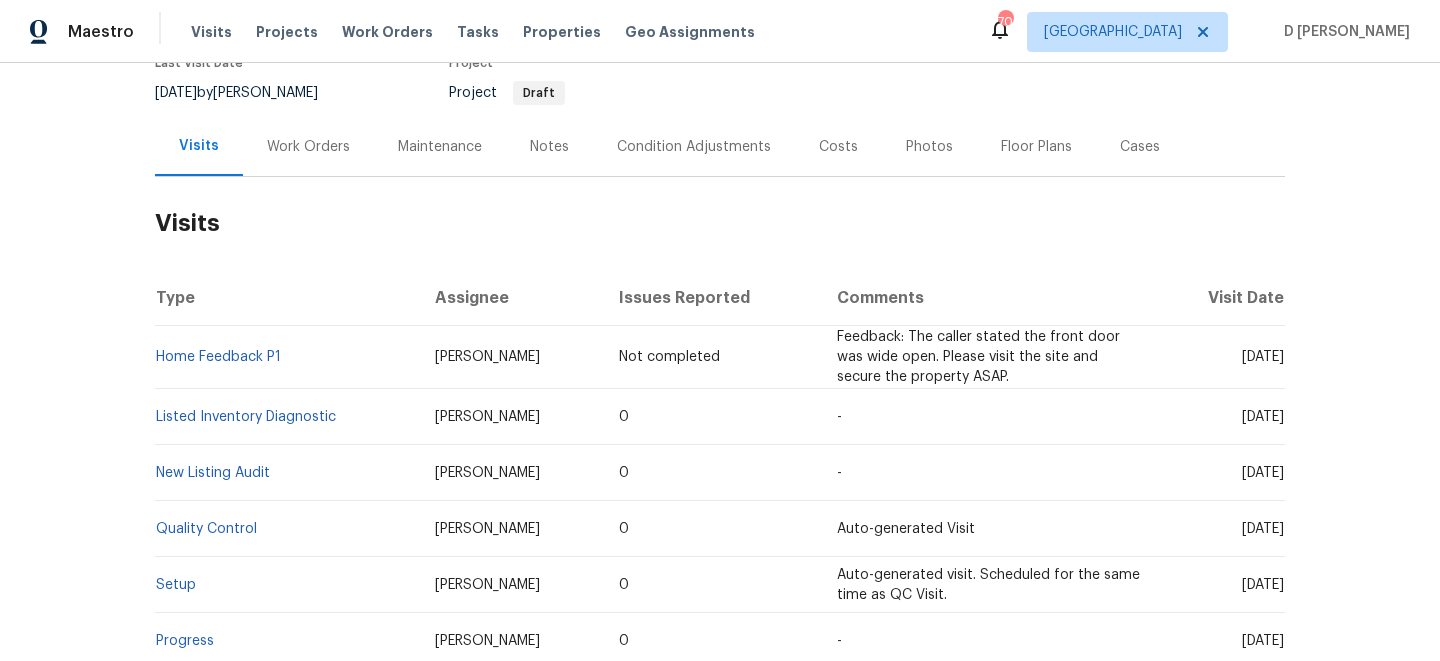 click on "Visit Date" at bounding box center [1222, 298] 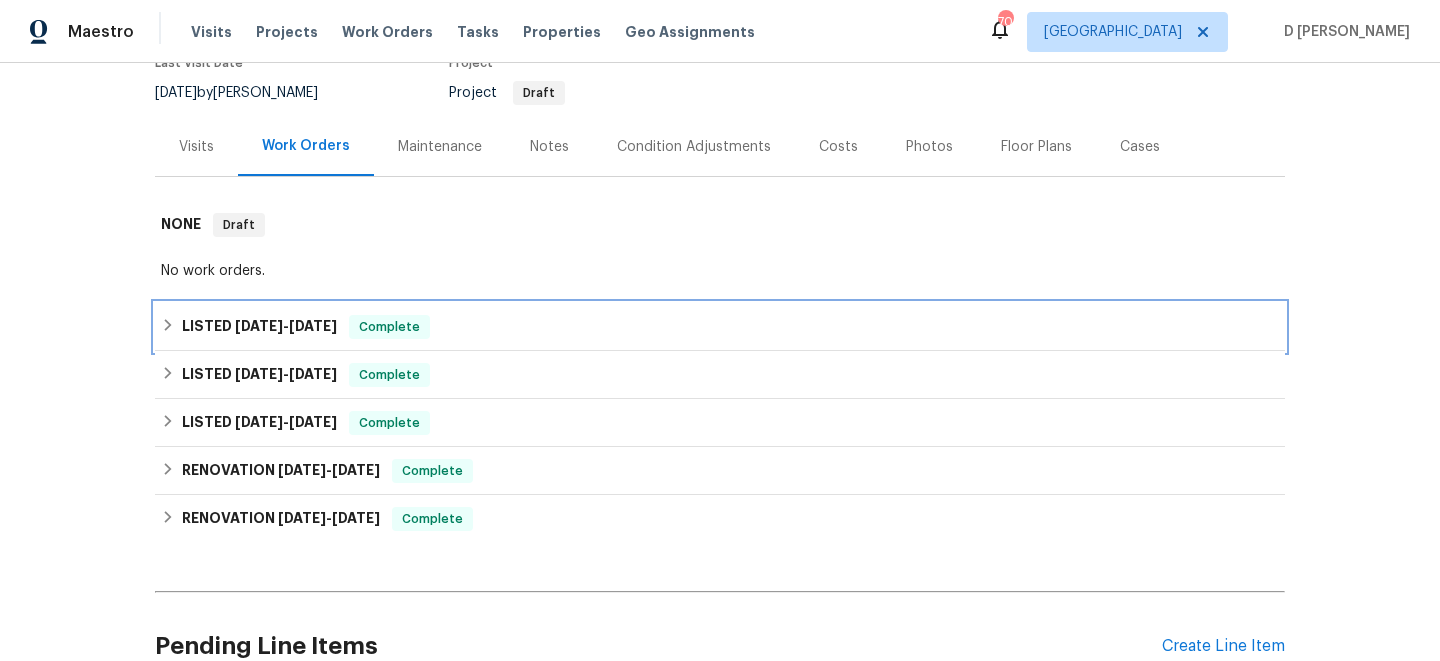 click on "LISTED   [DATE]  -  [DATE]" at bounding box center [259, 327] 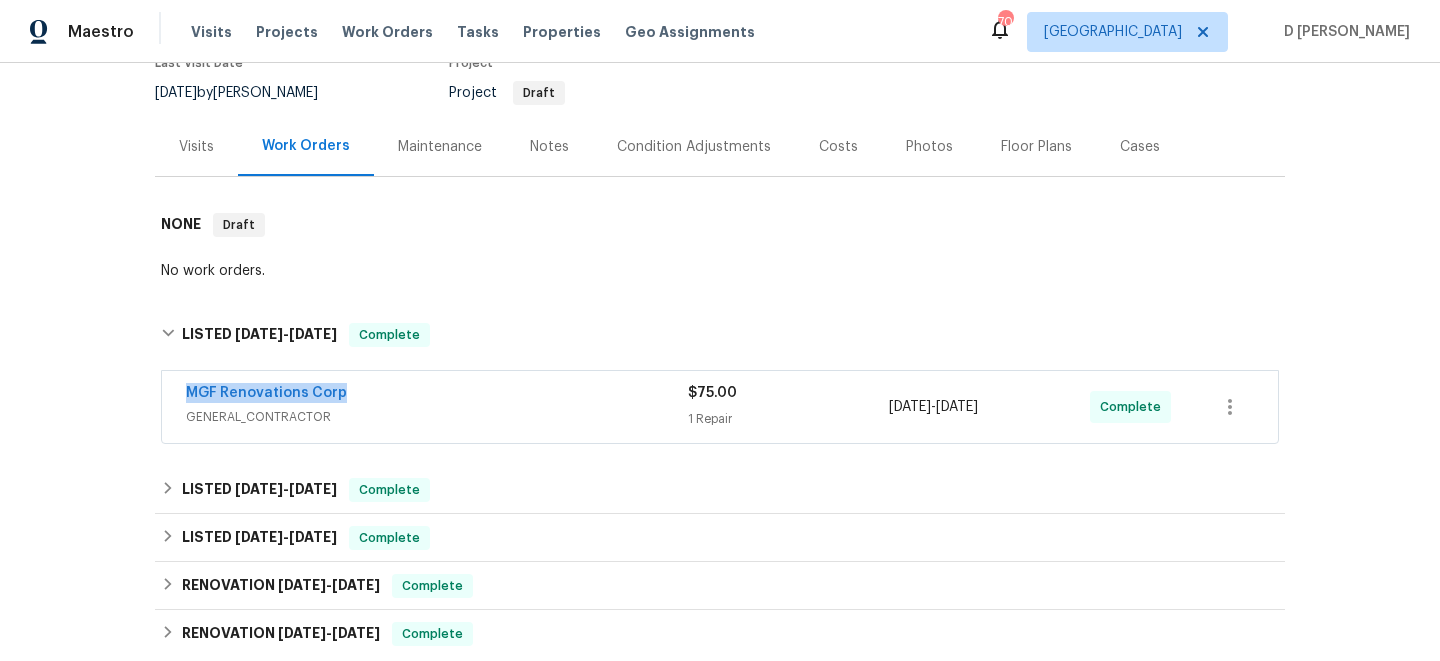 drag, startPoint x: 161, startPoint y: 395, endPoint x: 399, endPoint y: 393, distance: 238.0084 